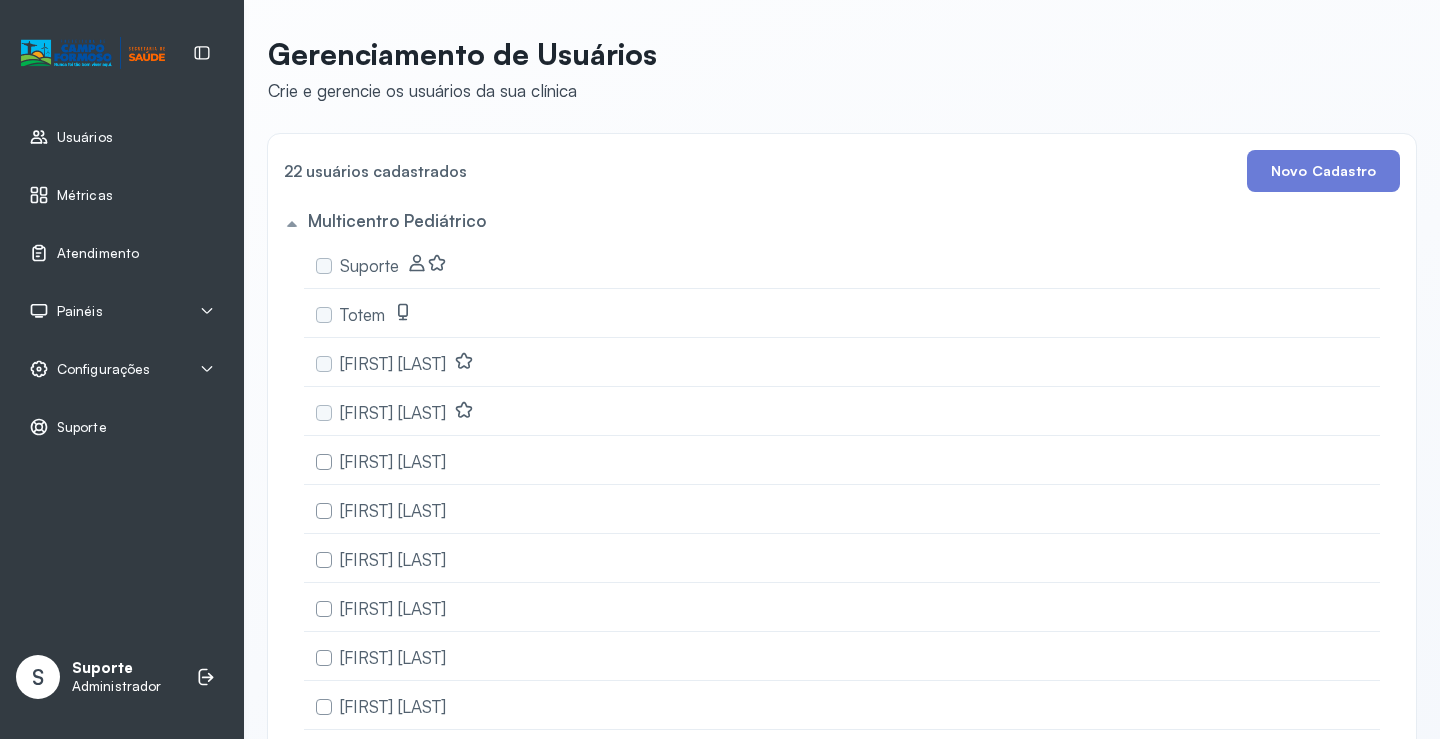scroll, scrollTop: 0, scrollLeft: 0, axis: both 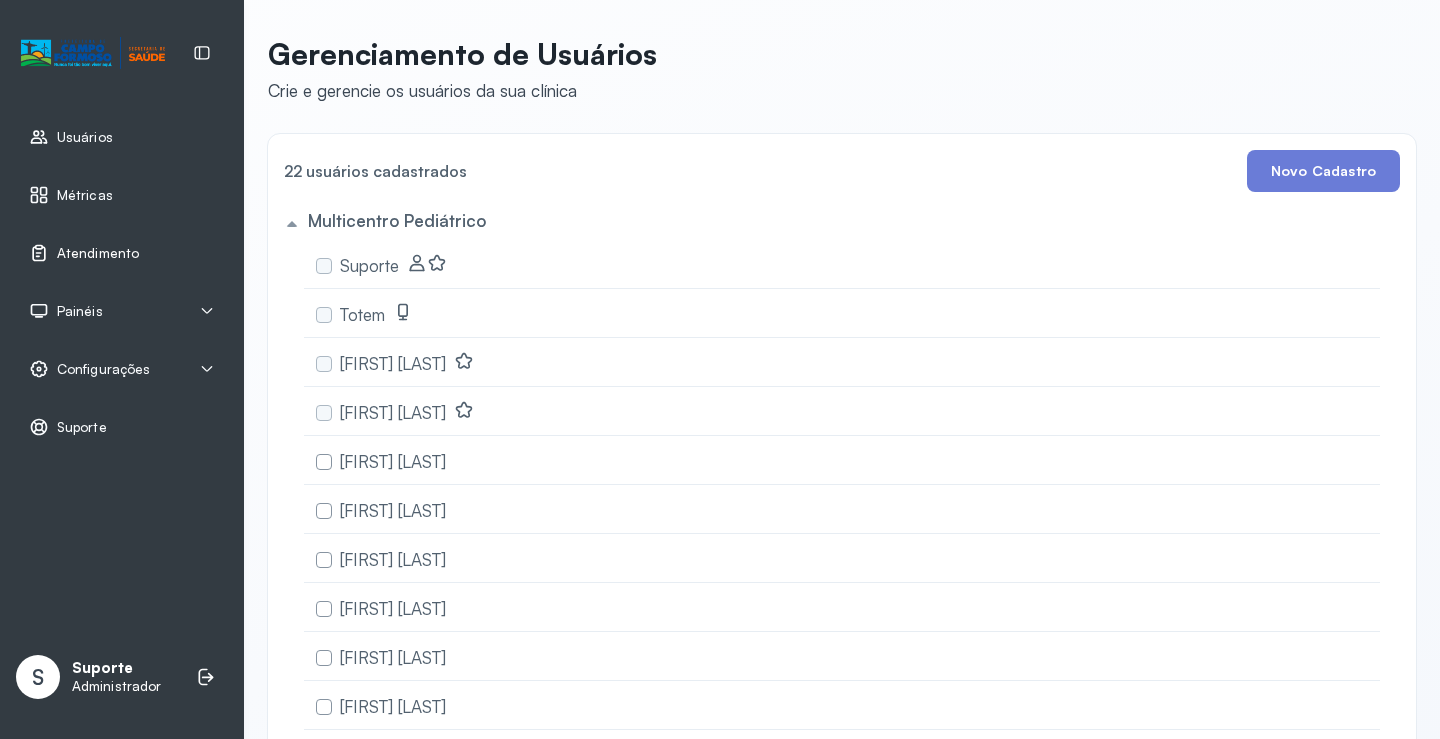 click on "Atendimento" at bounding box center (98, 253) 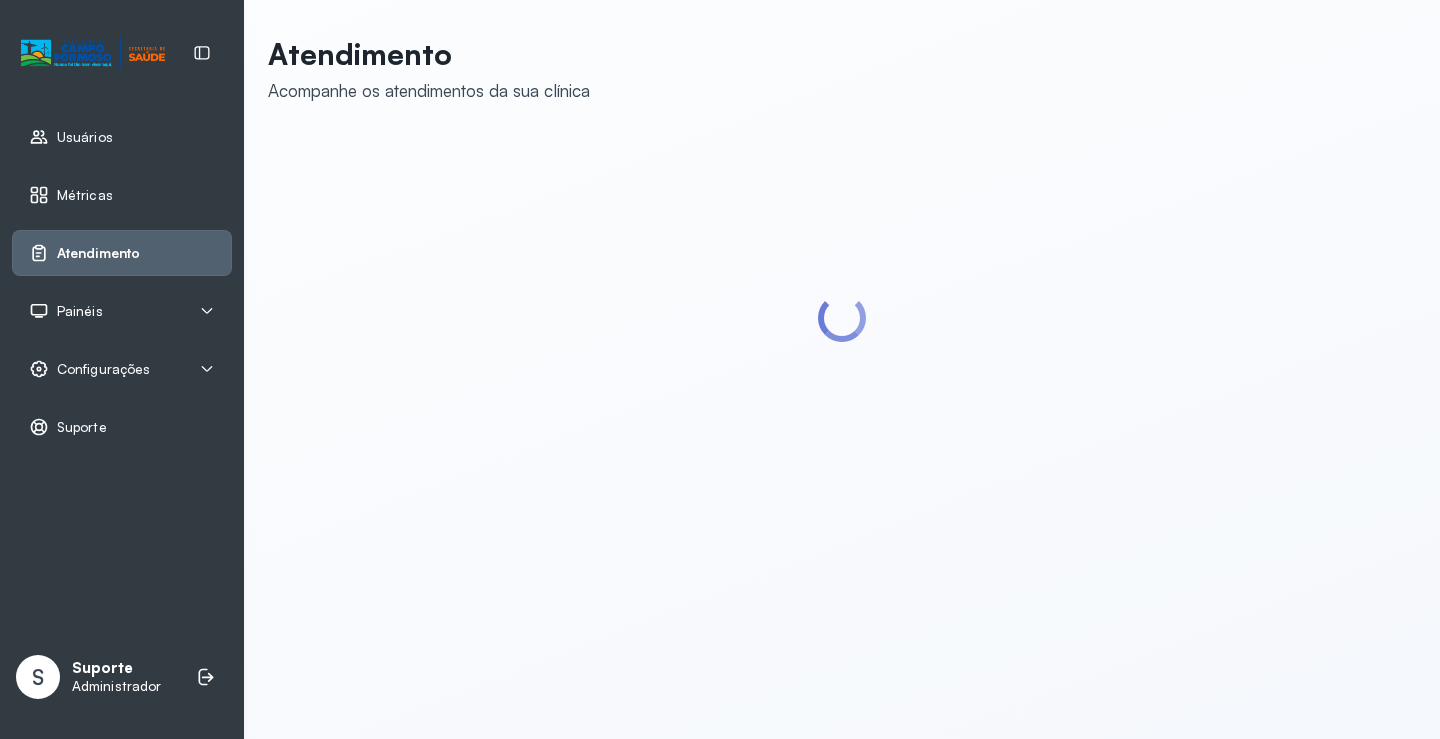 click on "Painéis" at bounding box center (122, 311) 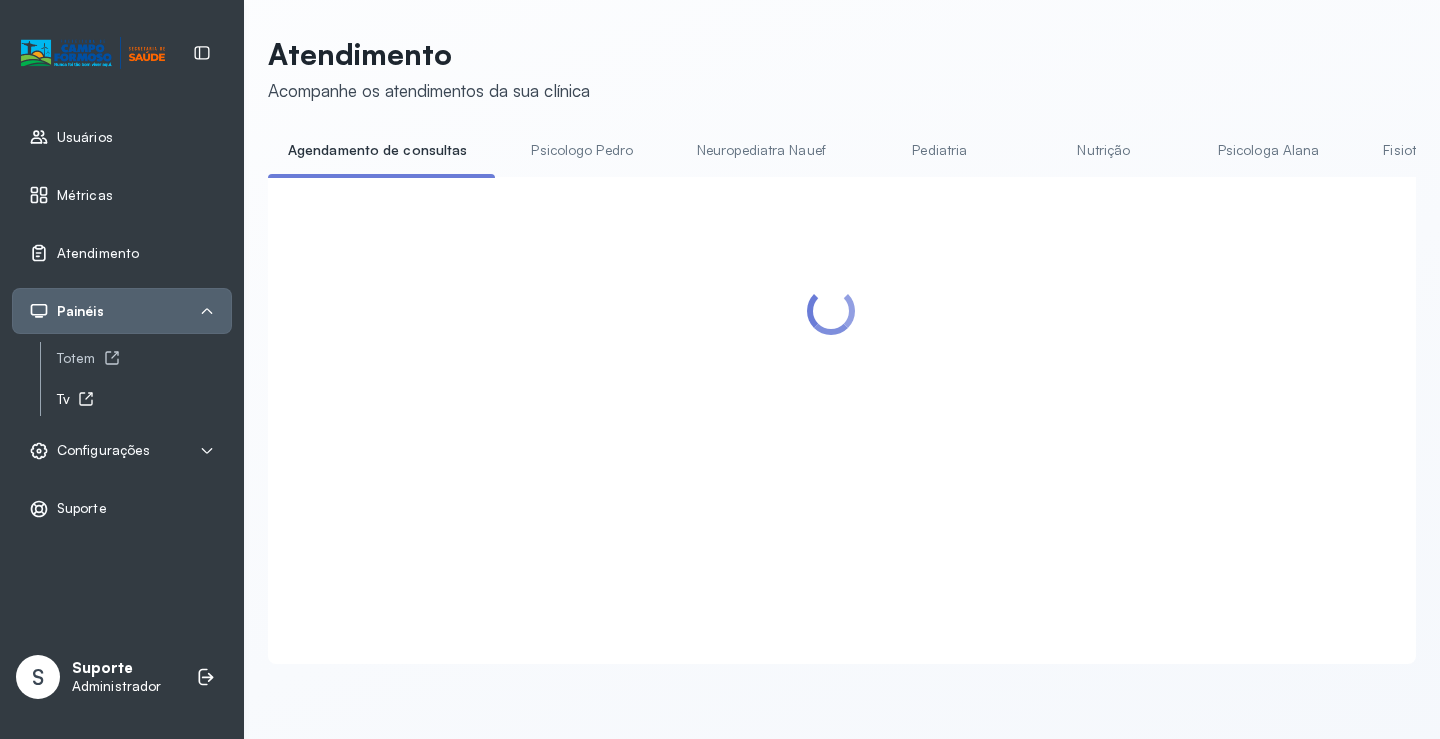 click 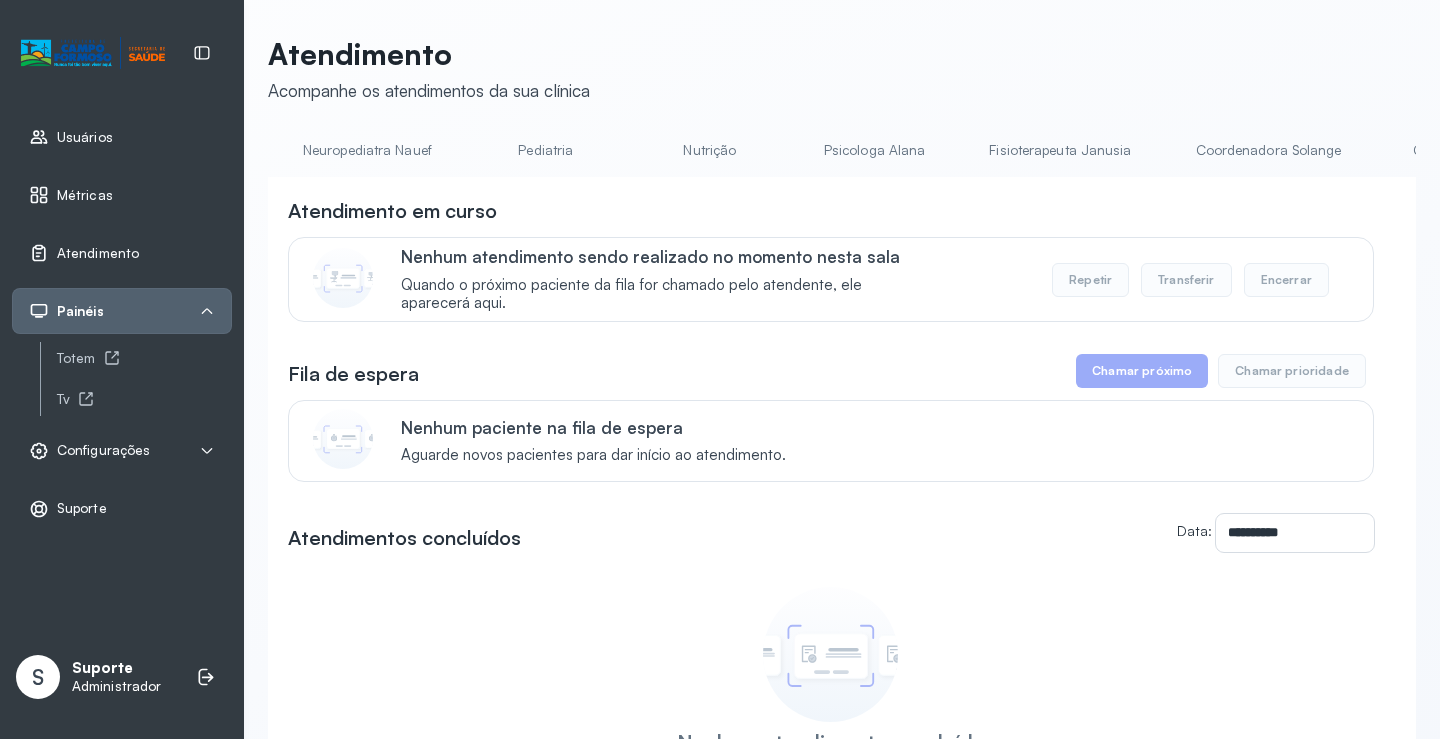 scroll, scrollTop: 0, scrollLeft: 0, axis: both 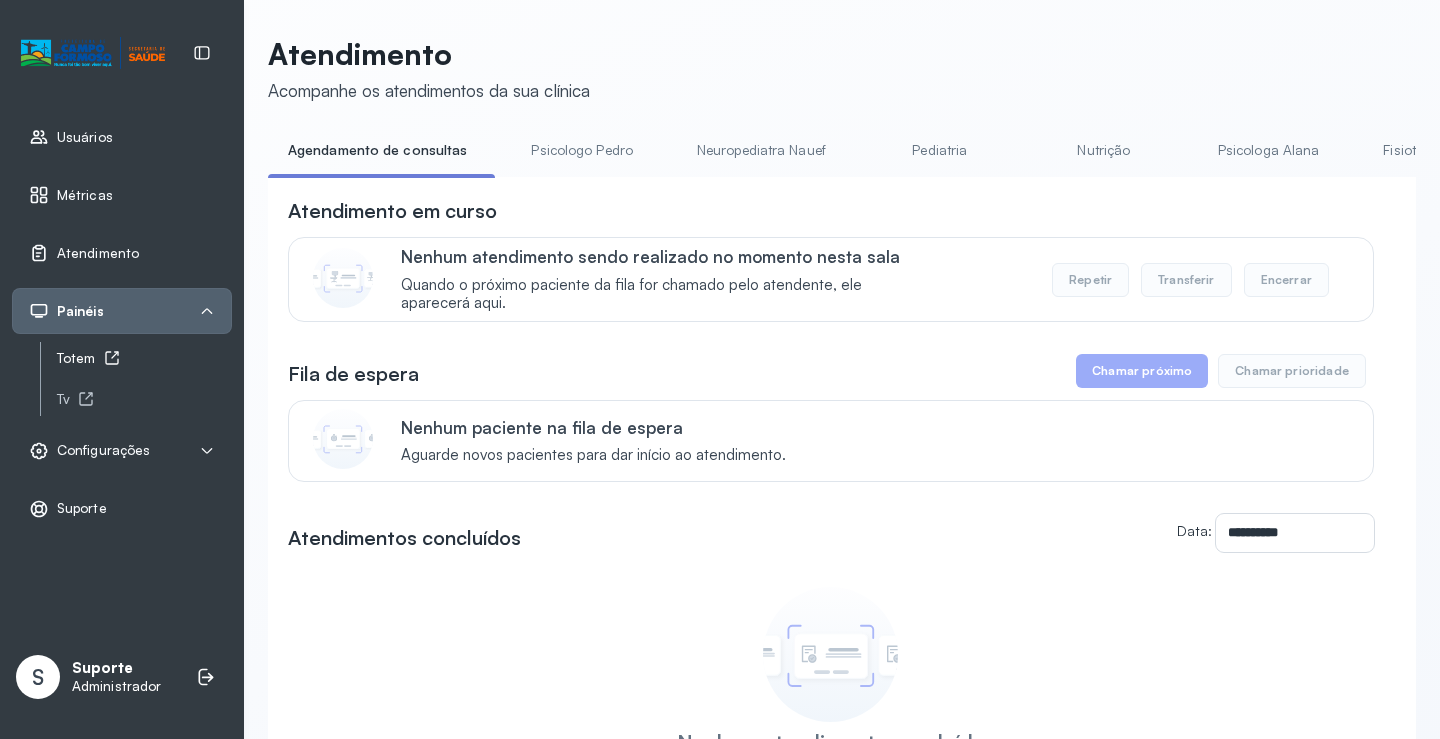 click on "Totem" at bounding box center [144, 358] 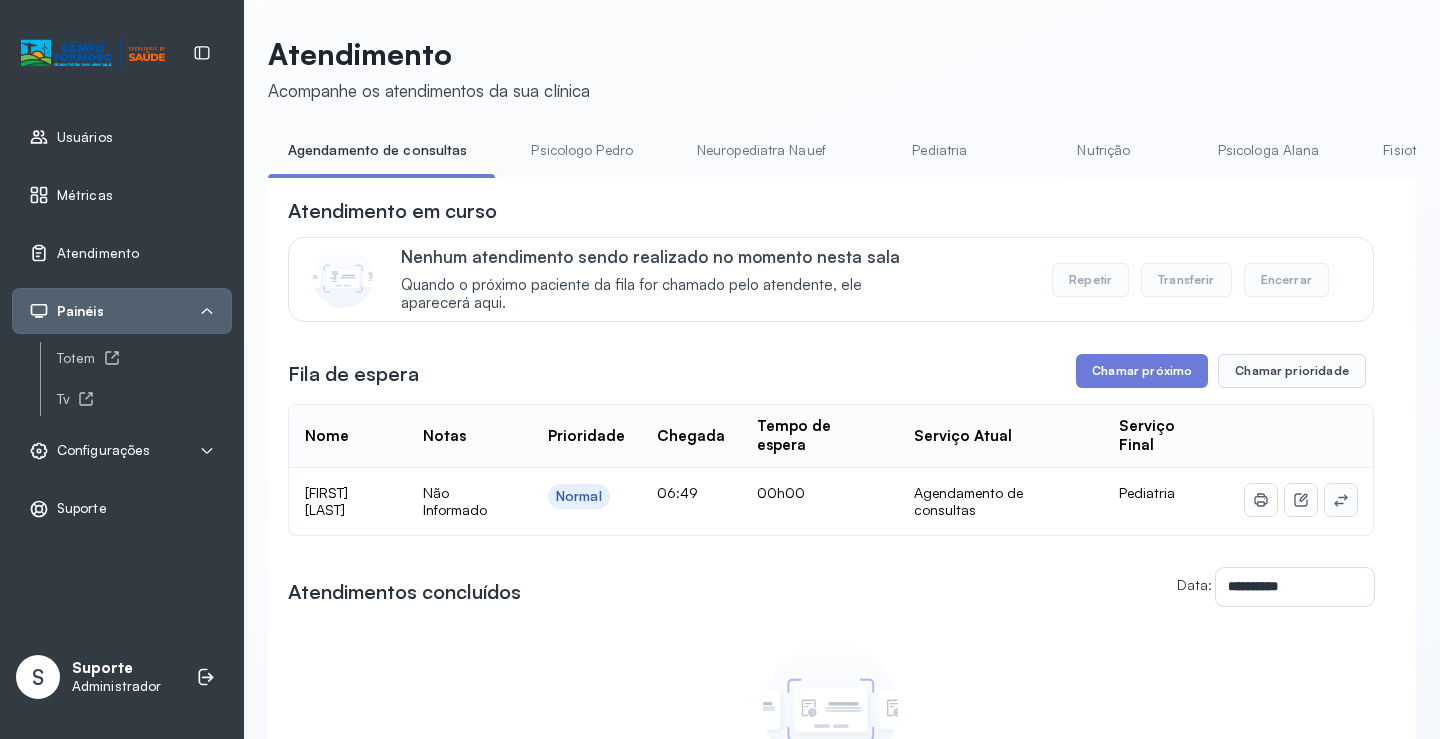 click 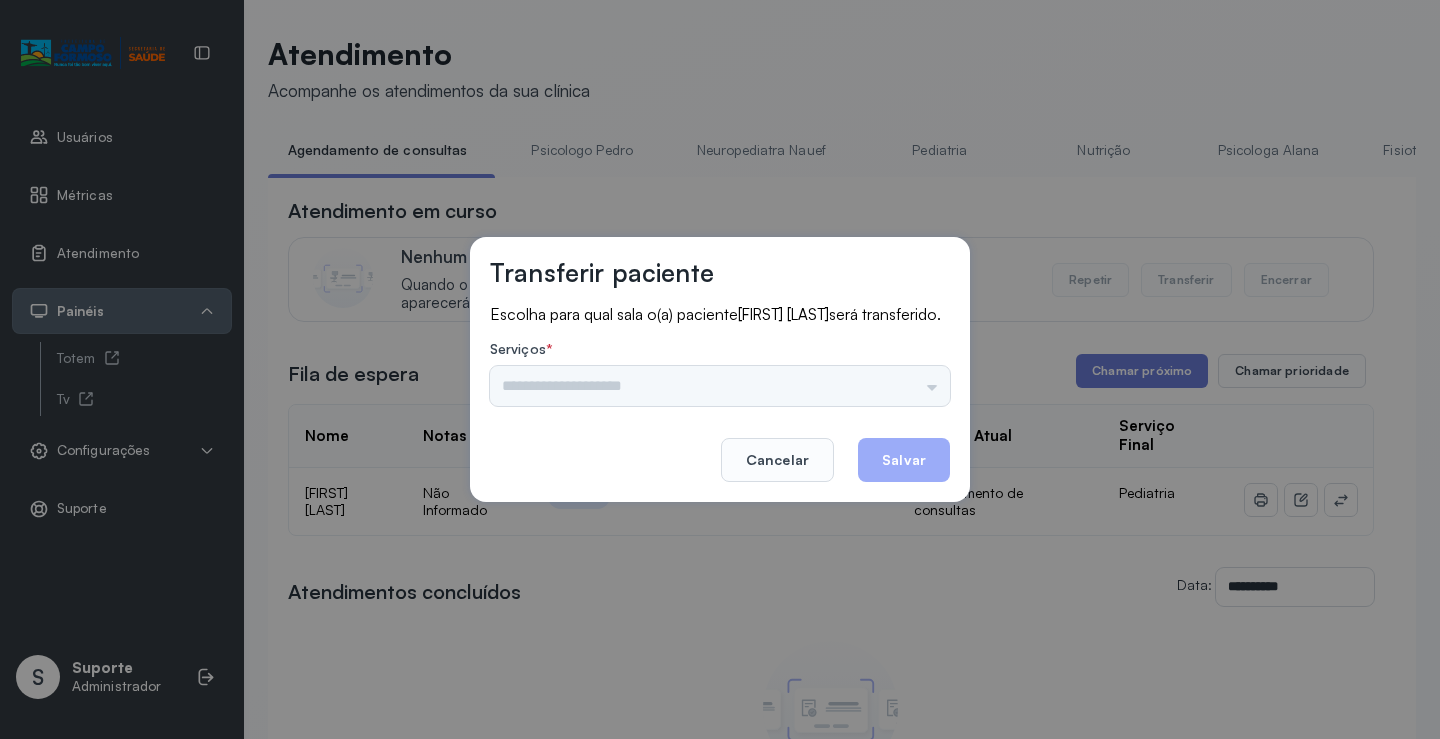 click on "Nenhuma opção encontrada" at bounding box center (720, 386) 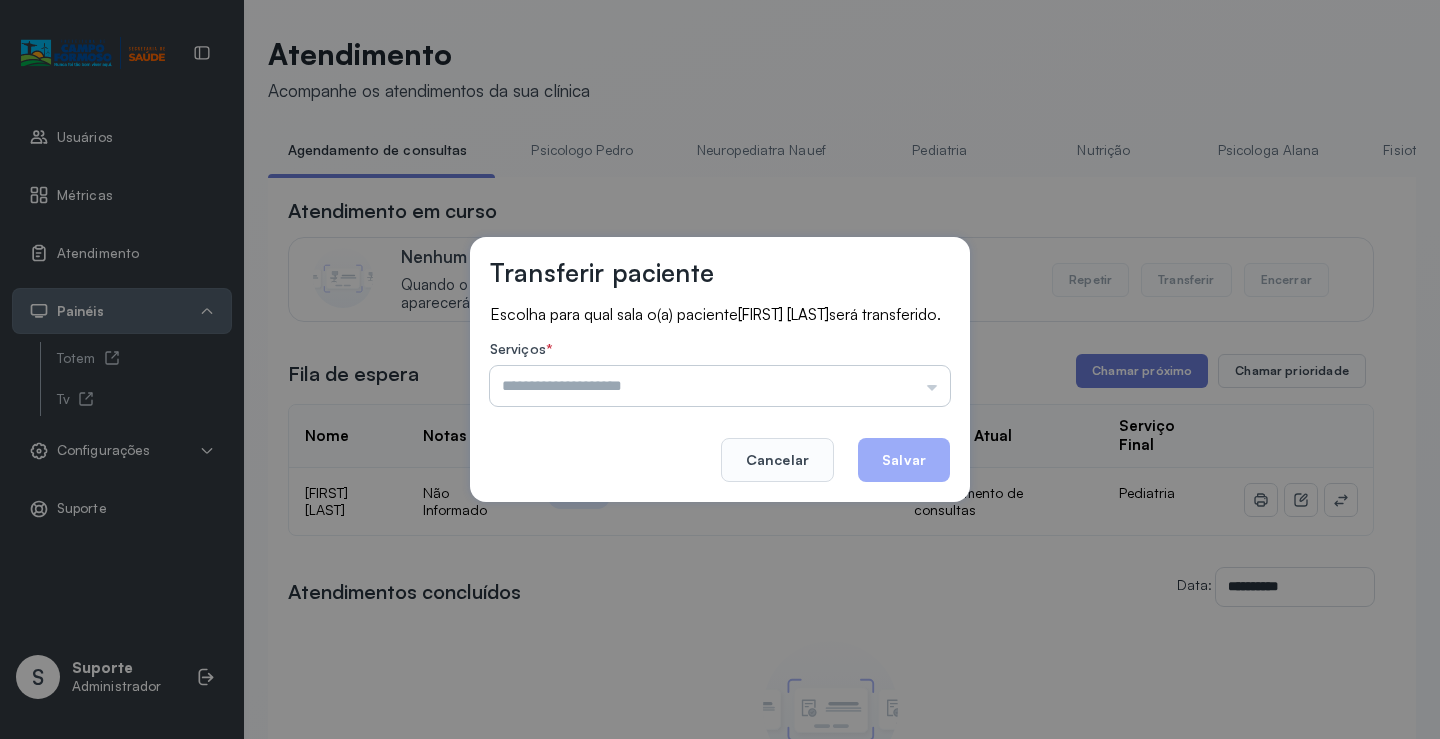 click at bounding box center [720, 386] 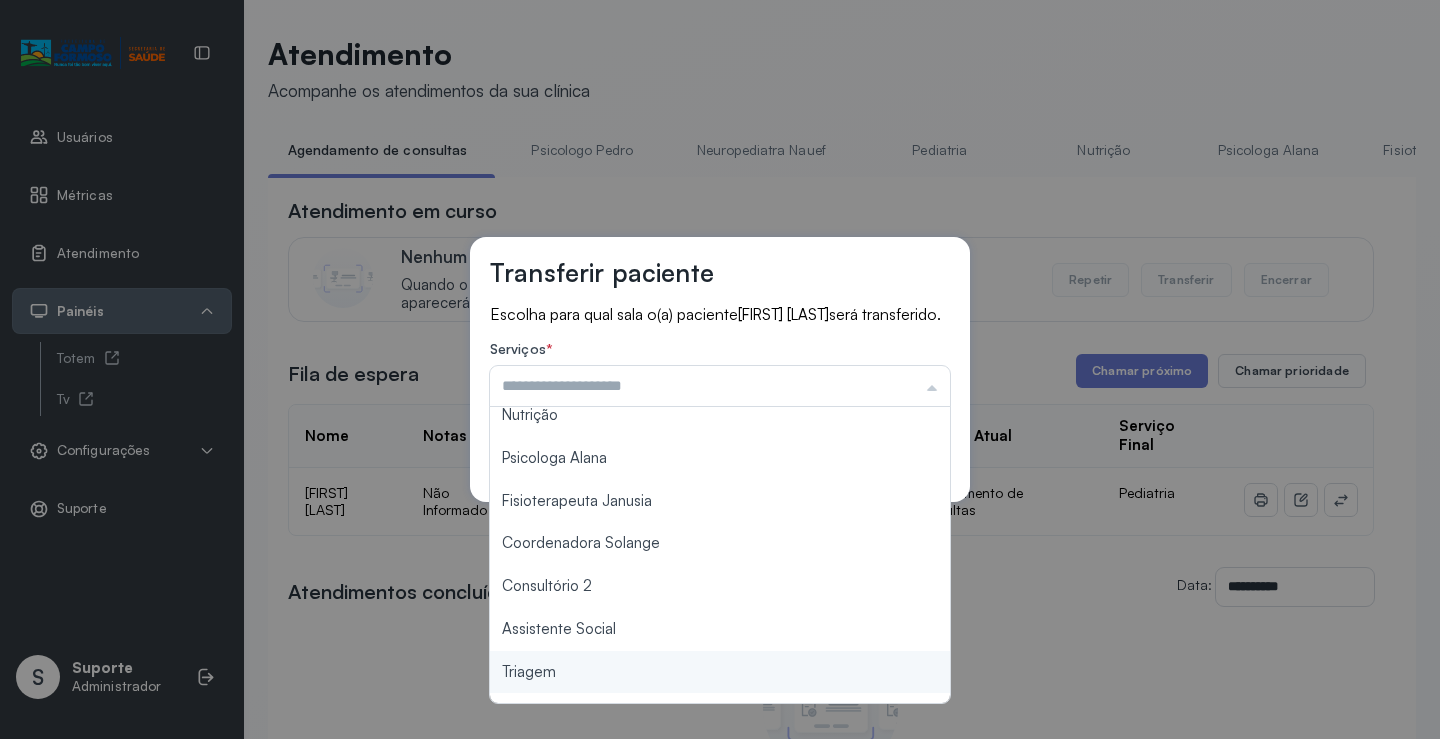 scroll, scrollTop: 302, scrollLeft: 0, axis: vertical 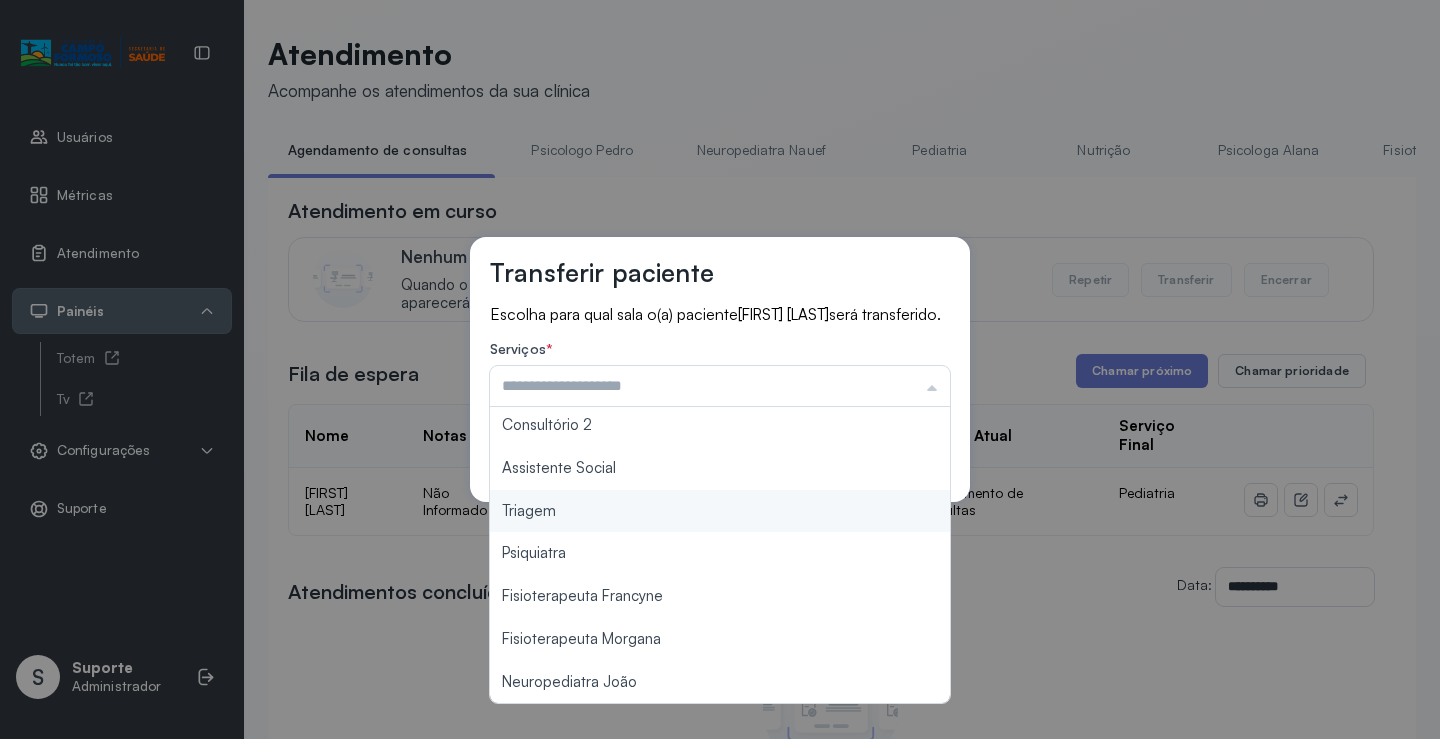 type on "*******" 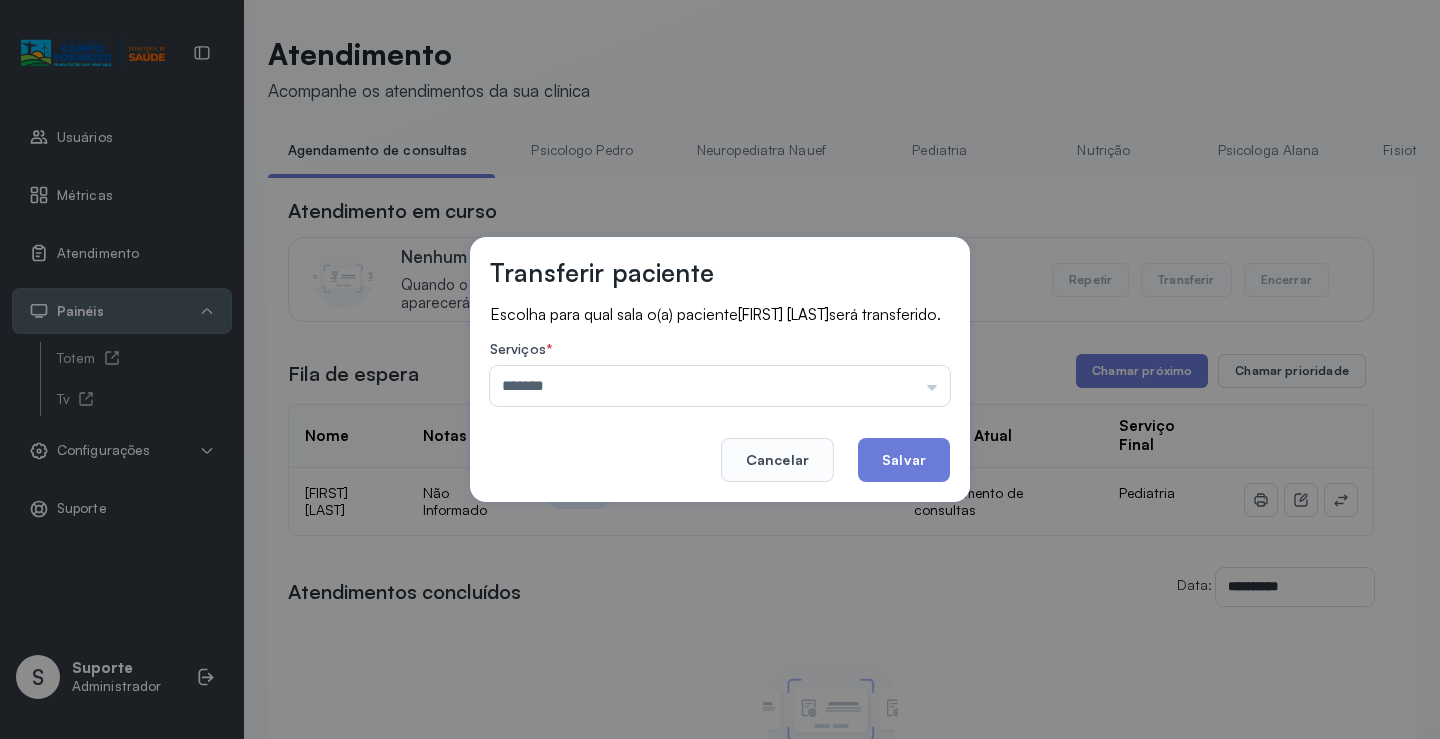 click on "Transferir paciente Escolha para qual sala o(a) paciente [FIRST] [LAST] será transferido. Serviços * ******* Psicologo Pedro Neuropediatra Nauef Pediatria Nutrição Psicologa Alana Fisioterapeuta Janusia Coordenadora Solange Consultório 2 Assistente Social Triagem Psiquiatra Fisioterapeuta Francyne Fisioterapeuta Morgana Neuropediatra João Cancelar Salvar" at bounding box center [720, 369] 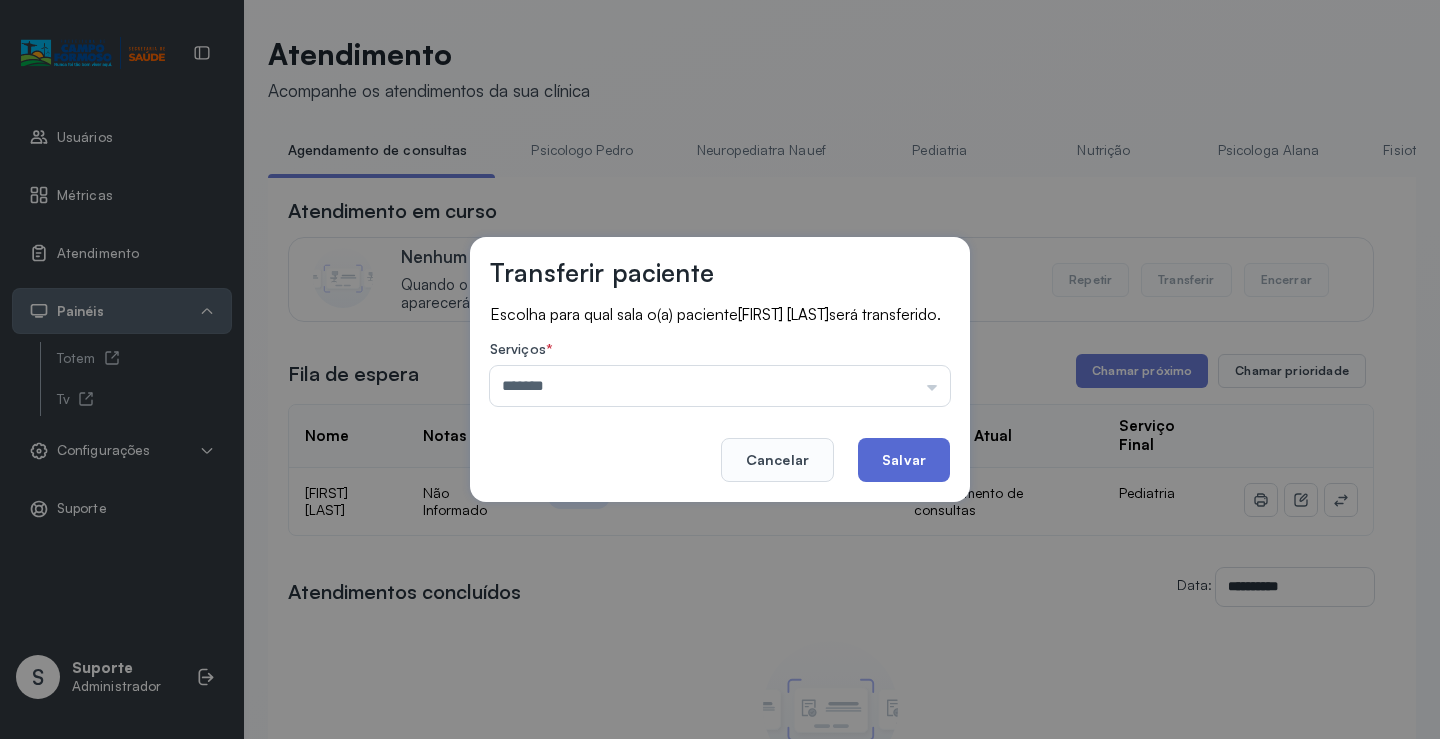 click on "Salvar" 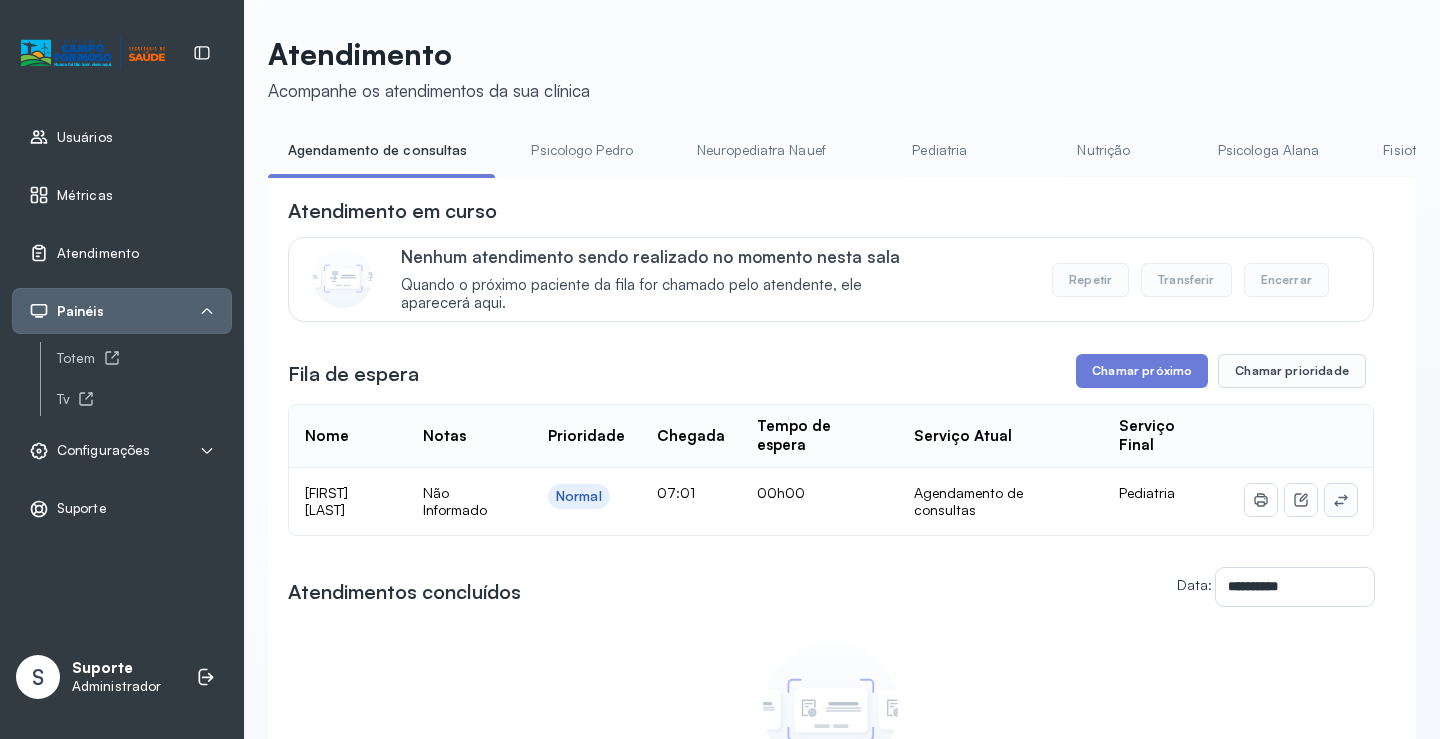 click 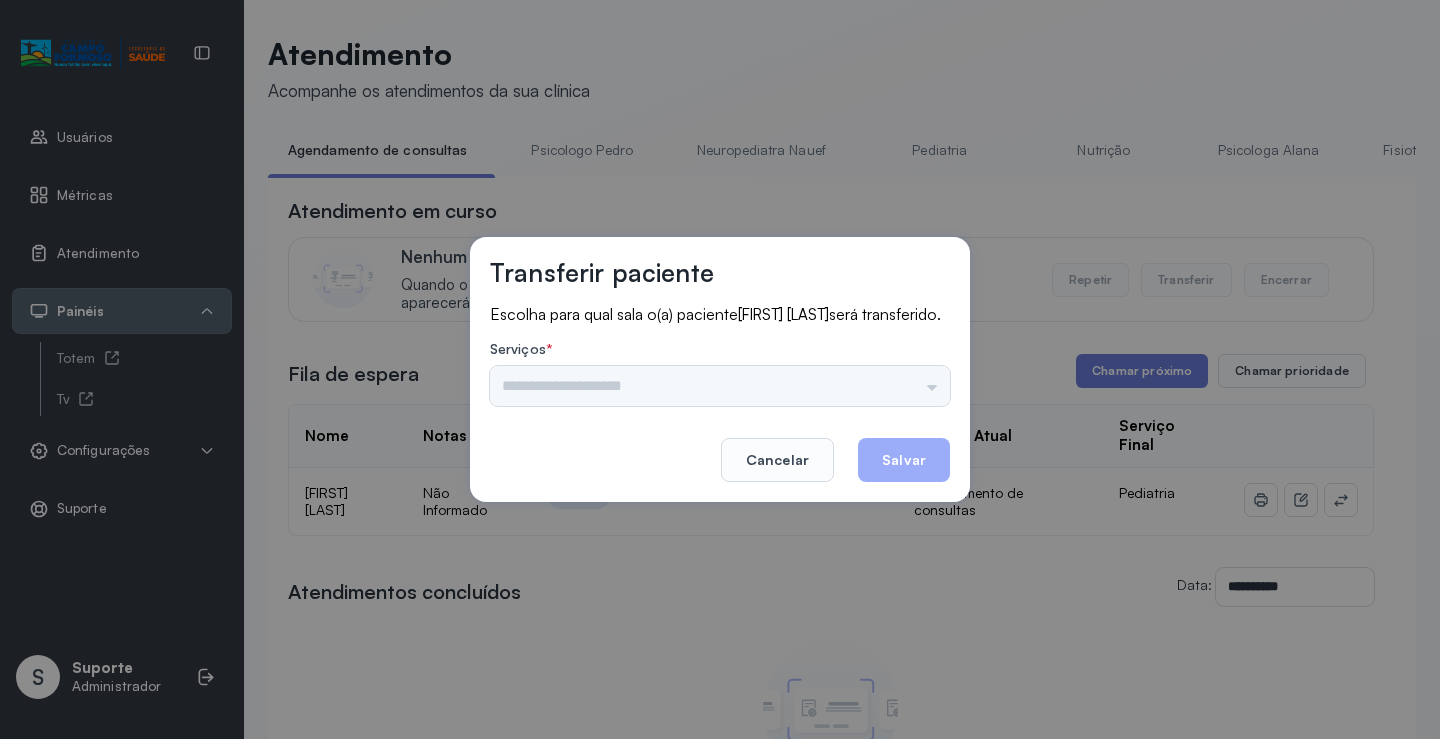 click on "Psicologo Pedro Neuropediatra Nauef Pediatria Nutrição Psicologa Alana Fisioterapeuta Janusia Coordenadora Solange Consultório 2 Assistente Social Triagem Psiquiatra Fisioterapeuta Francyne Fisioterapeuta Morgana Neuropediatra João" at bounding box center (720, 386) 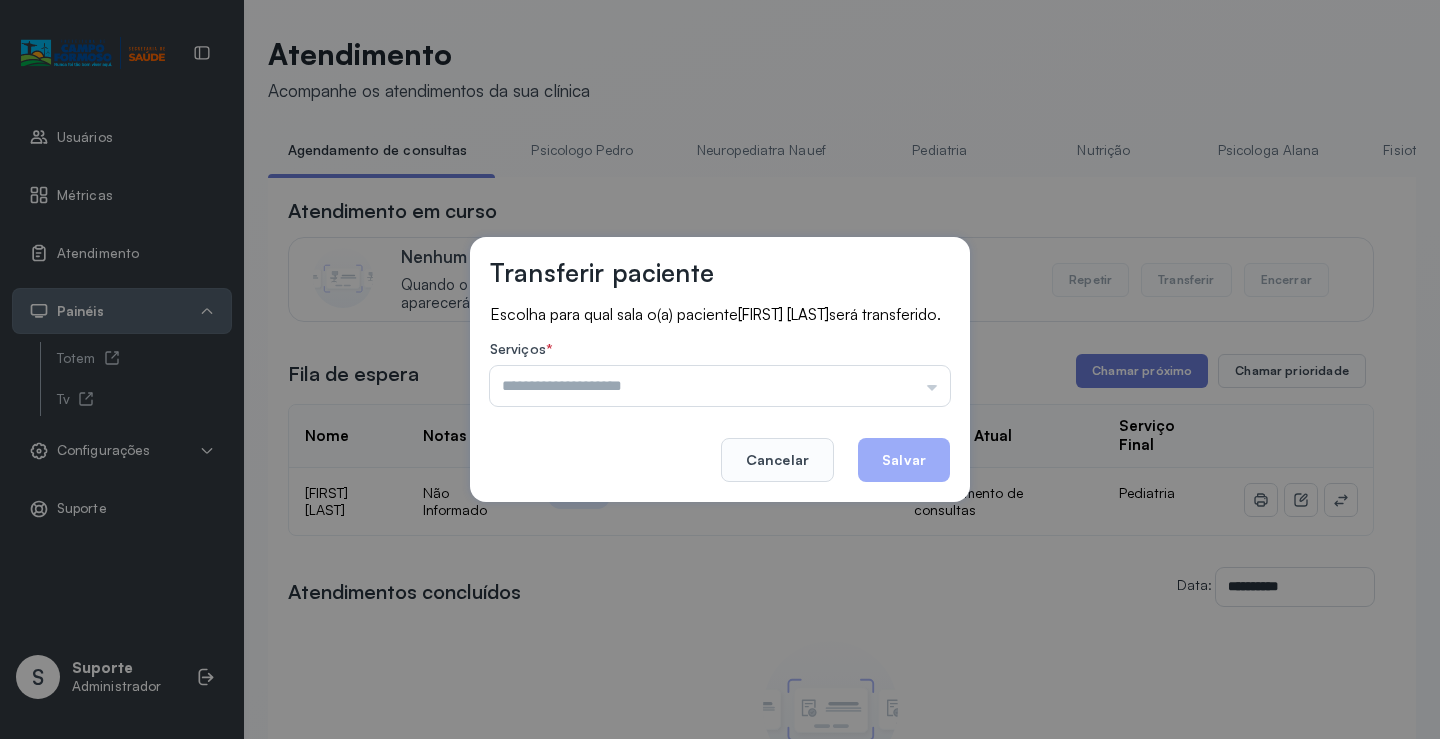 drag, startPoint x: 918, startPoint y: 407, endPoint x: 789, endPoint y: 424, distance: 130.11533 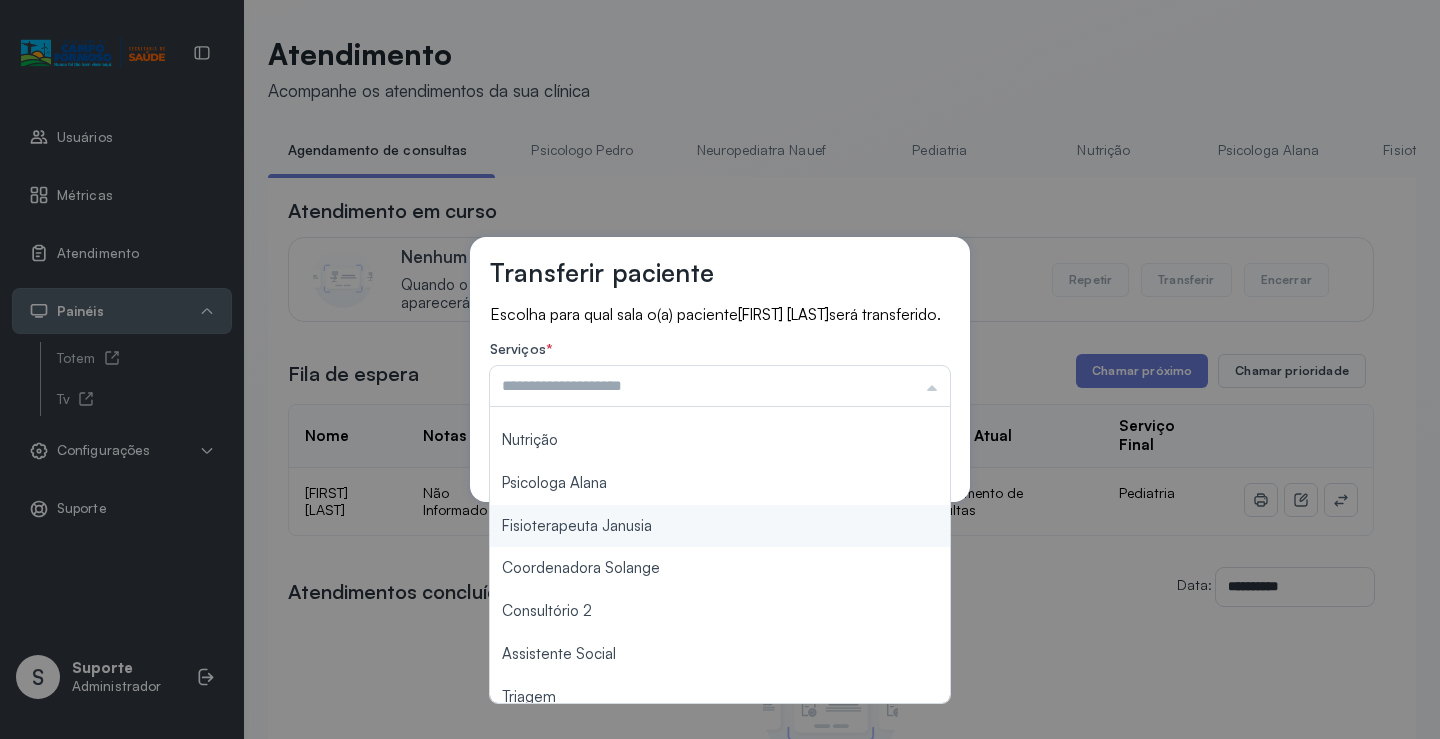 scroll, scrollTop: 303, scrollLeft: 0, axis: vertical 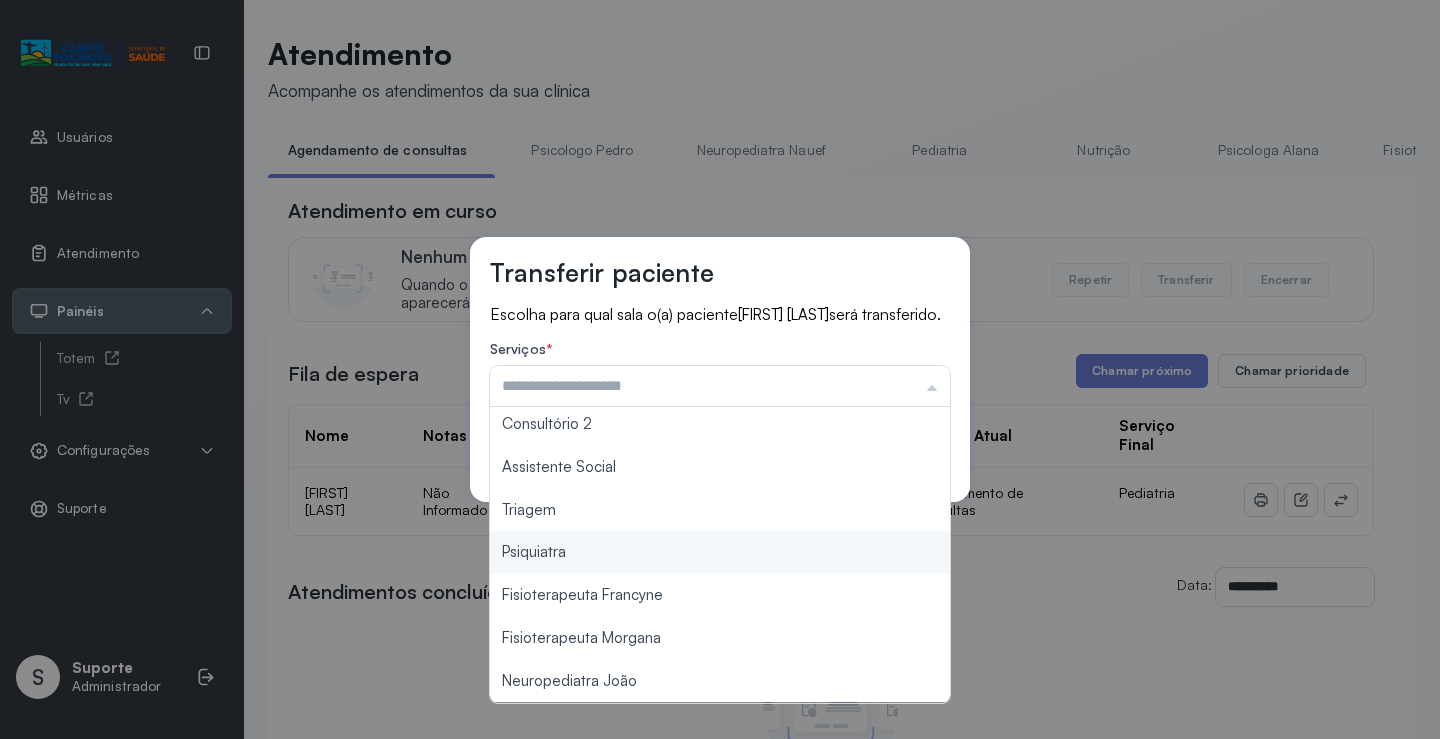 type on "*******" 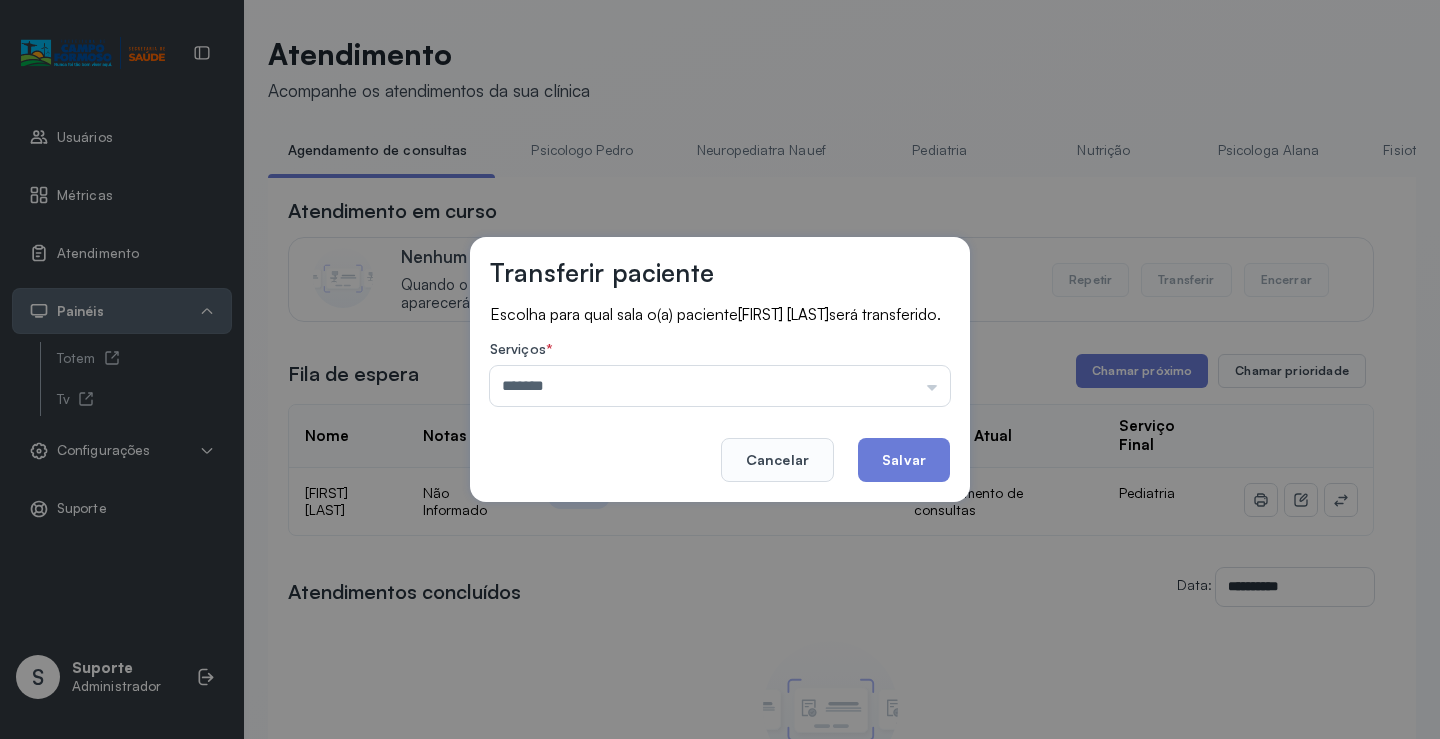 drag, startPoint x: 573, startPoint y: 528, endPoint x: 850, endPoint y: 472, distance: 282.60397 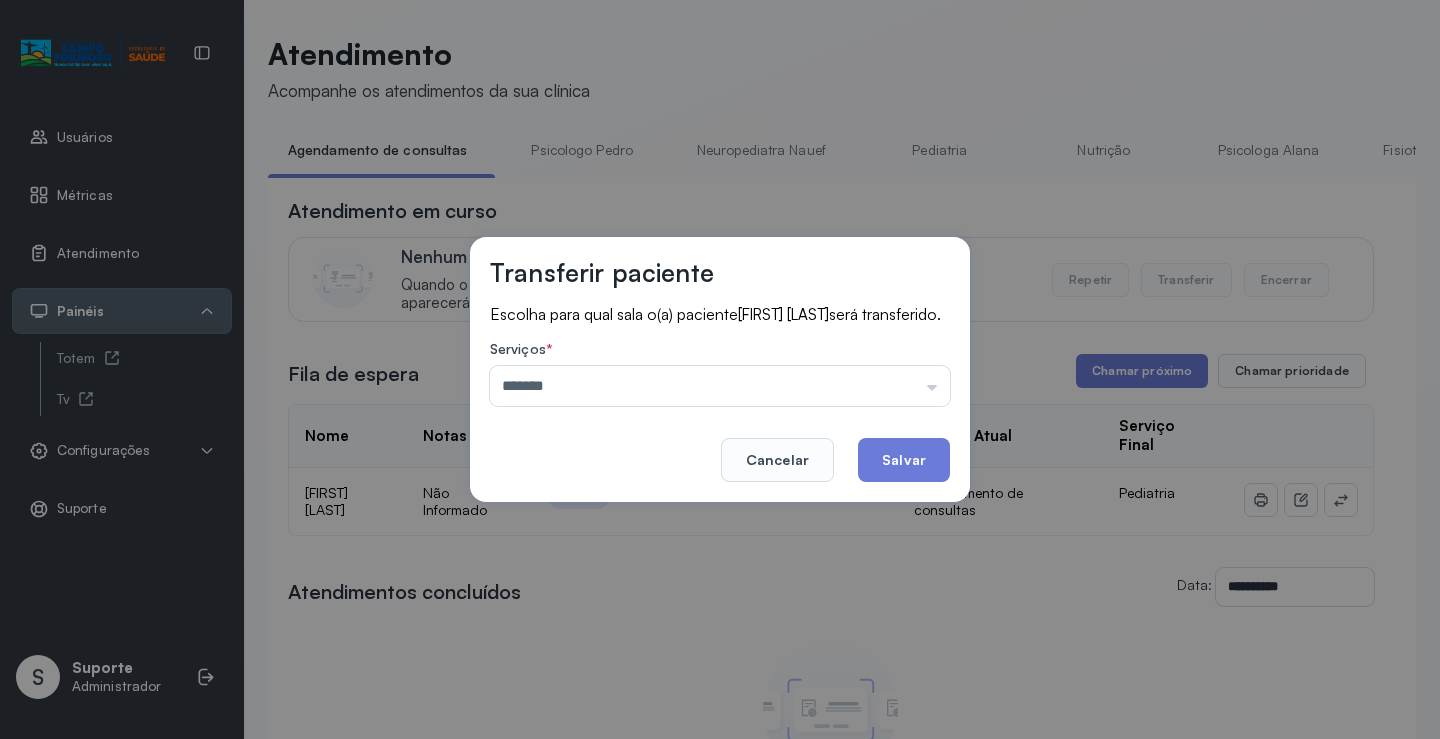 click on "Transferir paciente Escolha para qual sala o(a) paciente [FIRST] [LAST] será transferido. Serviços * ******* Psicologo Pedro Neuropediatra Nauef Pediatria Nutrição Psicologa Alana Fisioterapeuta Janusia Coordenadora Solange Consultório 2 Assistente Social Triagem Psiquiatra Fisioterapeuta Francyne Fisioterapeuta Morgana Neuropediatra João Cancelar Salvar" at bounding box center (720, 369) 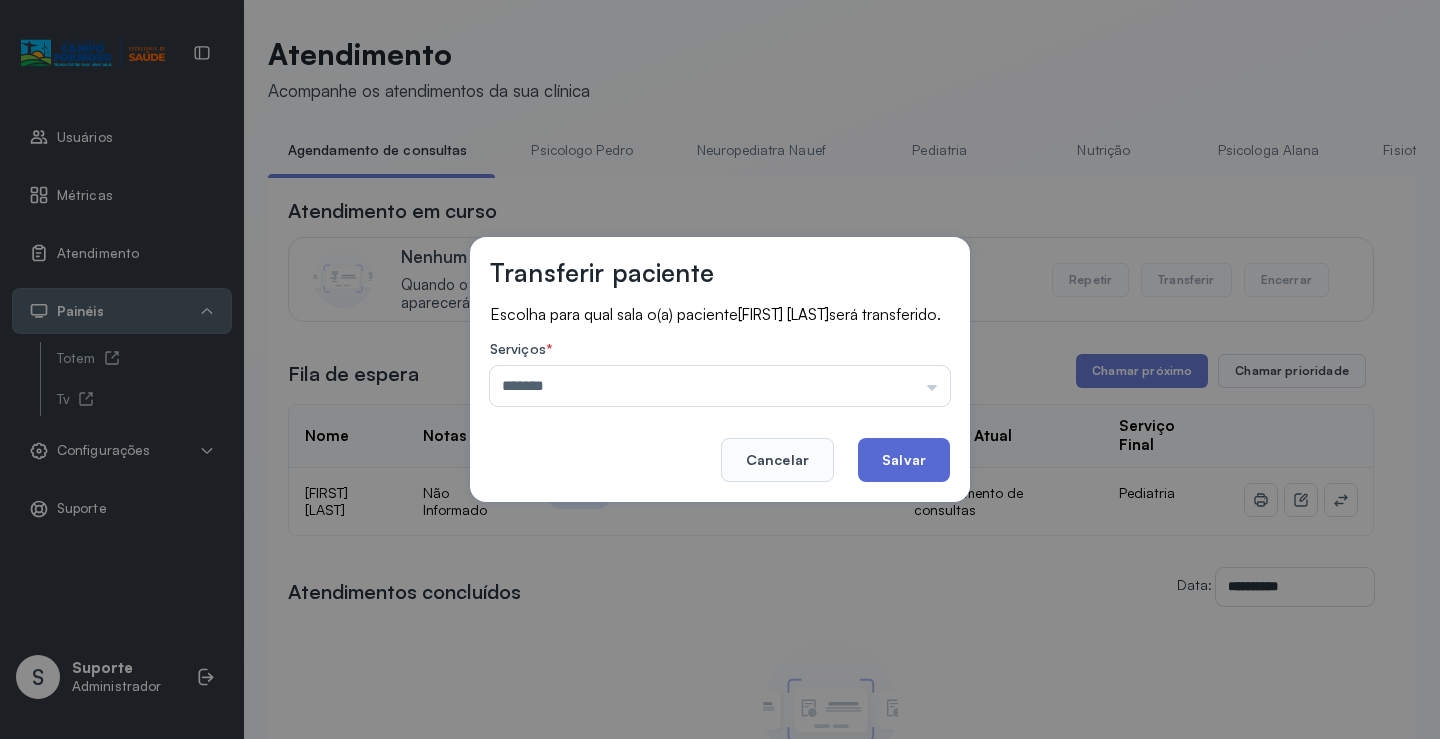 click on "Salvar" 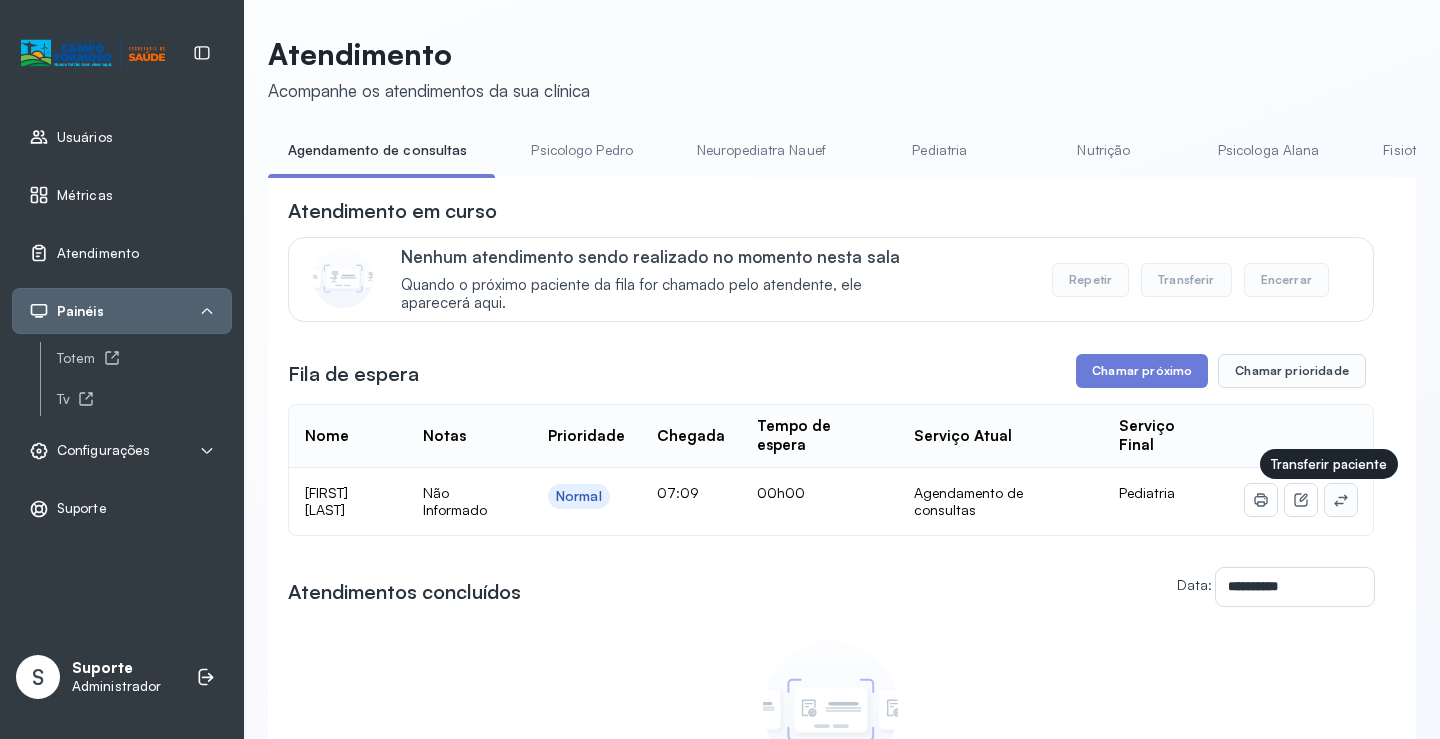 click 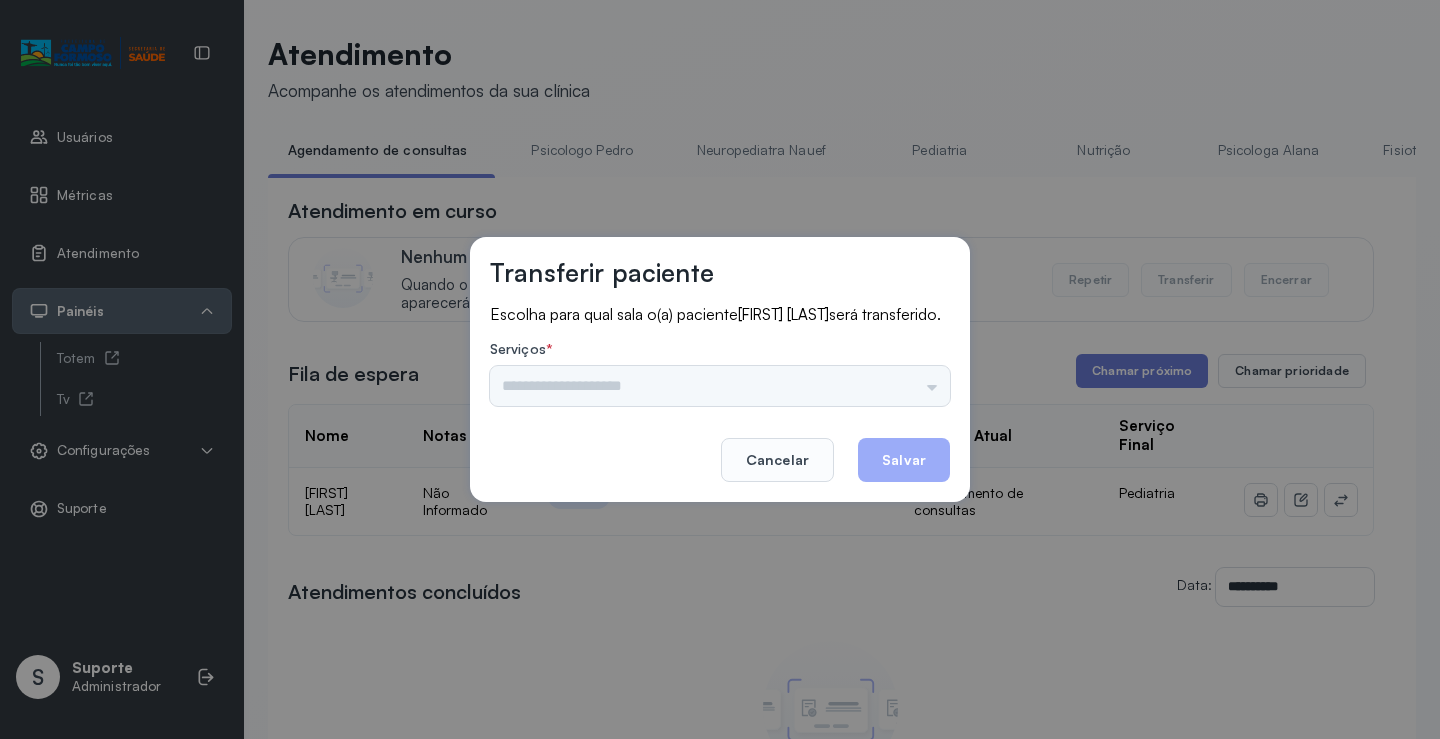 click on "Transferir paciente Escolha para qual sala o(a) paciente [FIRST] [LAST] será transferido. Serviços * Psicologo Pedro Neuropediatra Nauef Pediatria Nutrição Psicologa Alana Fisioterapeuta Janusia Coordenadora Solange Consultório 2 Assistente Social Triagem Psiquiatra Fisioterapeuta Francyne Fisioterapeuta Morgana Neuropediatra João Cancelar Salvar" at bounding box center [720, 369] 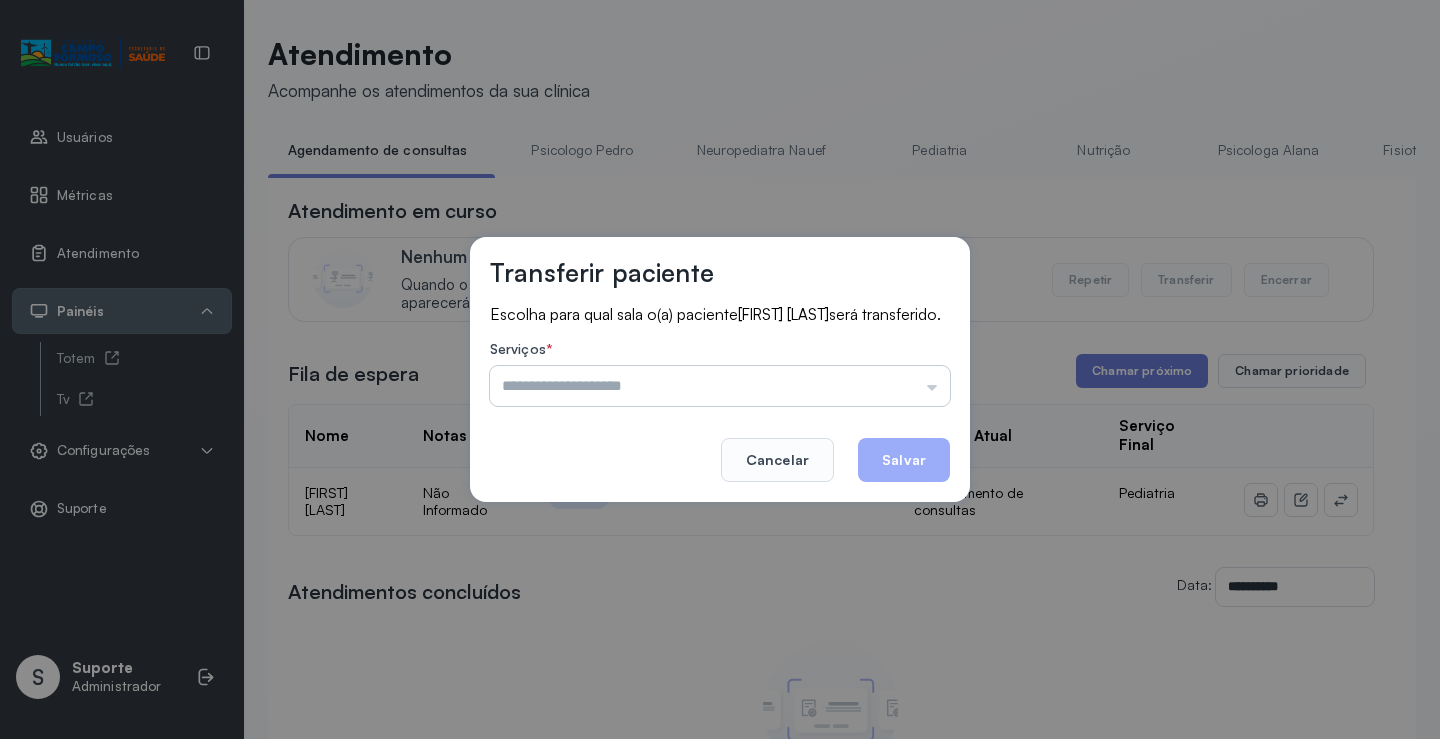 click at bounding box center [720, 386] 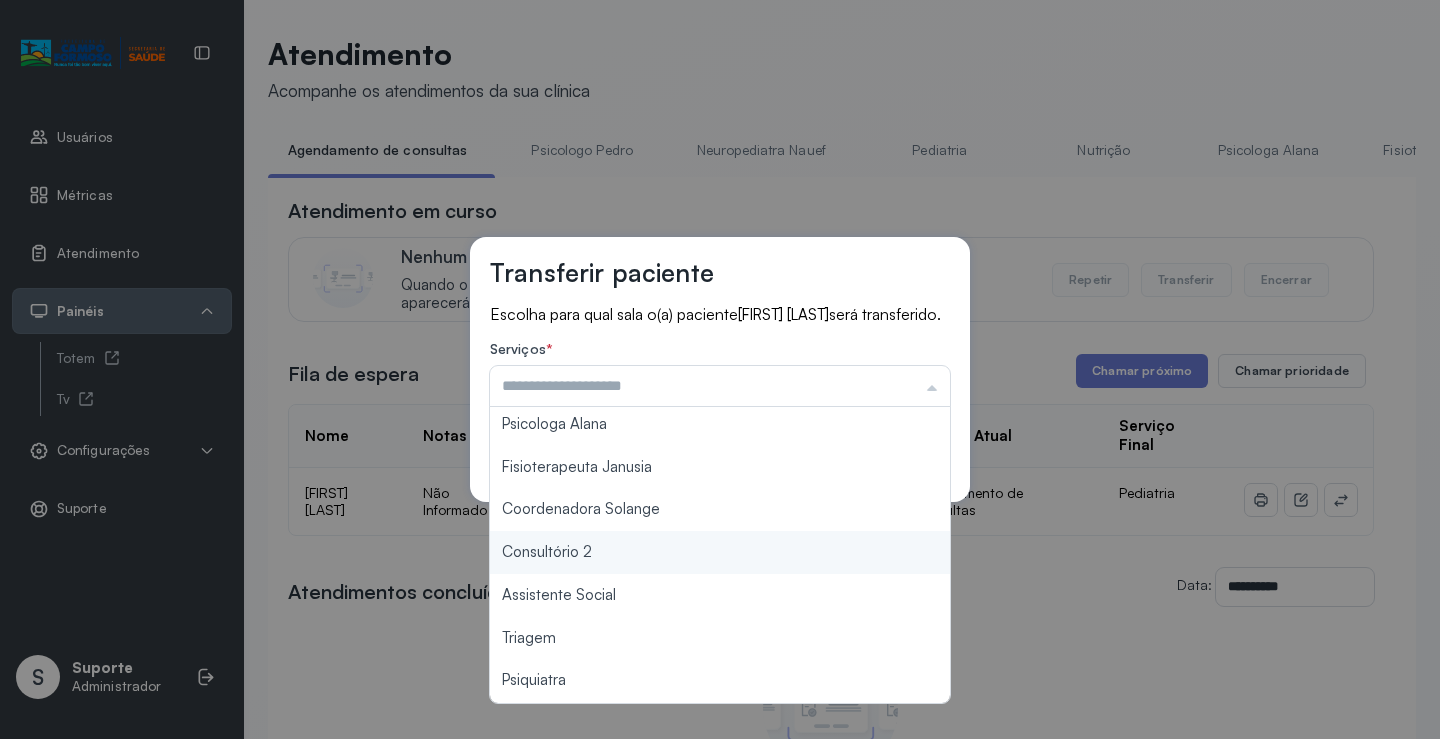scroll, scrollTop: 202, scrollLeft: 0, axis: vertical 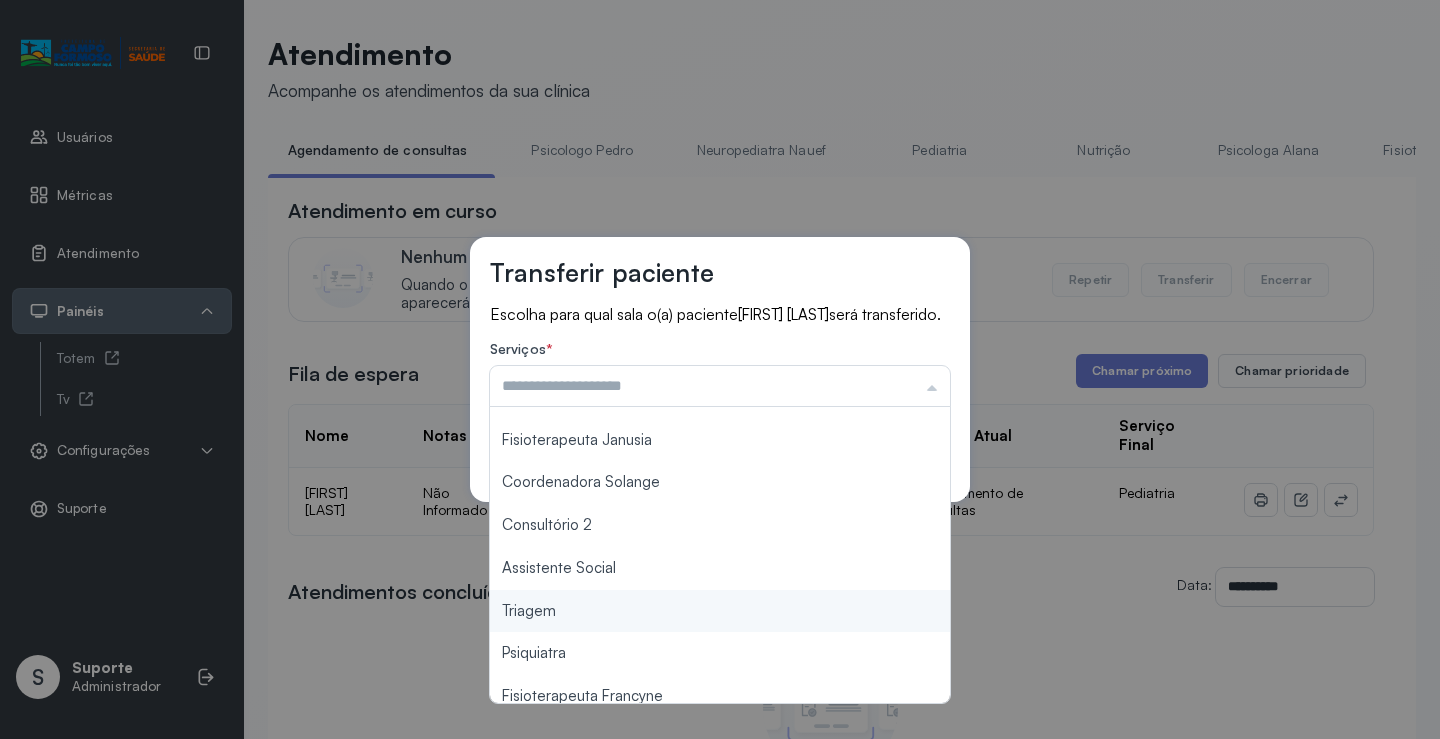 type on "*******" 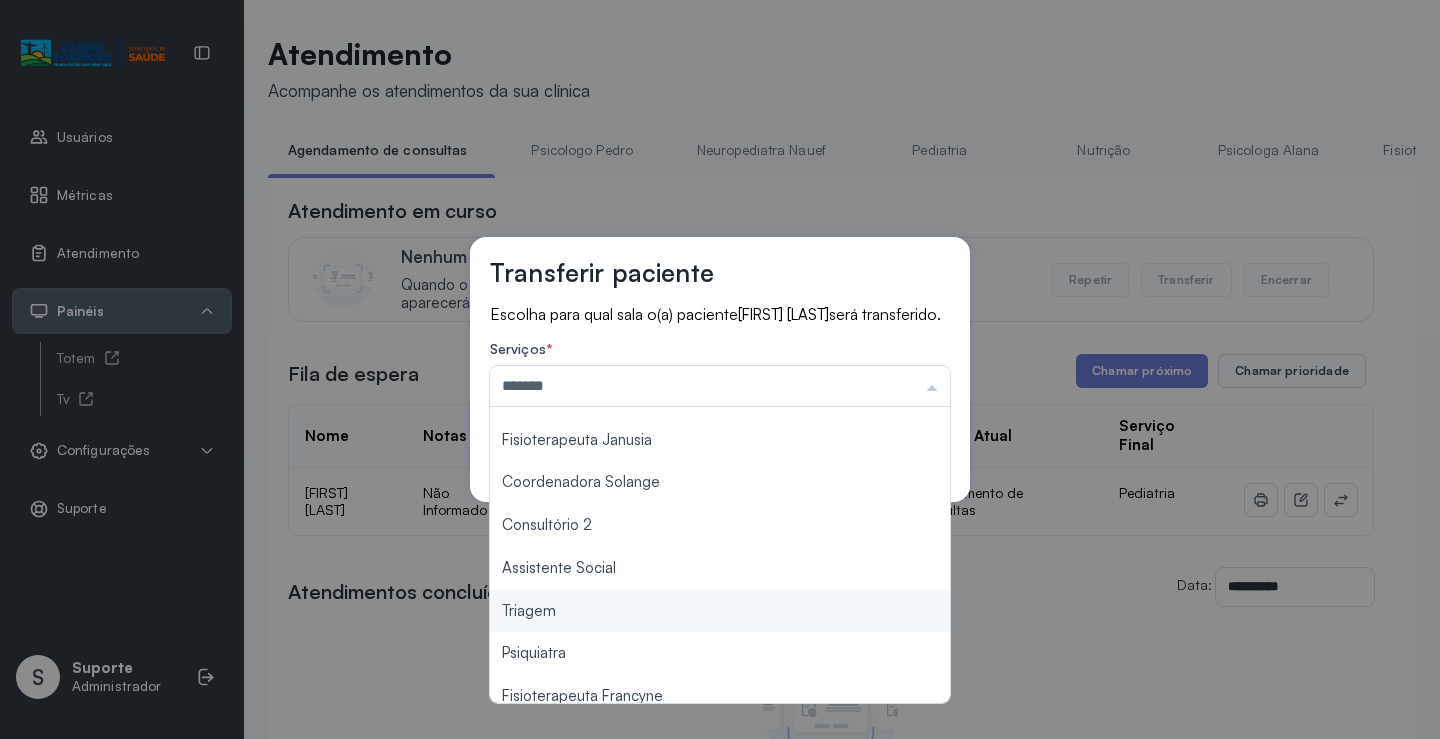 drag, startPoint x: 559, startPoint y: 629, endPoint x: 780, endPoint y: 525, distance: 244.24782 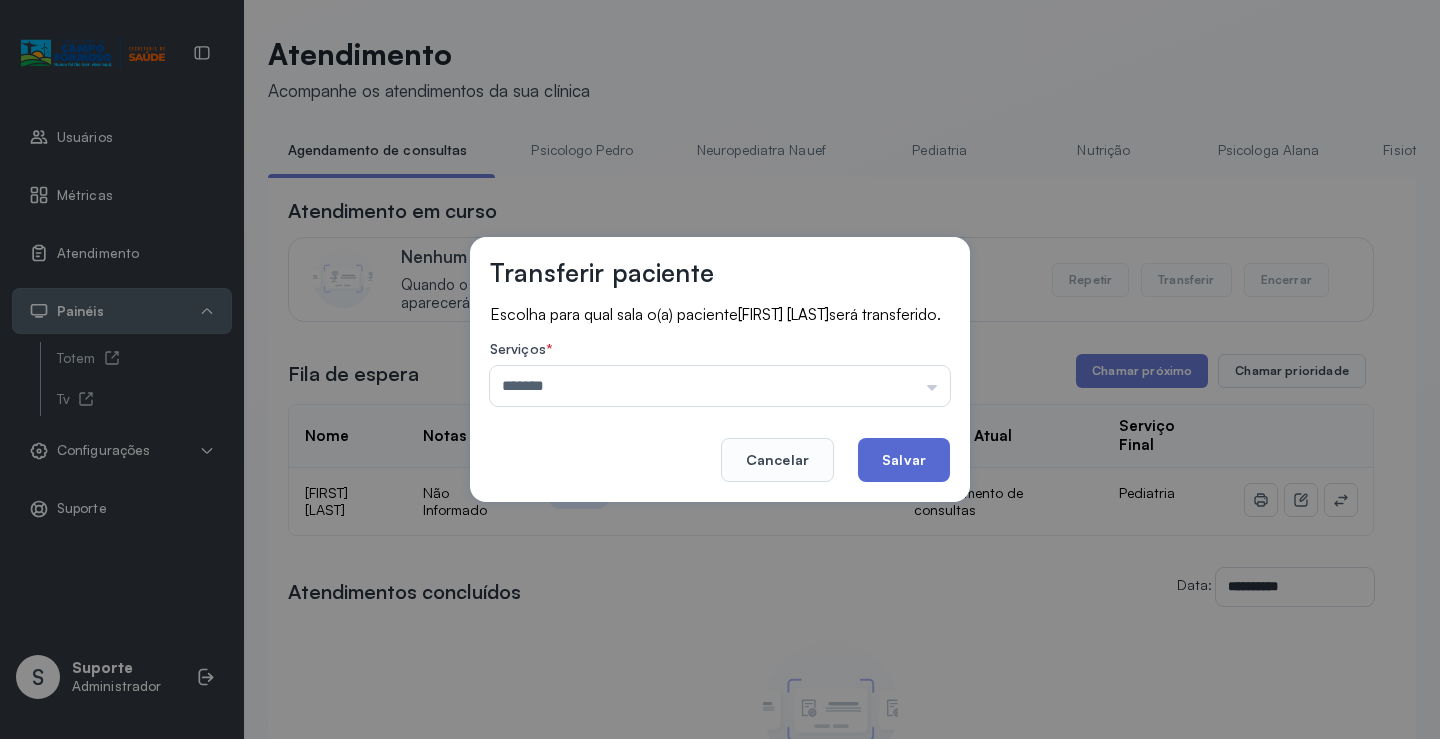 click on "Salvar" 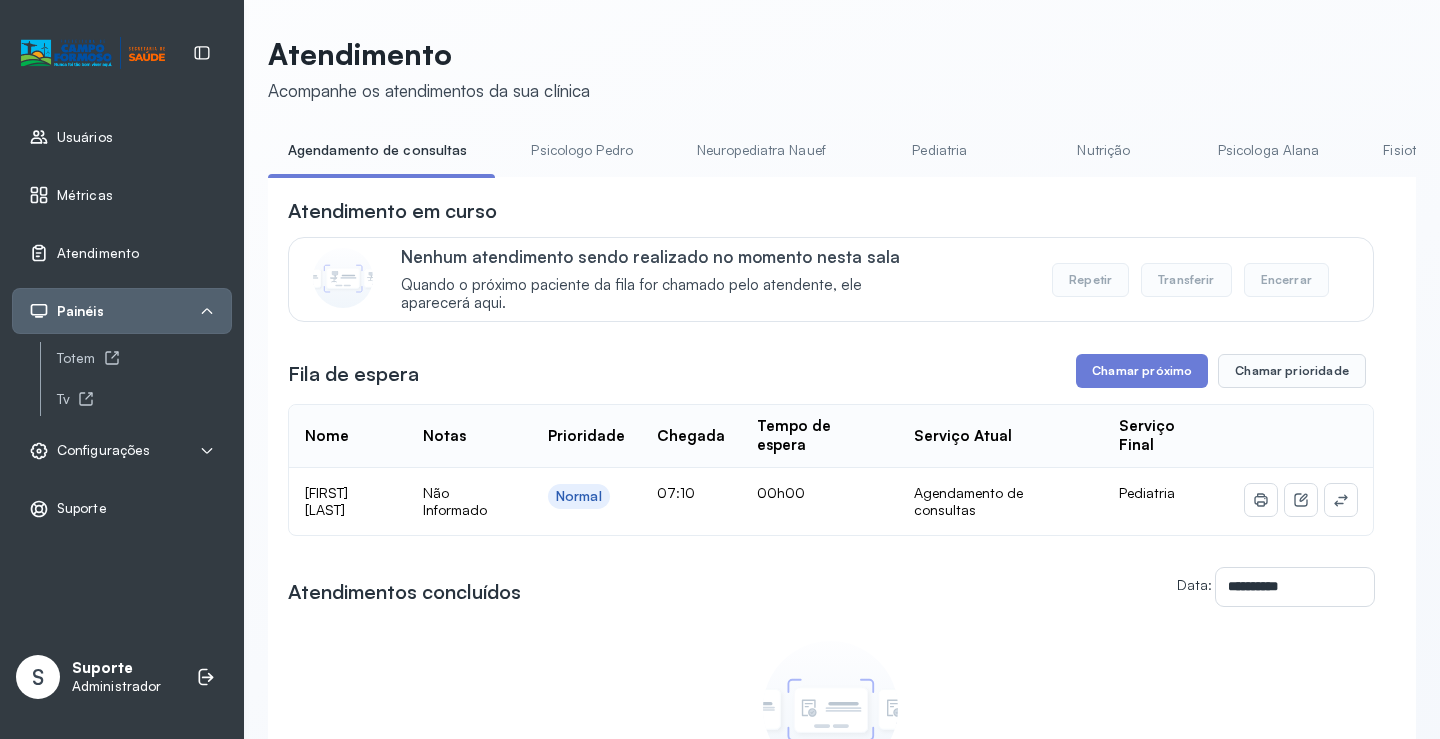 click 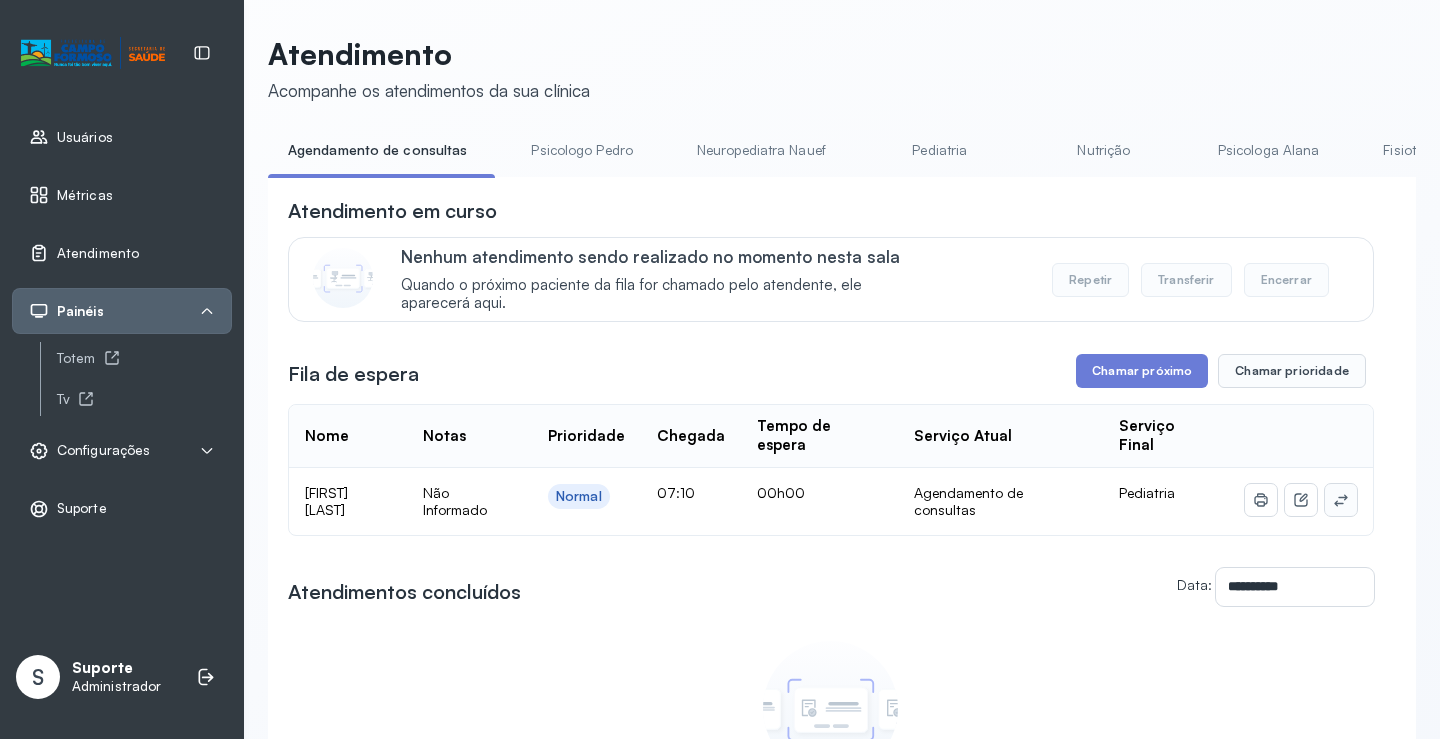 click 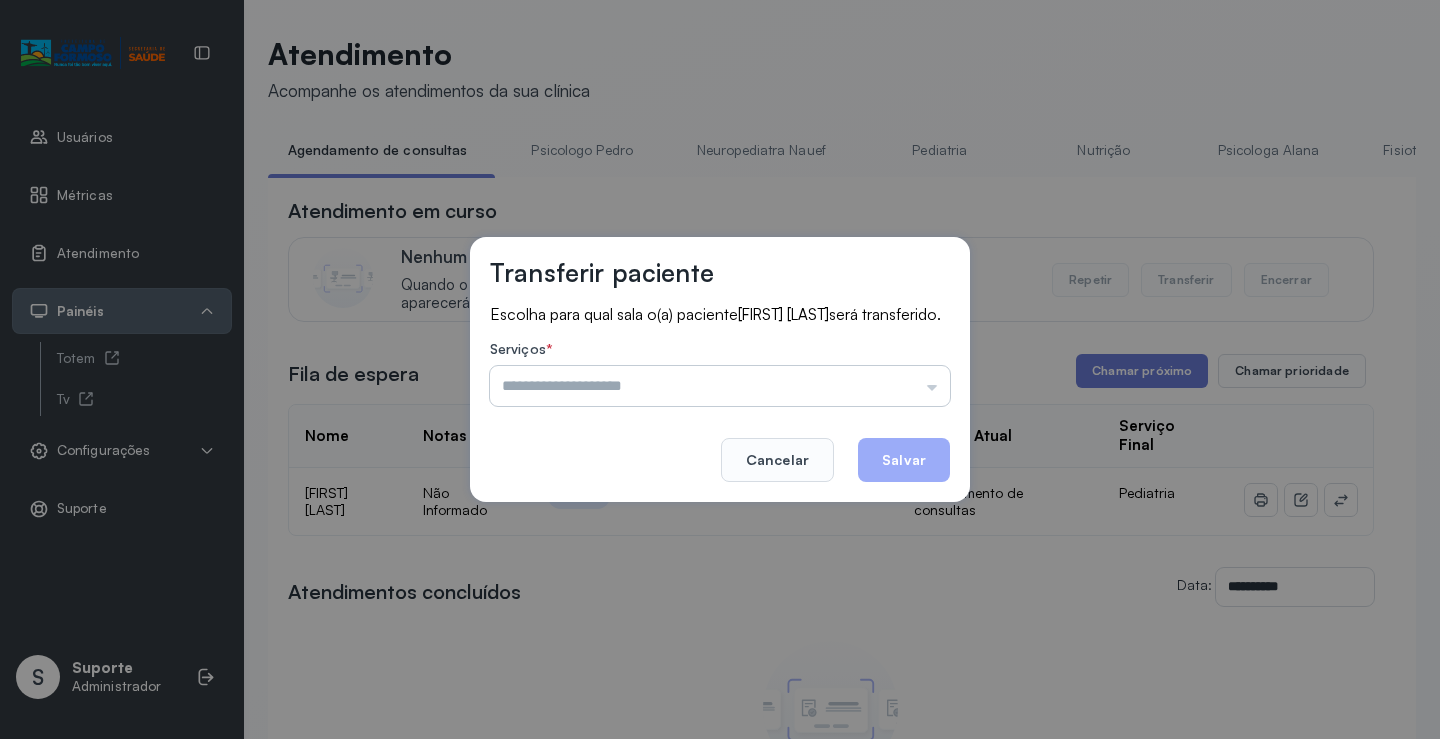drag, startPoint x: 922, startPoint y: 382, endPoint x: 906, endPoint y: 394, distance: 20 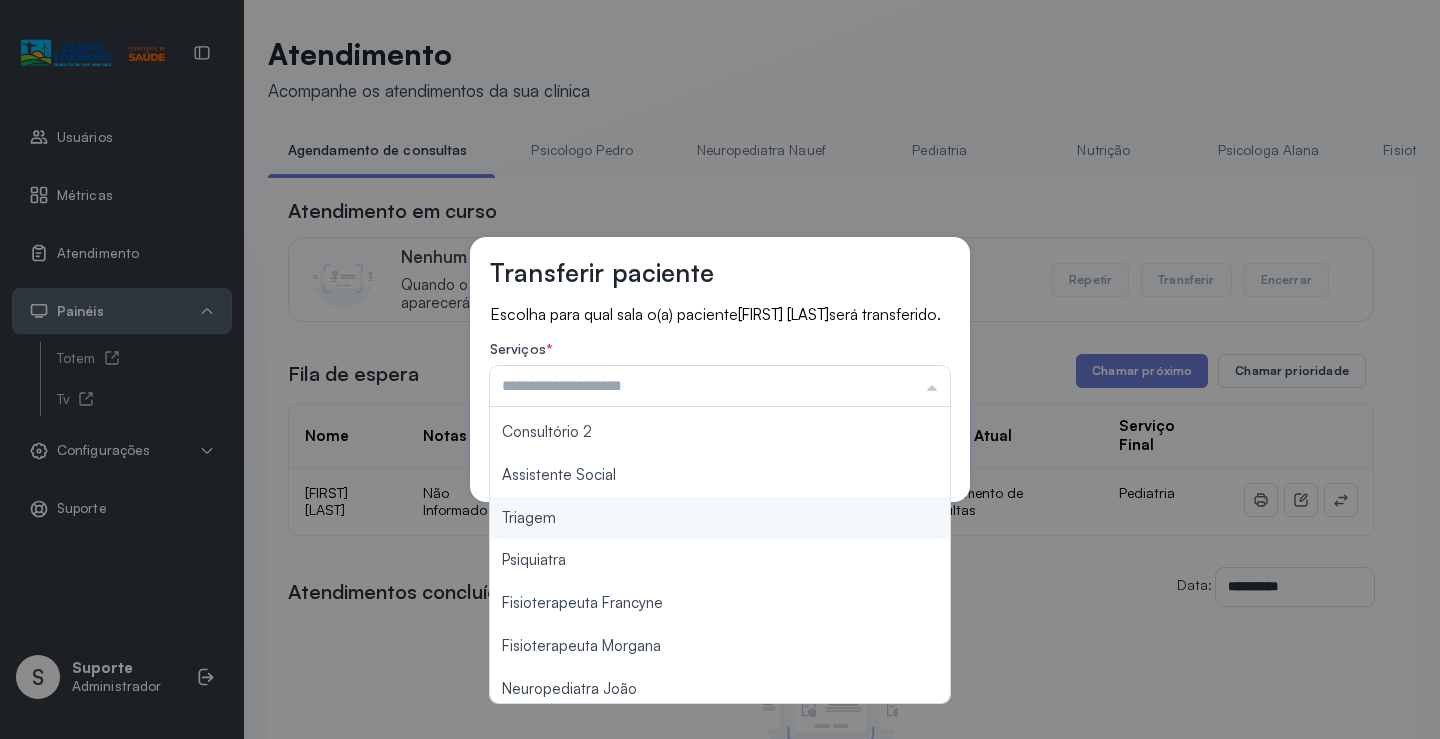 scroll, scrollTop: 303, scrollLeft: 0, axis: vertical 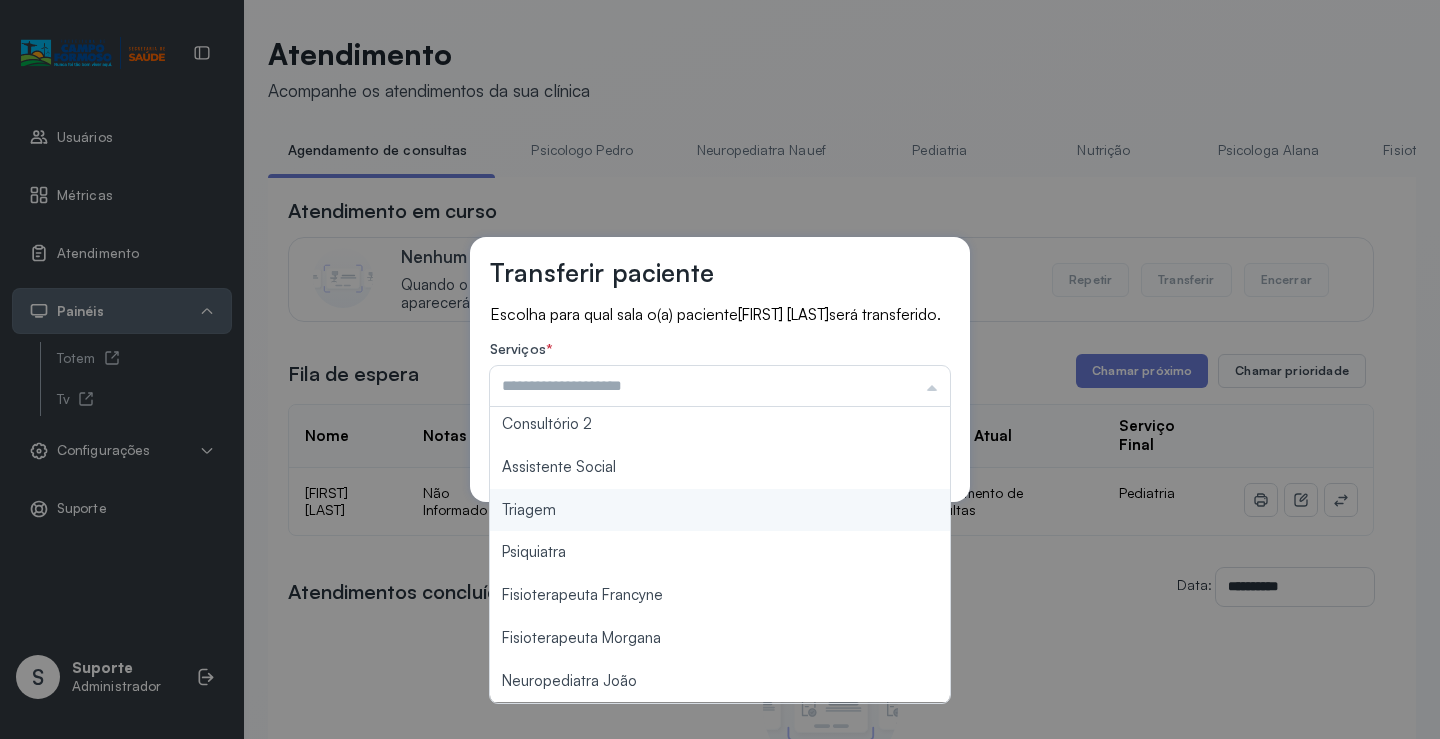 type on "*******" 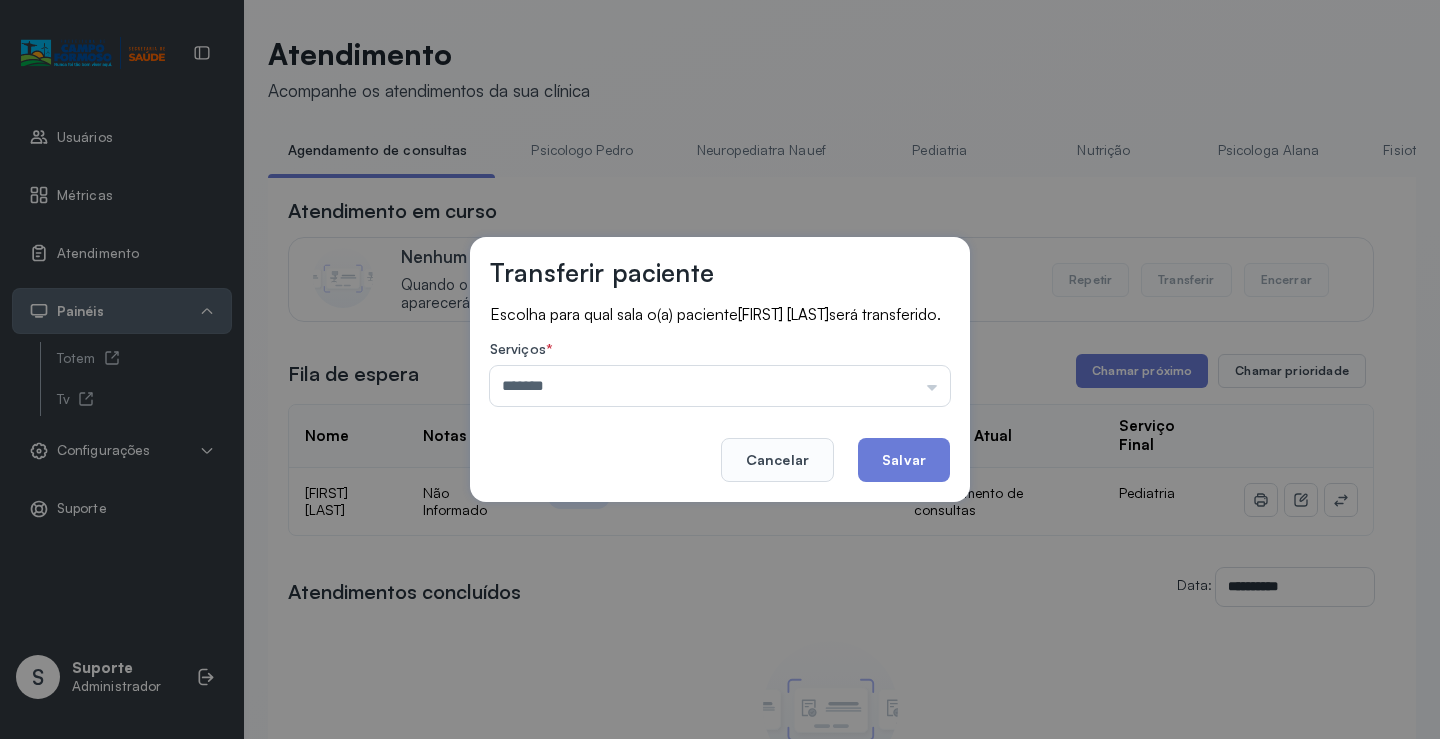 click on "Transferir paciente Escolha para qual sala o(a) paciente [FIRST] [LAST] será transferido. Serviços * ******* Psicologo Pedro Neuropediatra Nauef Pediatria Nutrição Psicologa Alana Fisioterapeuta Janusia Coordenadora Solange Consultório 2 Assistente Social Triagem Psiquiatra Fisioterapeuta Francyne Fisioterapeuta Morgana Neuropediatra João Cancelar Salvar" at bounding box center [720, 369] 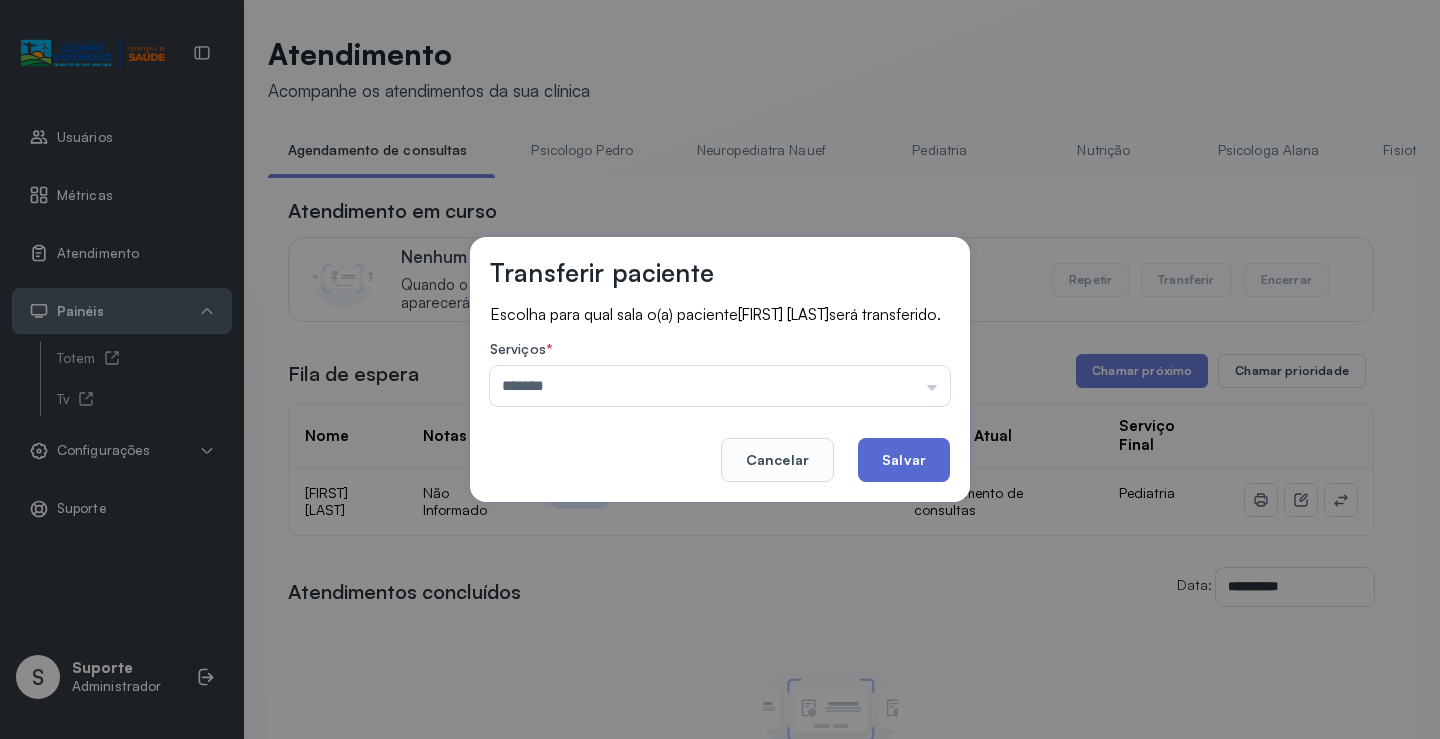 click on "Salvar" 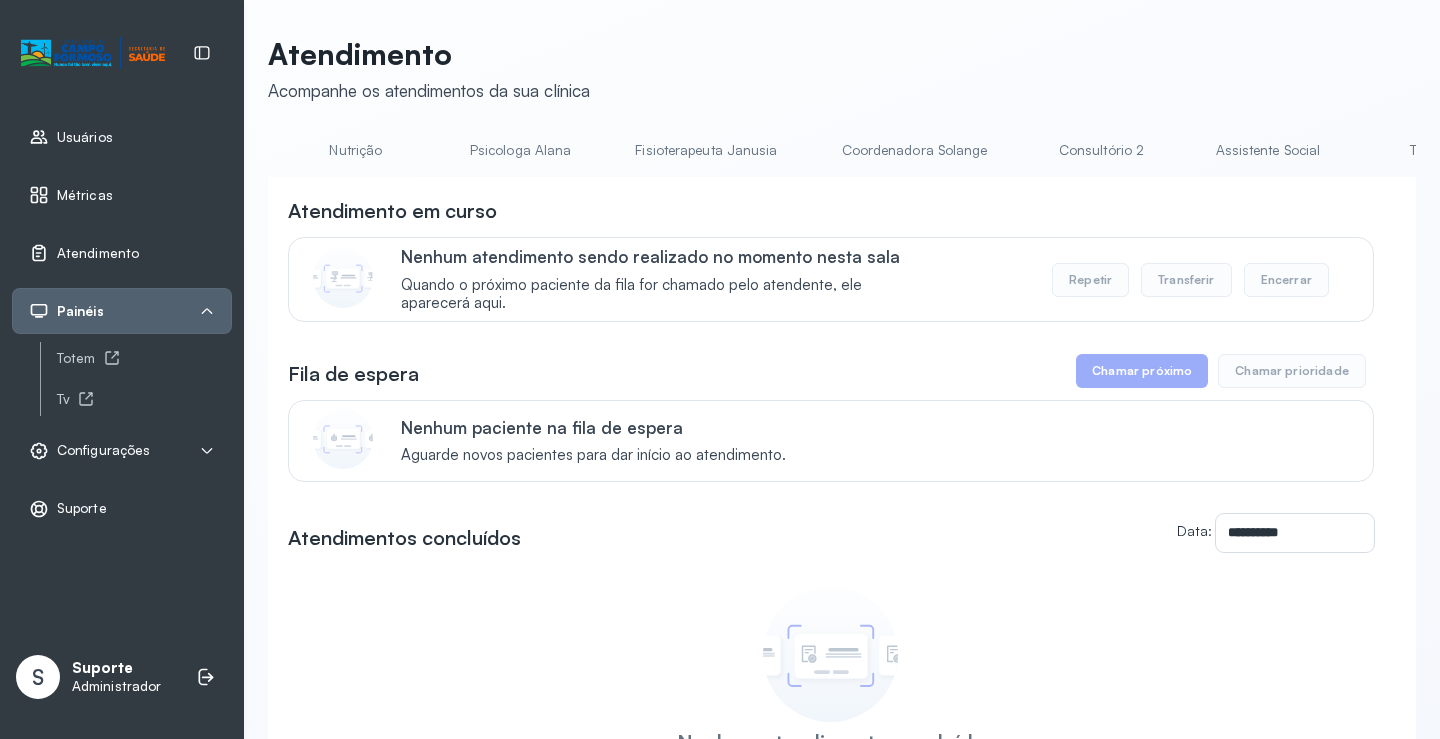 scroll, scrollTop: 0, scrollLeft: 1220, axis: horizontal 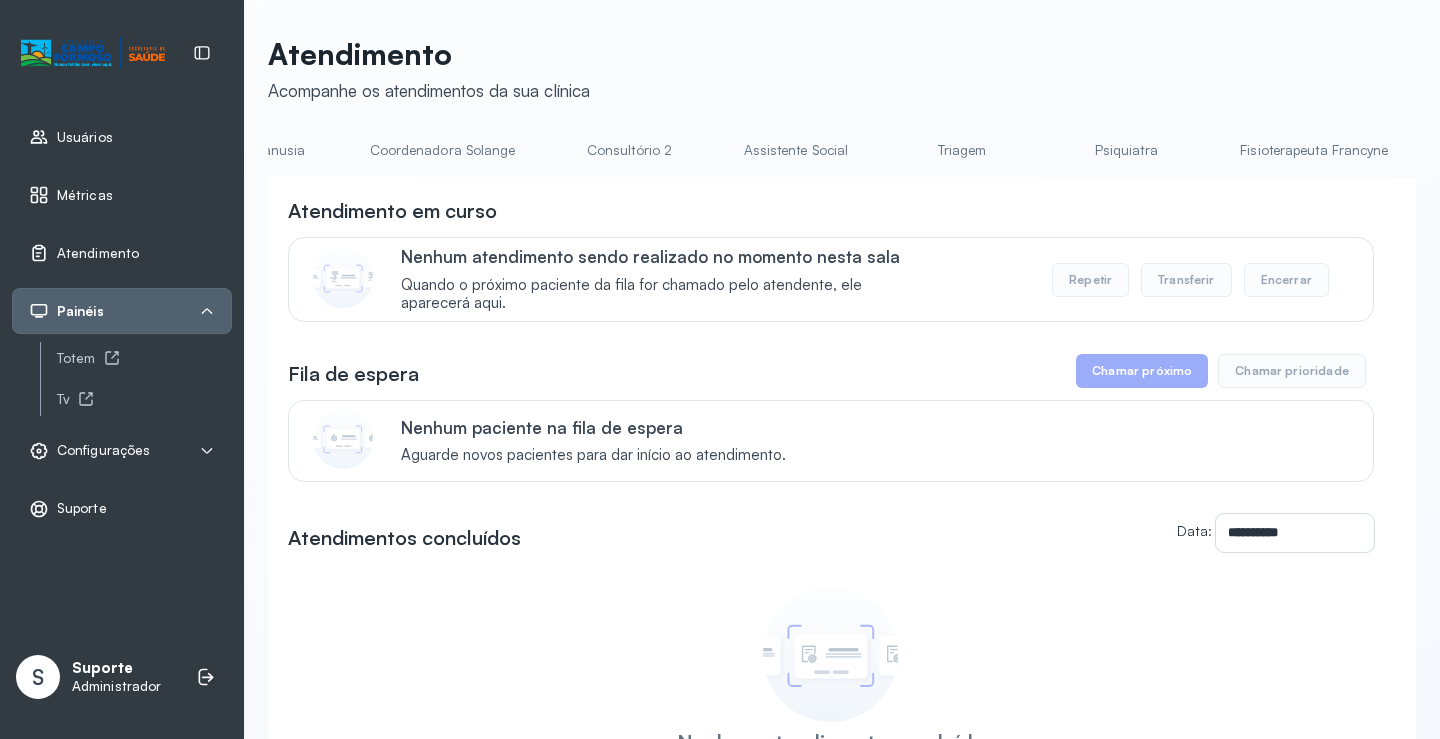 click on "Triagem" at bounding box center [962, 150] 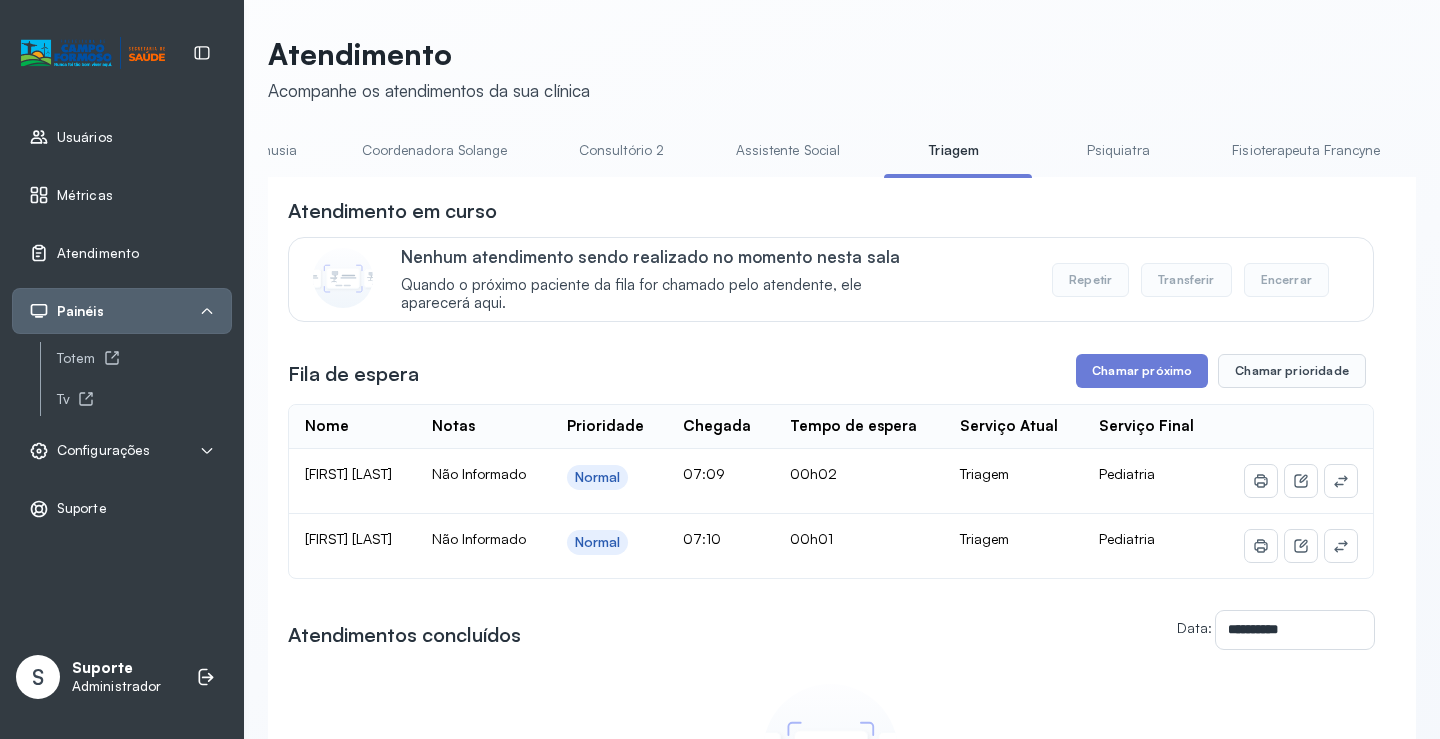 drag, startPoint x: 1049, startPoint y: 183, endPoint x: 883, endPoint y: 190, distance: 166.14752 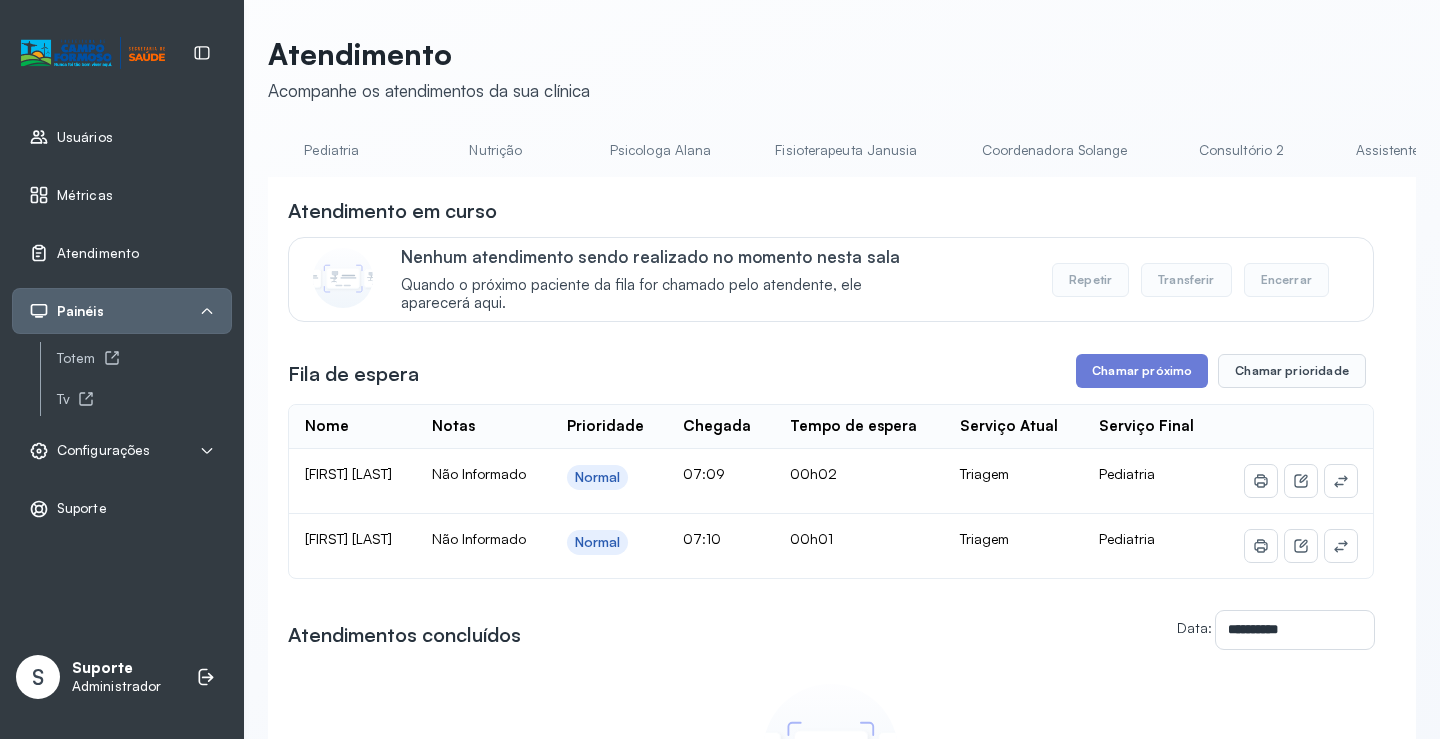 scroll, scrollTop: 0, scrollLeft: 0, axis: both 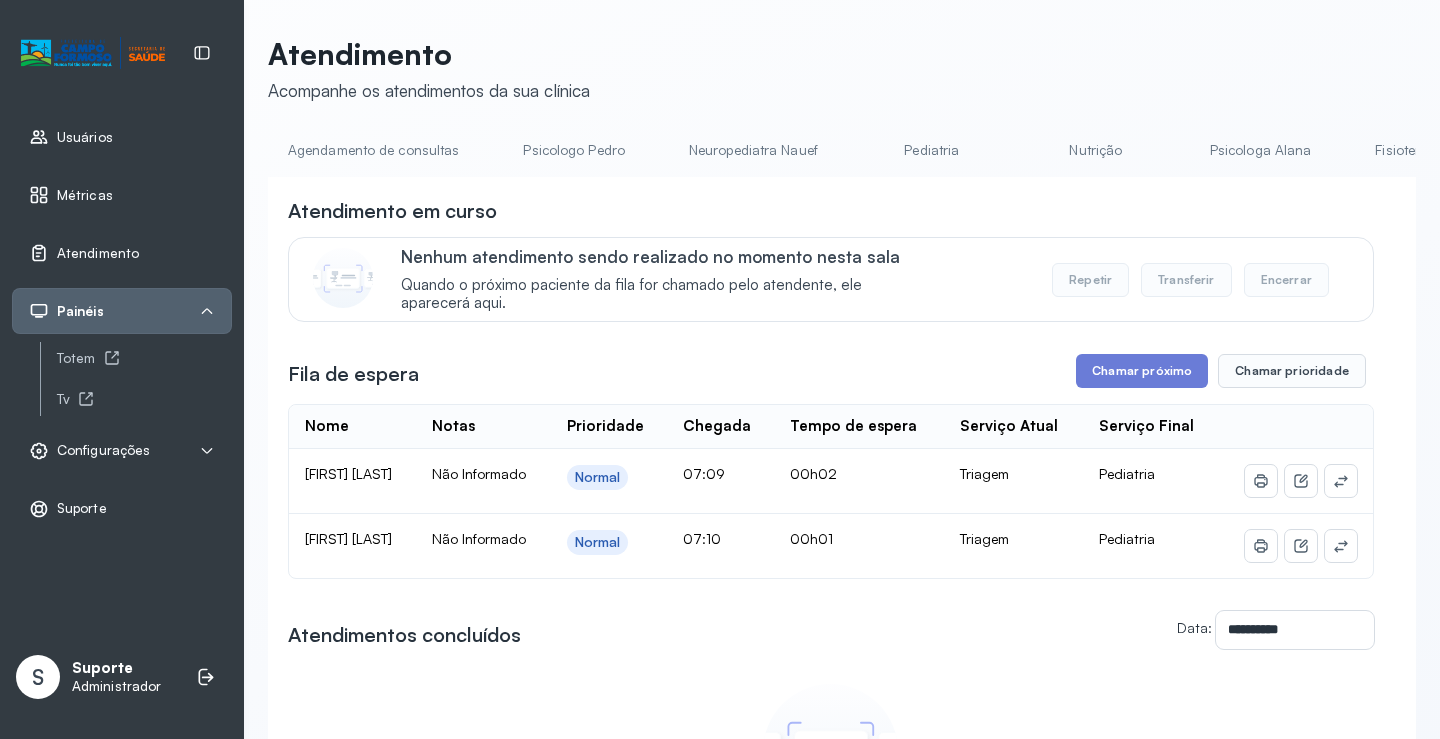 click on "Agendamento de consultas" at bounding box center [373, 150] 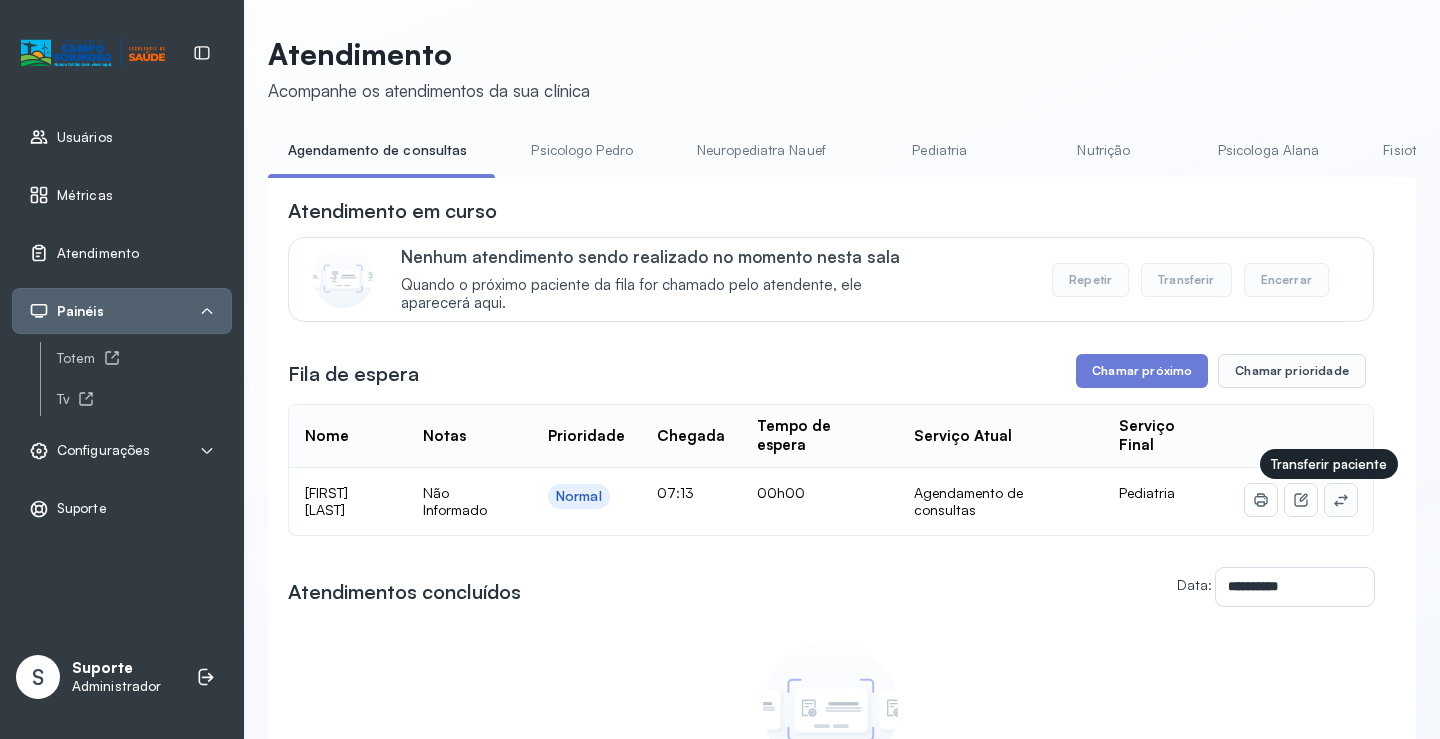 click 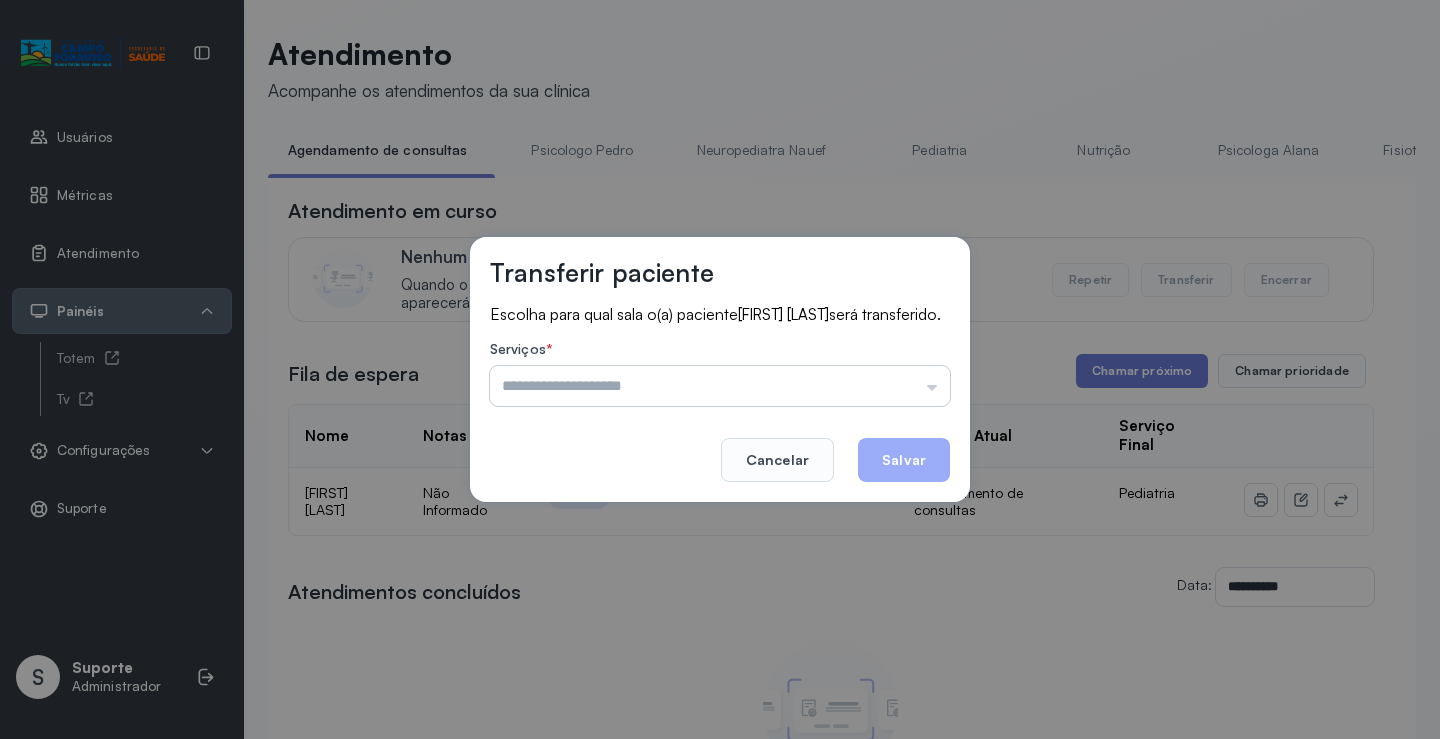 click at bounding box center (720, 386) 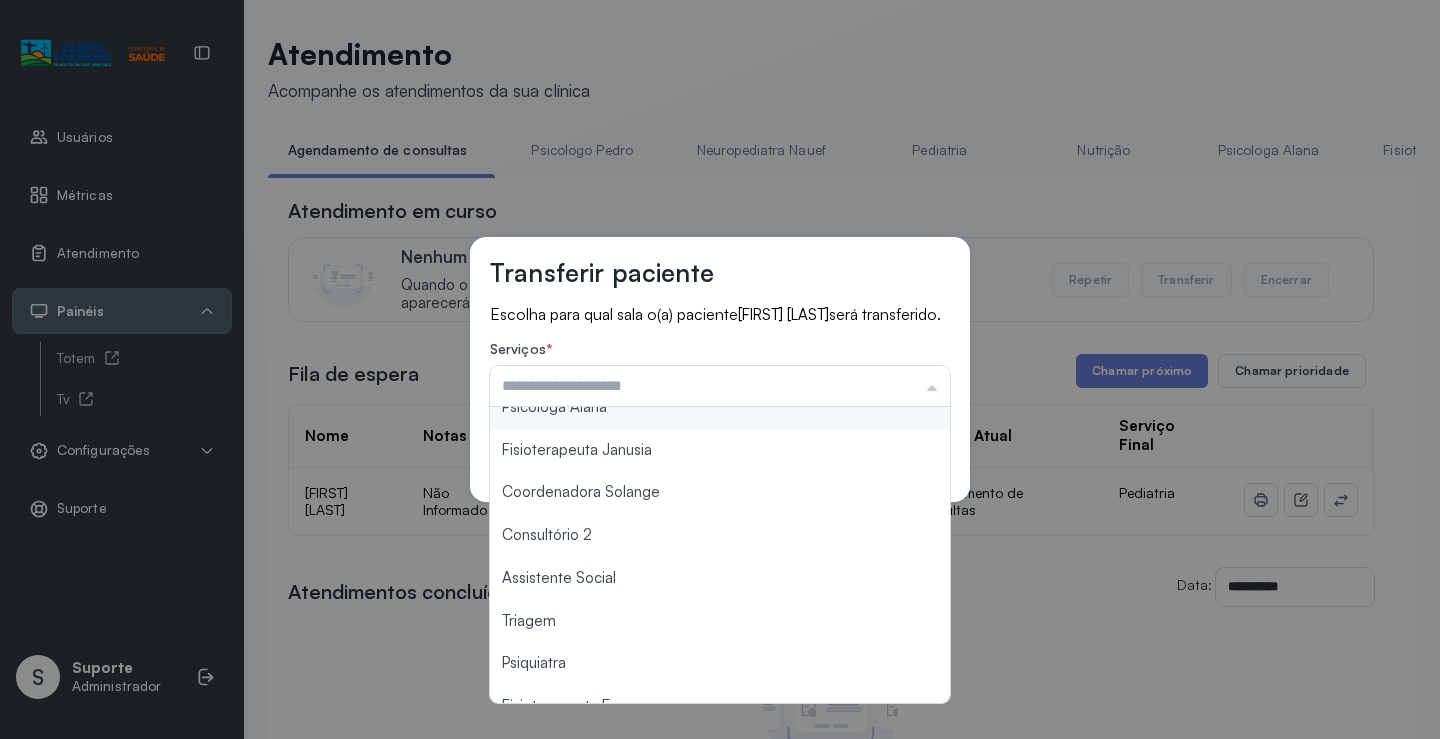 scroll, scrollTop: 302, scrollLeft: 0, axis: vertical 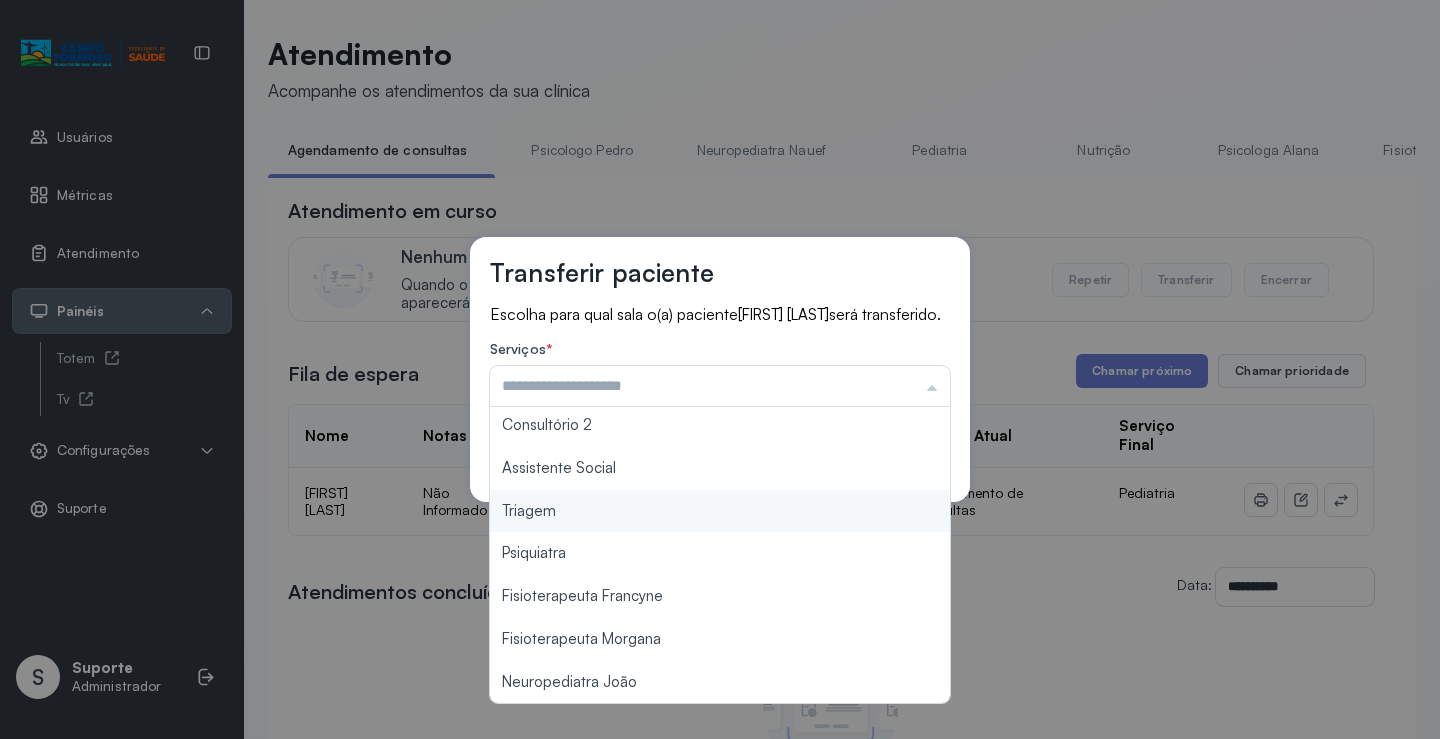 type on "*******" 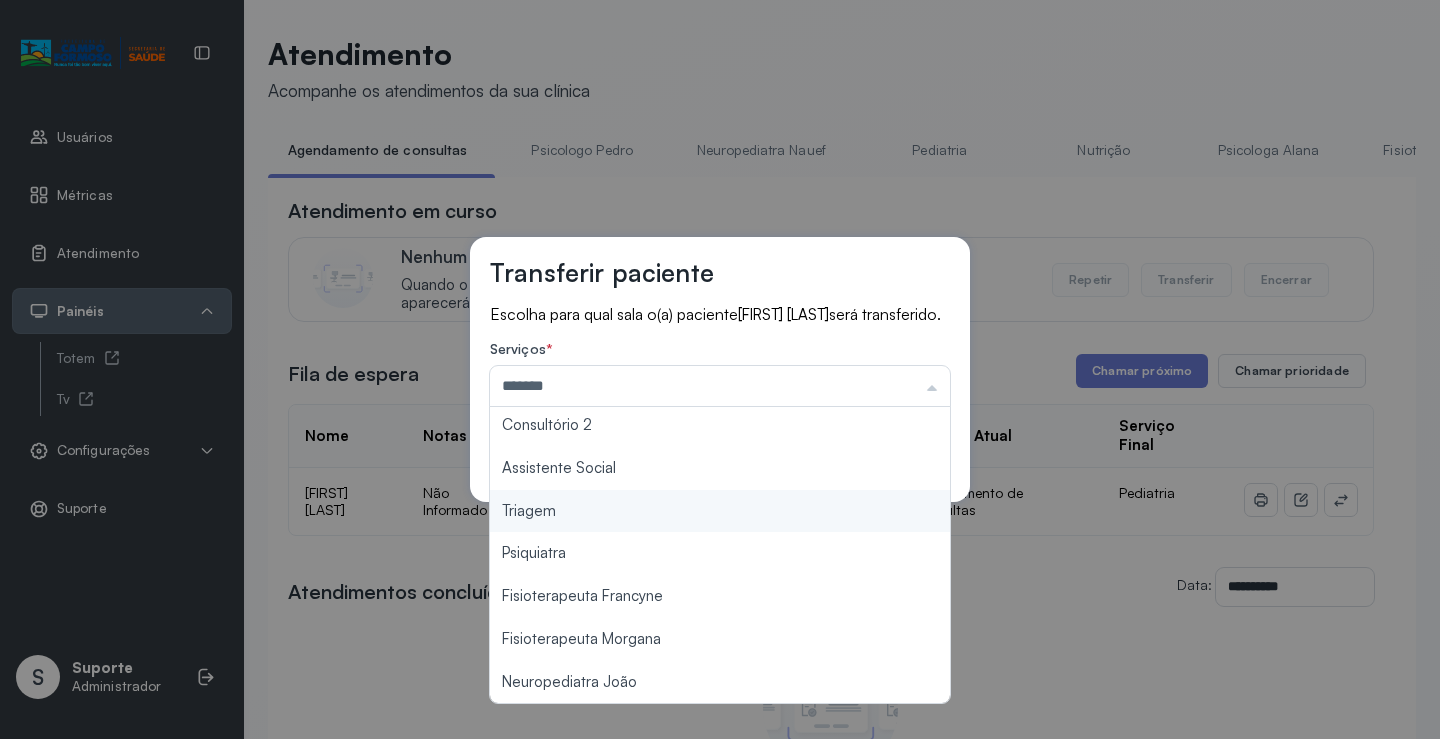 drag, startPoint x: 617, startPoint y: 515, endPoint x: 743, endPoint y: 517, distance: 126.01587 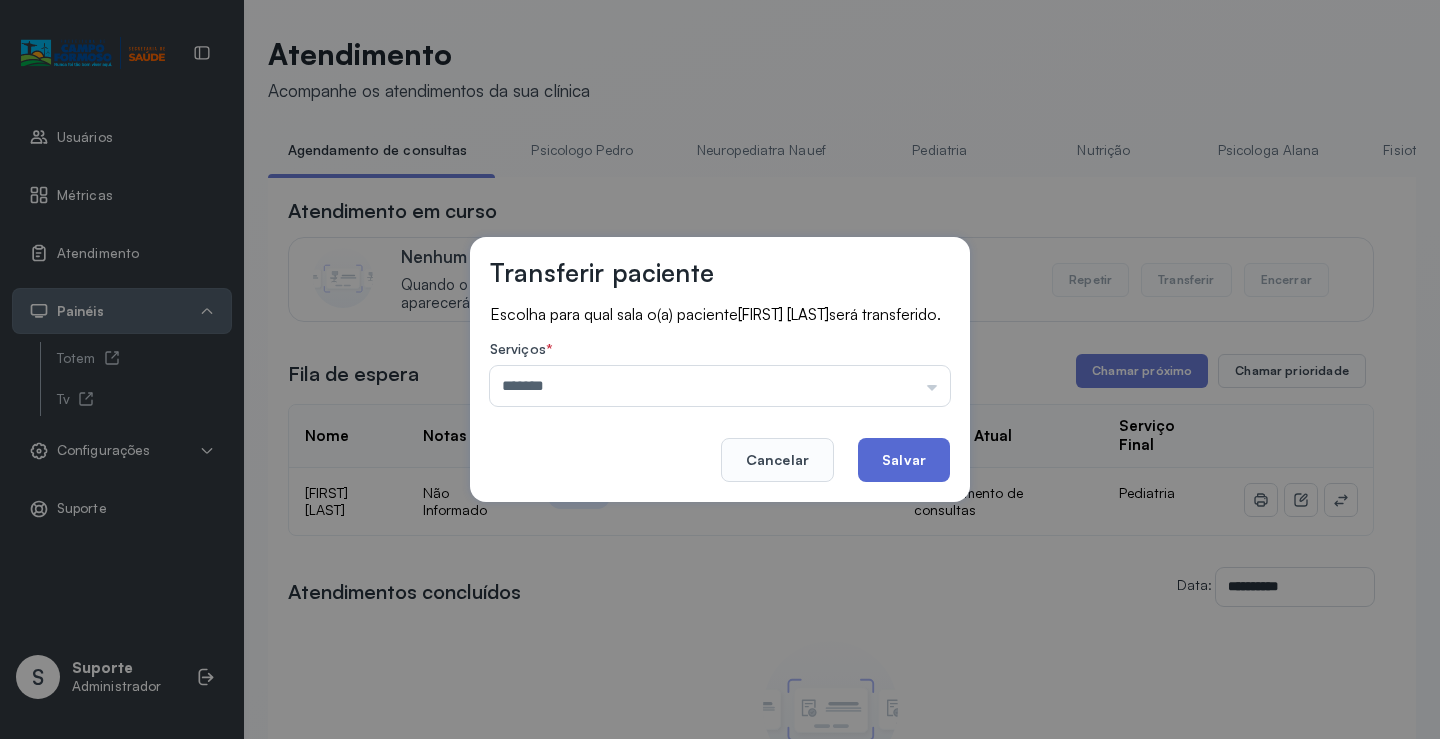 click on "Salvar" 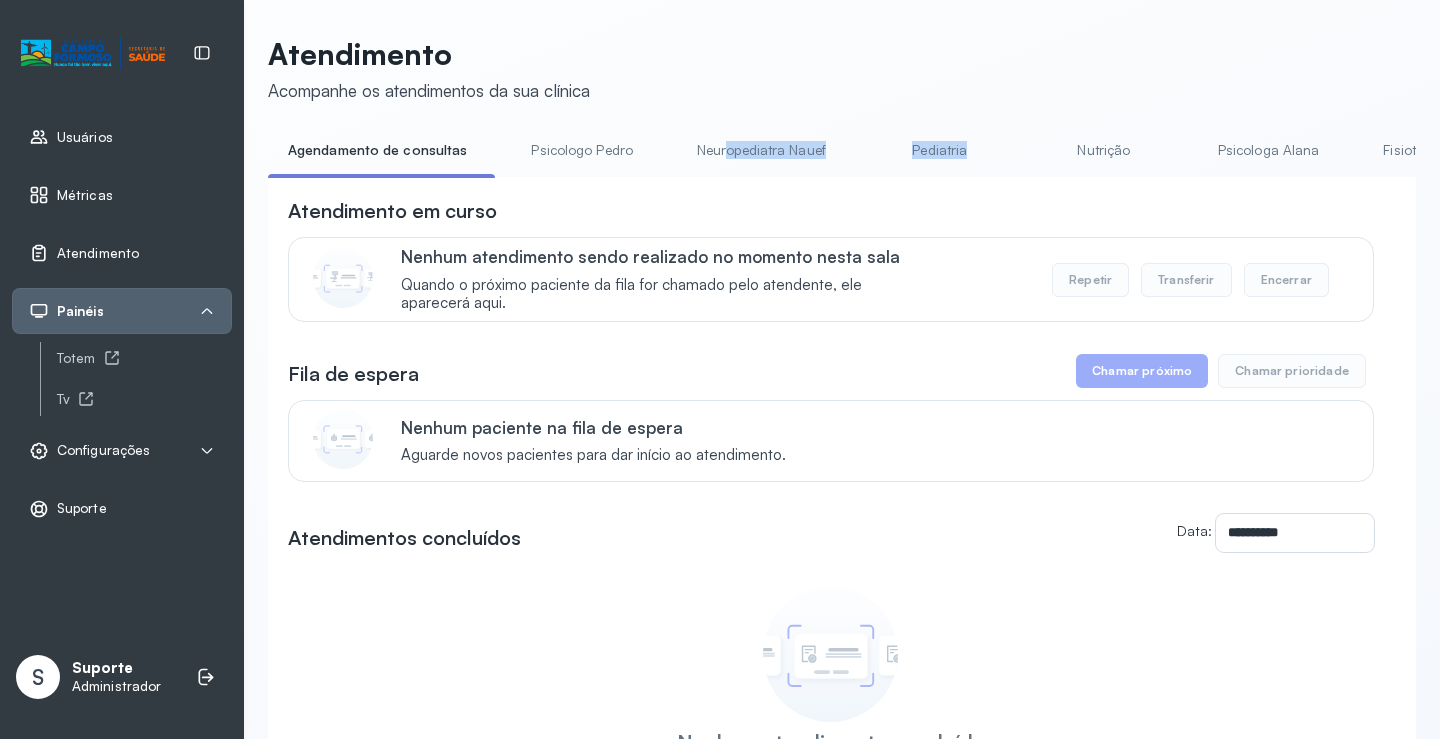 drag, startPoint x: 714, startPoint y: 177, endPoint x: 975, endPoint y: 215, distance: 263.75177 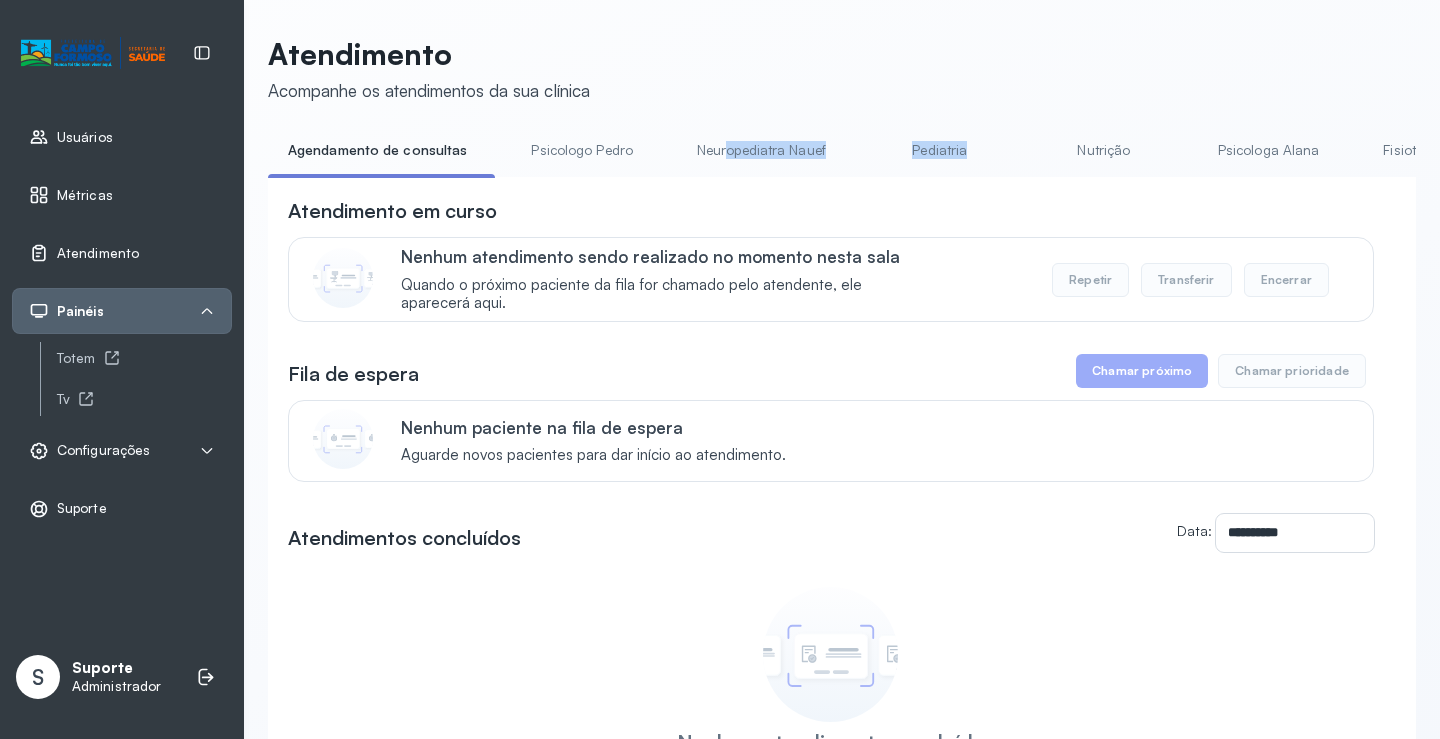 click on "Agendamento de consultas Psicologo Pedro Neuropediatra Nauef Pediatria Nutrição Psicologa Alana Fisioterapeuta Janusia Coordenadora Solange Consultório 2 Assistente Social Triagem Psiquiatra Fisioterapeuta Francyne Fisioterapeuta Morgana Neuropediatra João" at bounding box center (842, 156) 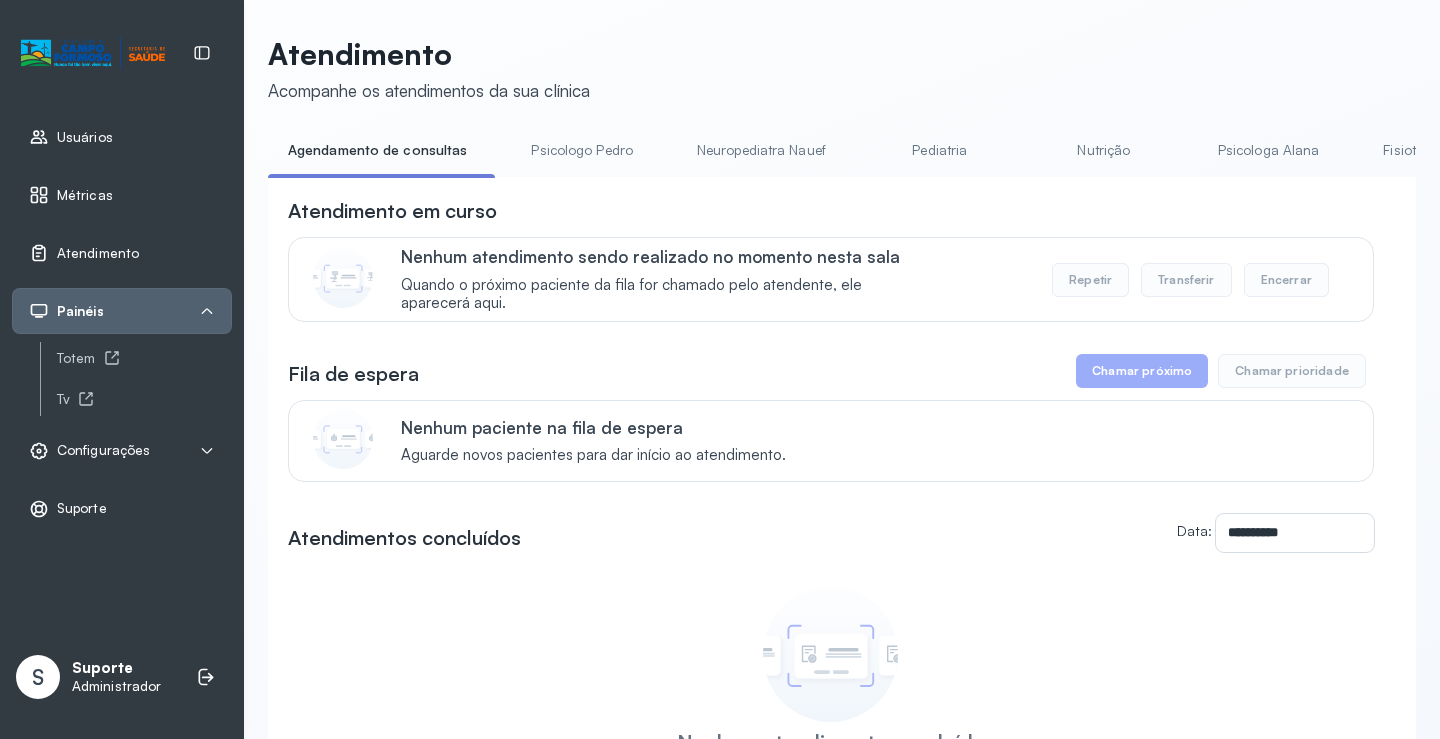 drag, startPoint x: 975, startPoint y: 215, endPoint x: 779, endPoint y: 205, distance: 196.25494 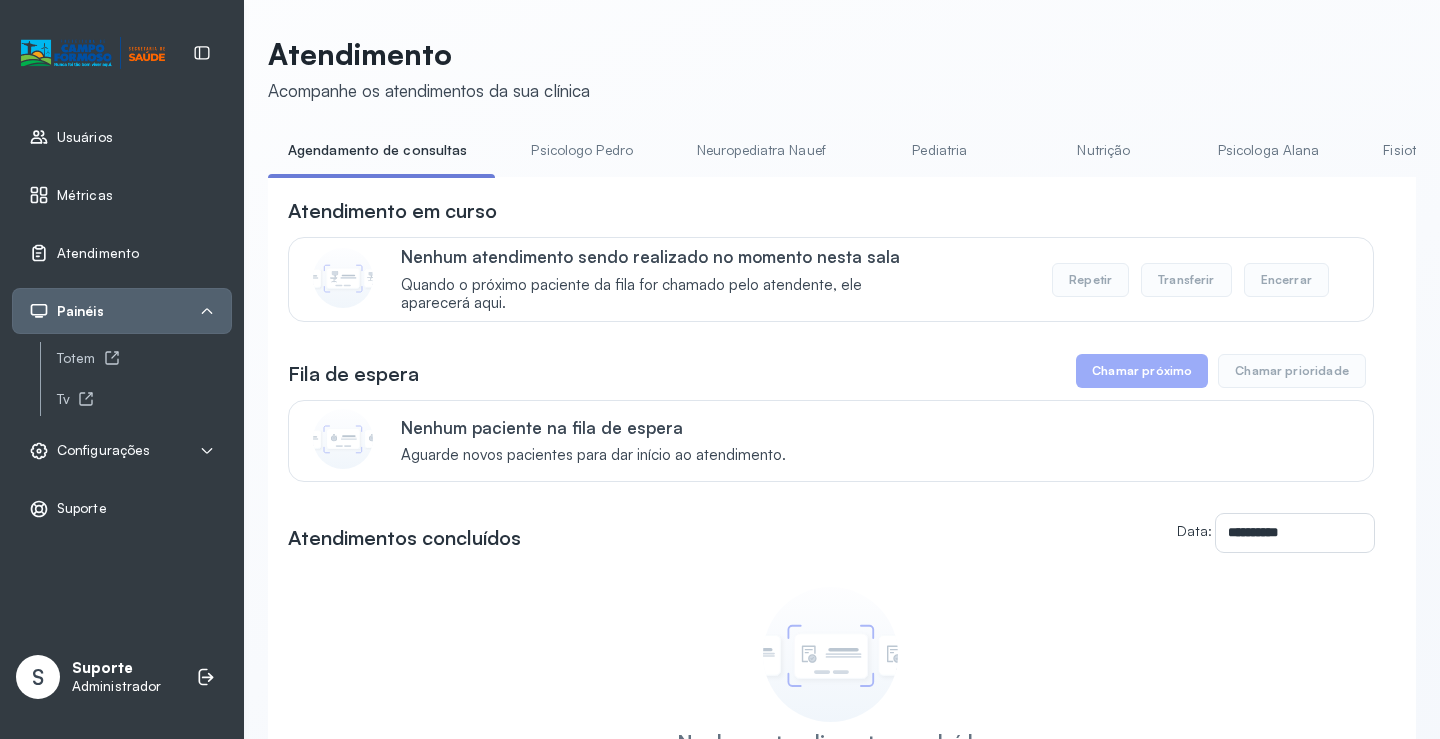 click on "Atendimento em curso" at bounding box center (831, 211) 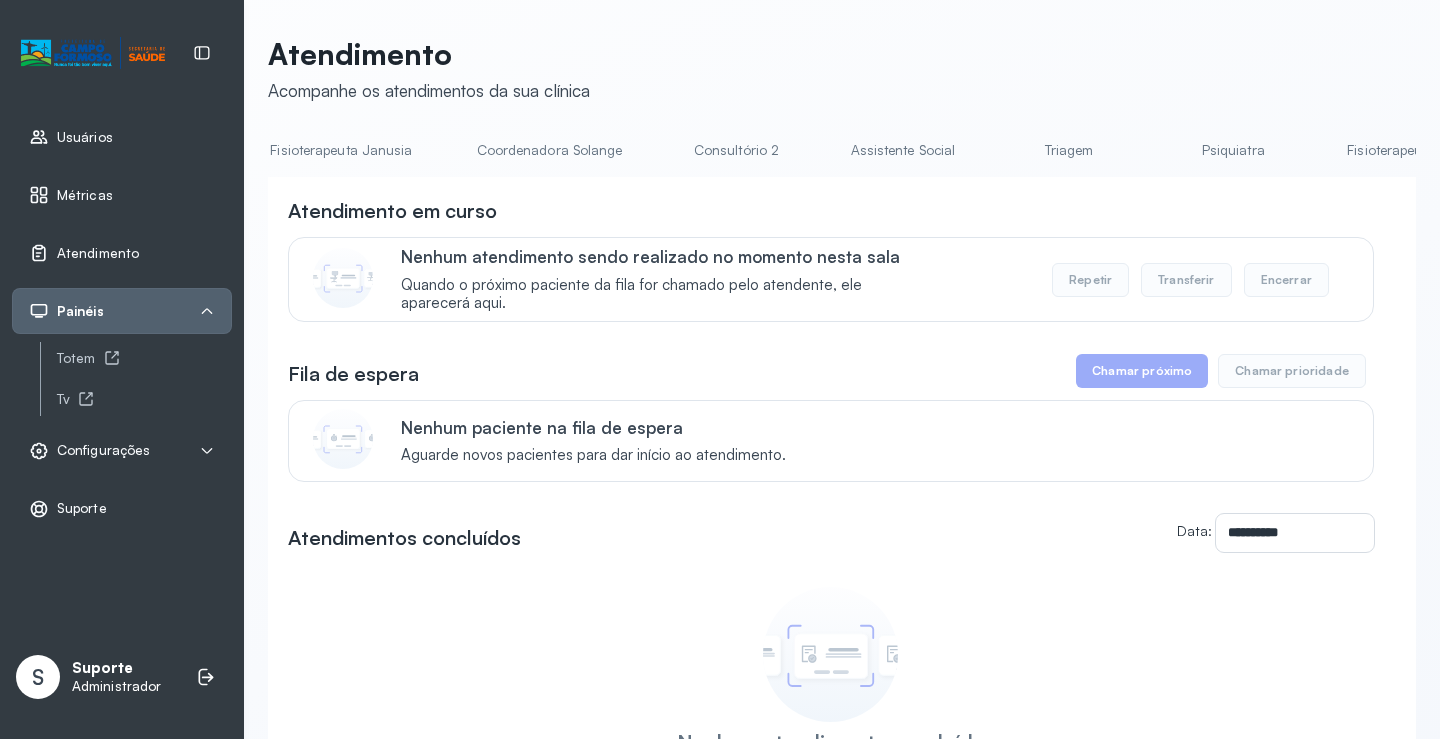 scroll, scrollTop: 0, scrollLeft: 1156, axis: horizontal 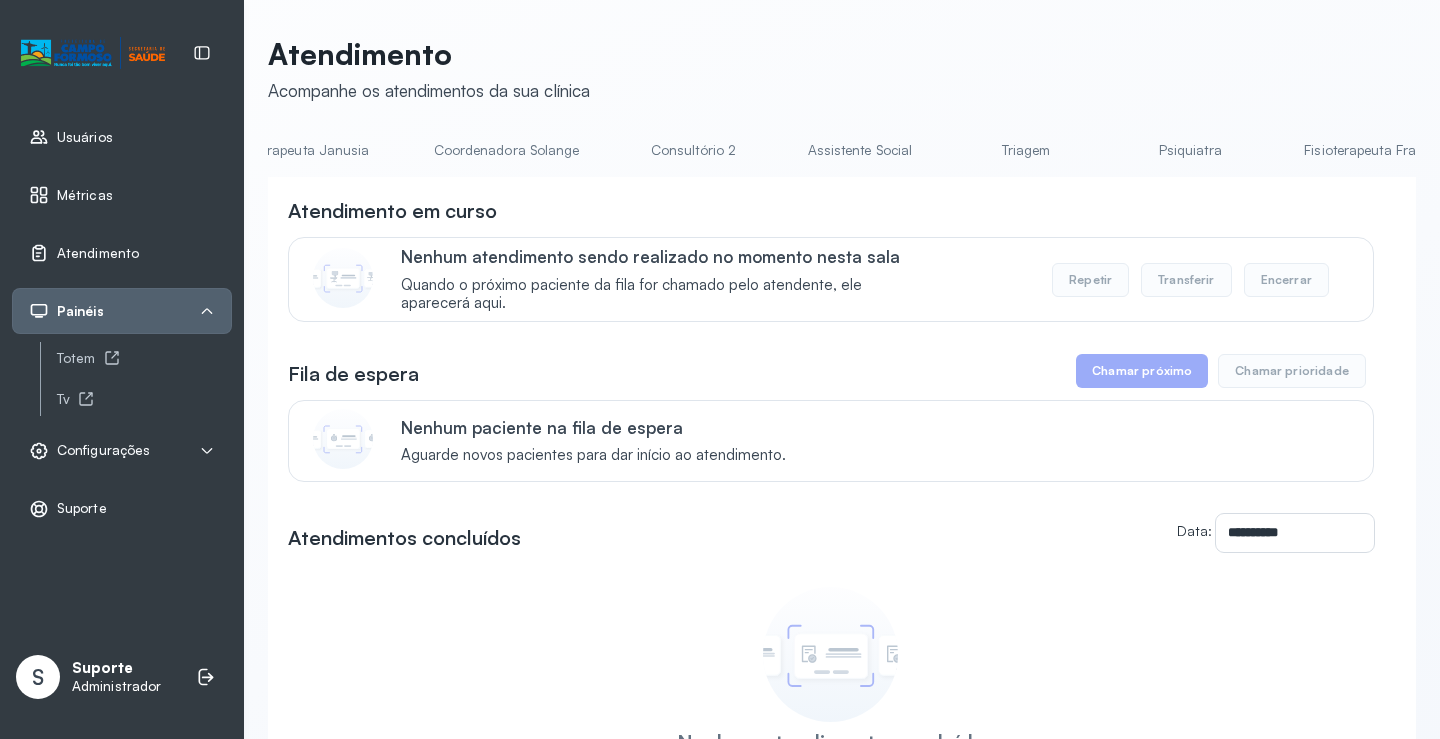 click on "Triagem" at bounding box center [1026, 150] 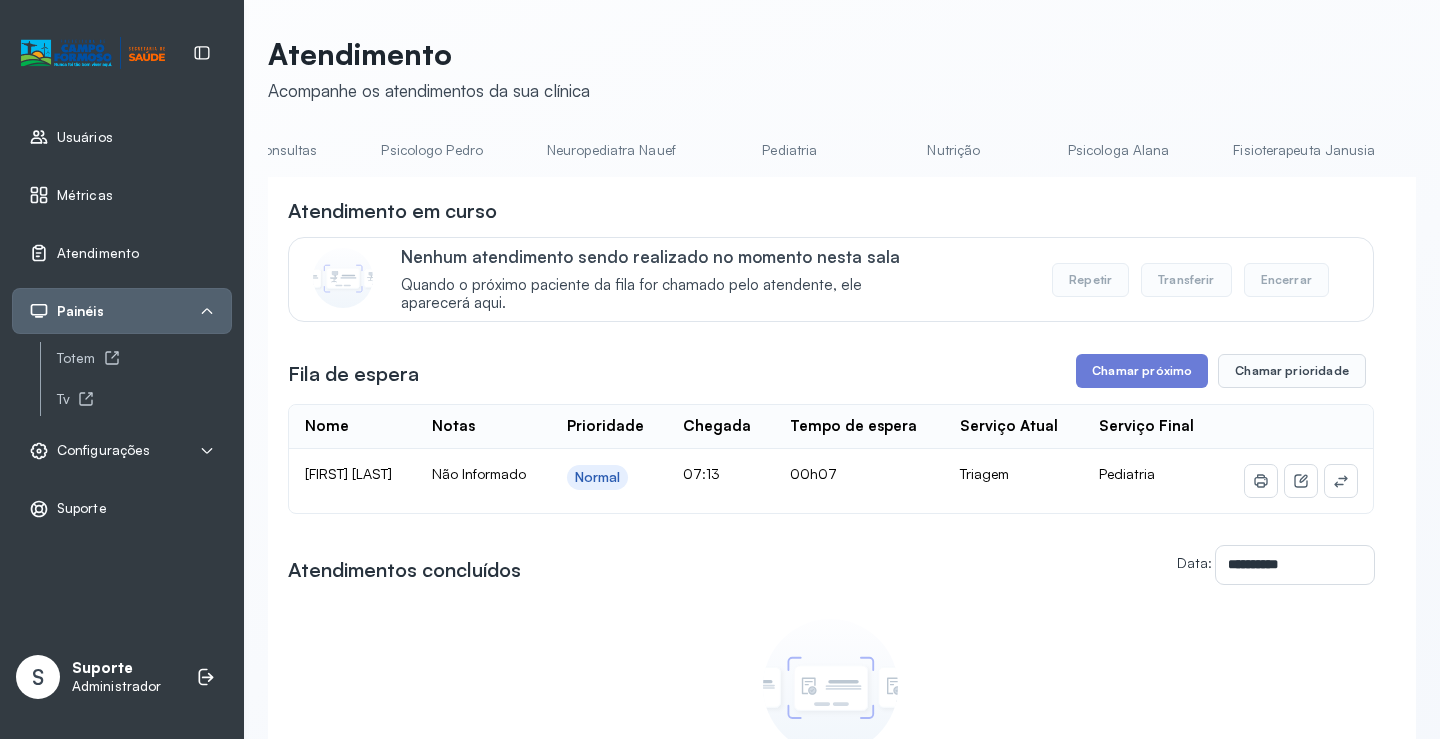 scroll, scrollTop: 0, scrollLeft: 0, axis: both 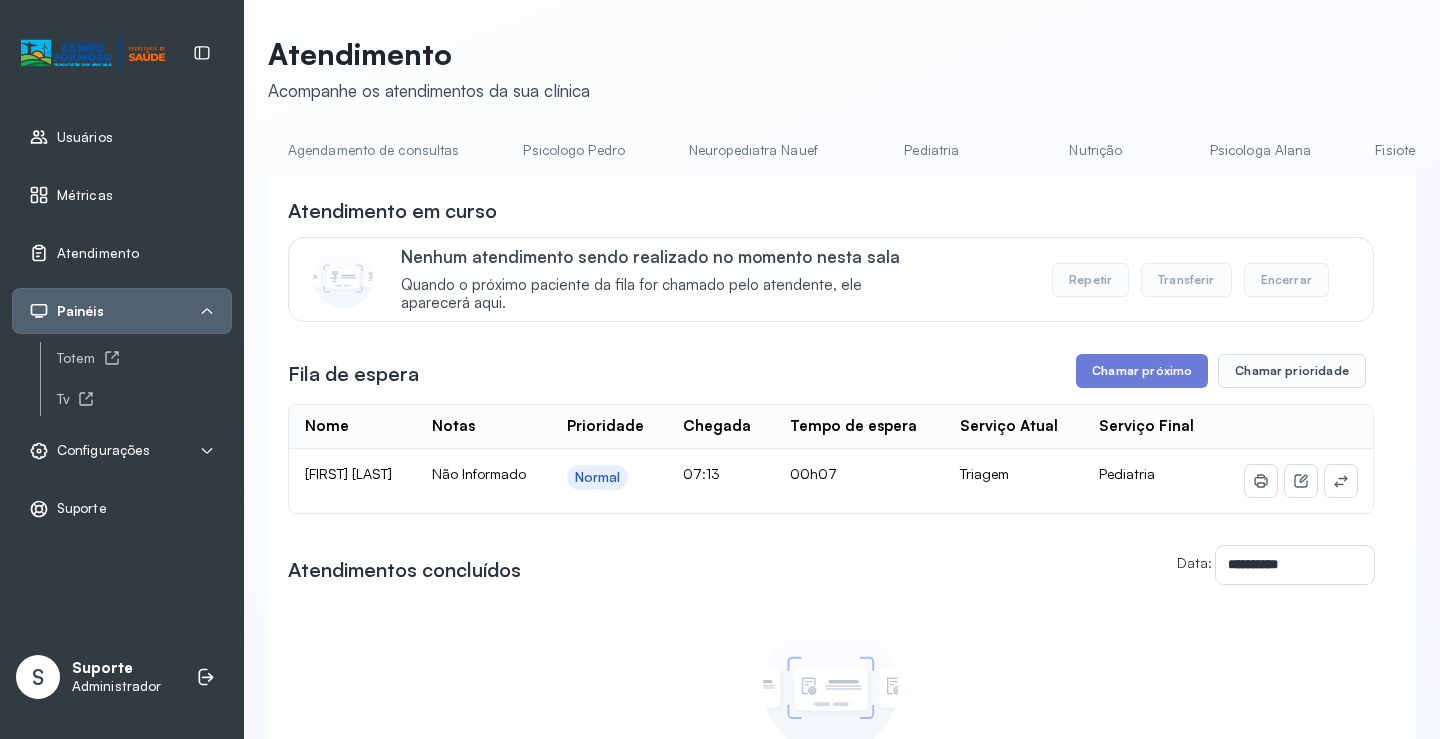 click on "Agendamento de consultas" at bounding box center [373, 150] 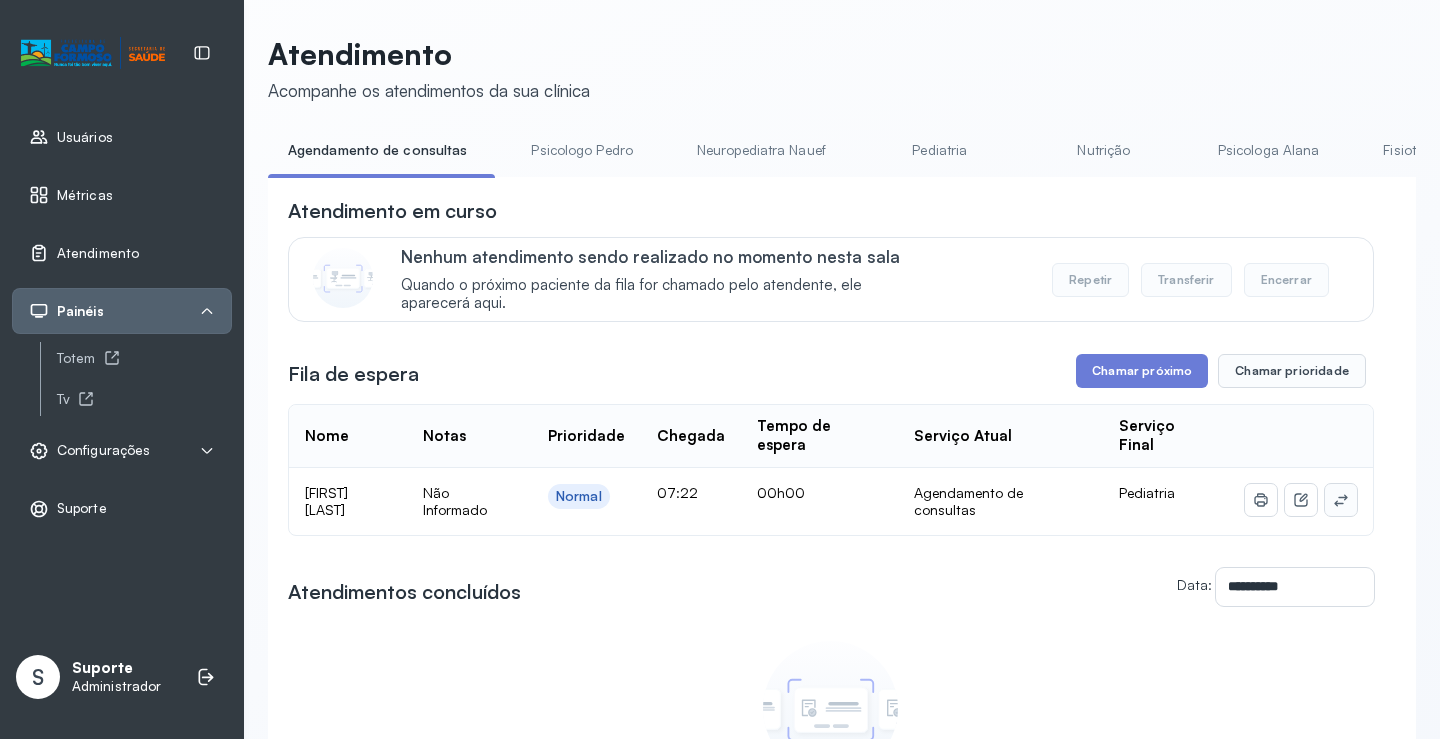 click 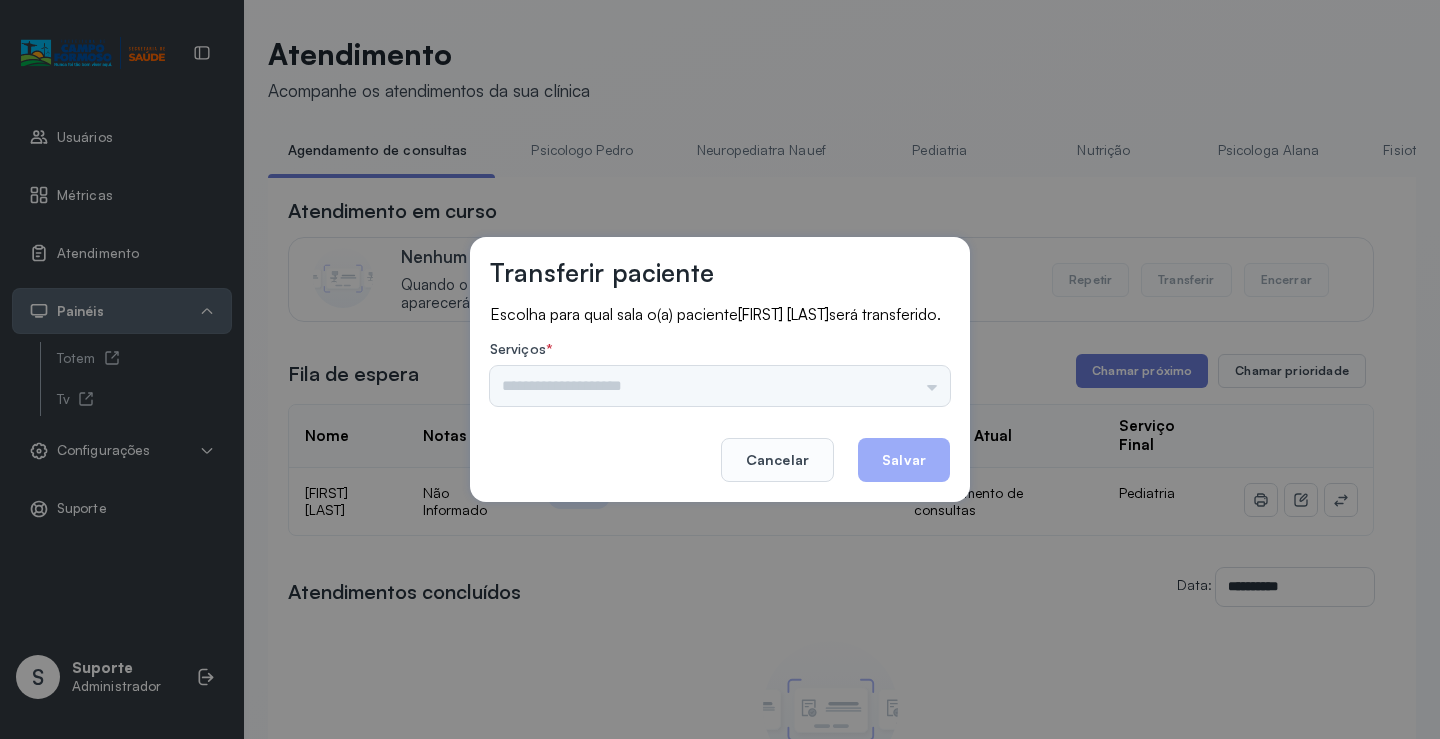 drag, startPoint x: 887, startPoint y: 400, endPoint x: 908, endPoint y: 396, distance: 21.377558 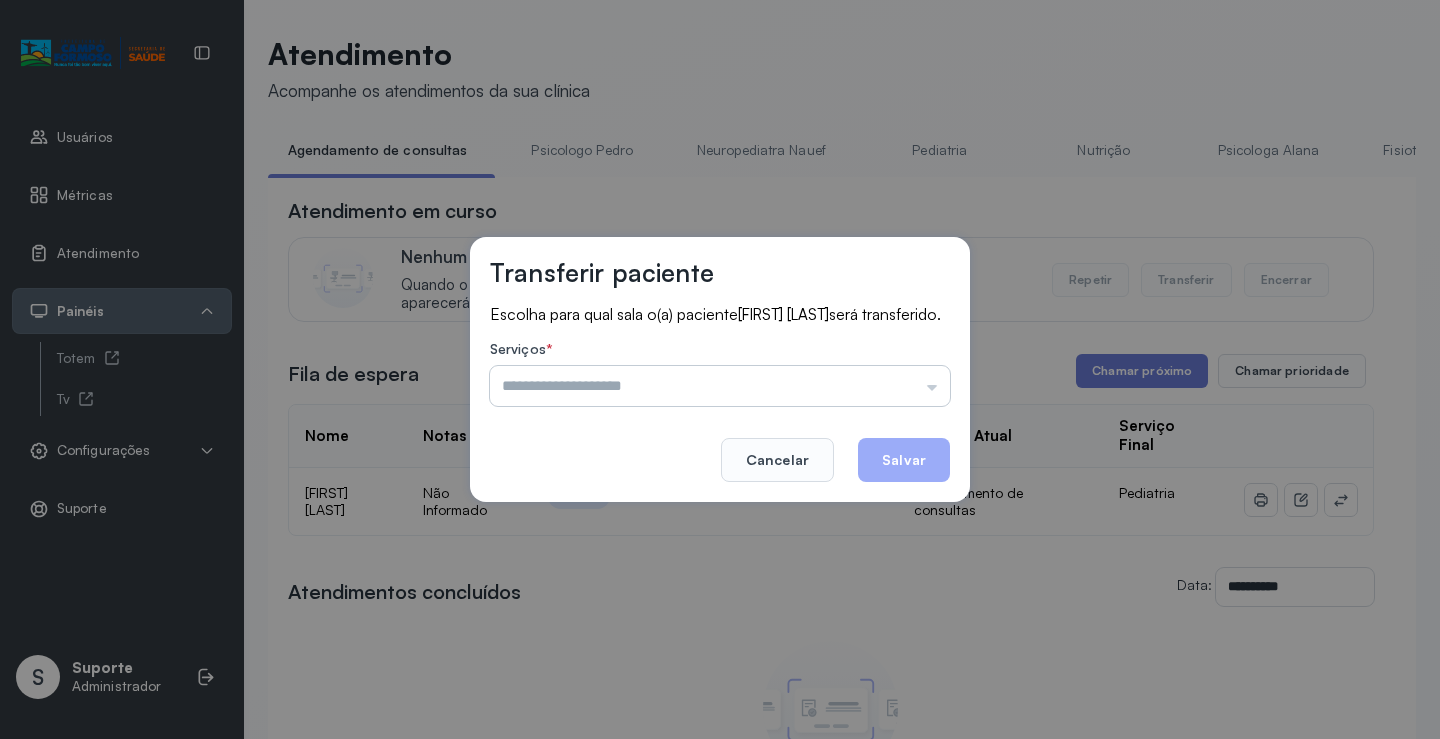 click at bounding box center [720, 386] 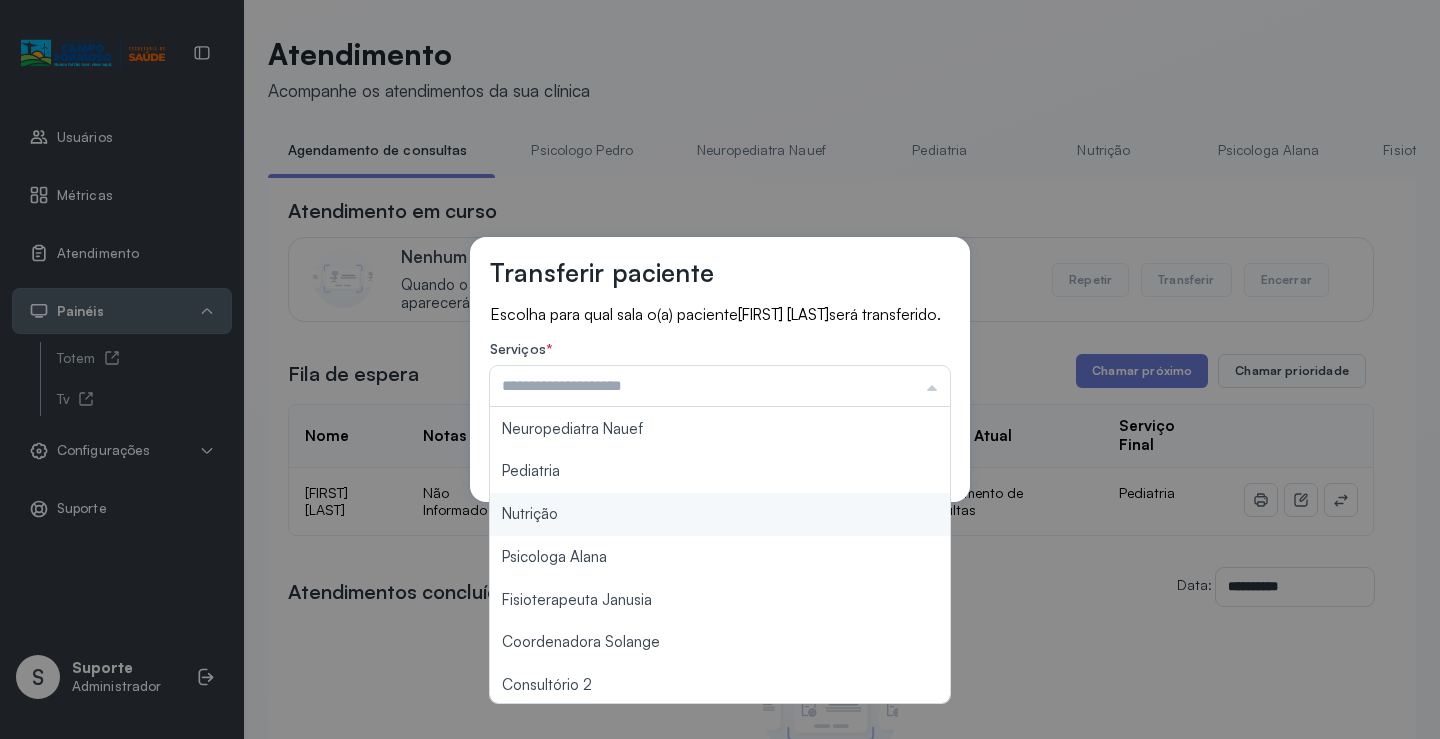scroll, scrollTop: 200, scrollLeft: 0, axis: vertical 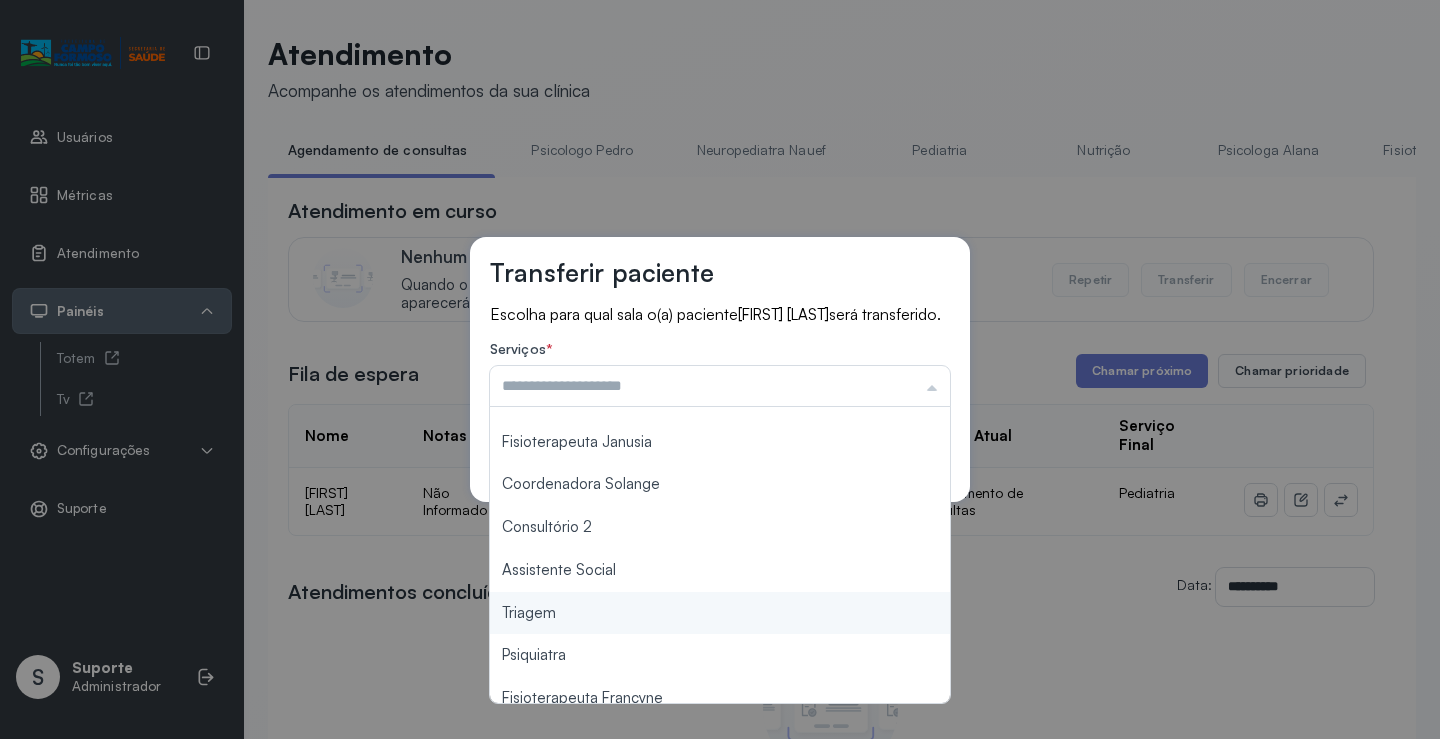type on "*******" 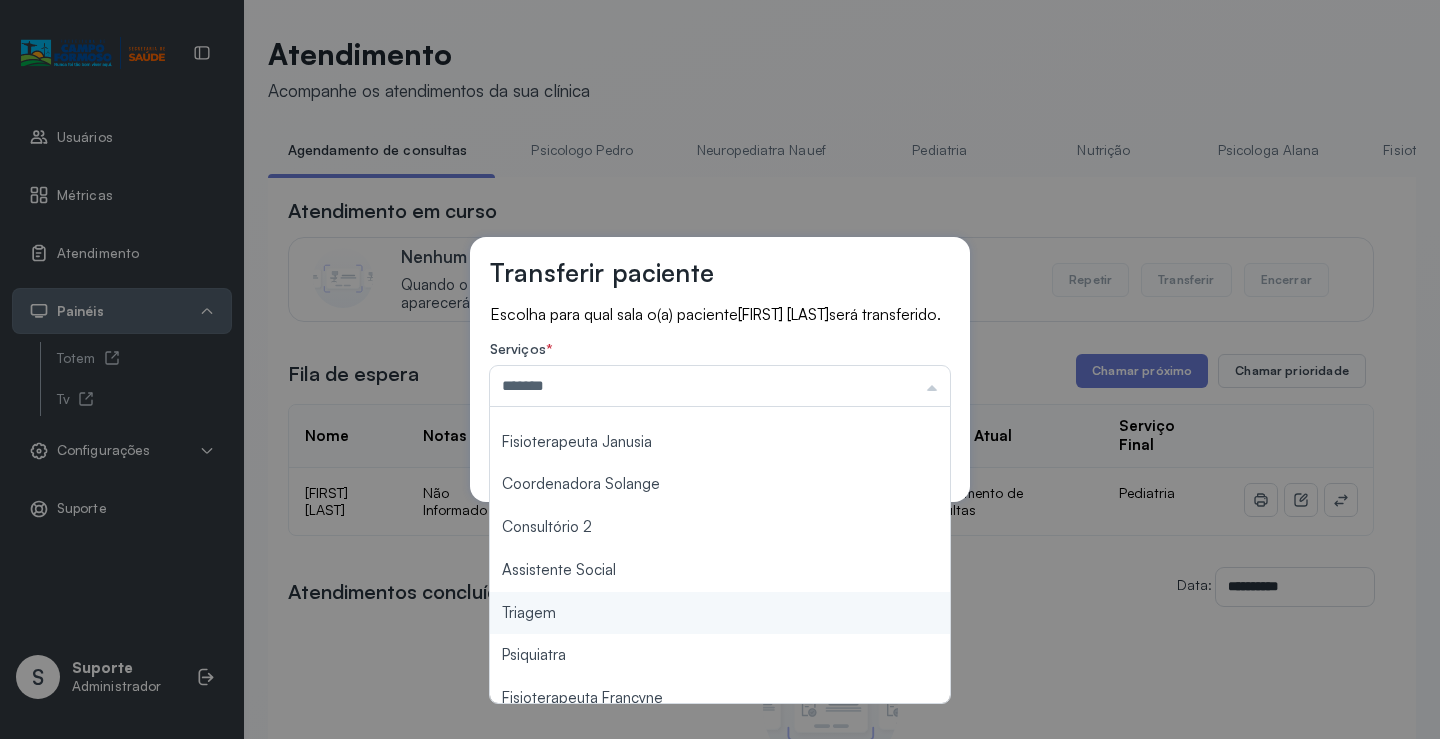click on "Transferir paciente Escolha para qual sala o(a) paciente [FIRST] [LAST] será transferido. Serviços * ******* Psicologo Pedro Neuropediatra Nauef Pediatria Nutrição Psicologa Alana Fisioterapeuta Janusia Coordenadora Solange Consultório 2 Assistente Social Triagem Psiquiatra Fisioterapeuta Francyne Fisioterapeuta Morgana Neuropediatra João Cancelar Salvar" at bounding box center [720, 369] 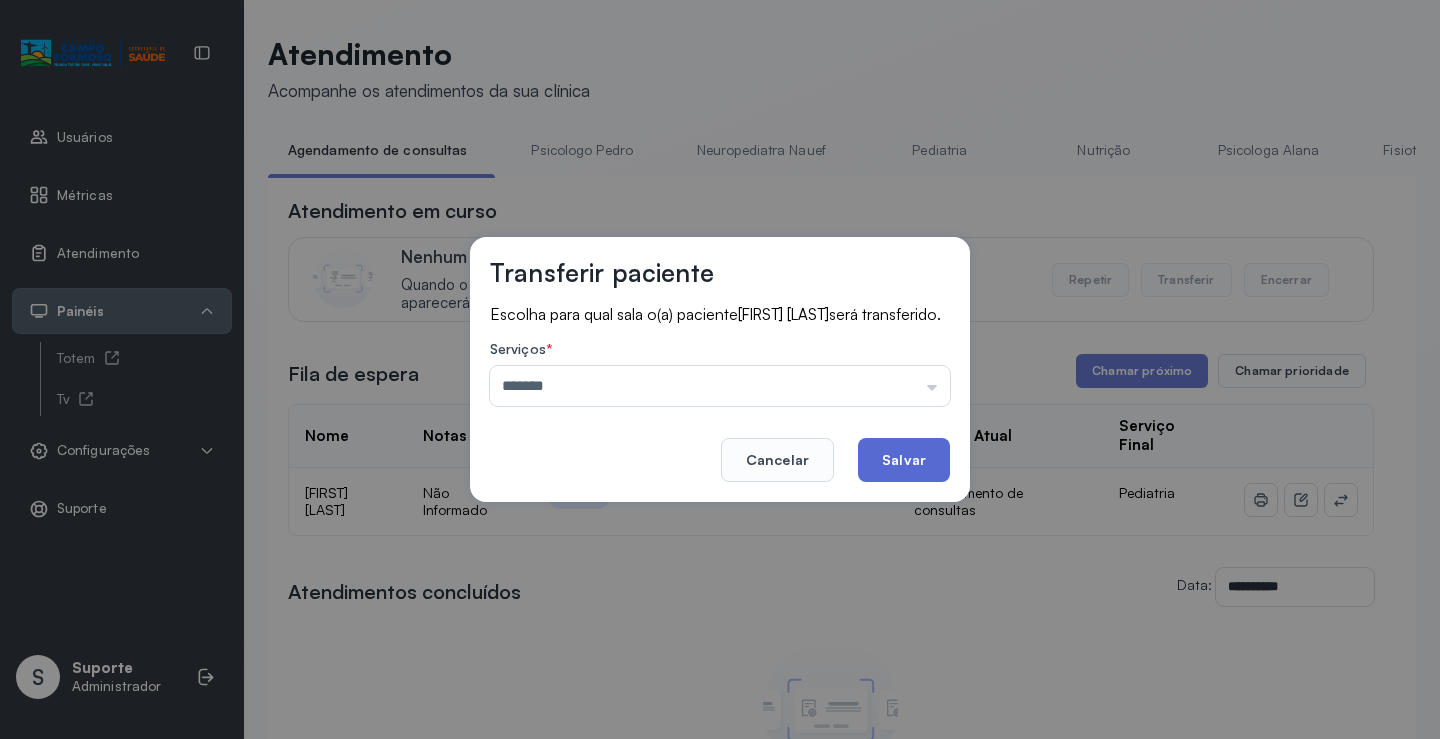click on "Salvar" 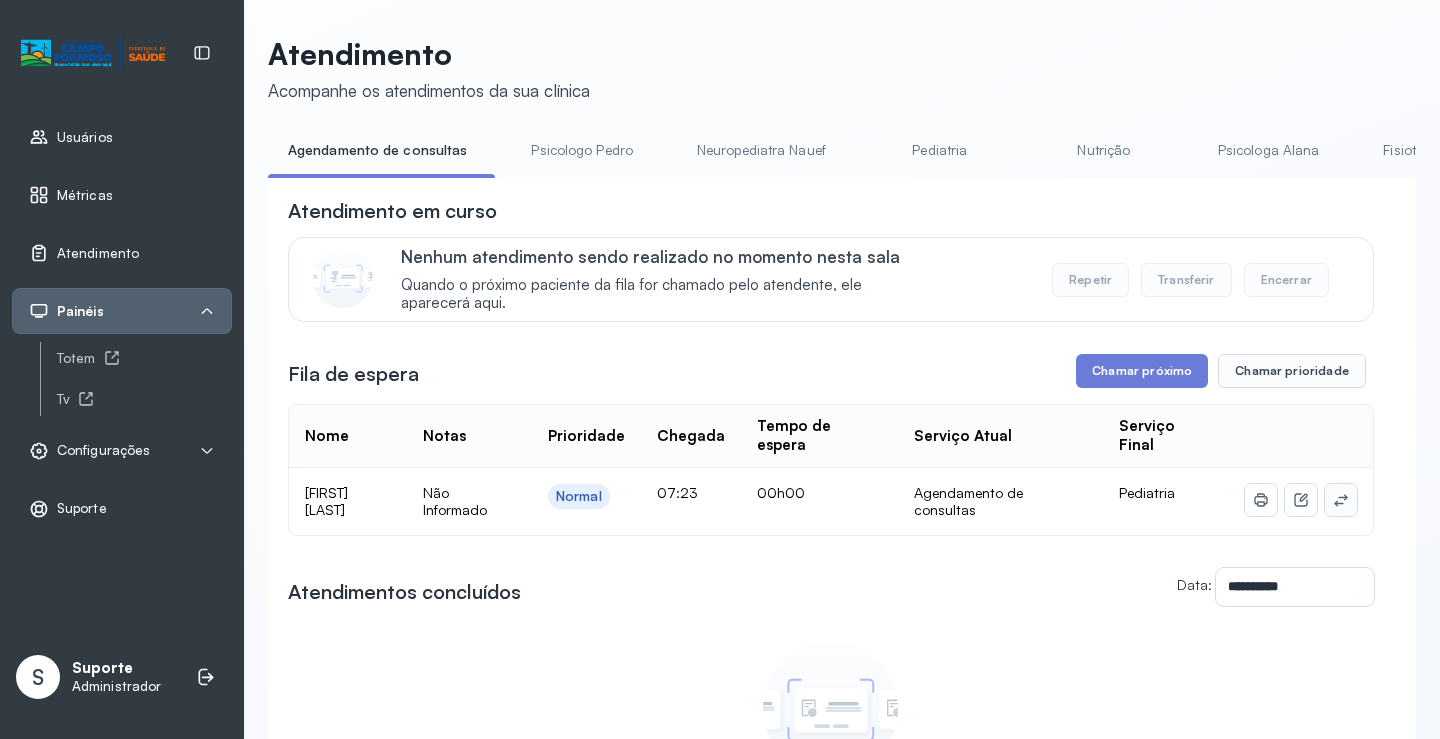 click 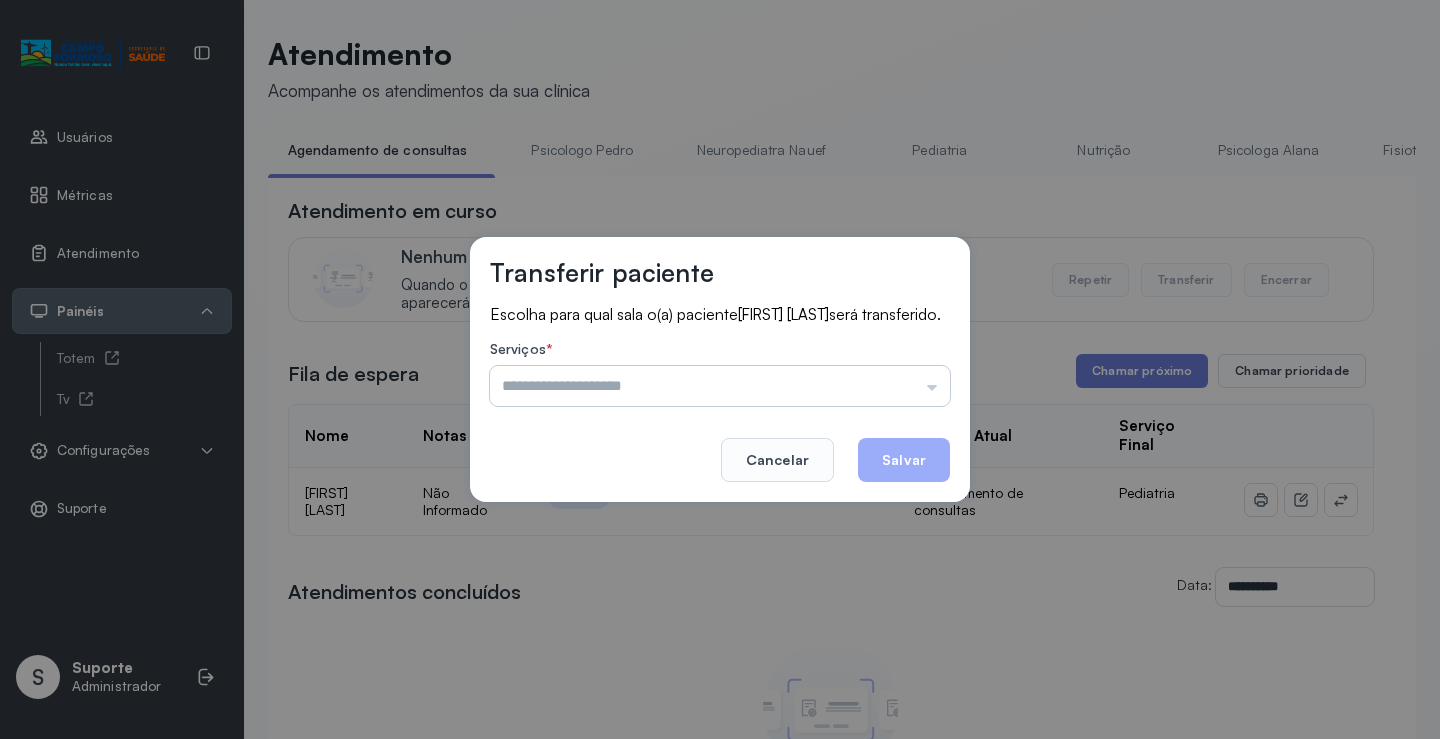 drag, startPoint x: 946, startPoint y: 369, endPoint x: 901, endPoint y: 379, distance: 46.09772 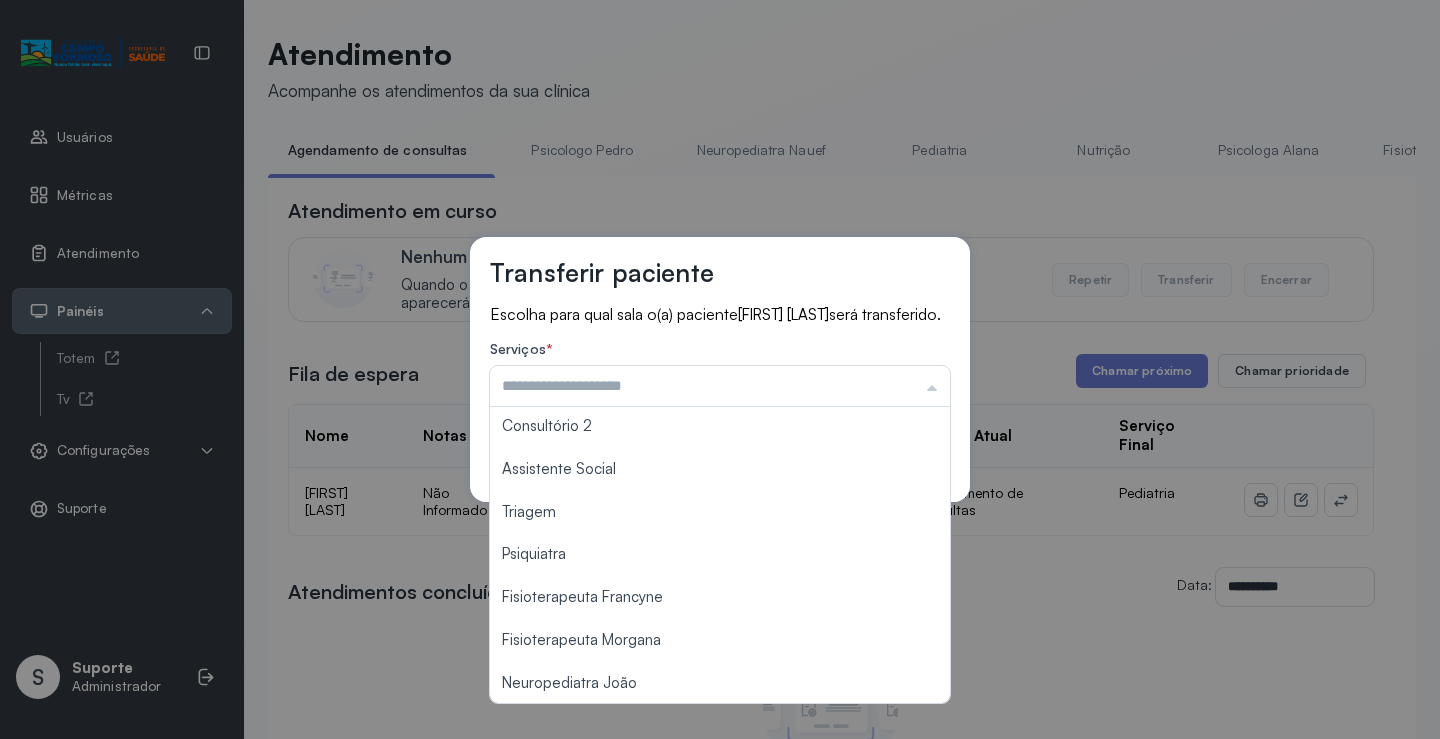 scroll, scrollTop: 303, scrollLeft: 0, axis: vertical 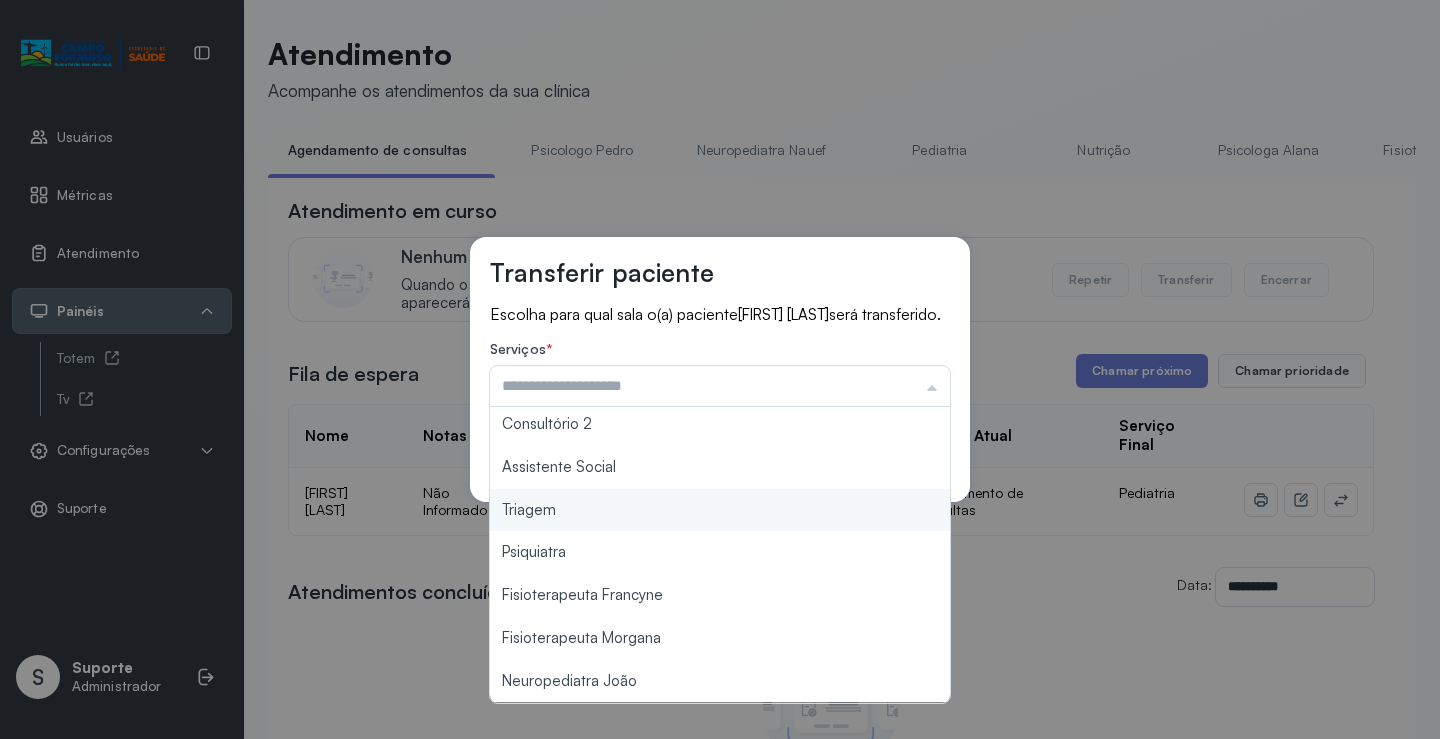type on "*******" 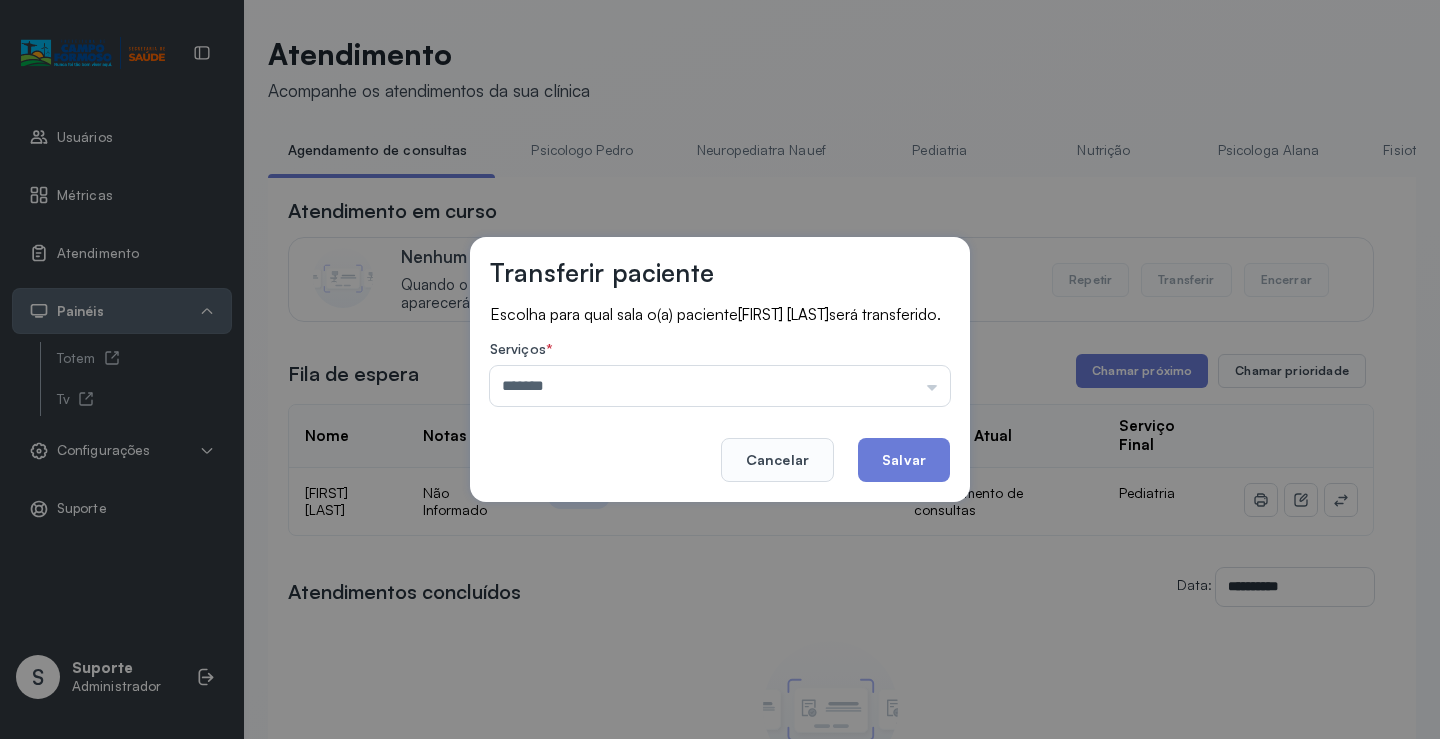 click on "Transferir paciente Escolha para qual sala o(a) paciente [FIRST] [LAST] será transferido. Serviços * ******* Psicologo Pedro Neuropediatra Nauef Pediatria Nutrição Psicologa Alana Fisioterapeuta Janusia Coordenadora Solange Consultório 2 Assistente Social Triagem Psiquiatra Fisioterapeuta Francyne Fisioterapeuta Morgana Neuropediatra João Cancelar Salvar" at bounding box center [720, 369] 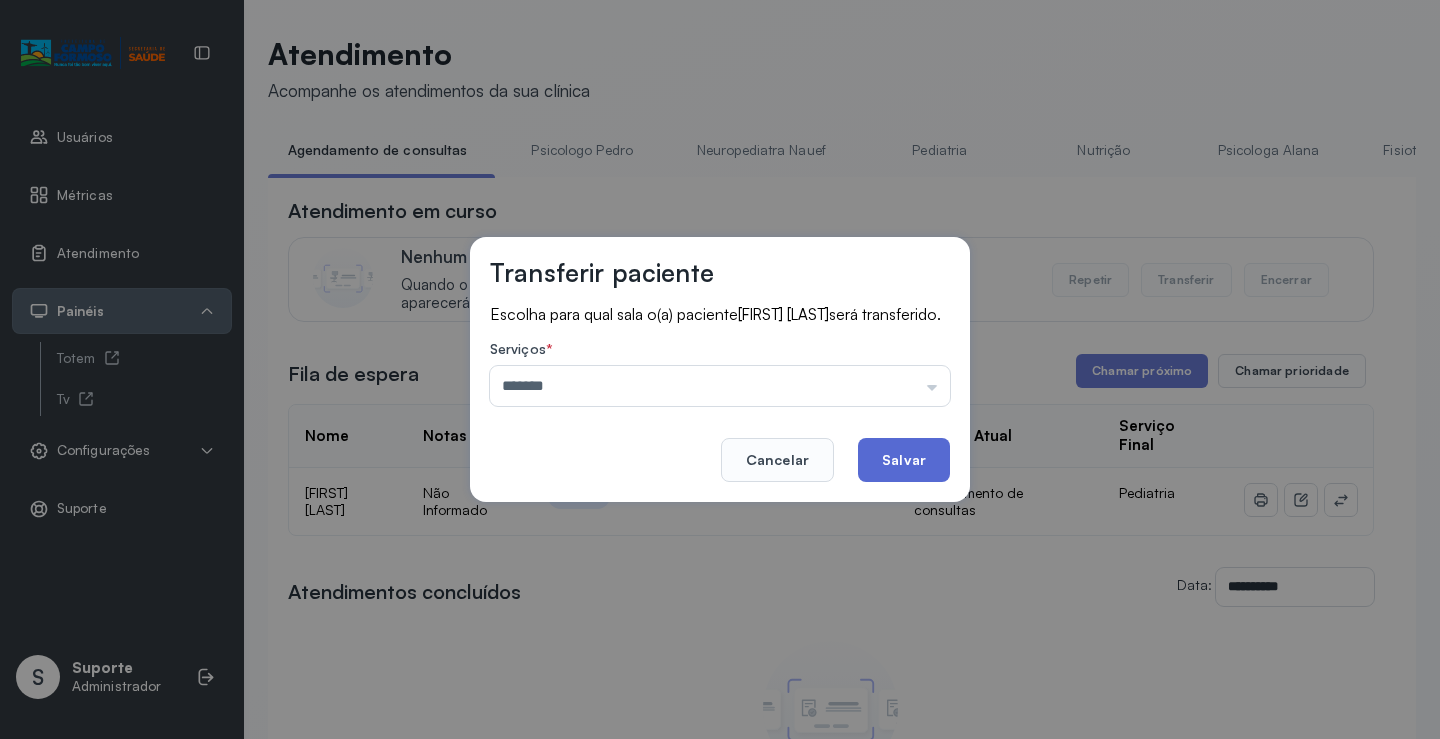 click on "Salvar" 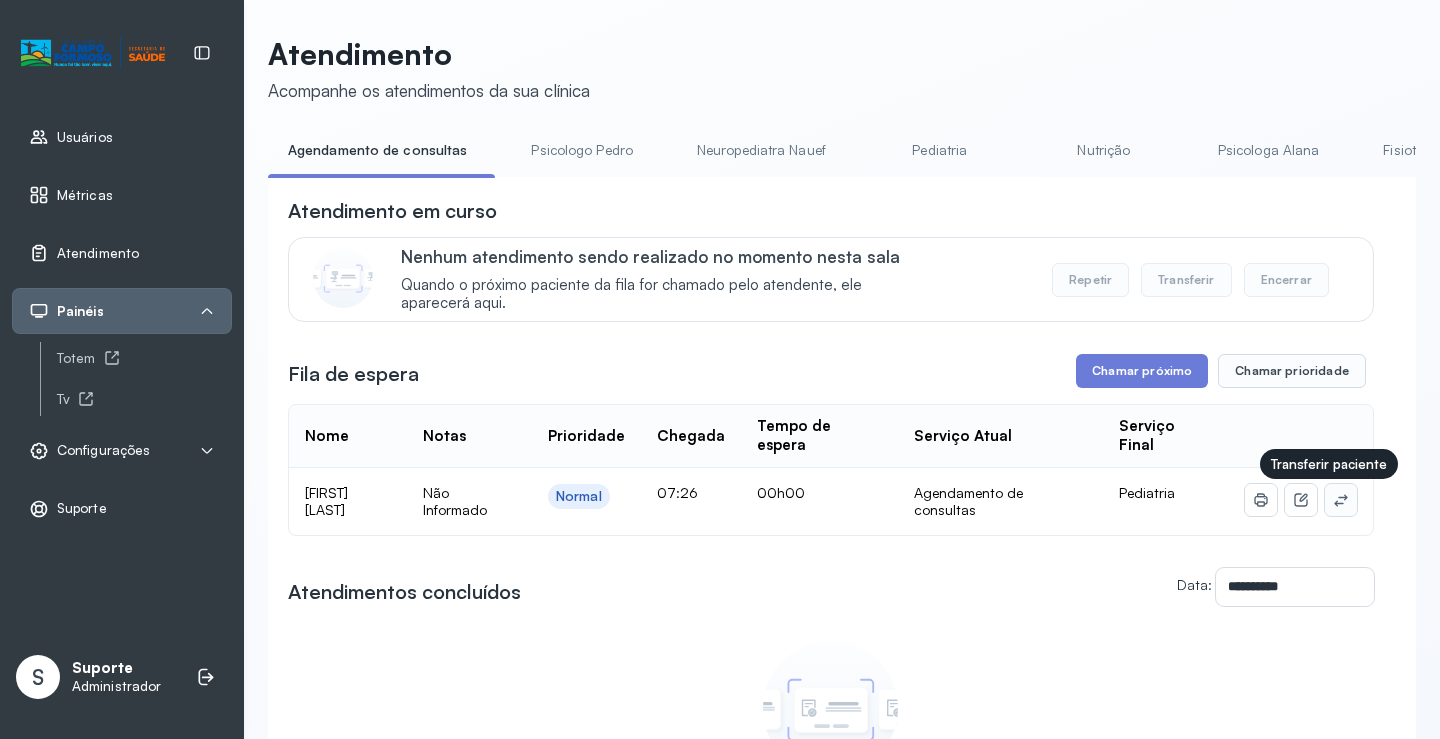 click 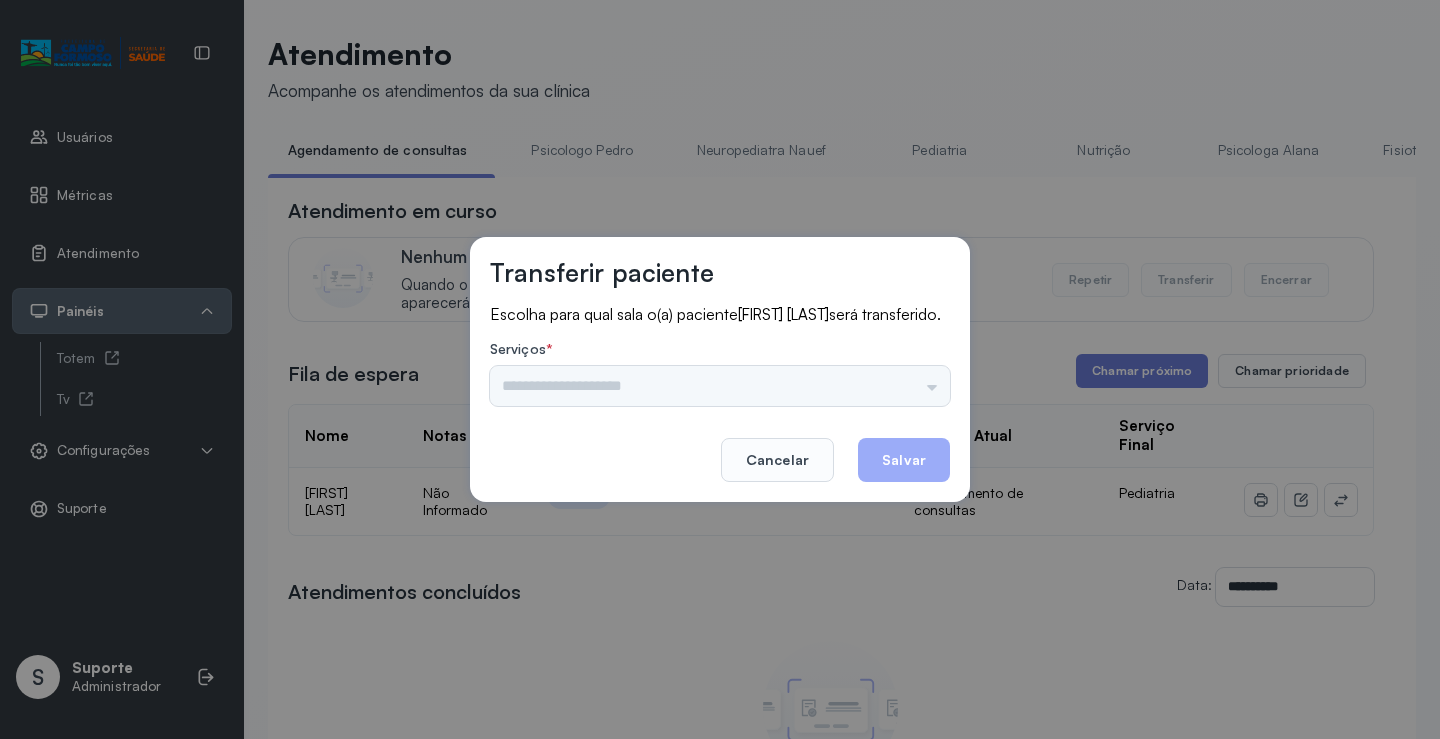 click on "Psicologo Pedro Neuropediatra Nauef Pediatria Nutrição Psicologa Alana Fisioterapeuta Janusia Coordenadora Solange Consultório 2 Assistente Social Triagem Psiquiatra Fisioterapeuta Francyne Fisioterapeuta Morgana Neuropediatra João" at bounding box center (720, 386) 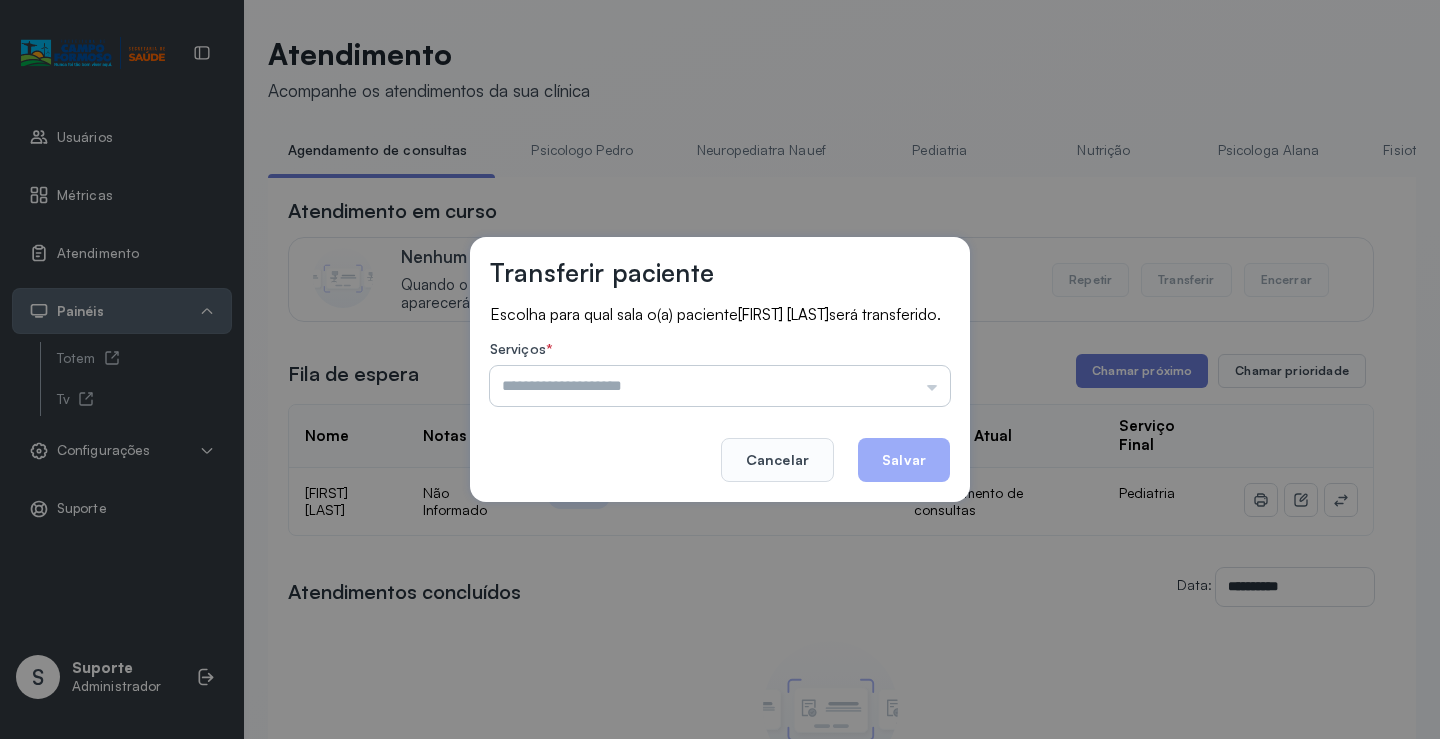 click at bounding box center (720, 386) 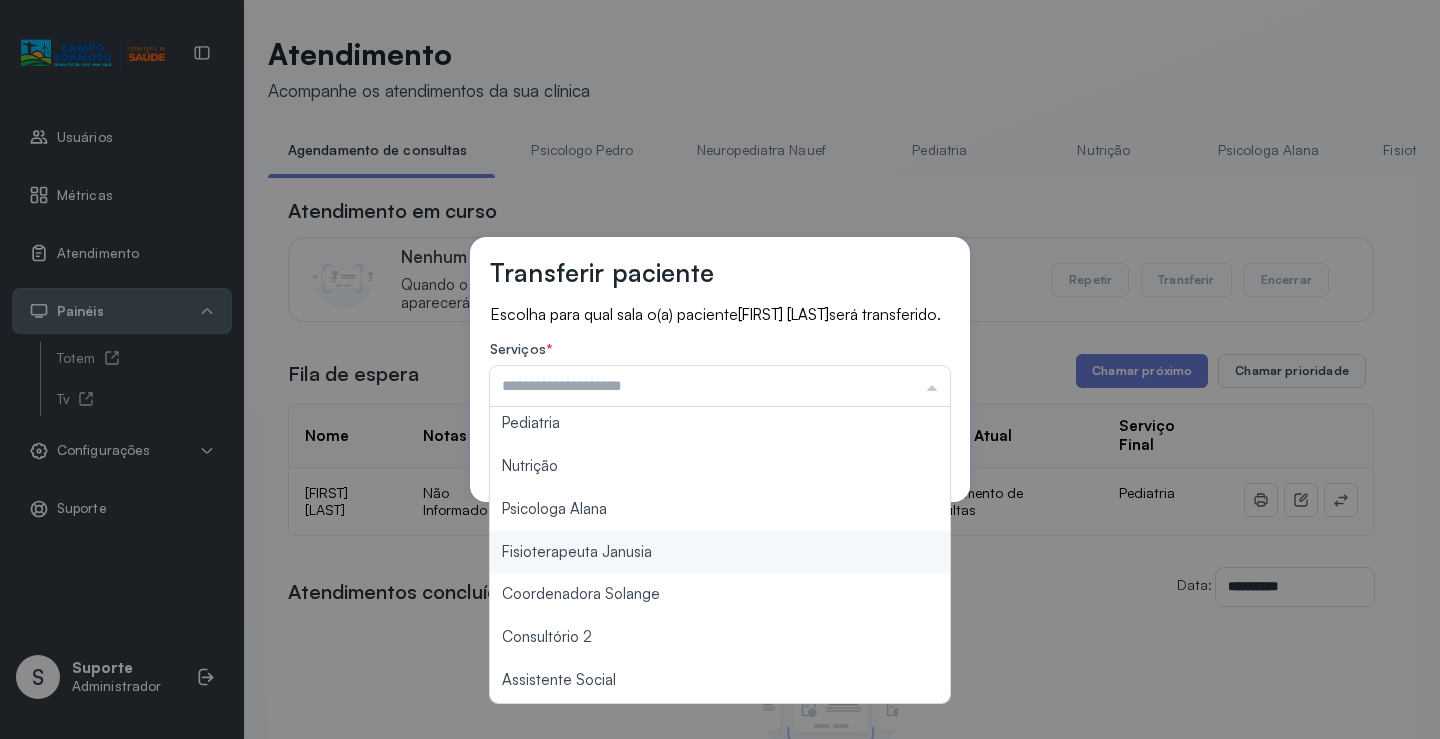 scroll, scrollTop: 302, scrollLeft: 0, axis: vertical 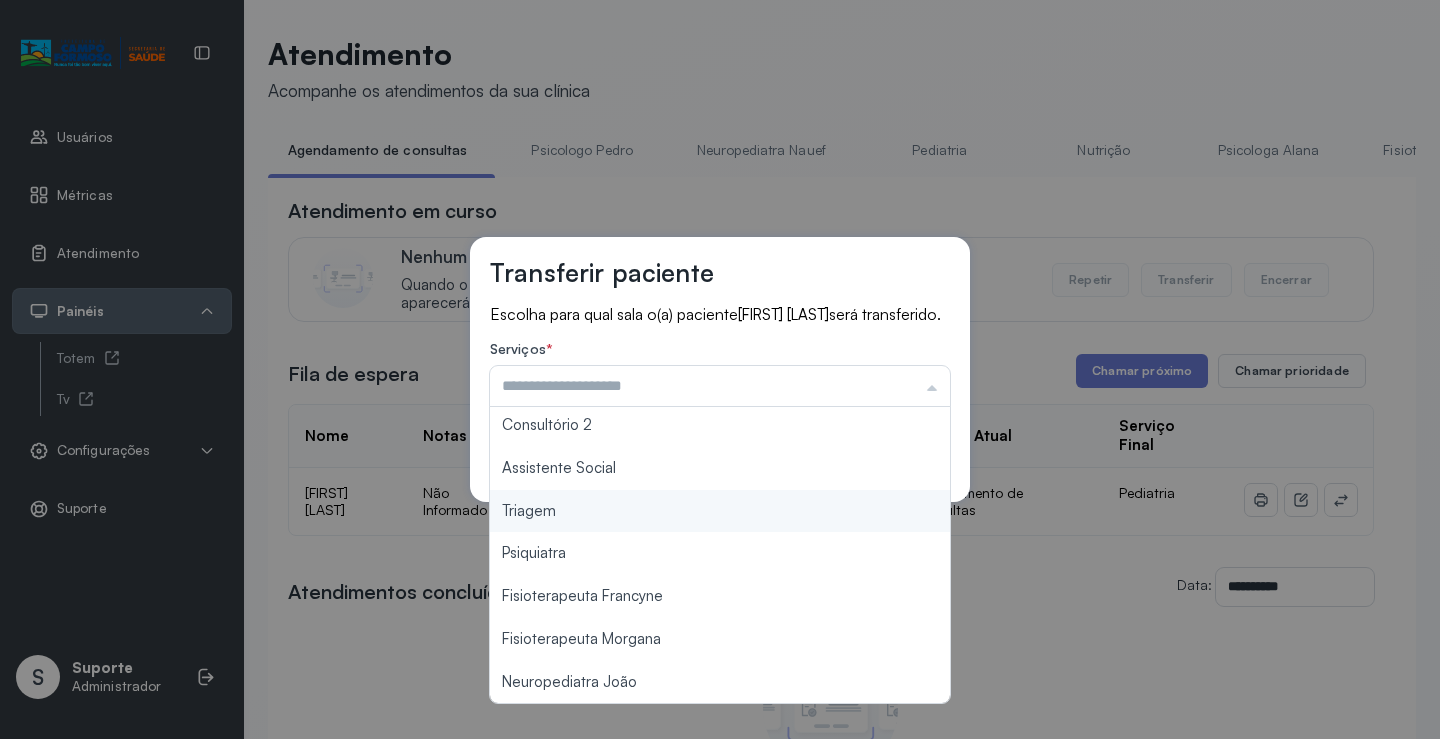 type on "*******" 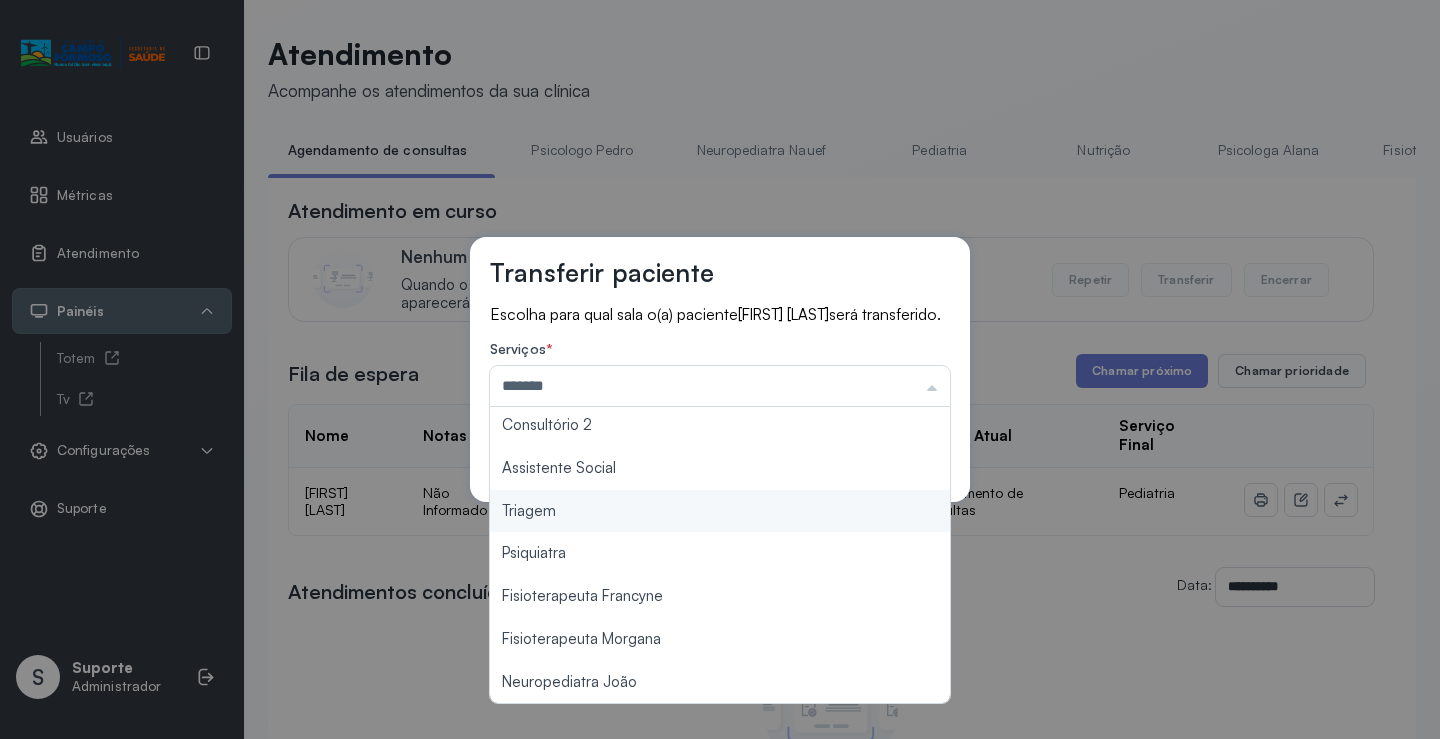 click on "Transferir paciente Escolha para qual sala o(a) paciente [FIRST] [LAST] será transferido. Serviços * ******* Psicologo Pedro Neuropediatra Nauef Pediatria Nutrição Psicologa Alana Fisioterapeuta Janusia Coordenadora Solange Consultório 2 Assistente Social Triagem Psiquiatra Fisioterapeuta Francyne Fisioterapeuta Morgana Neuropediatra João Cancelar Salvar" at bounding box center (720, 369) 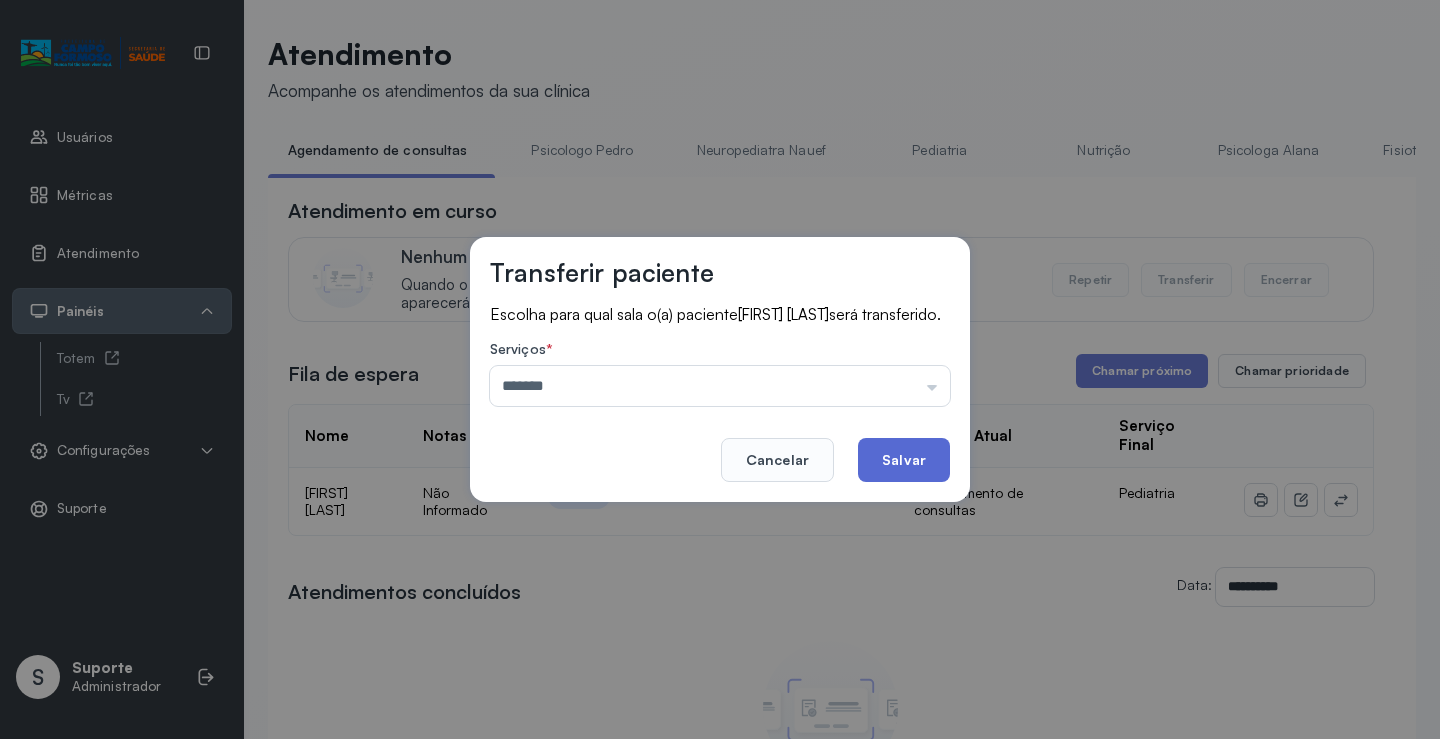 click on "Salvar" 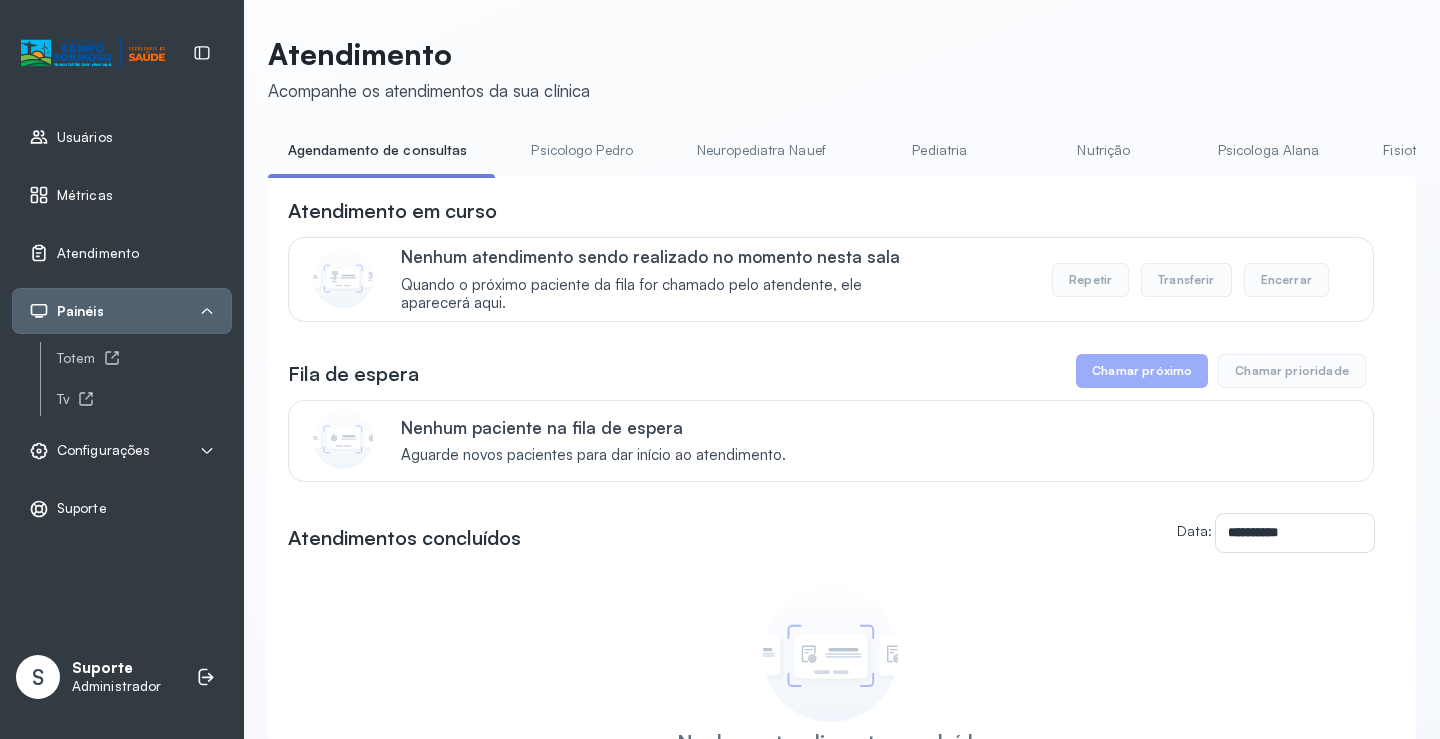 click on "Pediatria" at bounding box center [940, 150] 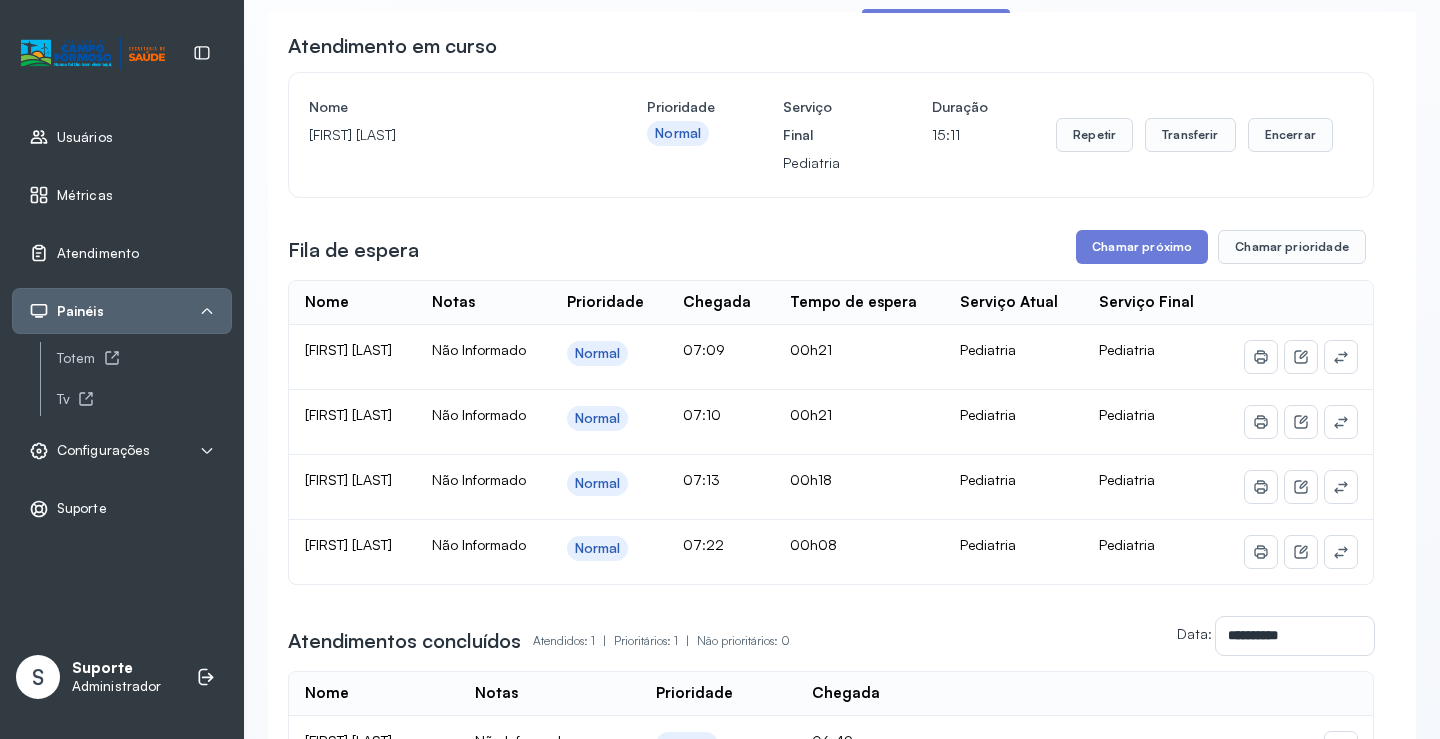 scroll, scrollTop: 200, scrollLeft: 0, axis: vertical 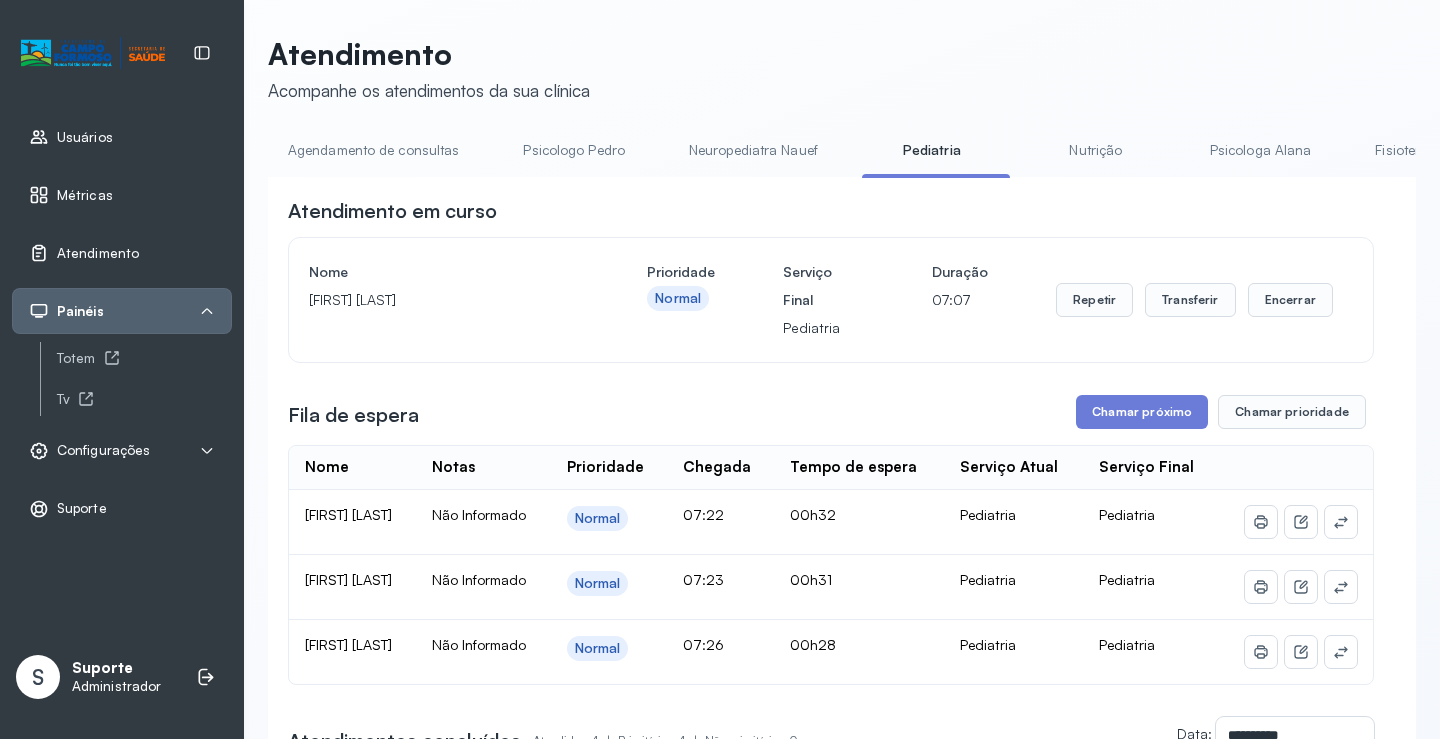 click on "Agendamento de consultas" at bounding box center [373, 150] 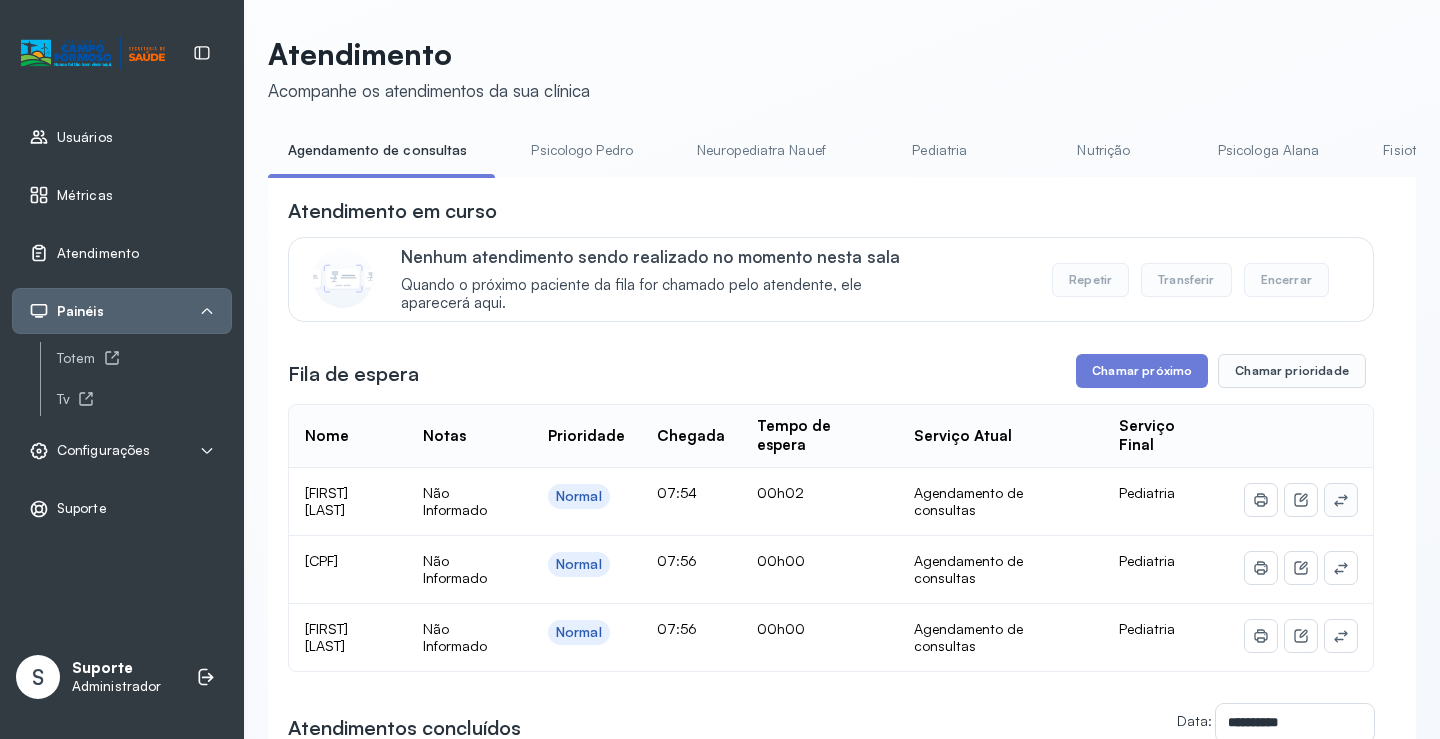 click 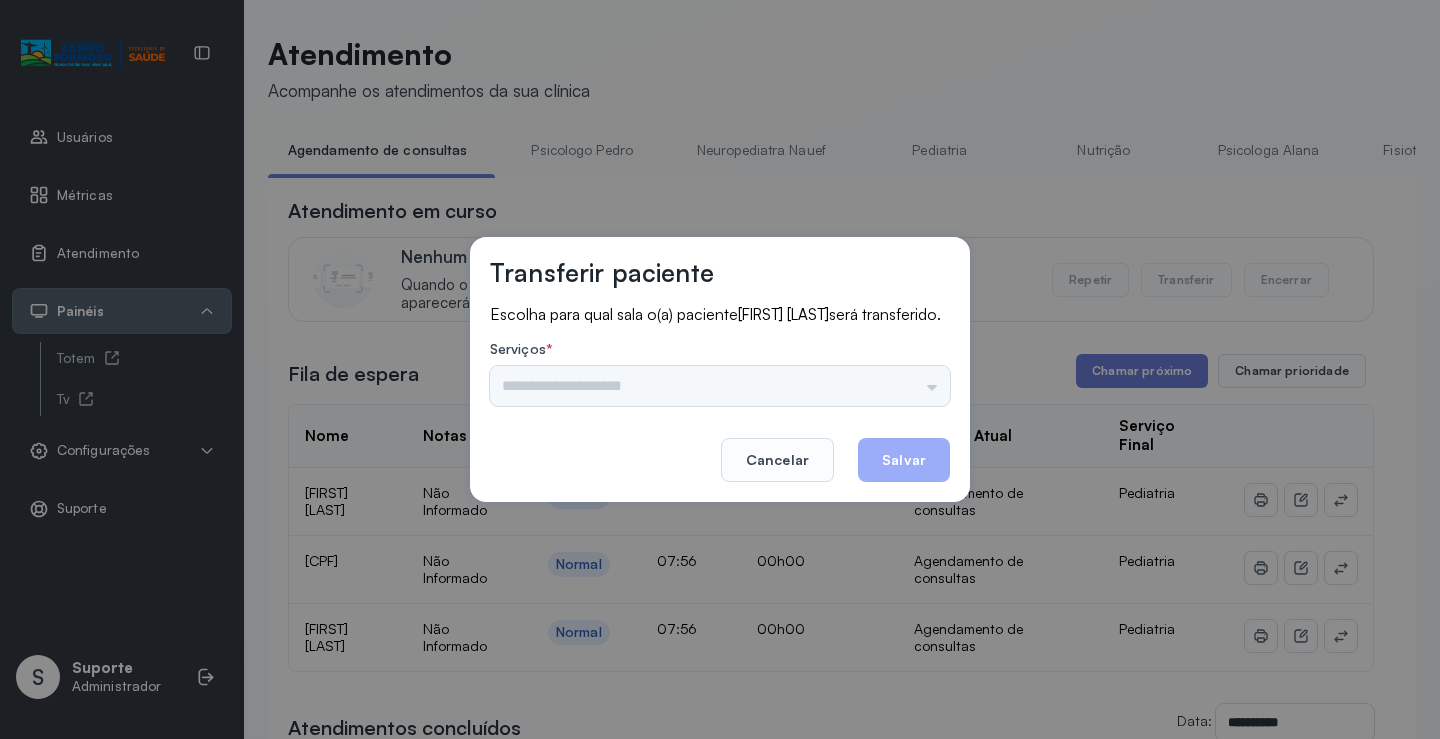 drag, startPoint x: 788, startPoint y: 381, endPoint x: 859, endPoint y: 384, distance: 71.063354 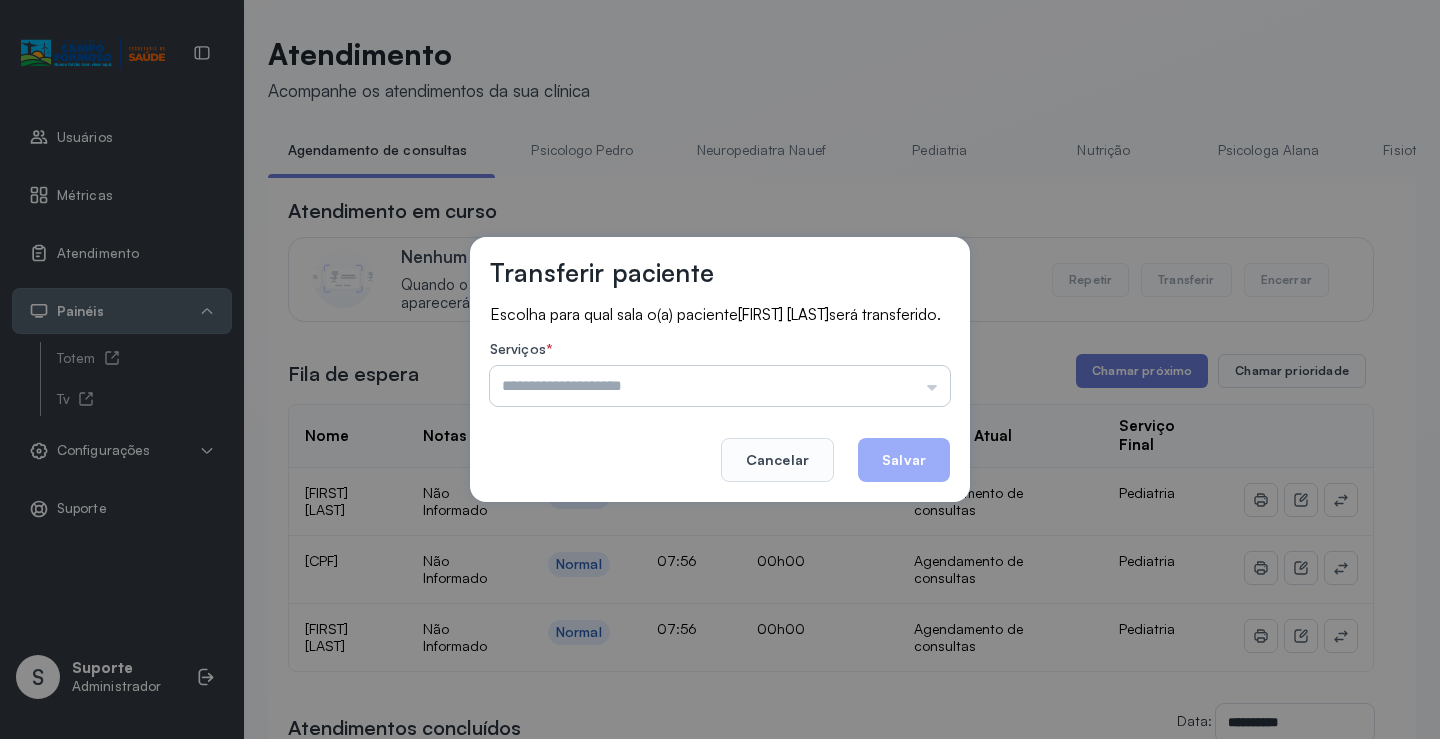 click at bounding box center [720, 386] 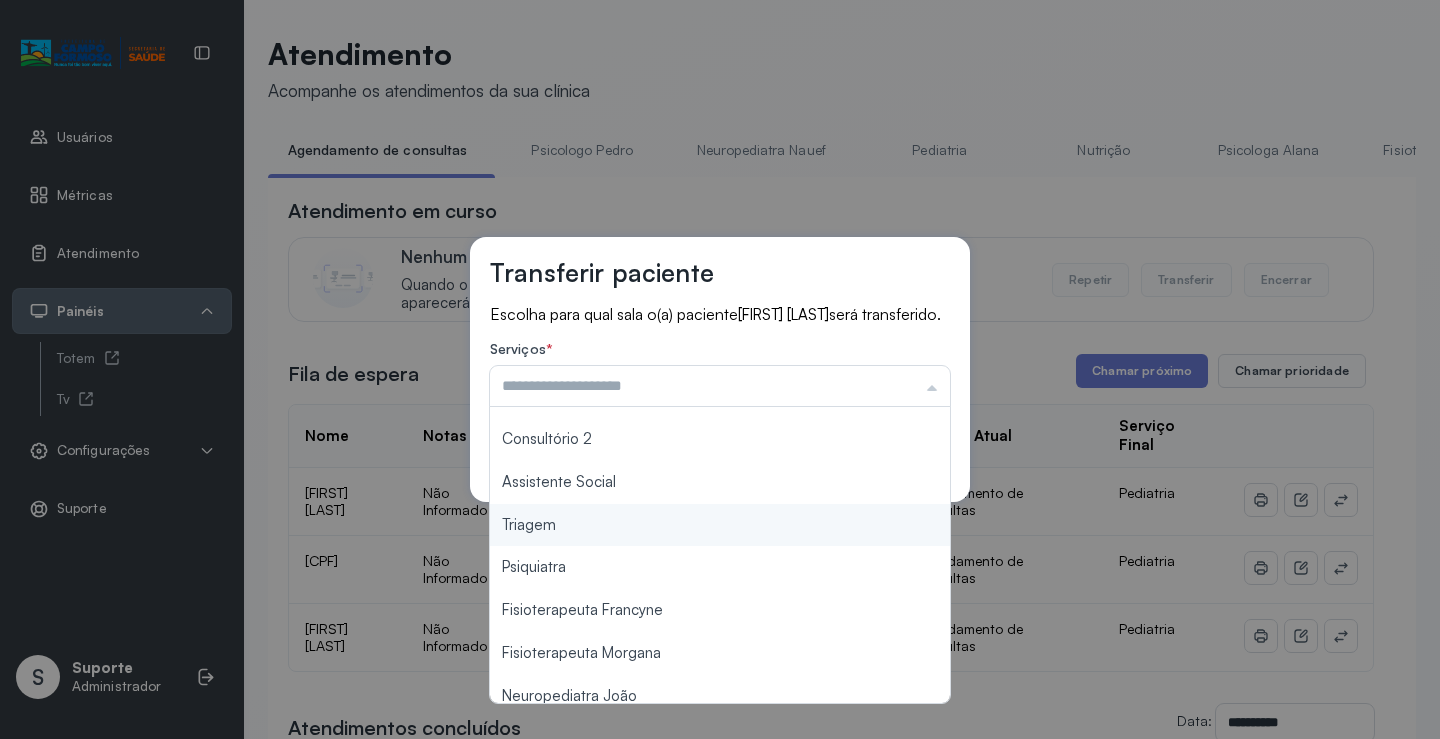 scroll, scrollTop: 302, scrollLeft: 0, axis: vertical 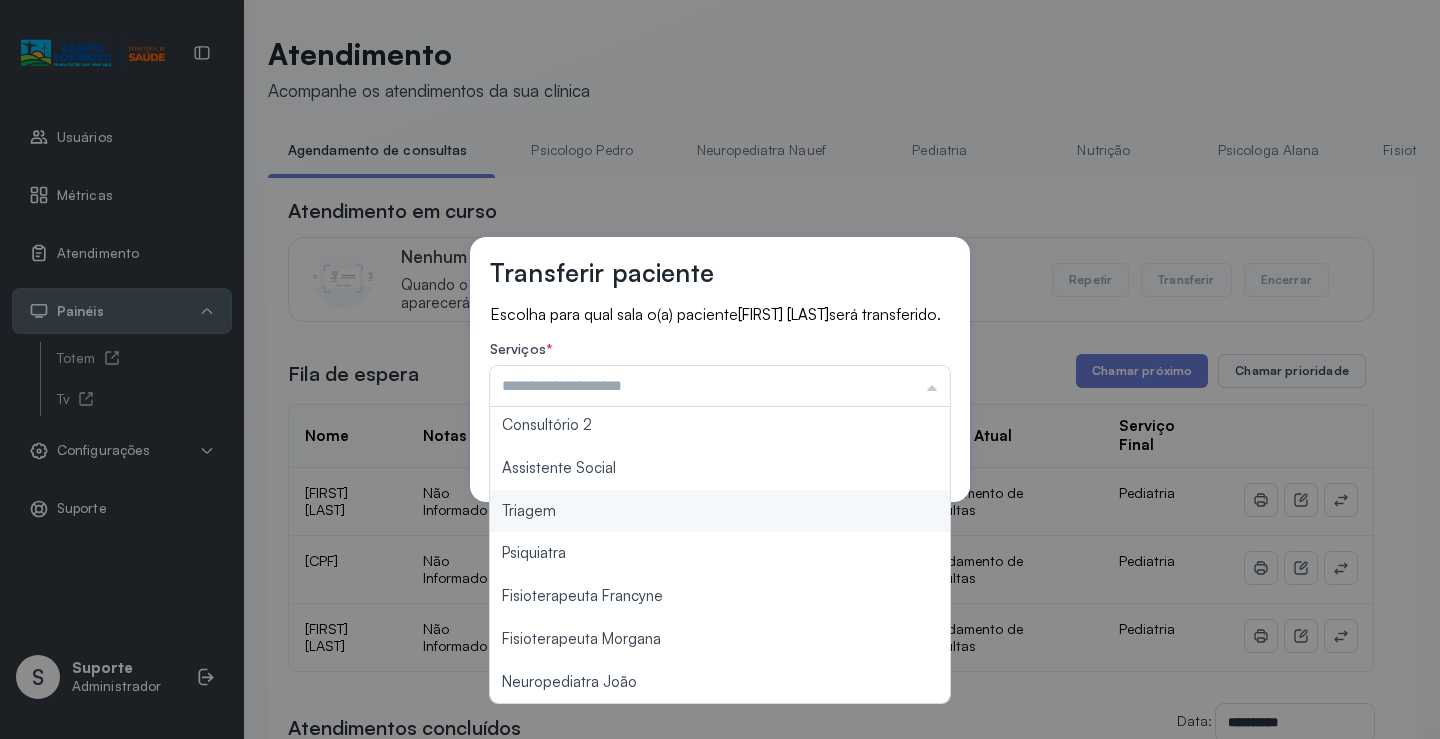 type on "*******" 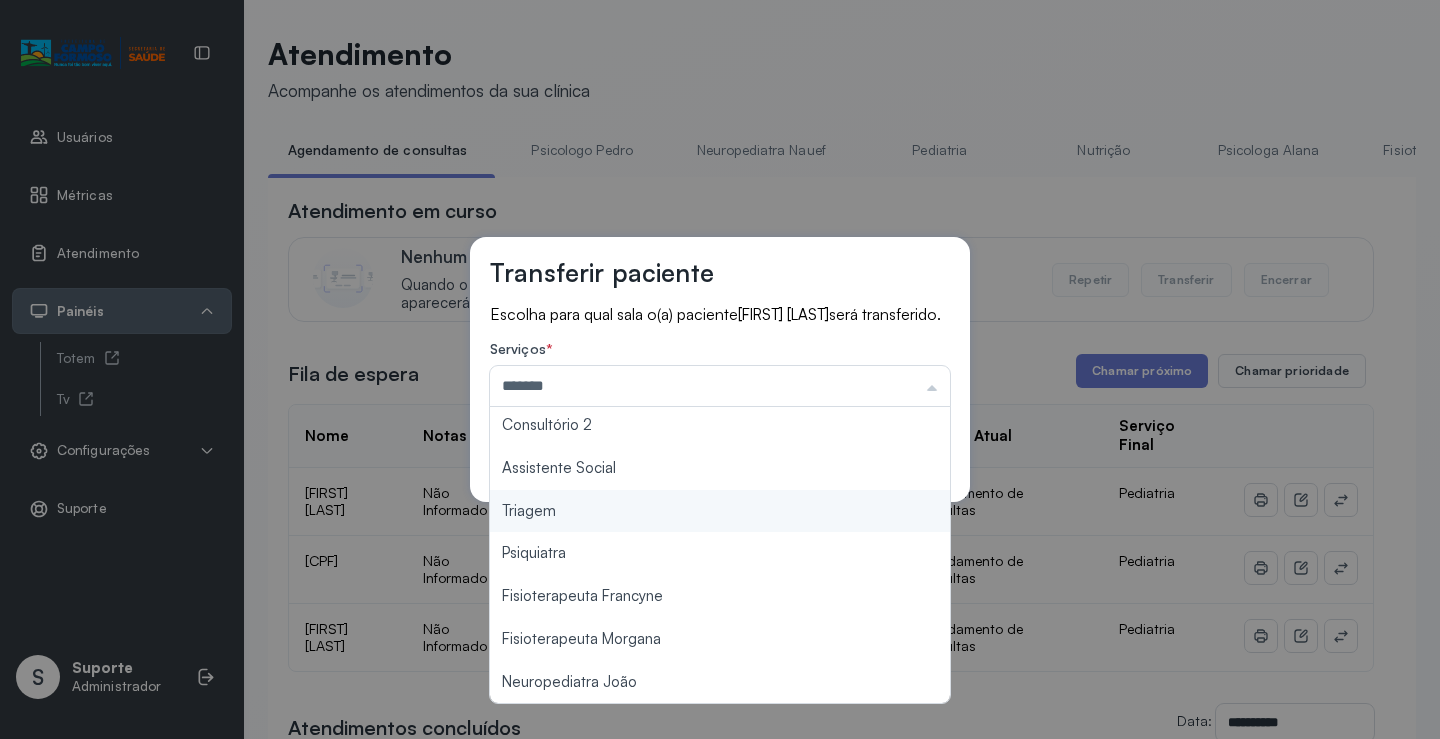 click on "Transferir paciente Escolha para qual sala o(a) paciente [FIRST] [LAST] será transferido. Serviços * ******* Psicologo Pedro Neuropediatra Nauef Pediatria Nutrição Psicologa Alana Fisioterapeuta Janusia Coordenadora Solange Consultório 2 Assistente Social Triagem Psiquiatra Fisioterapeuta Francyne Fisioterapeuta Morgana Neuropediatra João Cancelar Salvar" at bounding box center [720, 369] 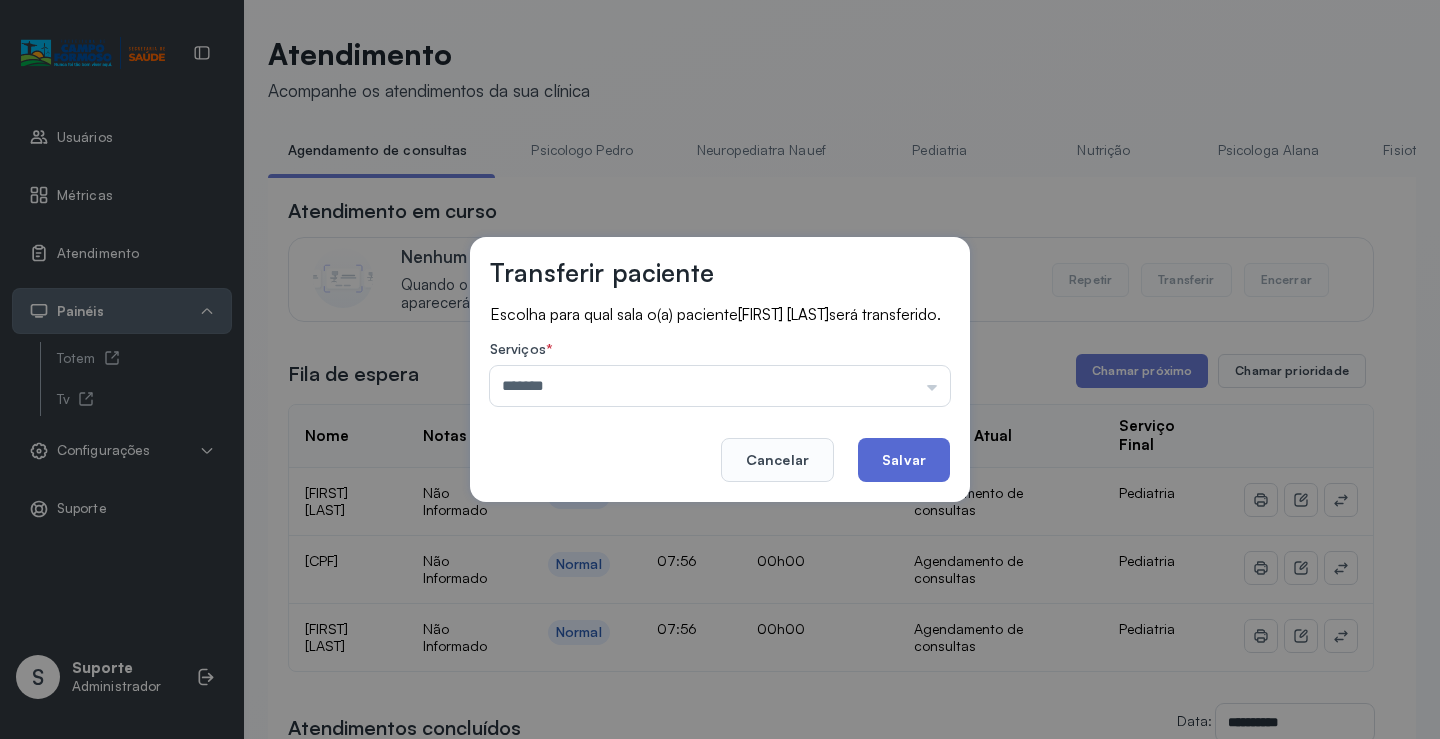 click on "Salvar" 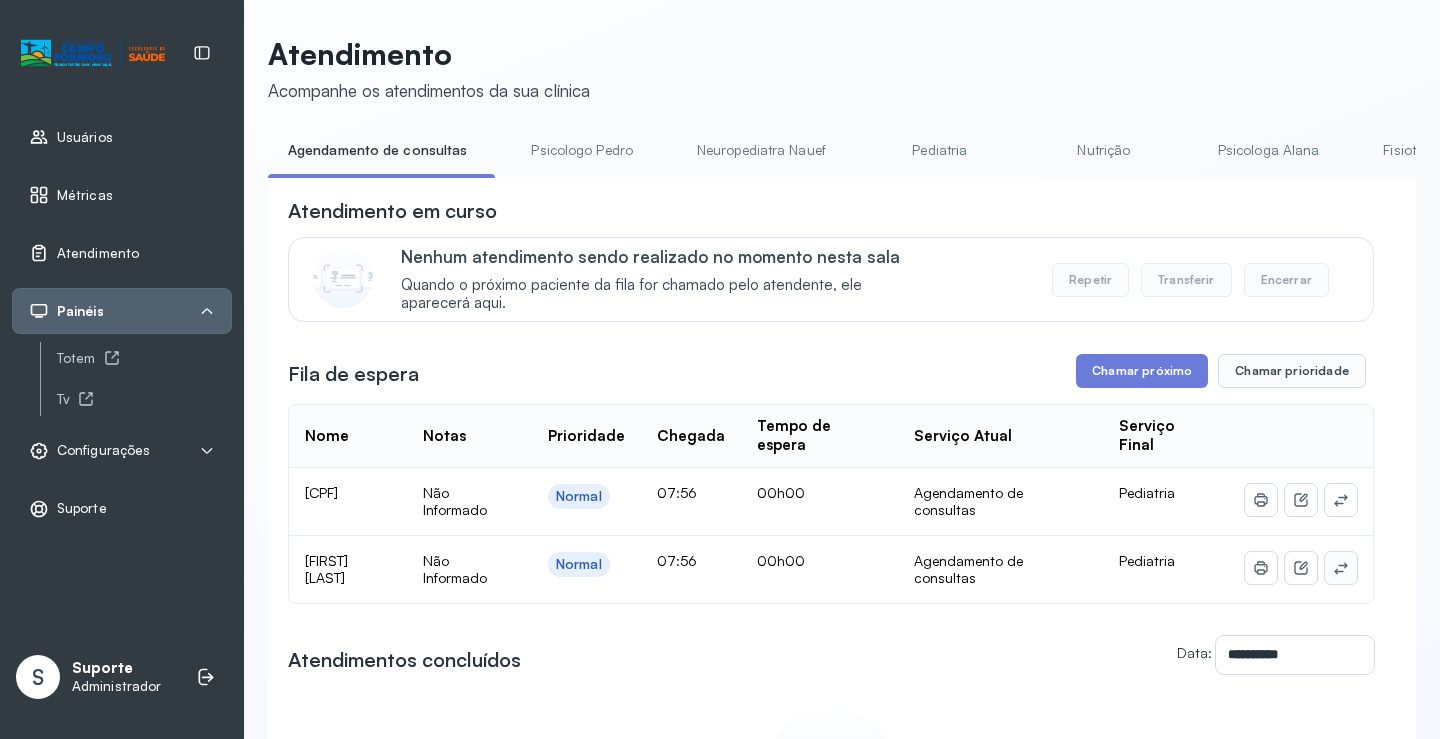click 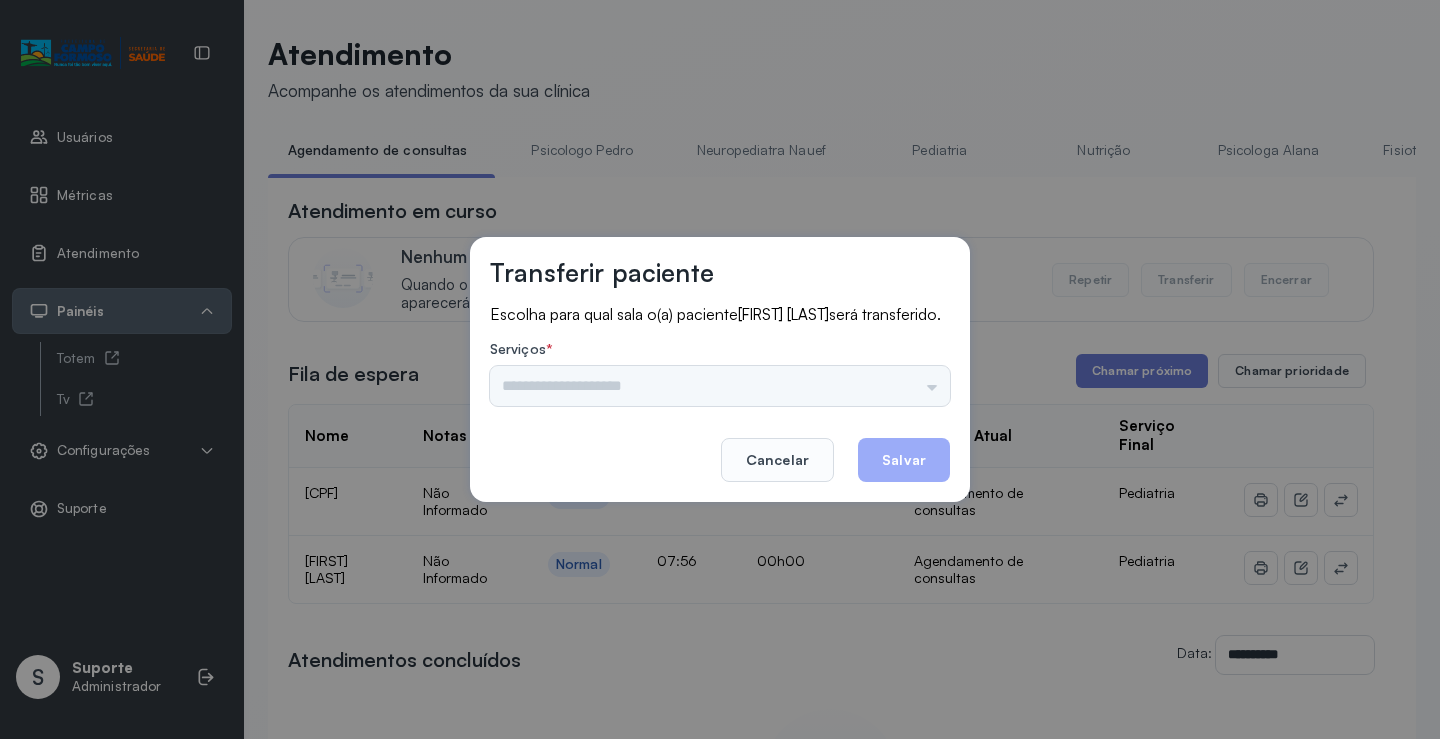 click on "Psicologo Pedro Neuropediatra Nauef Pediatria Nutrição Psicologa Alana Fisioterapeuta Janusia Coordenadora Solange Consultório 2 Assistente Social Triagem Psiquiatra Fisioterapeuta Francyne Fisioterapeuta Morgana Neuropediatra João" at bounding box center (720, 386) 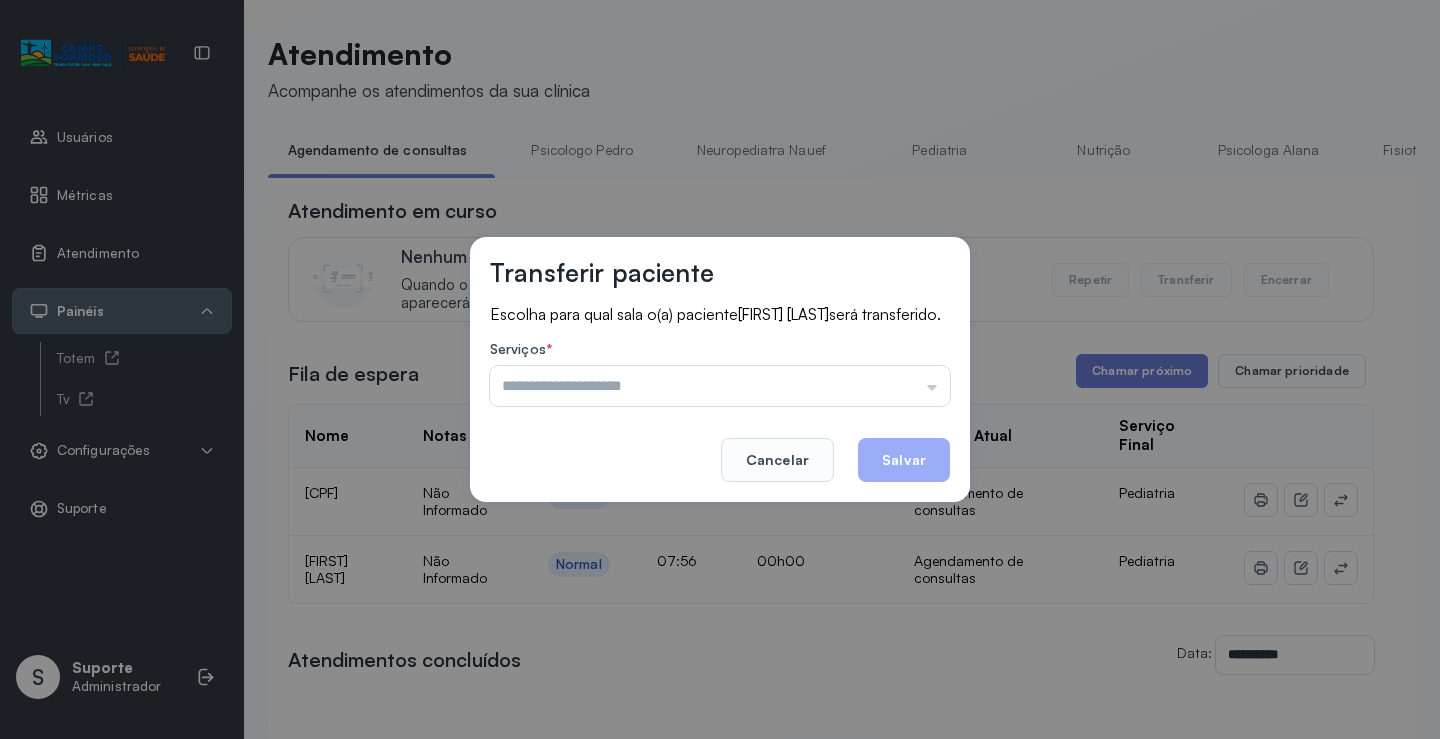 drag, startPoint x: 906, startPoint y: 402, endPoint x: 808, endPoint y: 438, distance: 104.40307 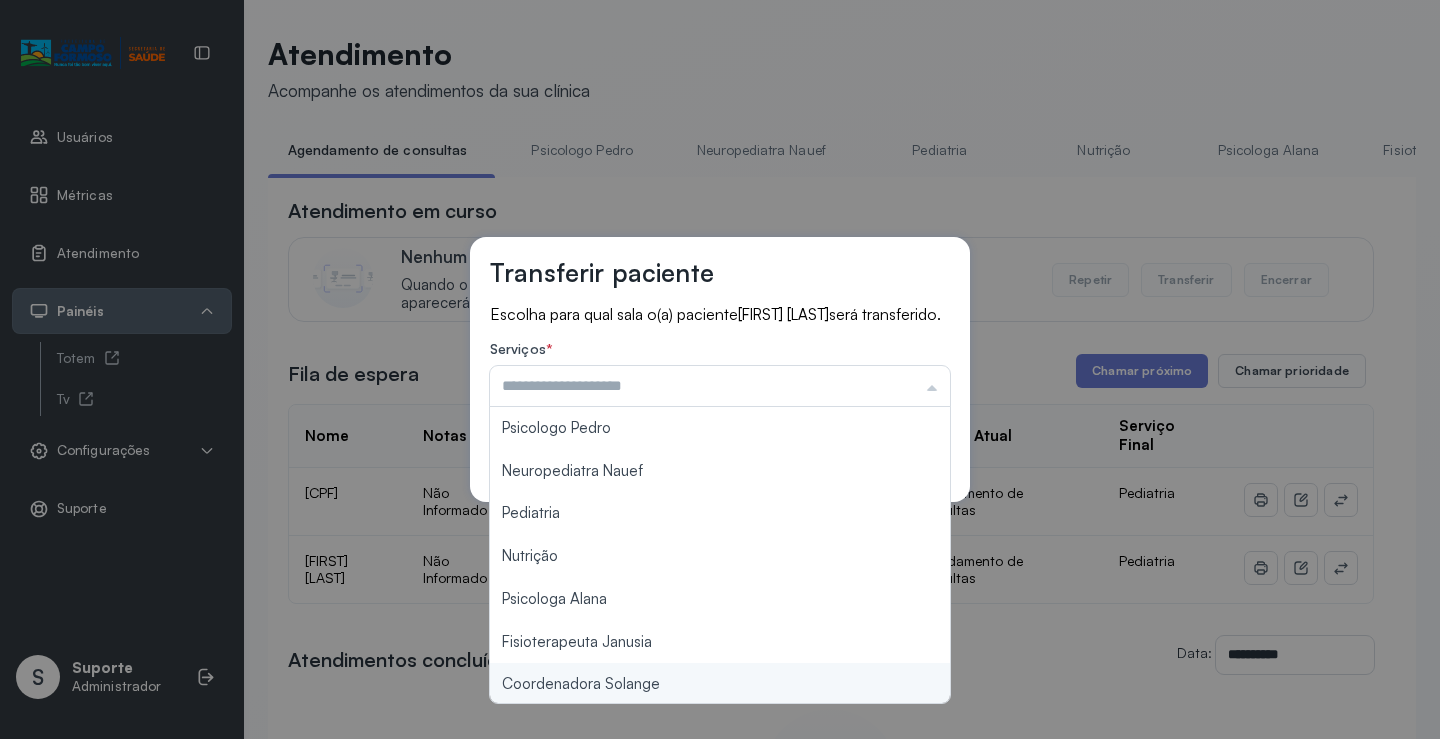 scroll, scrollTop: 302, scrollLeft: 0, axis: vertical 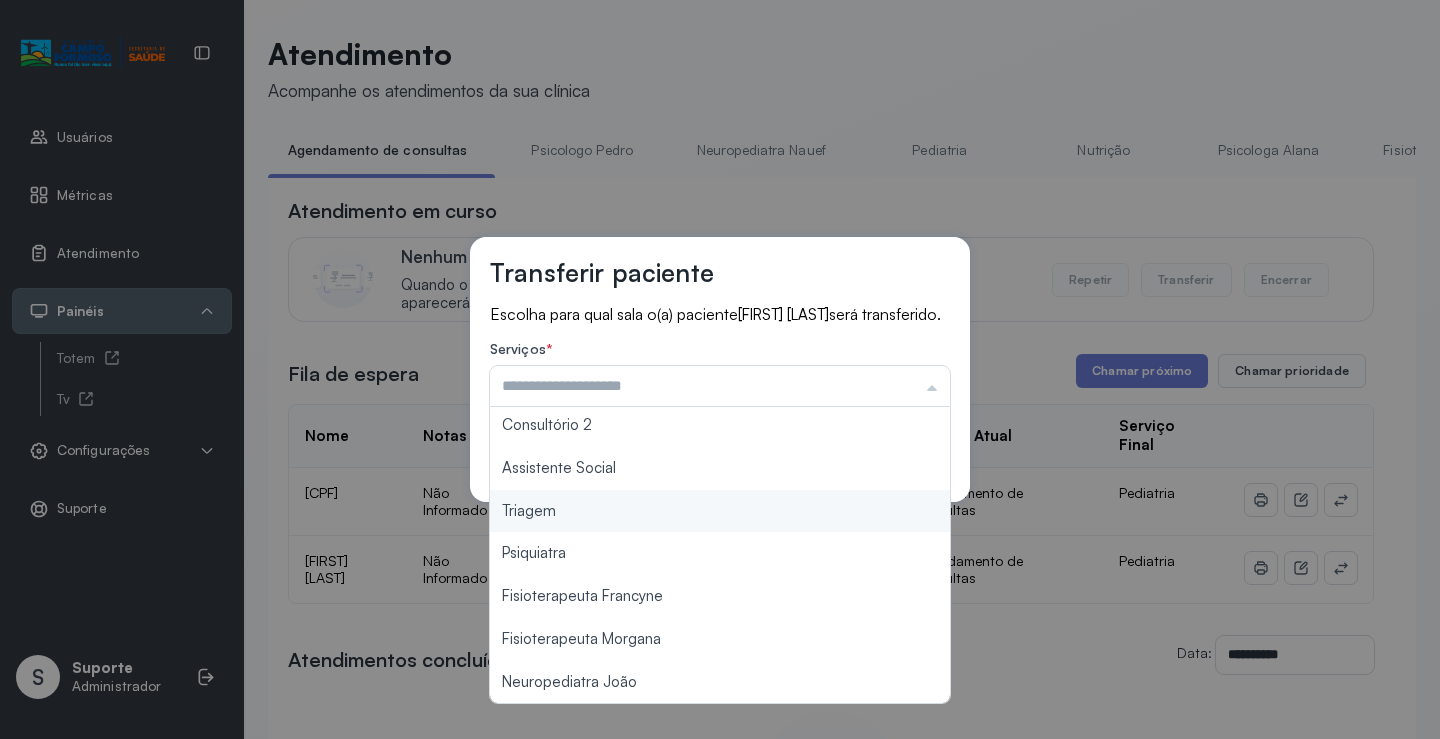 type on "*******" 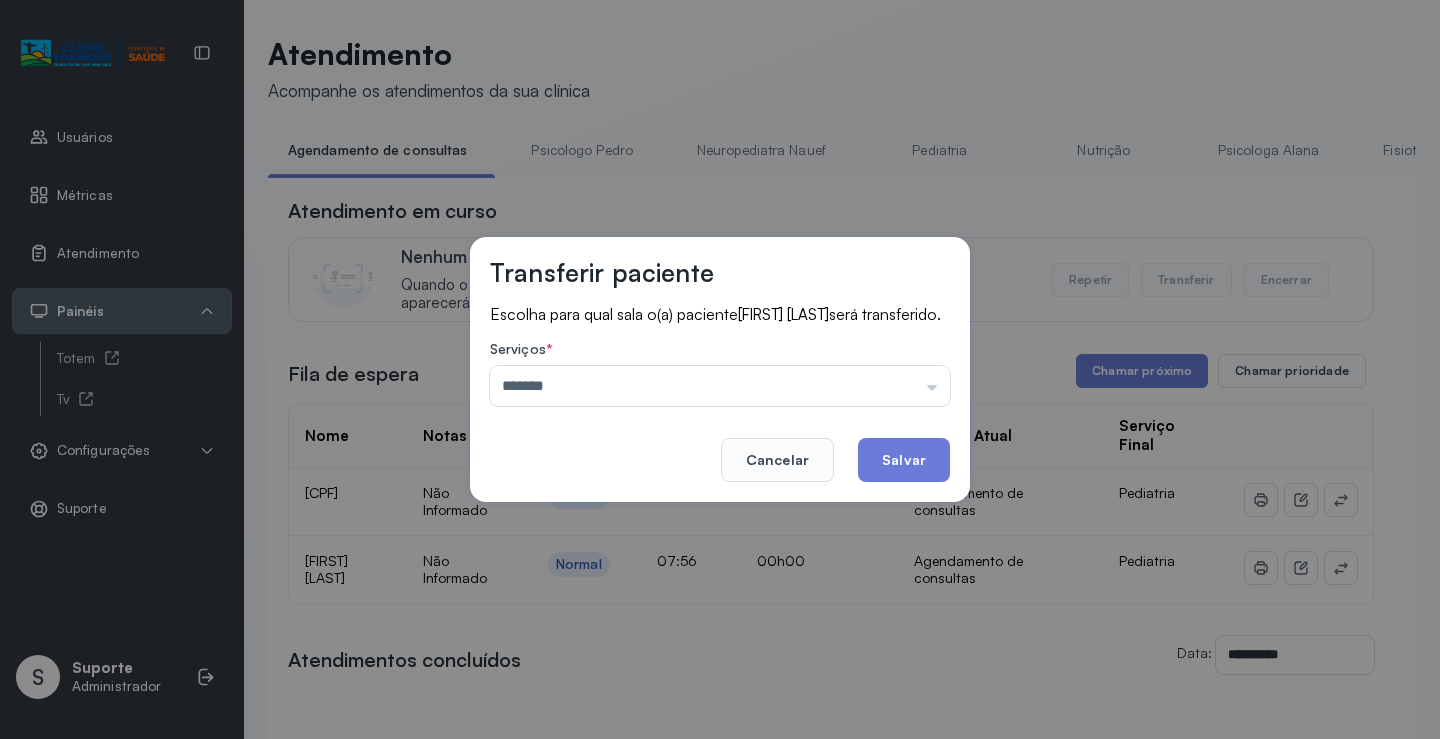 click on "Transferir paciente Escolha para qual sala o(a) paciente [FIRST] [LAST] será transferido. Serviços * ******* Psicologo Pedro Neuropediatra Nauef Pediatria Nutrição Psicologa Alana Fisioterapeuta Janusia Coordenadora Solange Consultório 2 Assistente Social Triagem Psiquiatra Fisioterapeuta Francyne Fisioterapeuta Morgana Neuropediatra João Cancelar Salvar" at bounding box center (720, 369) 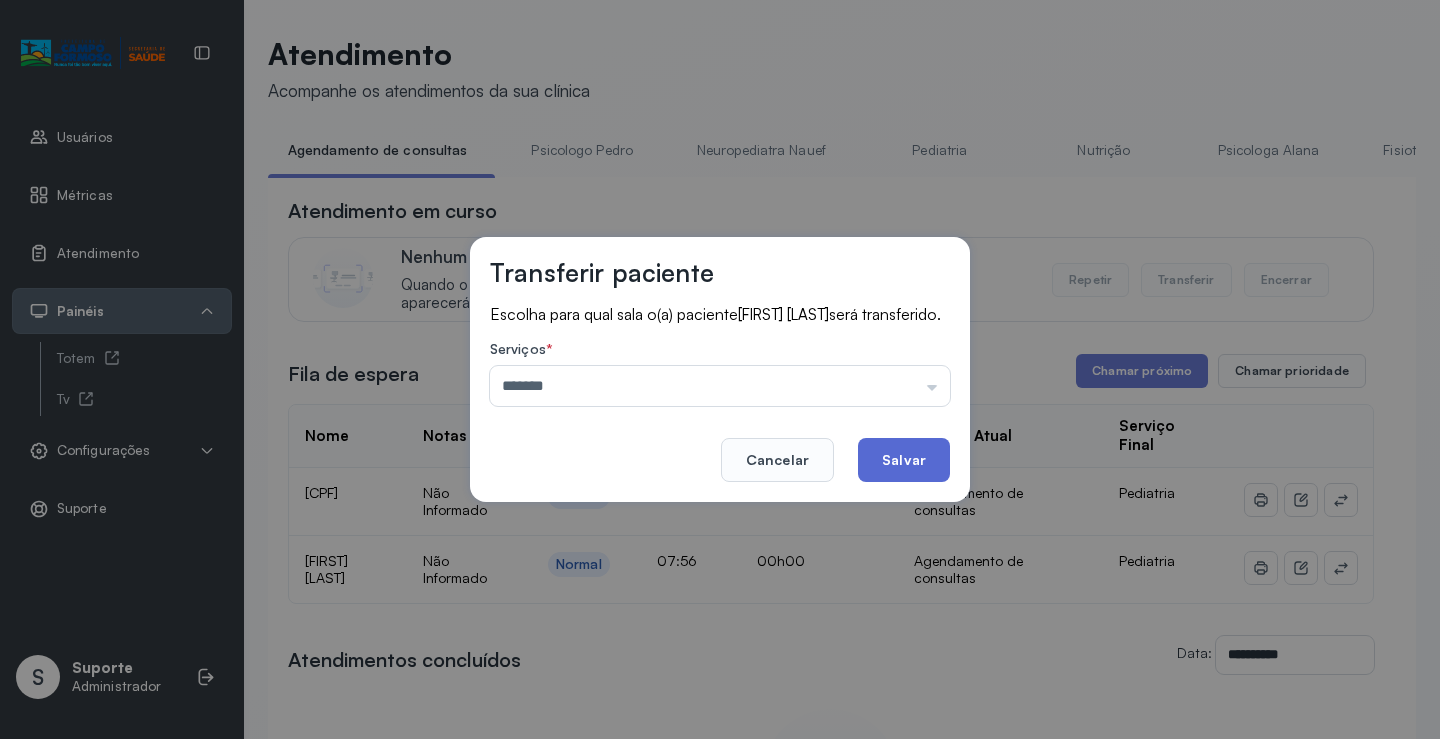 click on "Salvar" 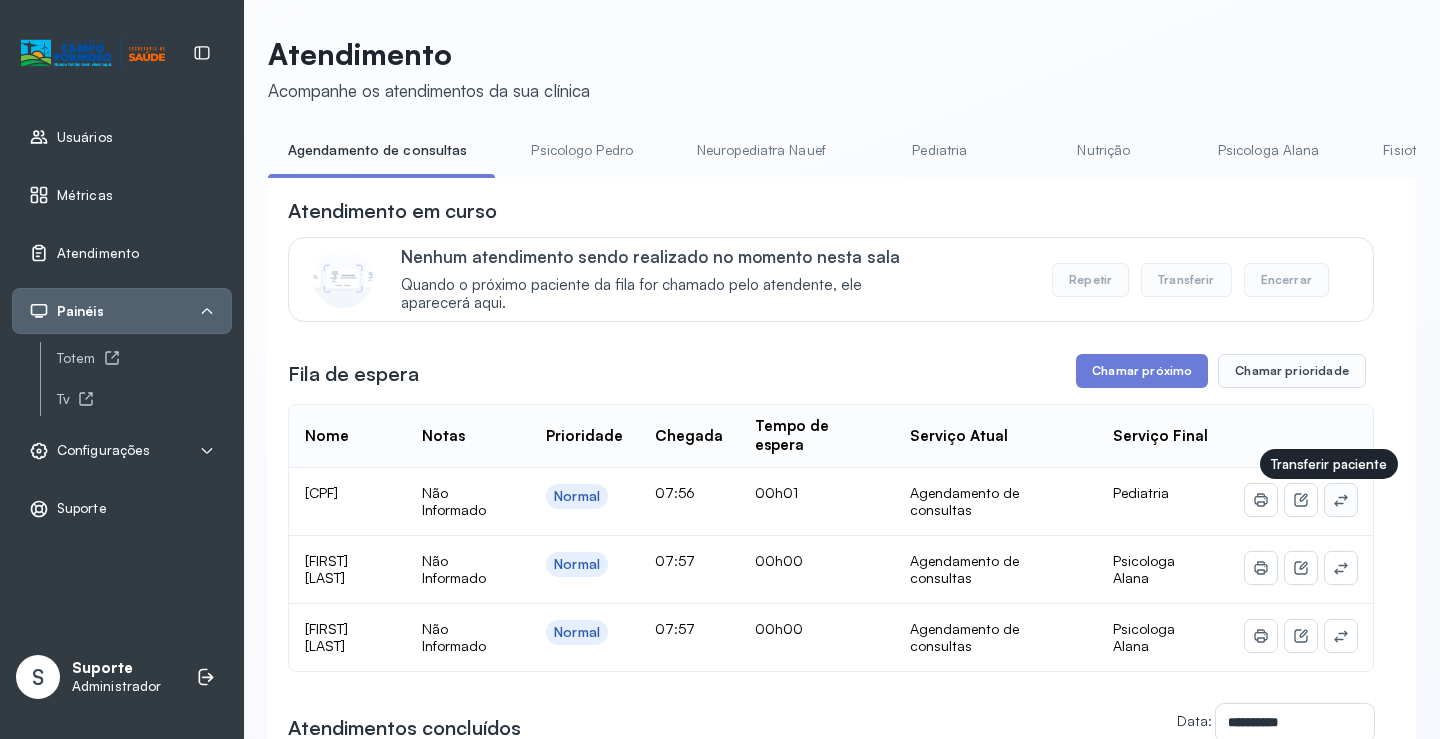 click 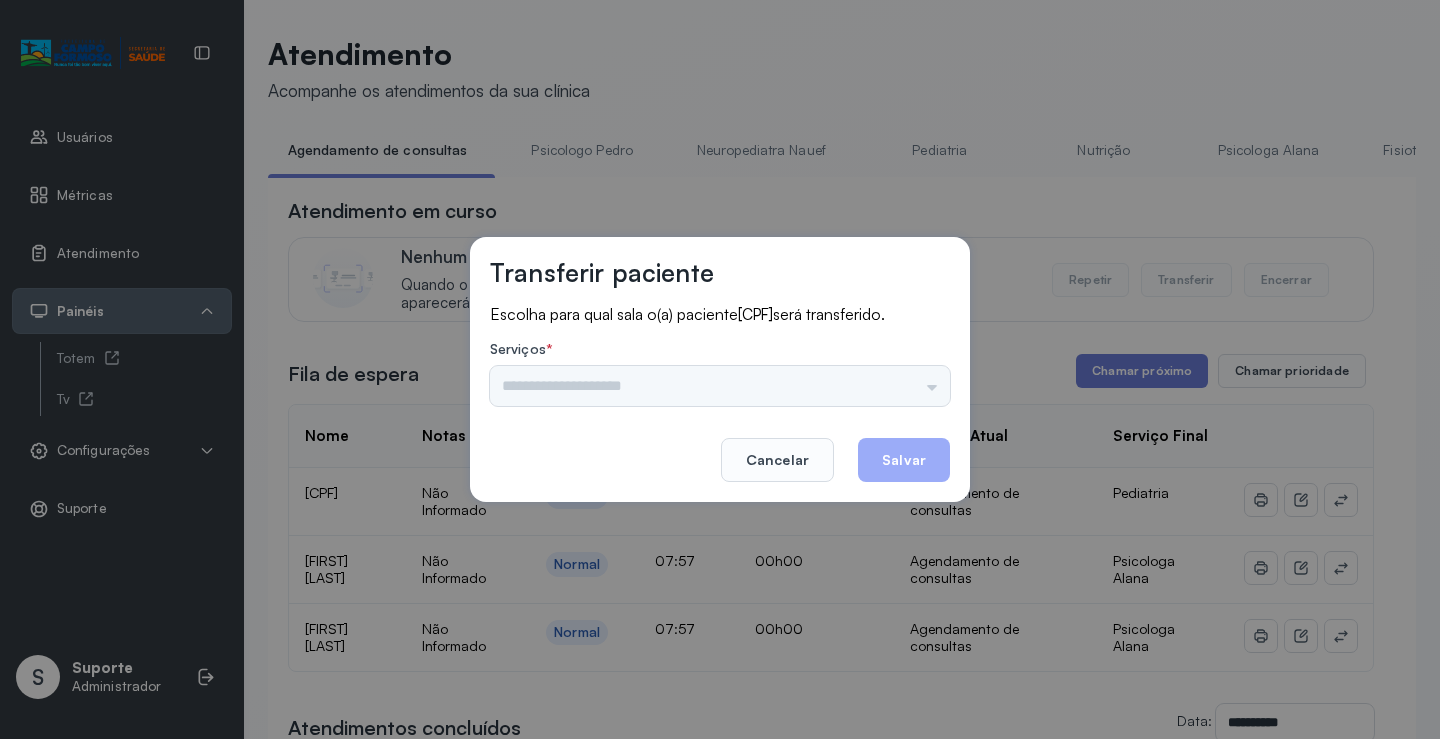 click on "Psicologo Pedro Neuropediatra Nauef Pediatria Nutrição Psicologa Alana Fisioterapeuta Janusia Coordenadora Solange Consultório 2 Assistente Social Triagem Psiquiatra Fisioterapeuta Francyne Fisioterapeuta Morgana Neuropediatra João" at bounding box center (720, 386) 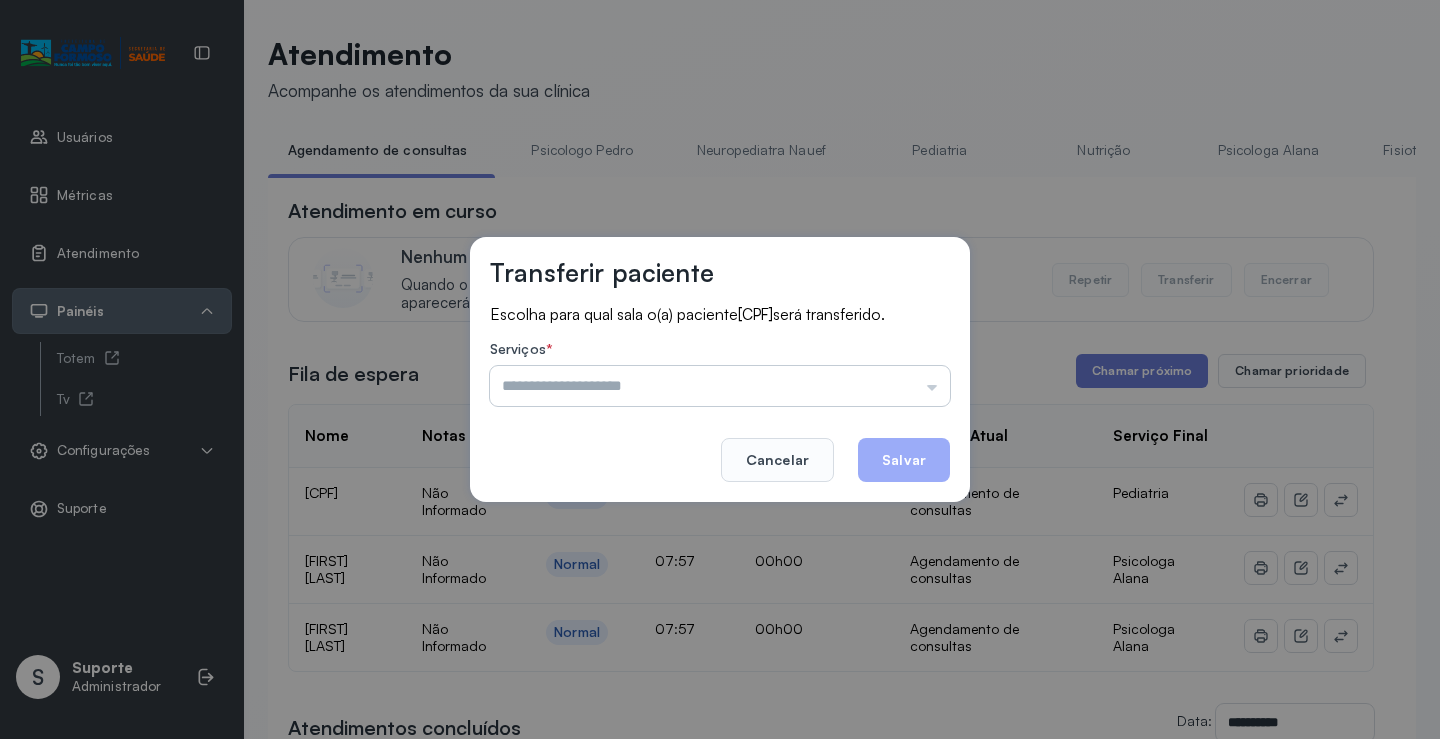 click at bounding box center (720, 386) 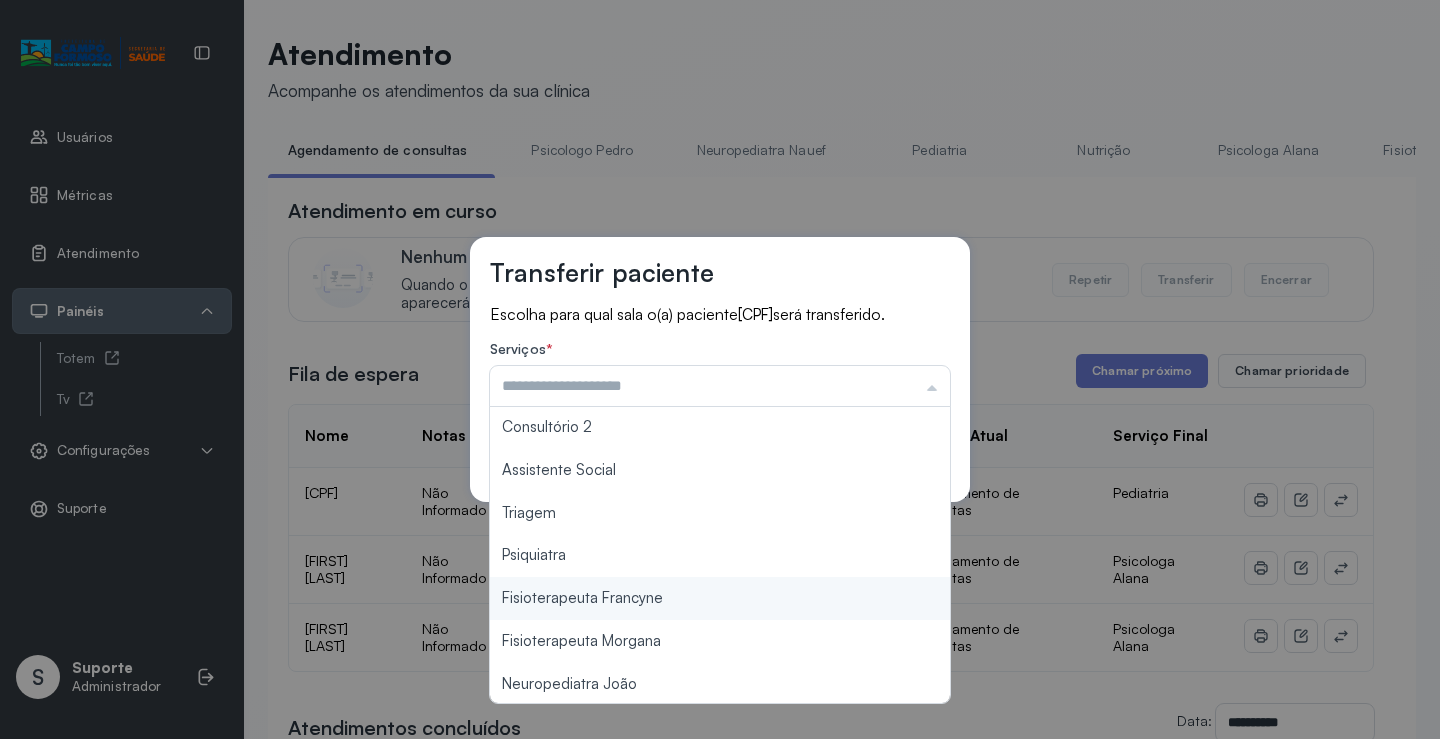 scroll, scrollTop: 302, scrollLeft: 0, axis: vertical 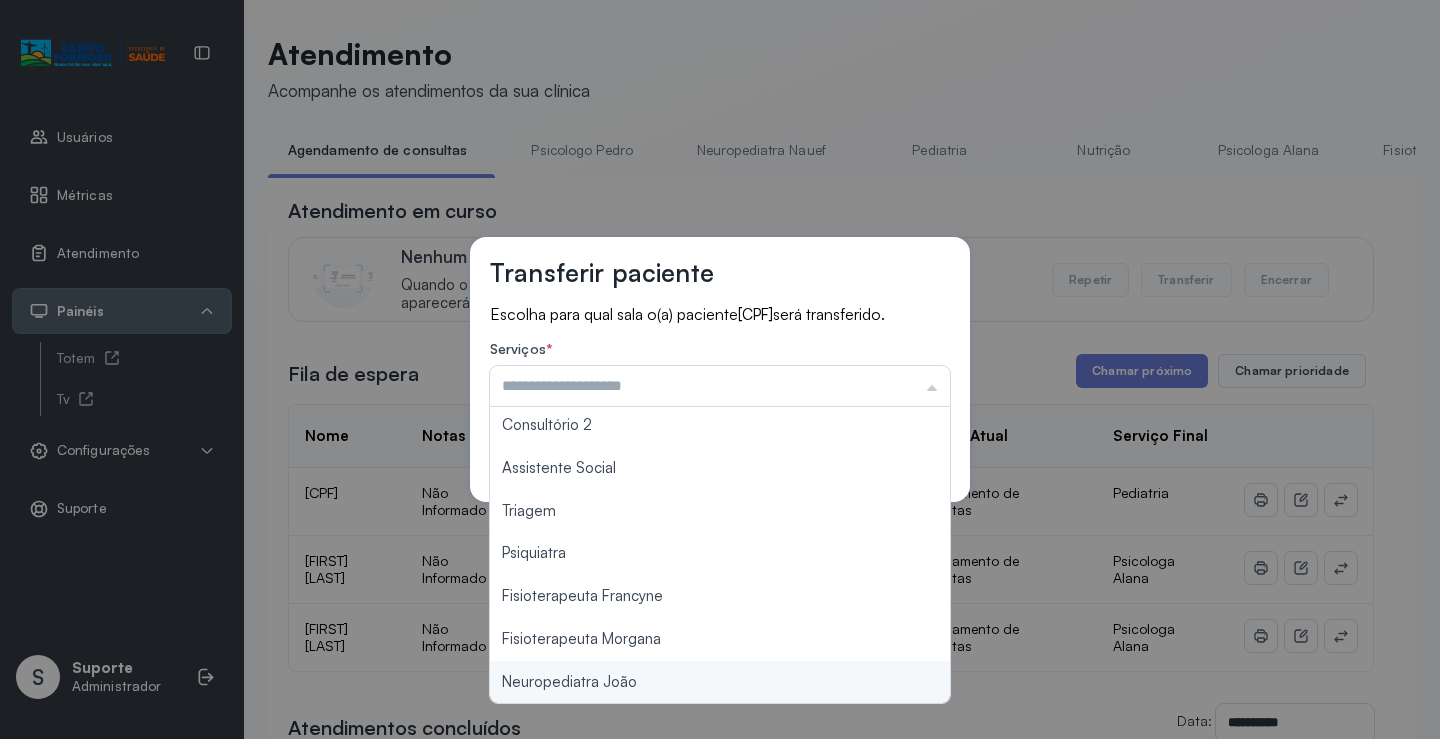 type on "**********" 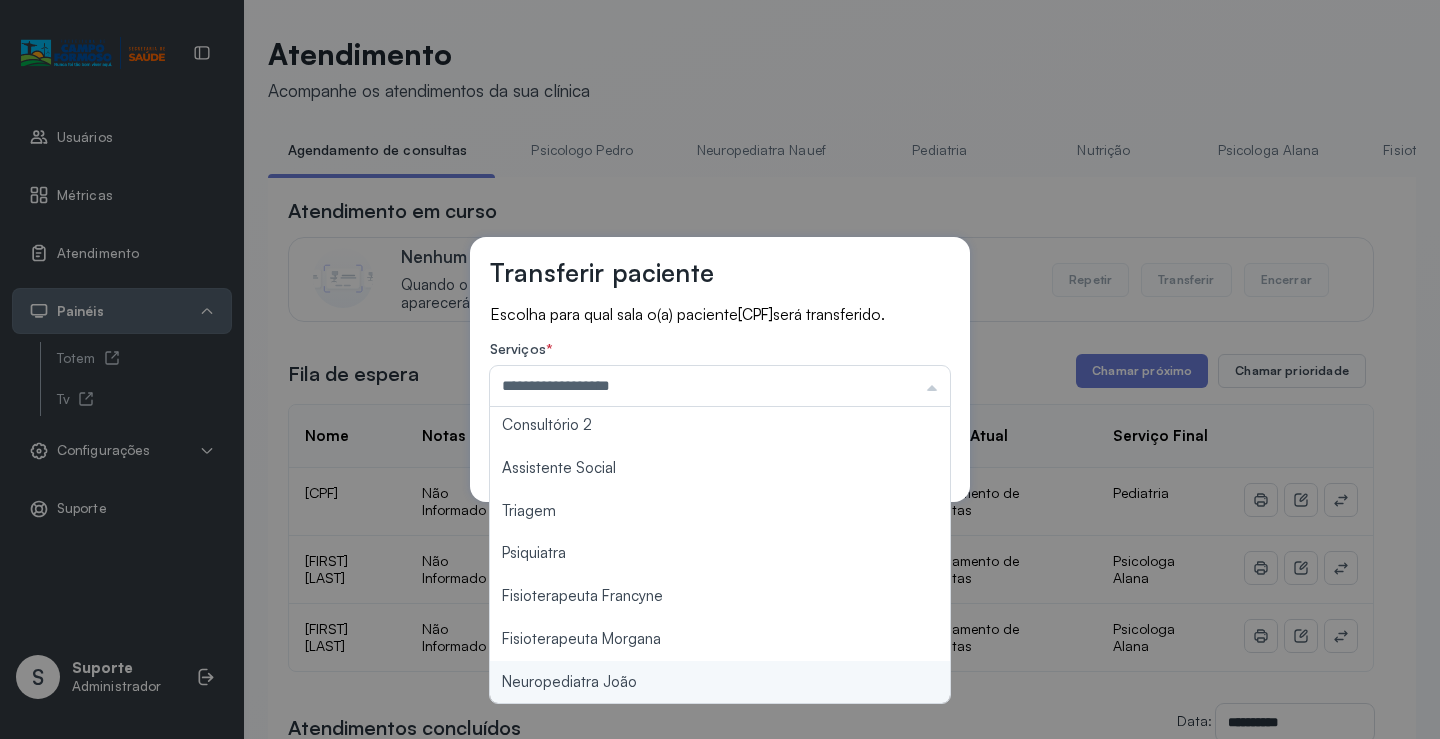 click on "**********" at bounding box center [720, 369] 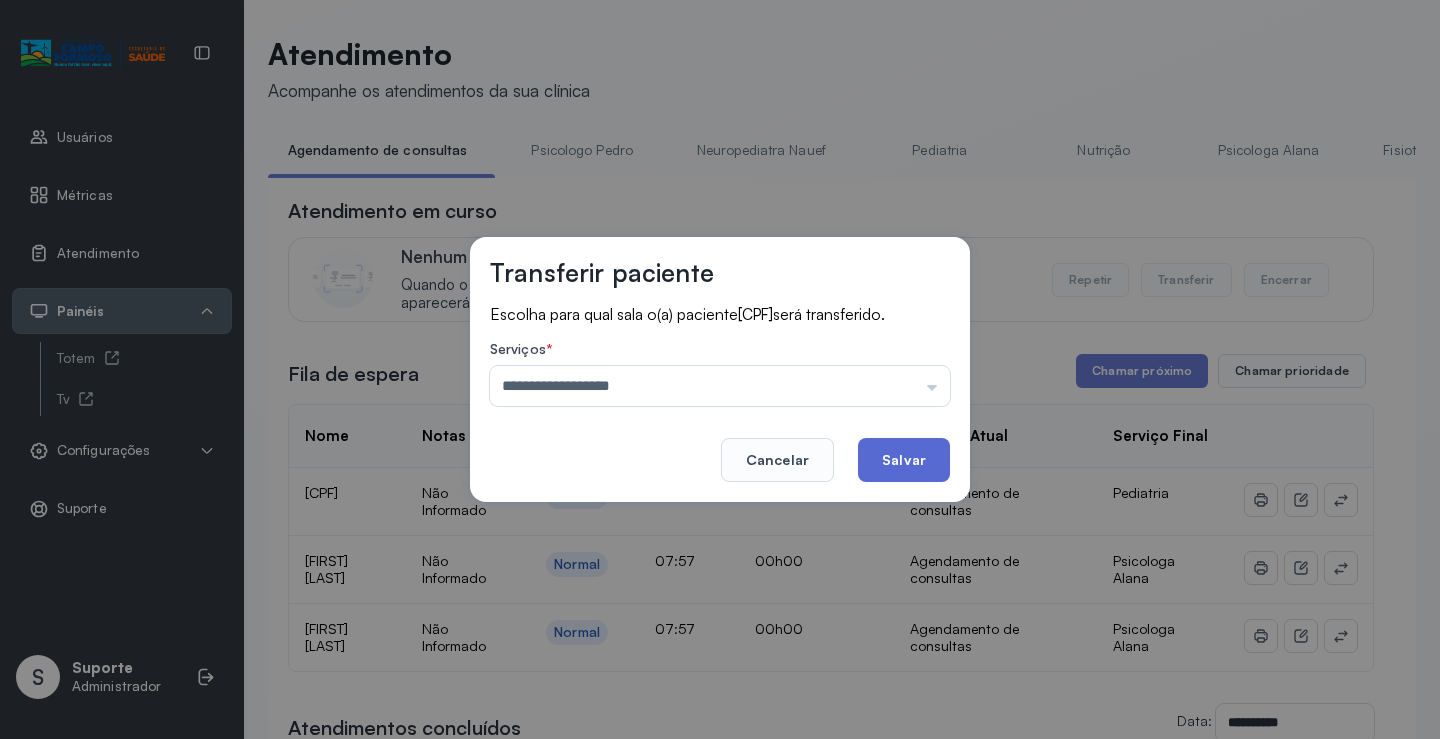 click on "Salvar" 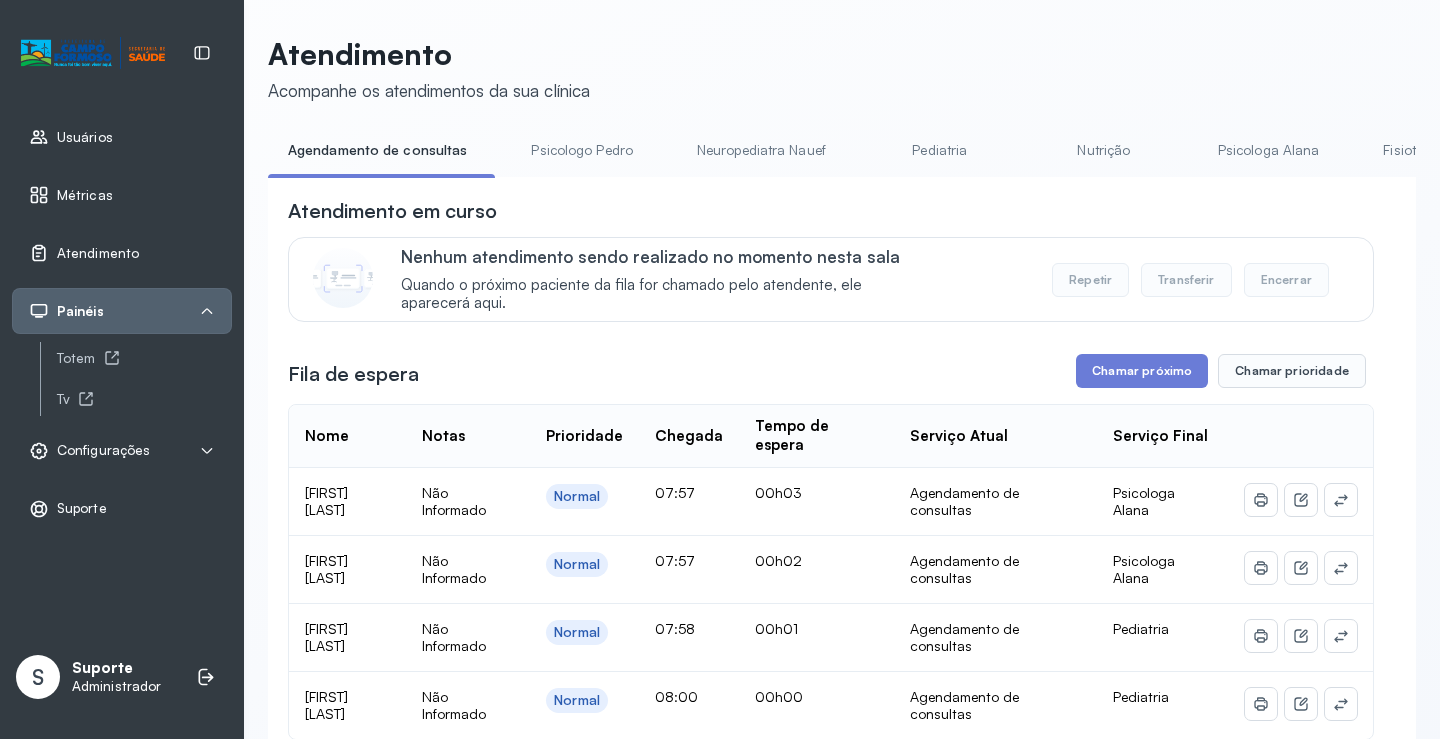 scroll, scrollTop: 200, scrollLeft: 0, axis: vertical 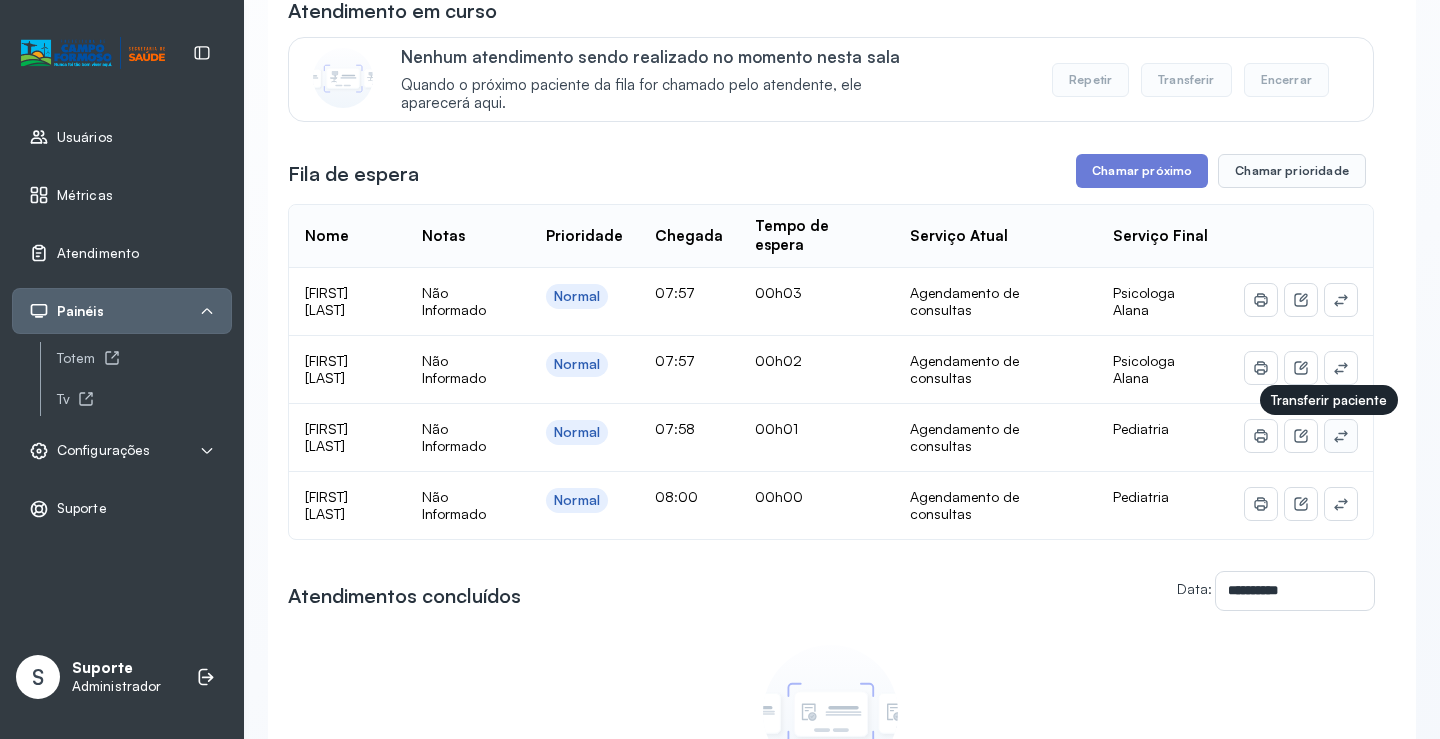 click 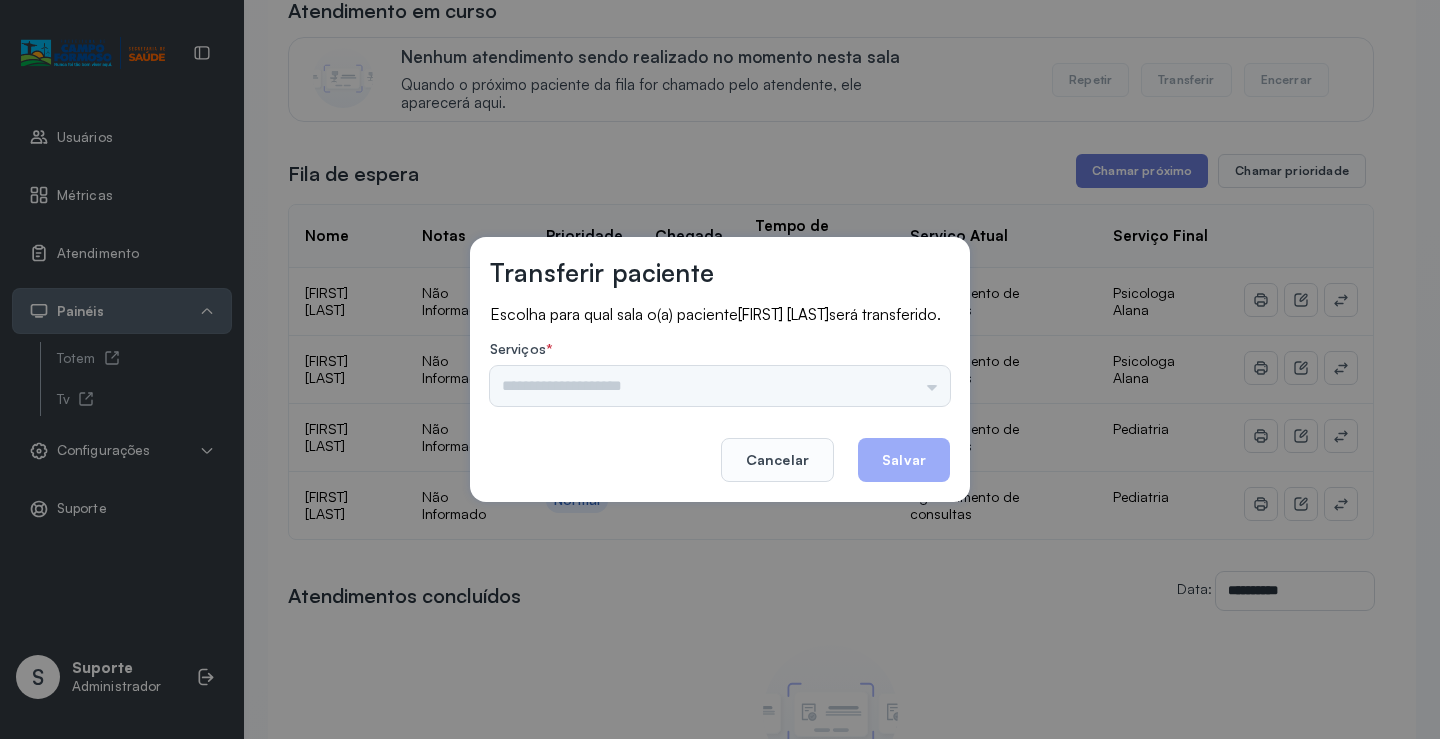 click on "Psicologo Pedro Neuropediatra Nauef Pediatria Nutrição Psicologa Alana Fisioterapeuta Janusia Coordenadora Solange Consultório 2 Assistente Social Triagem Psiquiatra Fisioterapeuta Francyne Fisioterapeuta Morgana Neuropediatra João" at bounding box center (720, 386) 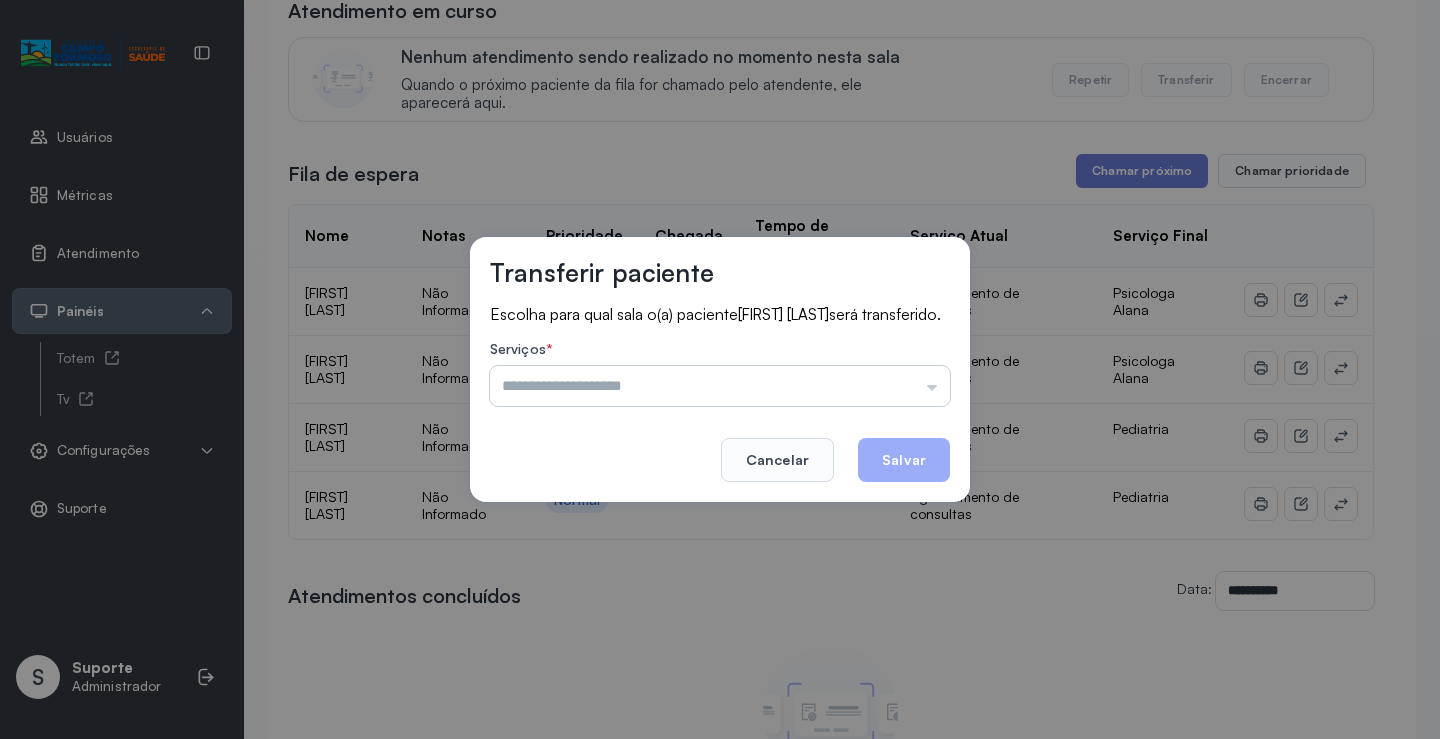 click at bounding box center [720, 386] 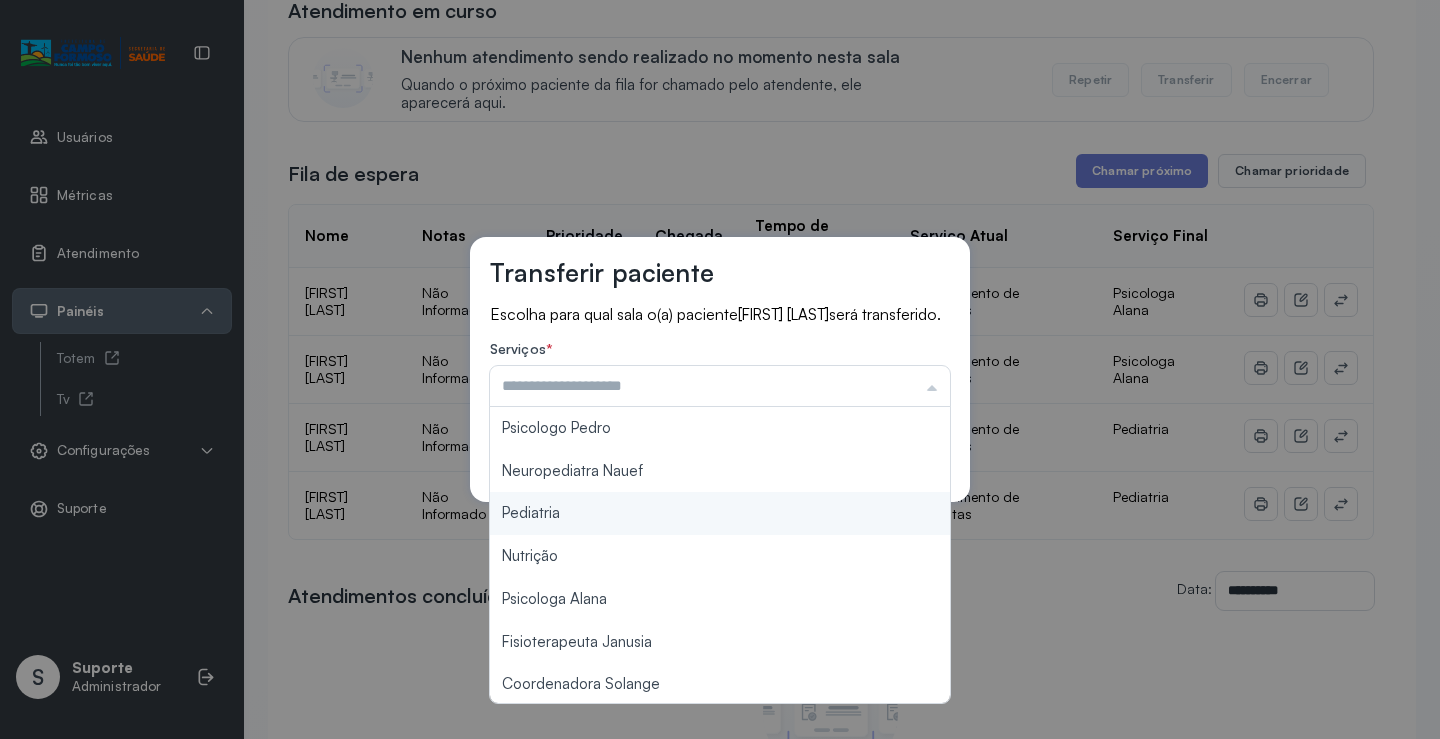 scroll, scrollTop: 303, scrollLeft: 0, axis: vertical 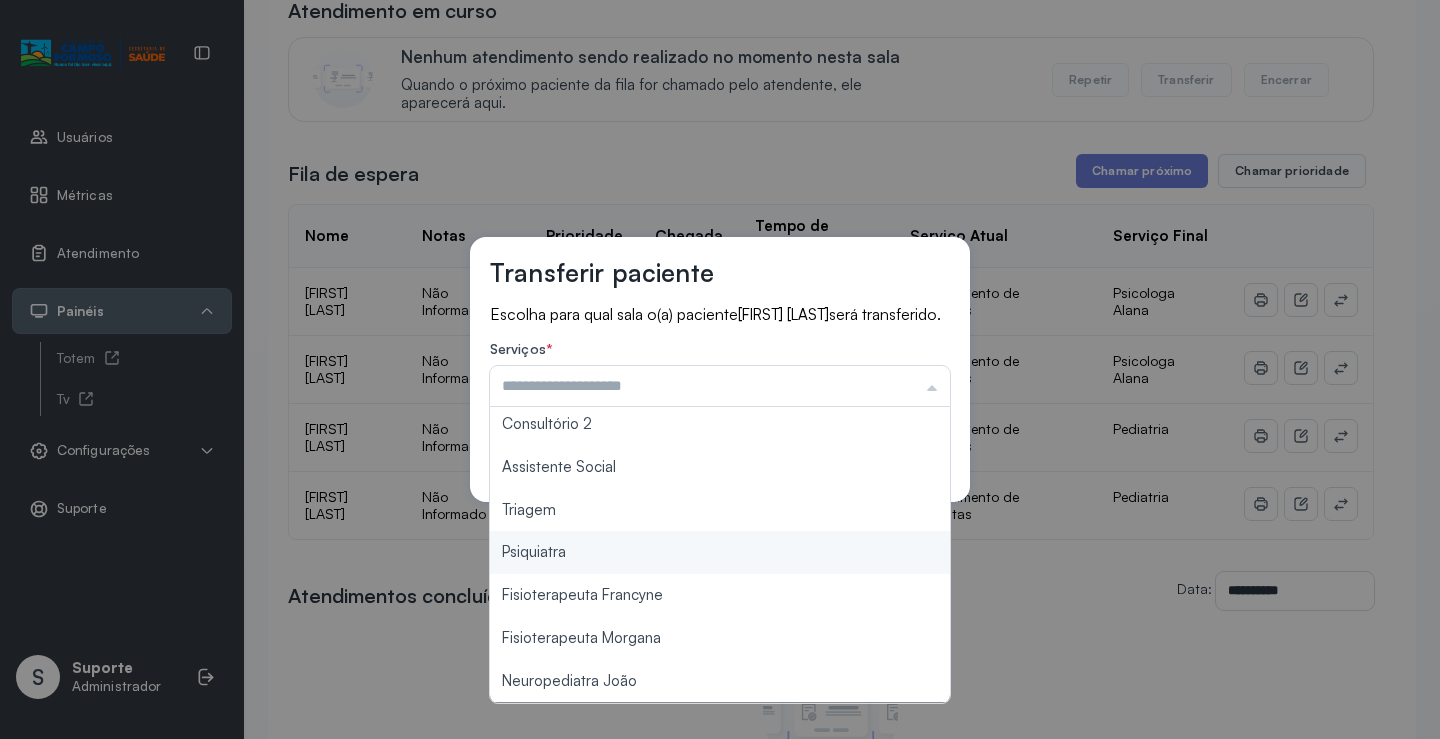 type on "*******" 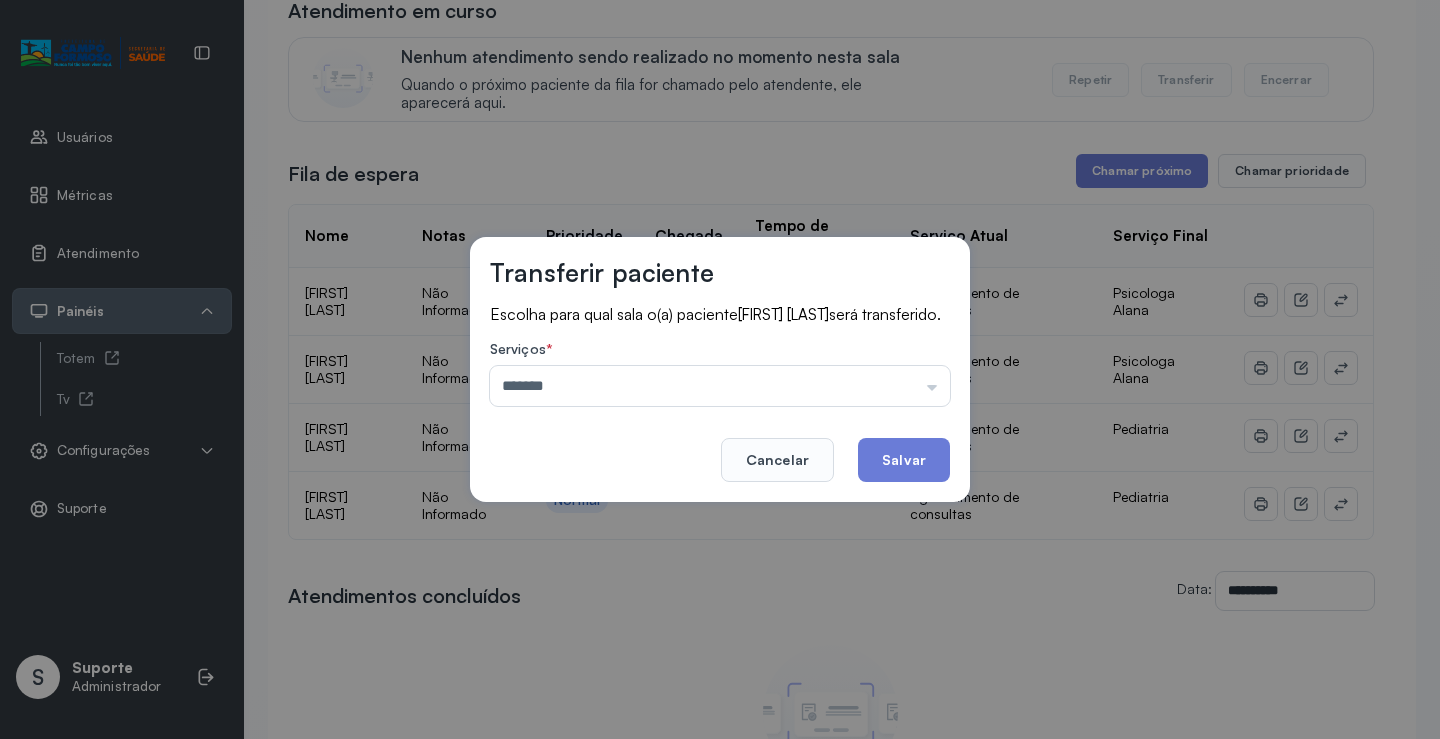 drag, startPoint x: 595, startPoint y: 523, endPoint x: 804, endPoint y: 497, distance: 210.61102 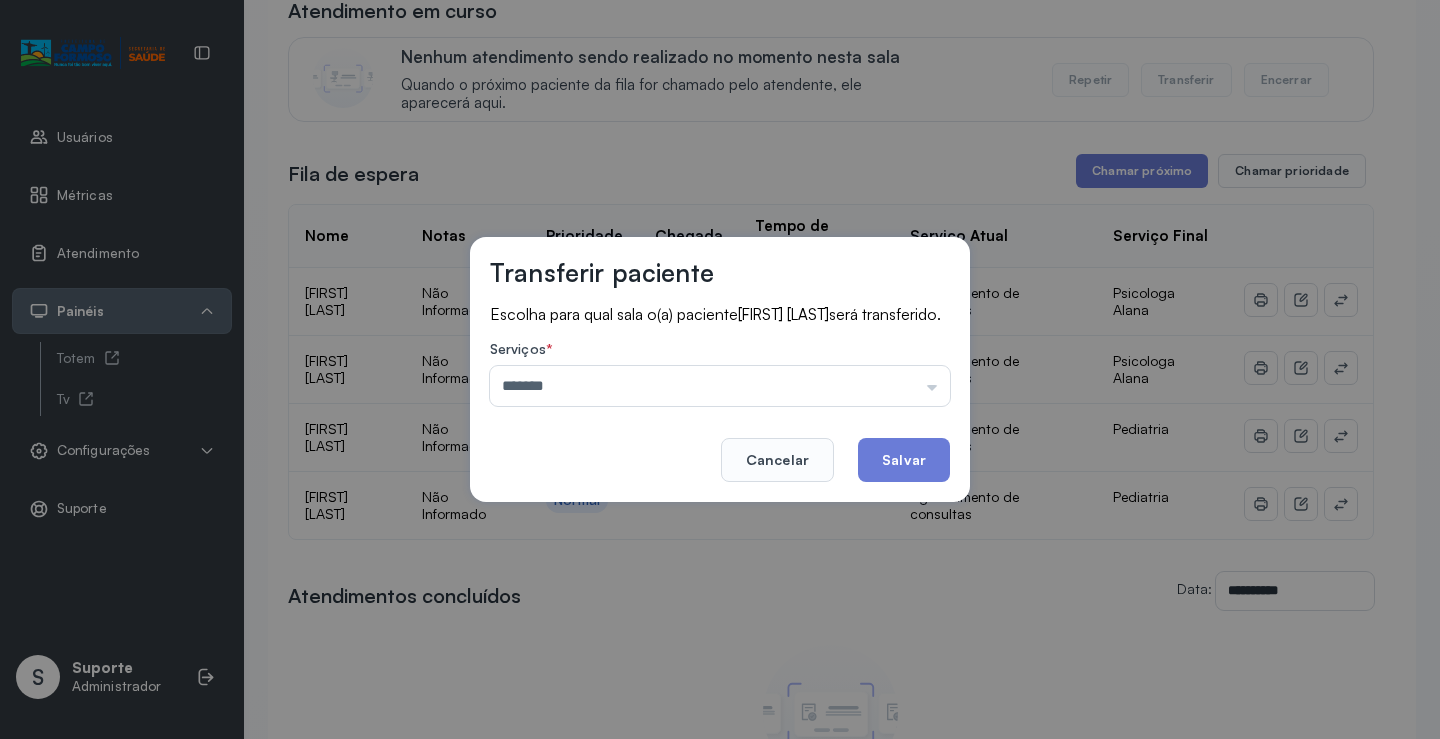 click on "Transferir paciente Escolha para qual sala o(a) paciente [FIRST] [LAST] será transferido. Serviços * ******* Psicologo Pedro Neuropediatra Nauef Pediatria Nutrição Psicologa Alana Fisioterapeuta Janusia Coordenadora Solange Consultório 2 Assistente Social Triagem Psiquiatra Fisioterapeuta Francyne Fisioterapeuta Morgana Neuropediatra João Cancelar Salvar" at bounding box center [720, 369] 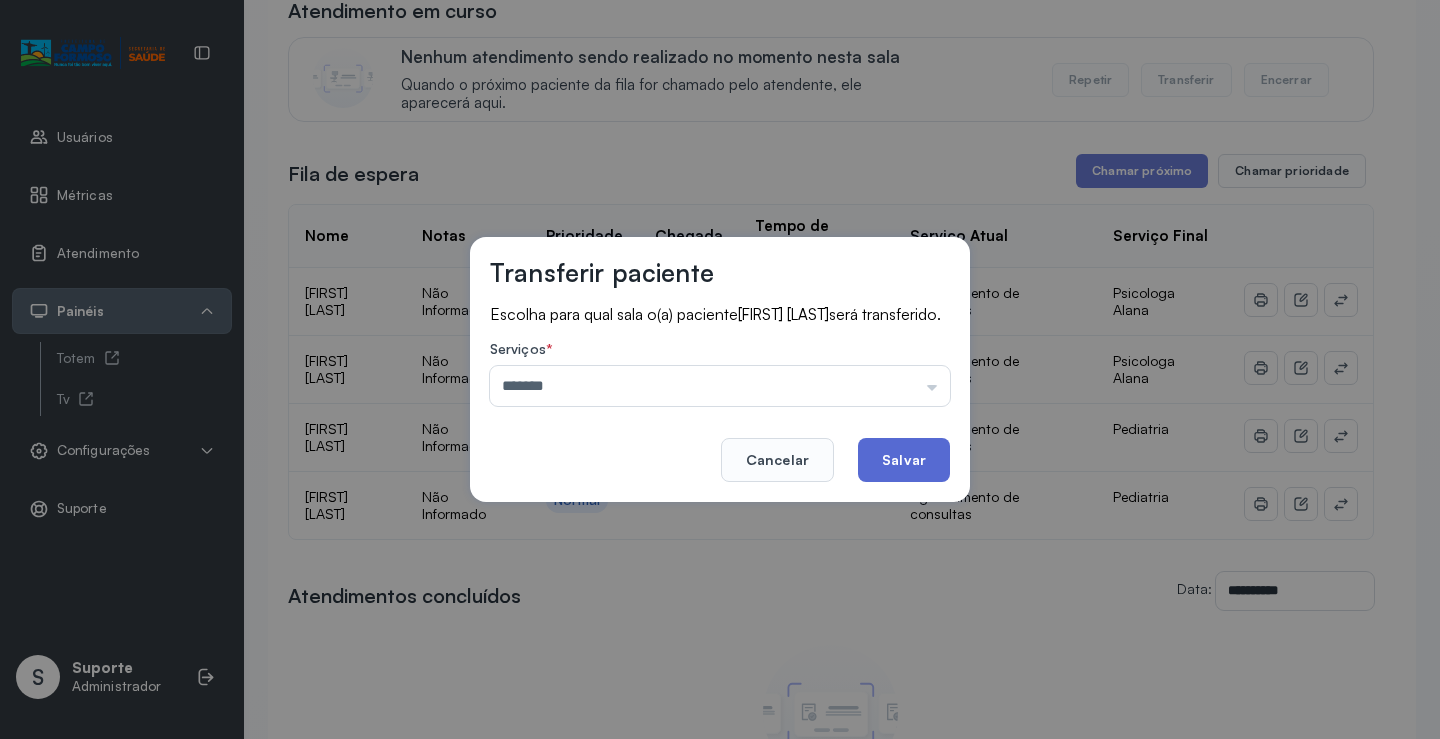 click on "Salvar" 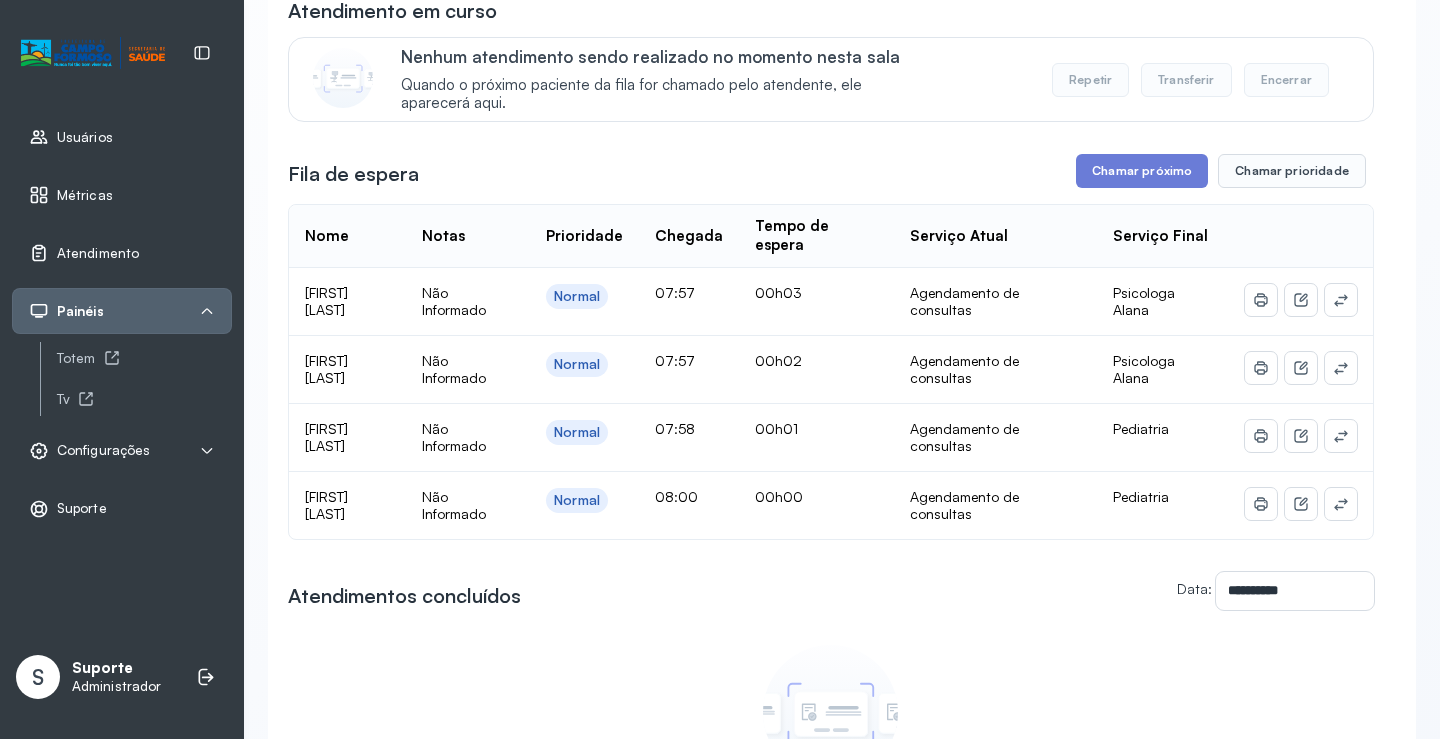 scroll, scrollTop: 1, scrollLeft: 0, axis: vertical 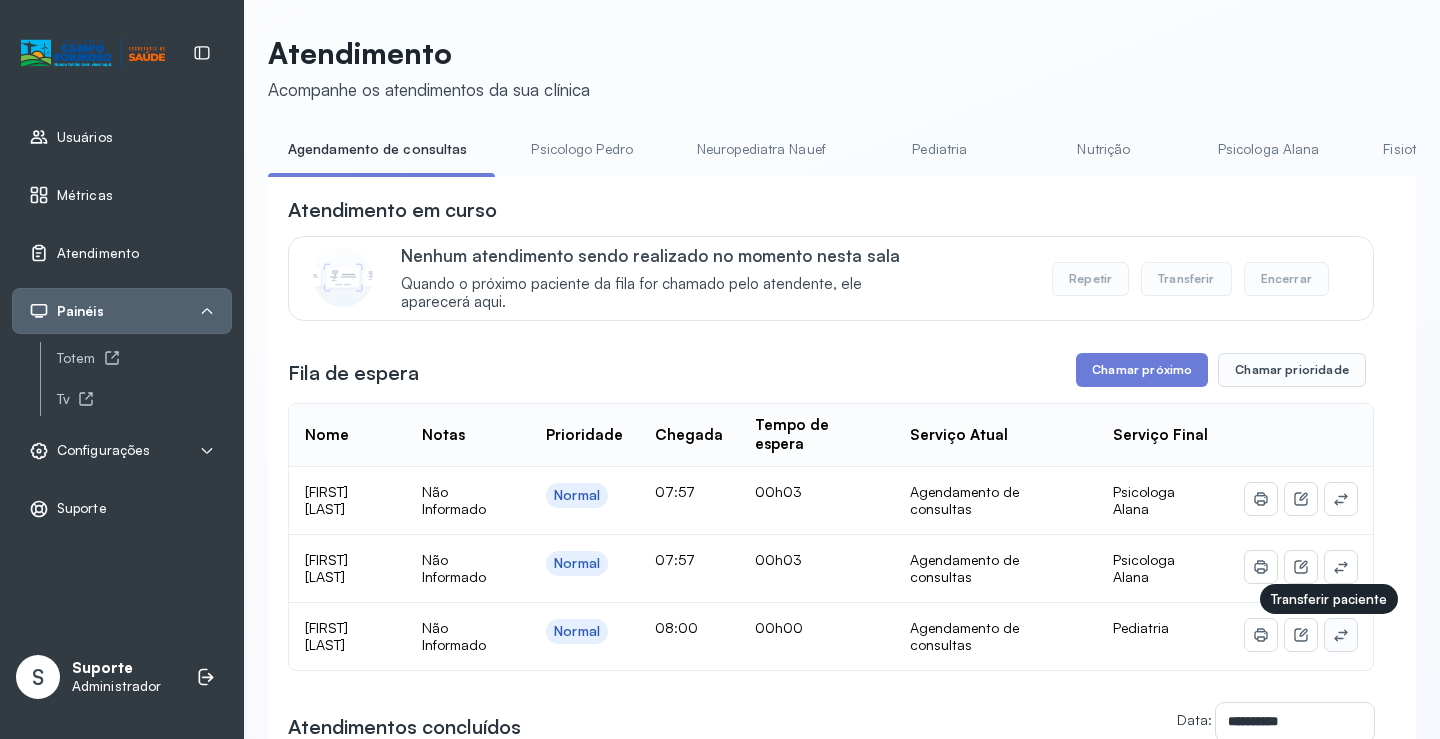 click 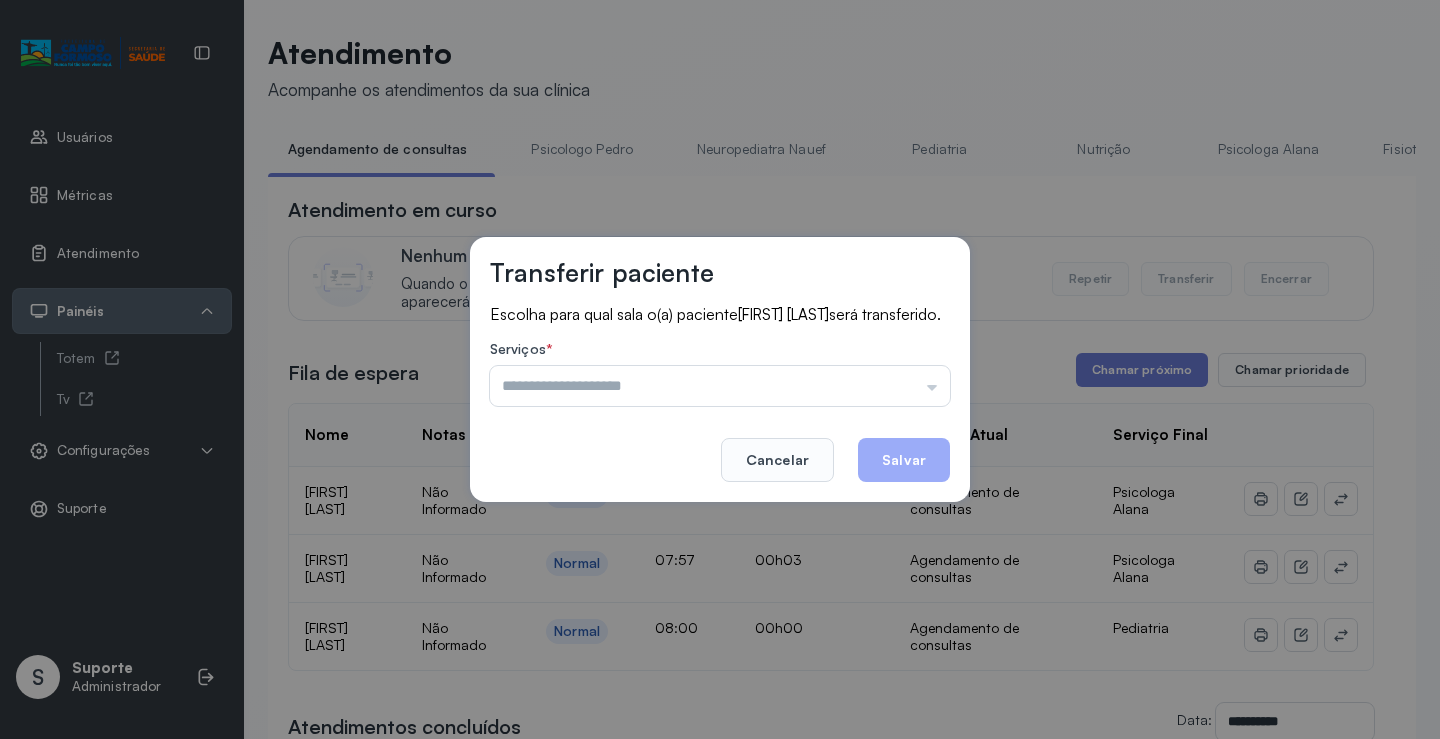 click on "Psicologo Pedro Neuropediatra Nauef Pediatria Nutrição Psicologa Alana Fisioterapeuta Janusia Coordenadora Solange Consultório 2 Assistente Social Triagem Psiquiatra Fisioterapeuta Francyne Fisioterapeuta Morgana Neuropediatra João" at bounding box center (720, 386) 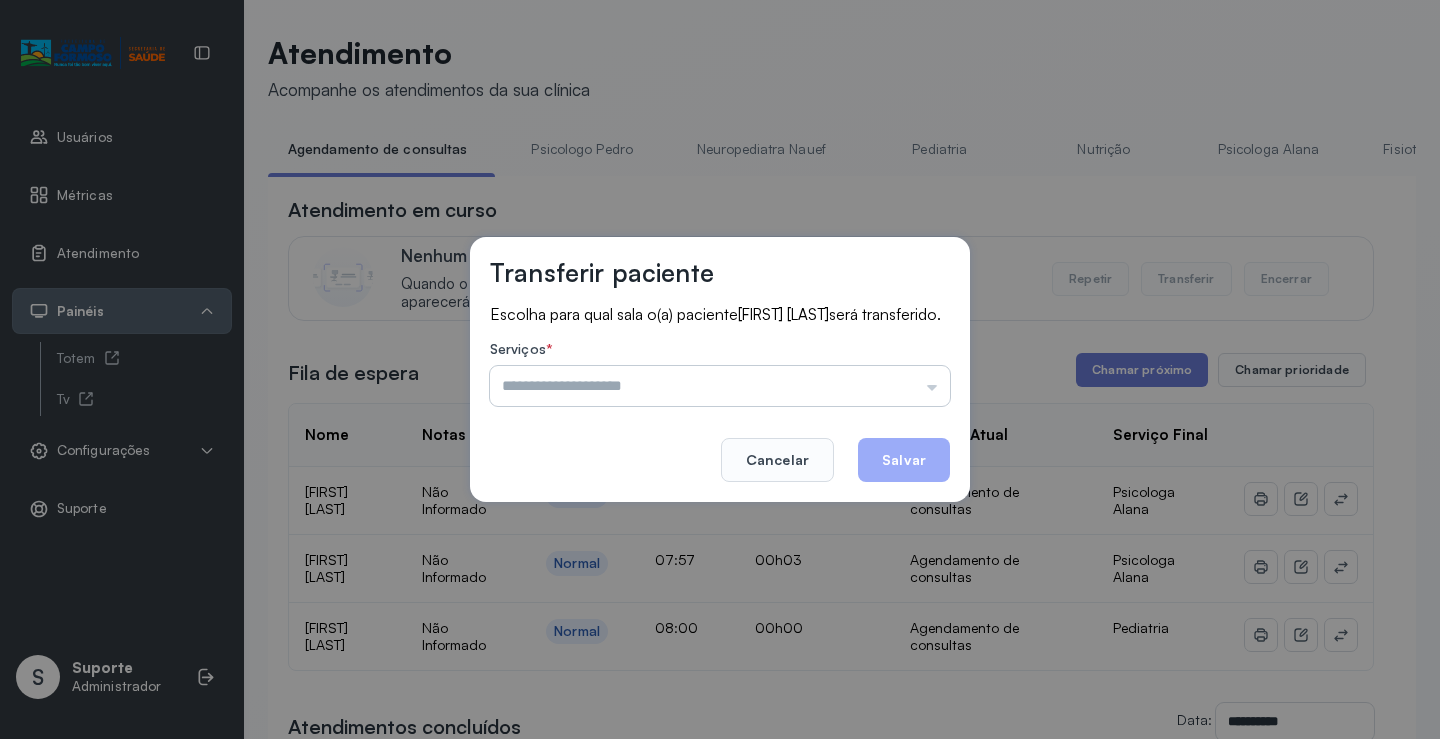 click at bounding box center (720, 386) 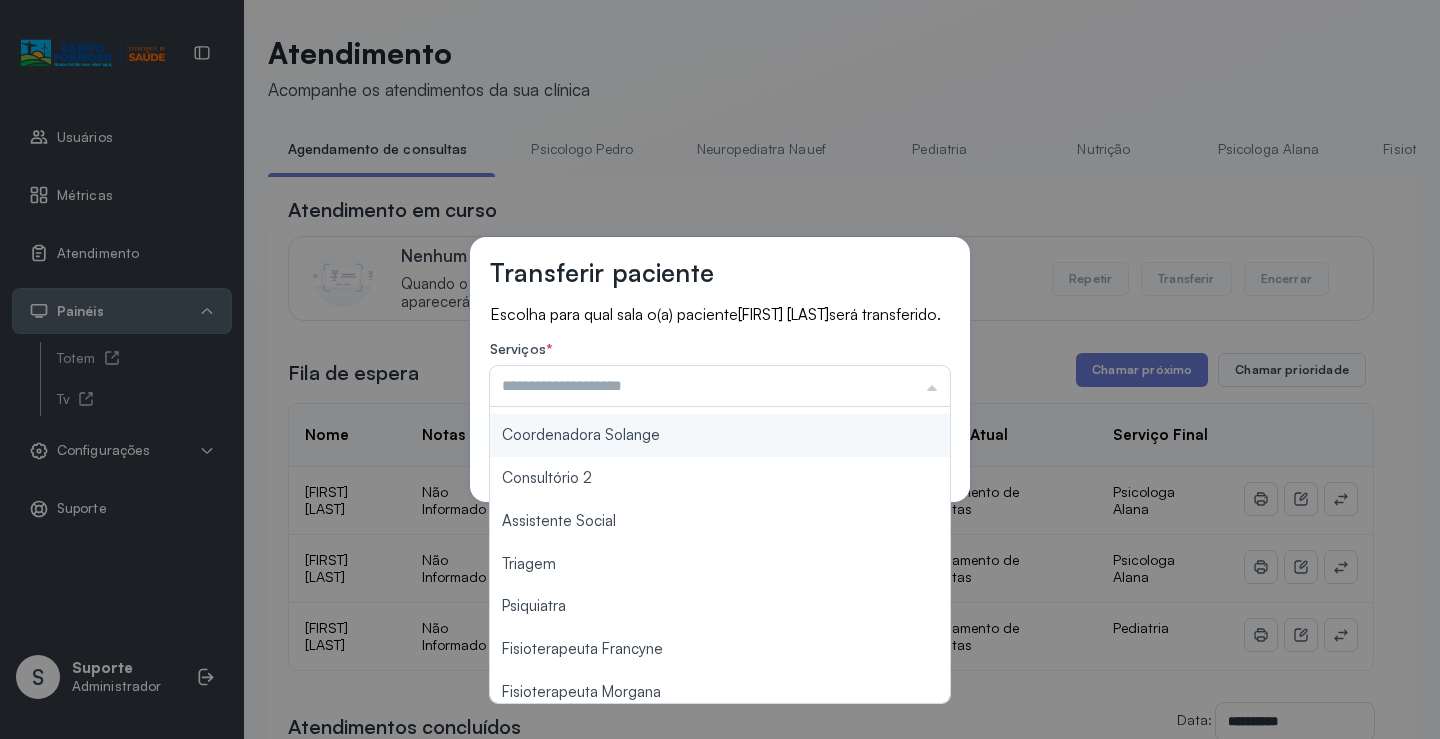 scroll, scrollTop: 300, scrollLeft: 0, axis: vertical 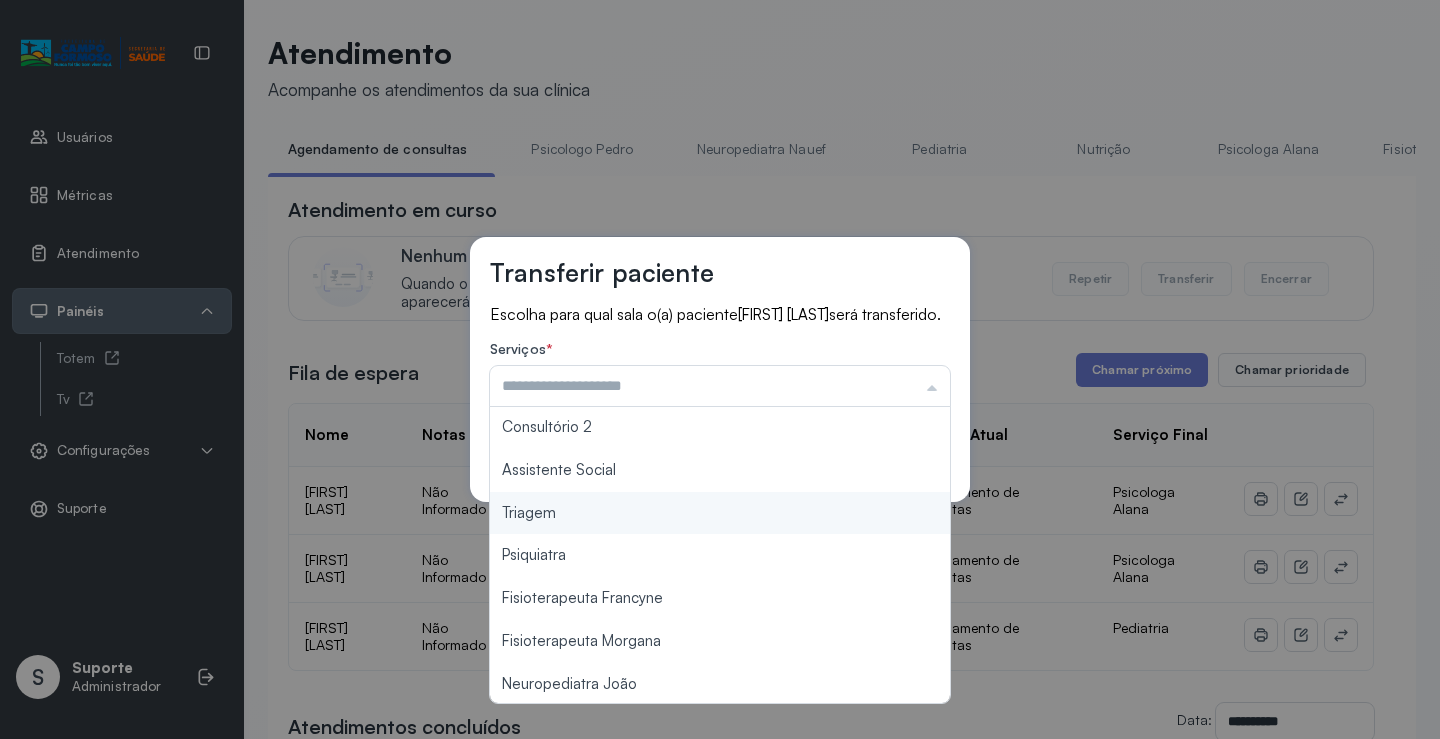 type on "*******" 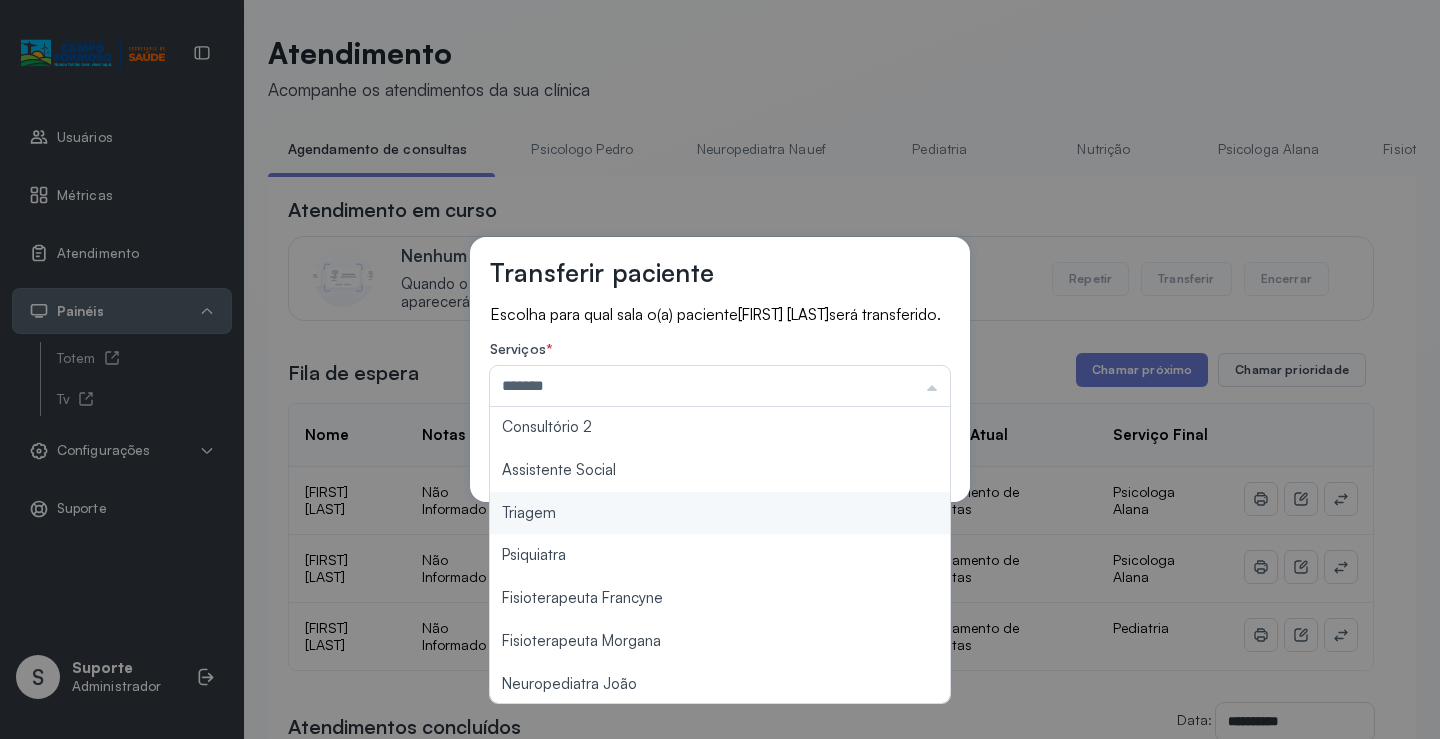 click on "Transferir paciente Escolha para qual sala o(a) paciente [FIRST] [LAST] será transferido. Serviços * ******* Psicologo Pedro Neuropediatra Nauef Pediatria Nutrição Psicologa Alana Fisioterapeuta Janusia Coordenadora Solange Consultório 2 Assistente Social Triagem Psiquiatra Fisioterapeuta Francyne Fisioterapeuta Morgana Neuropediatra João Cancelar Salvar" at bounding box center (720, 369) 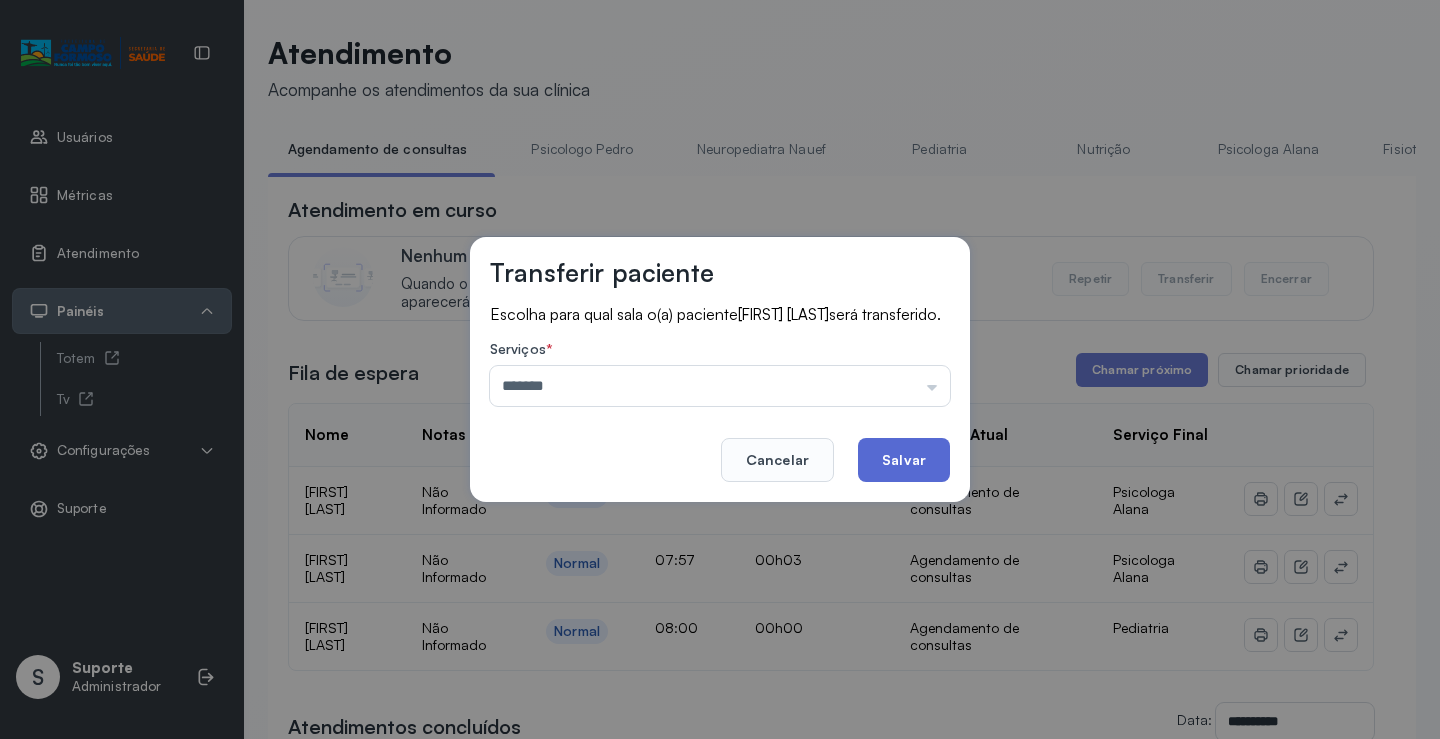 click on "Salvar" 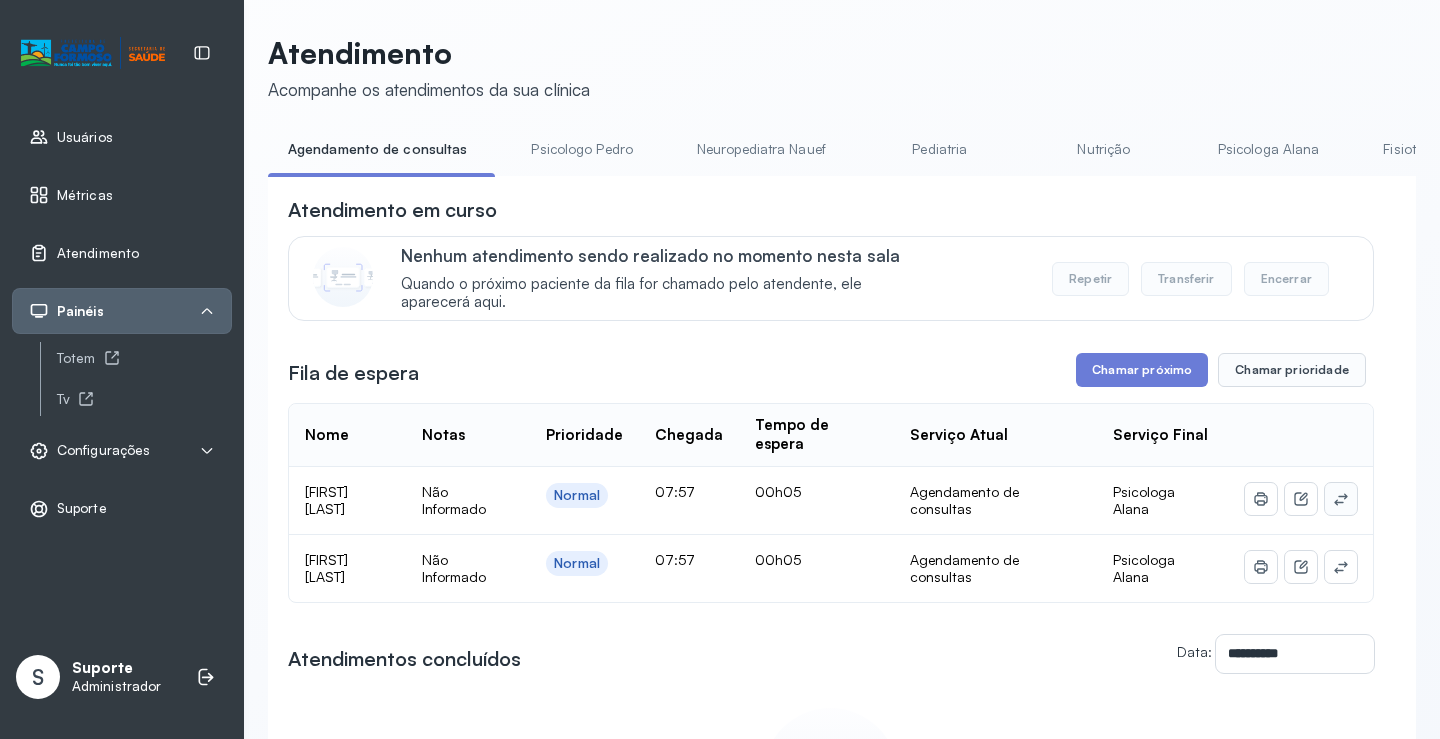 click 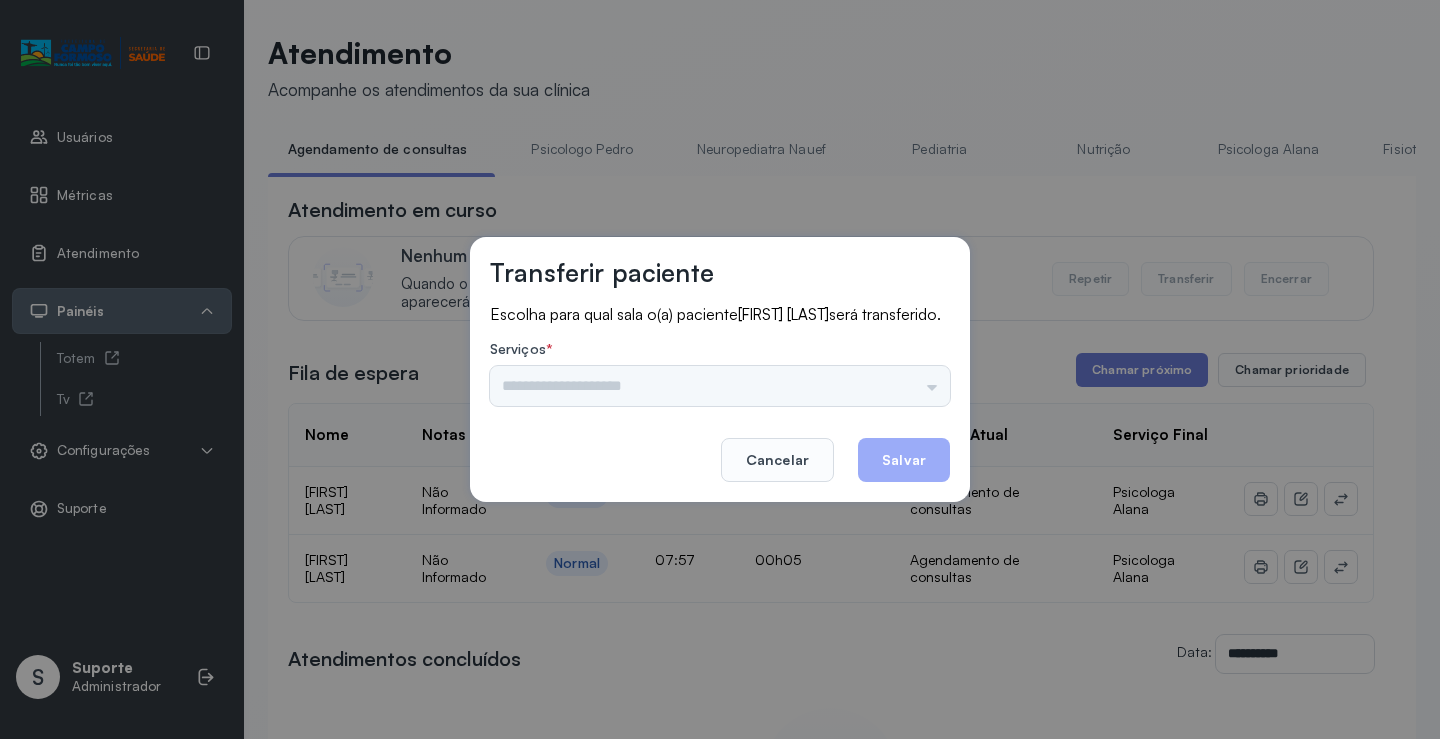 click on "Psicologo Pedro Neuropediatra Nauef Pediatria Nutrição Psicologa Alana Fisioterapeuta Janusia Coordenadora Solange Consultório 2 Assistente Social Triagem Psiquiatra Fisioterapeuta Francyne Fisioterapeuta Morgana Neuropediatra João" at bounding box center [720, 386] 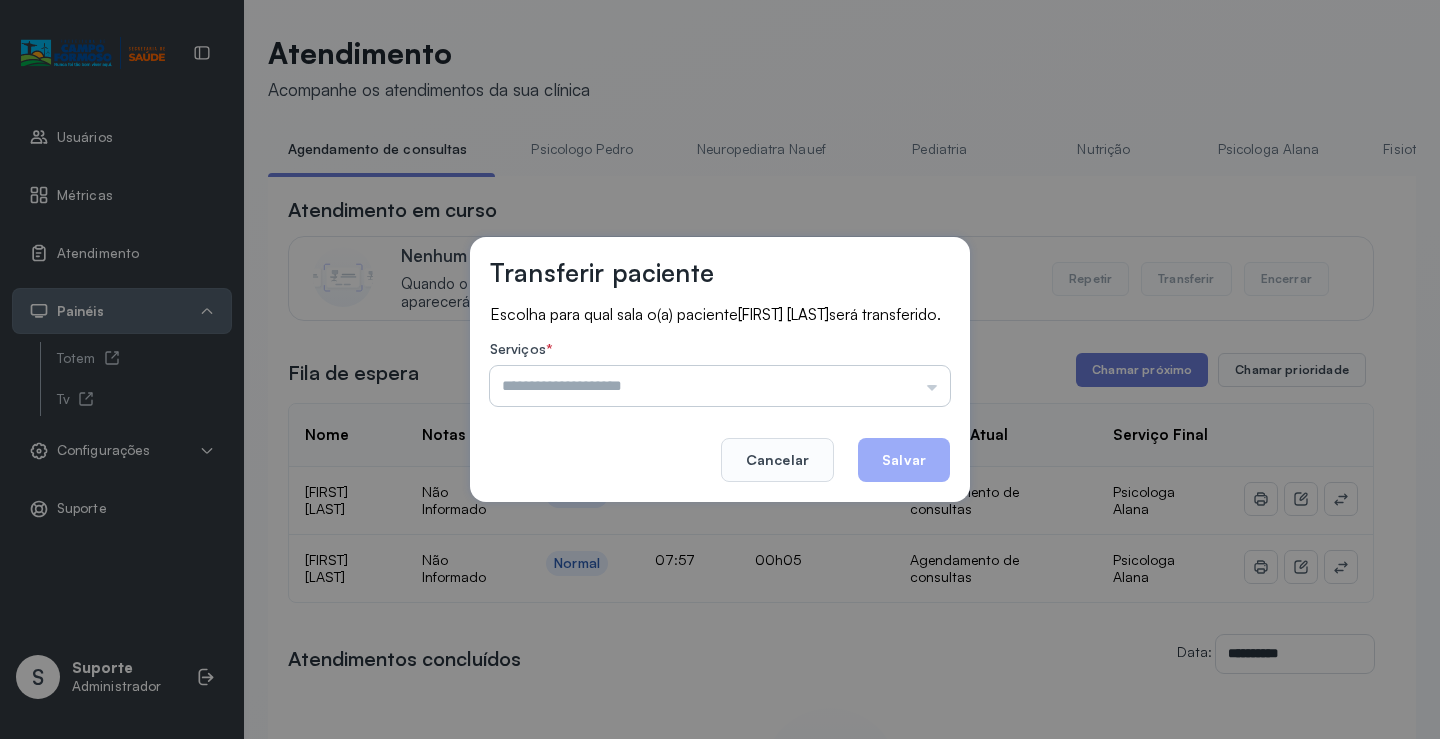 click at bounding box center [720, 386] 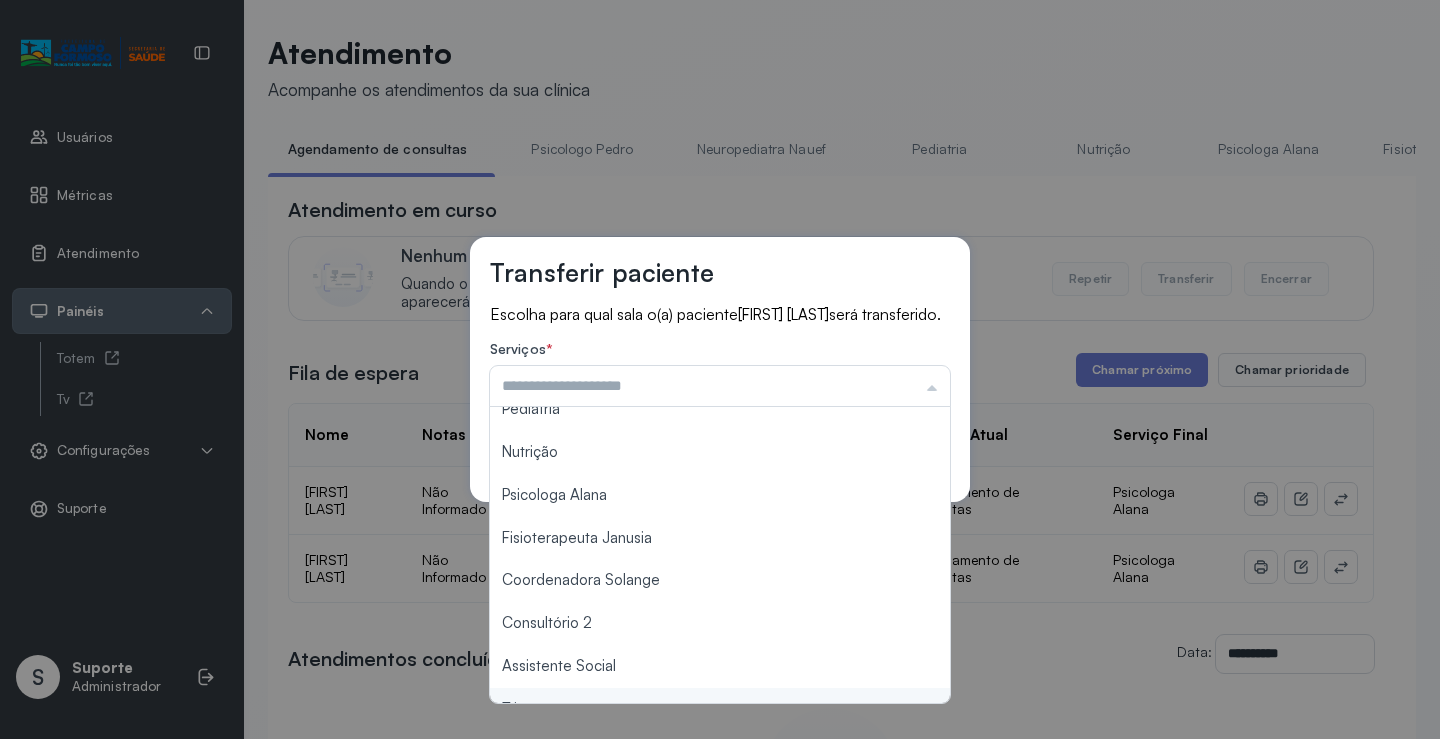 scroll, scrollTop: 102, scrollLeft: 0, axis: vertical 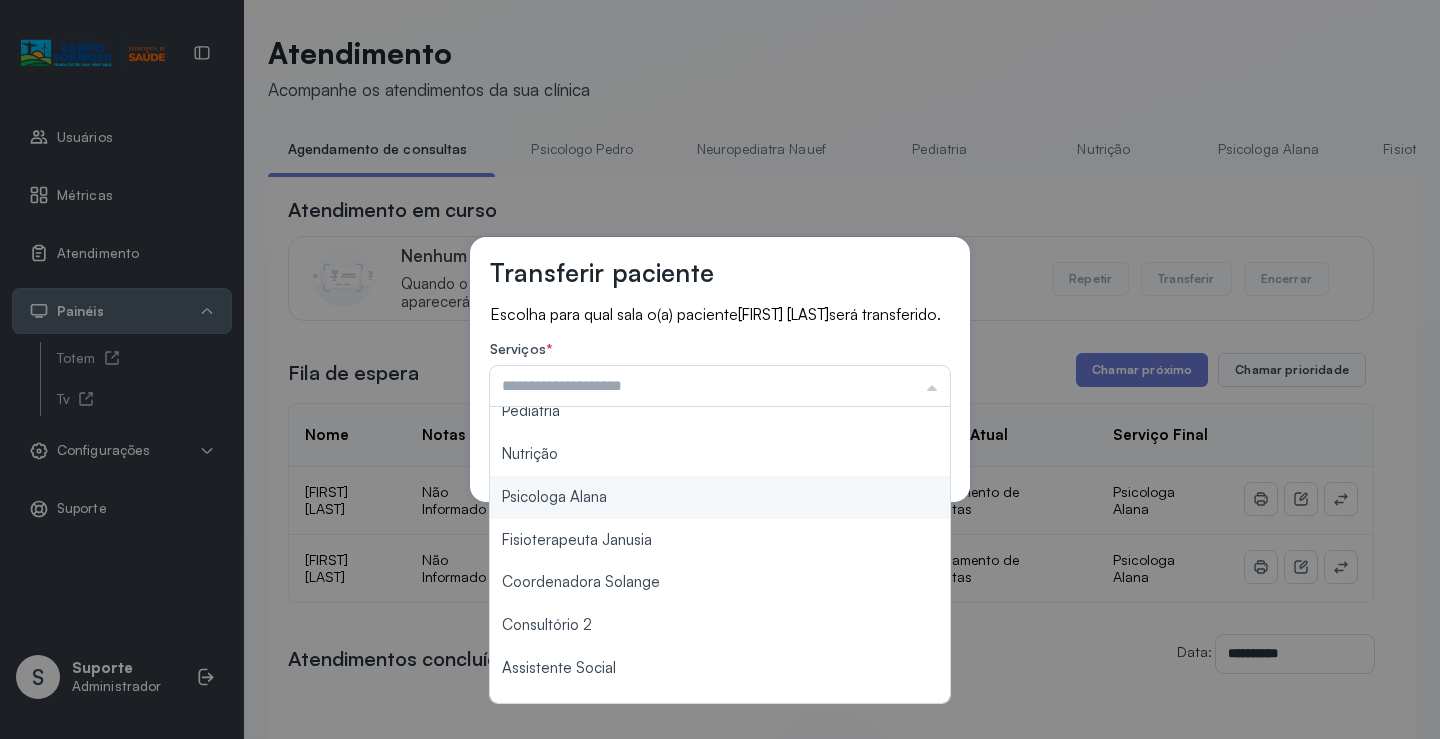 type on "**********" 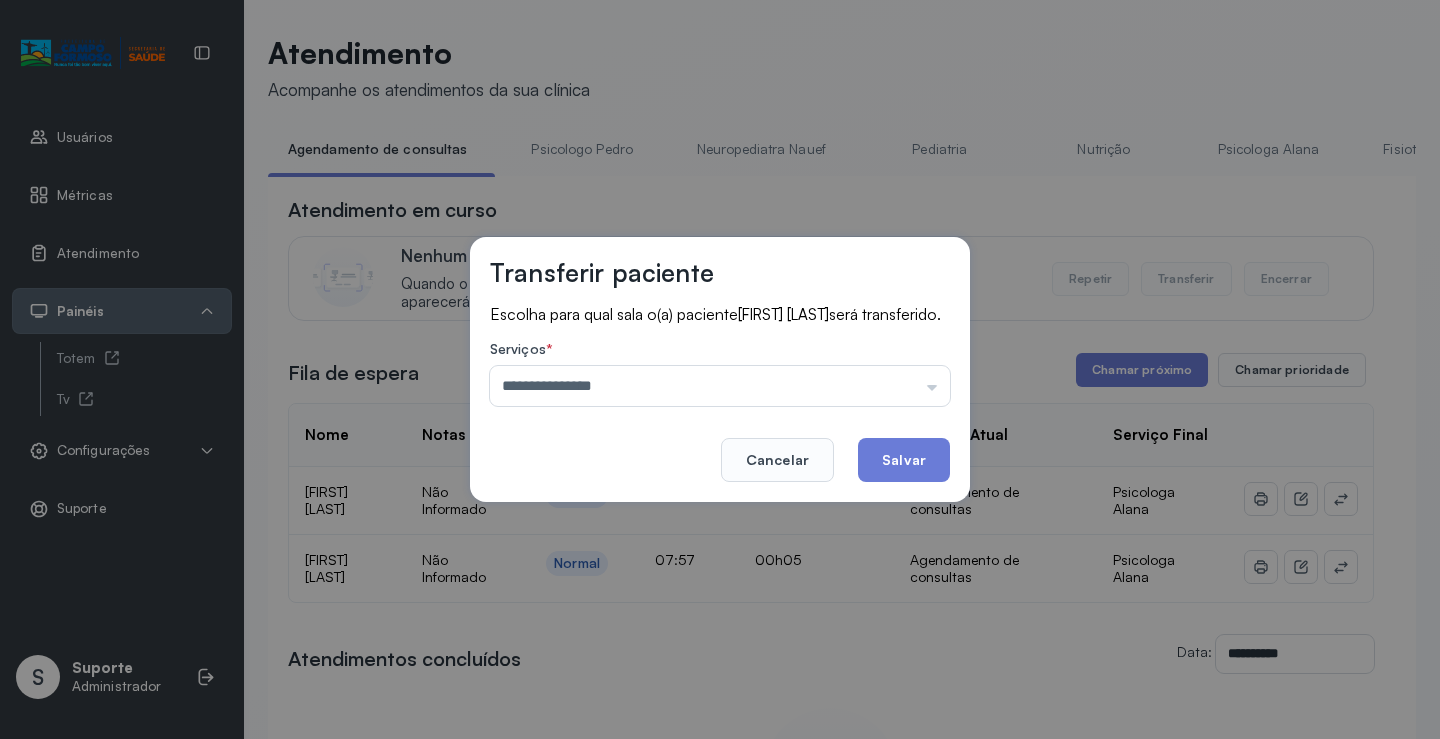 click on "**********" at bounding box center [720, 369] 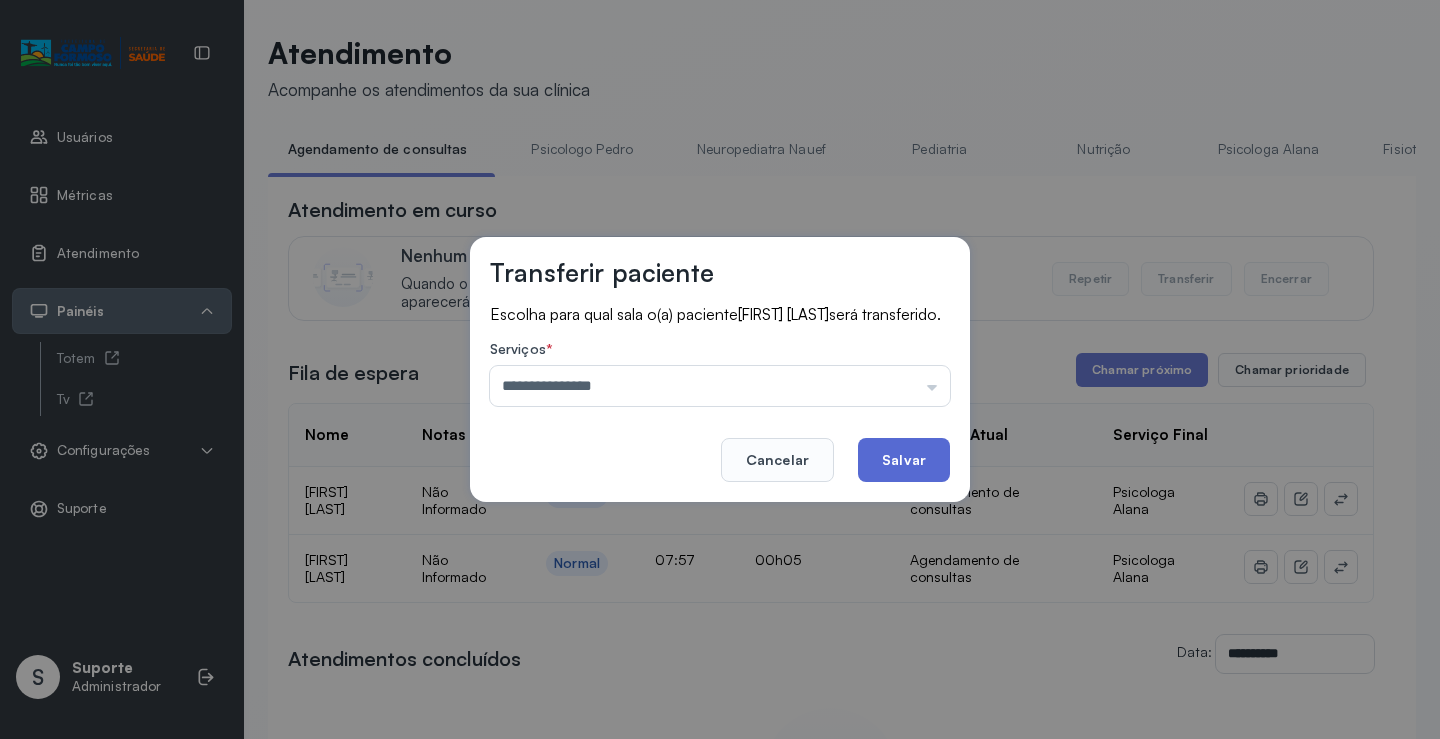 click on "Salvar" 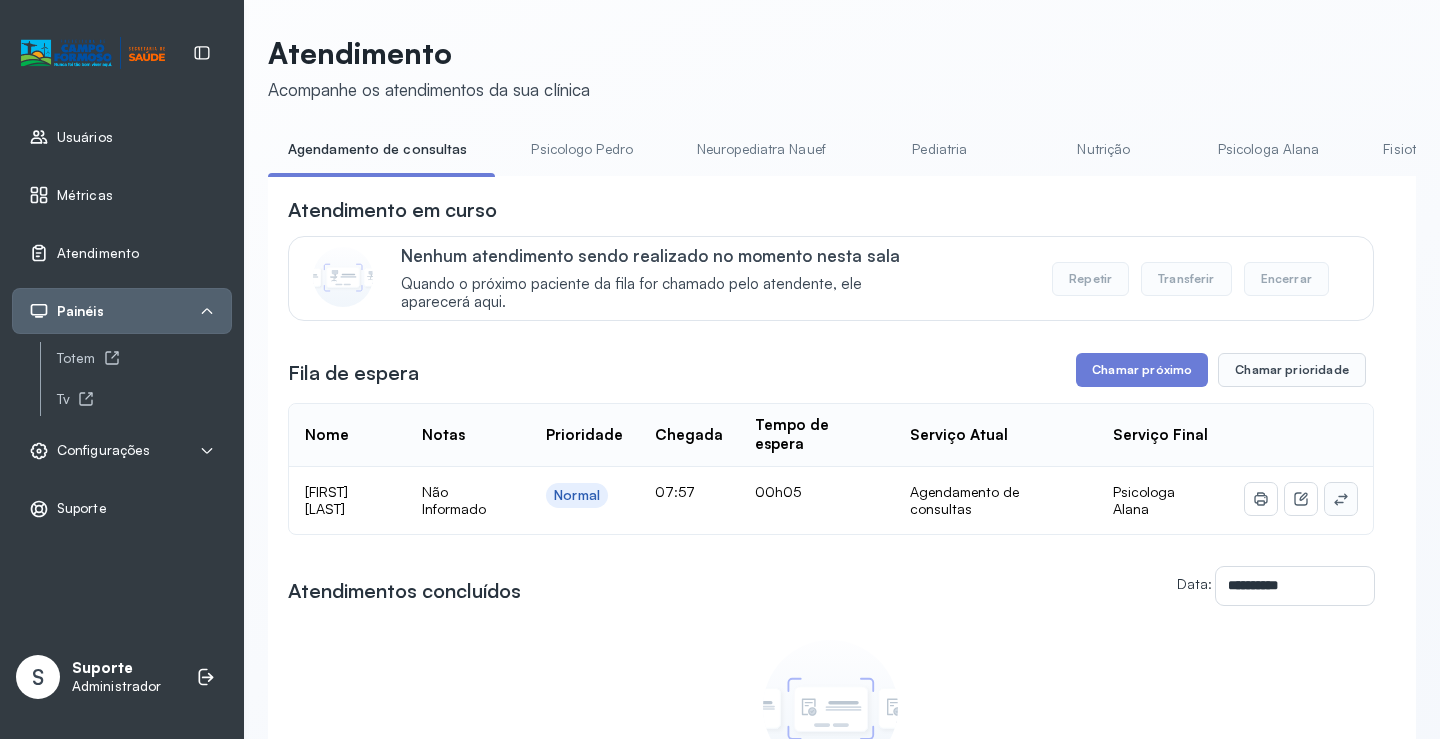 click 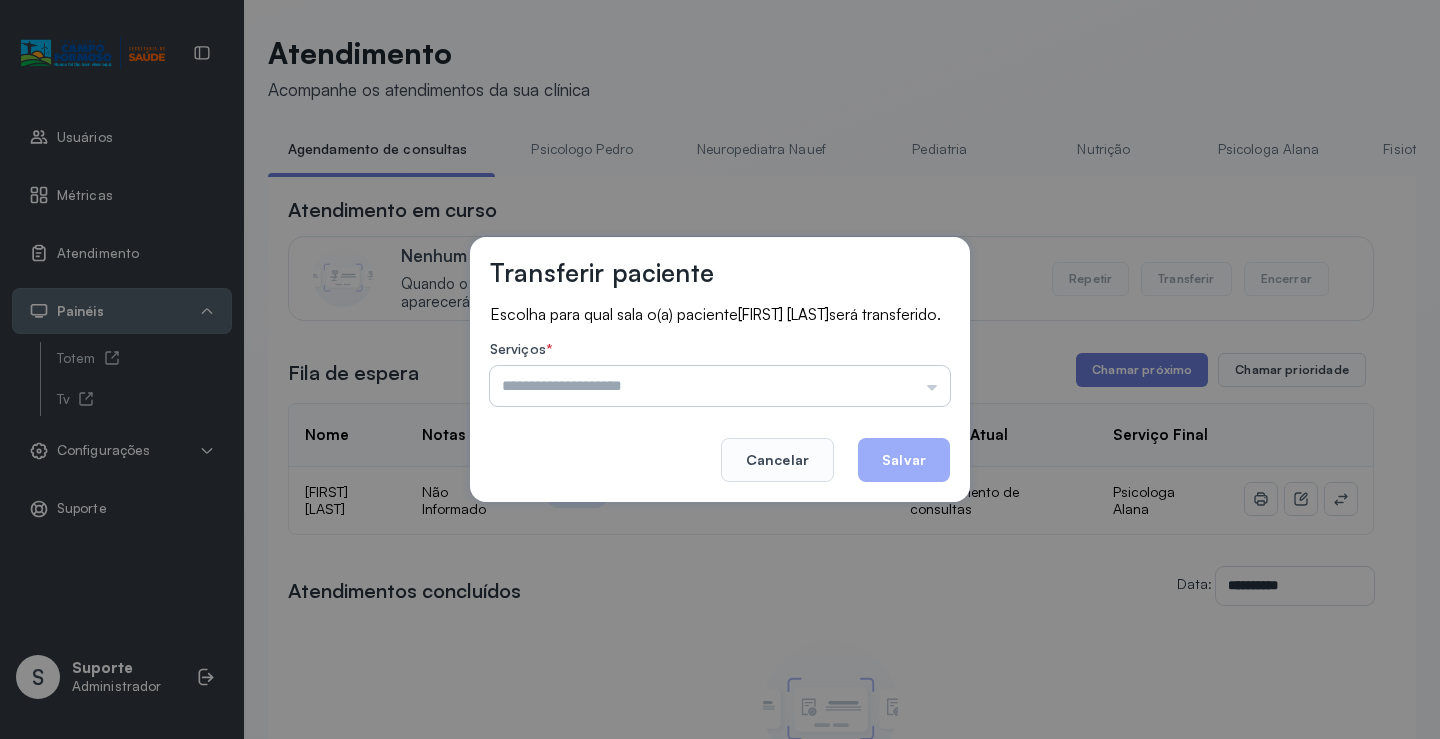 click at bounding box center (720, 386) 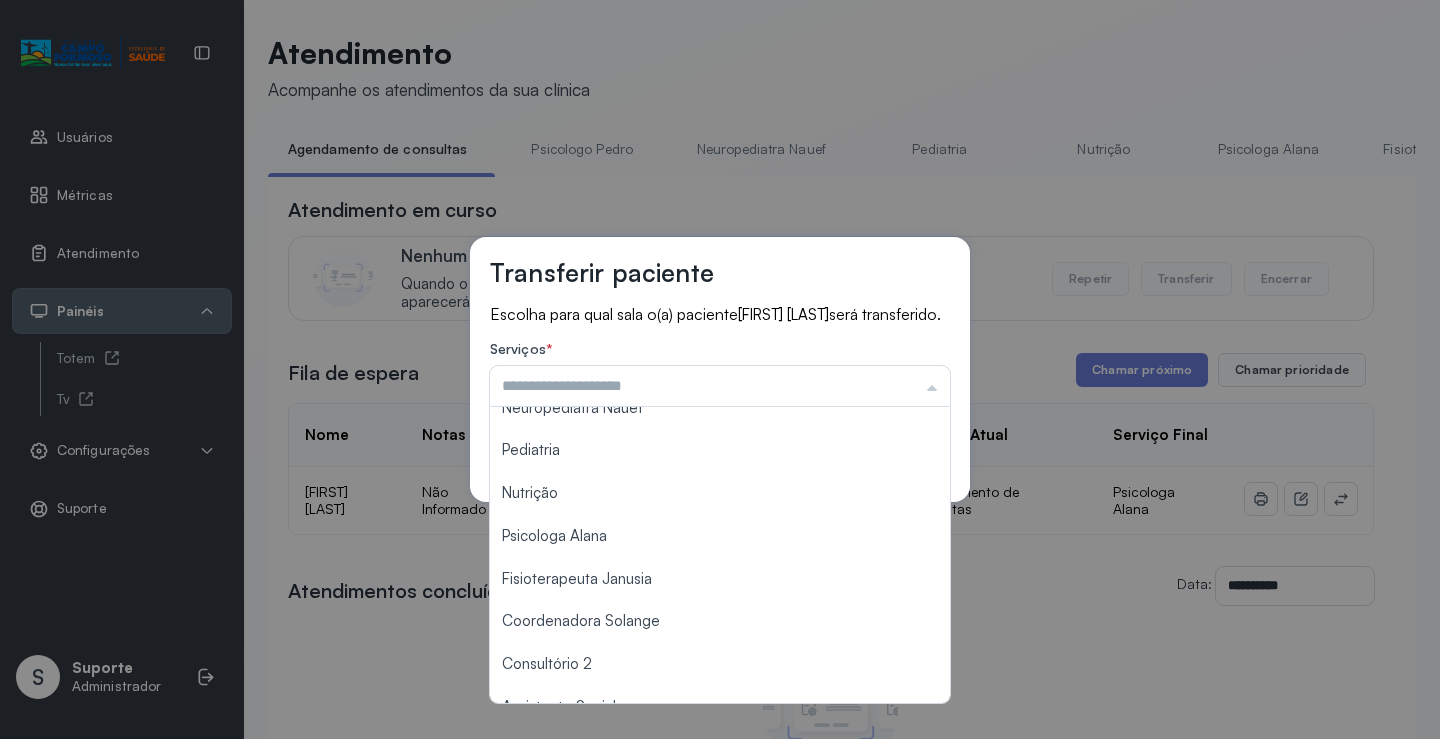 scroll, scrollTop: 2, scrollLeft: 0, axis: vertical 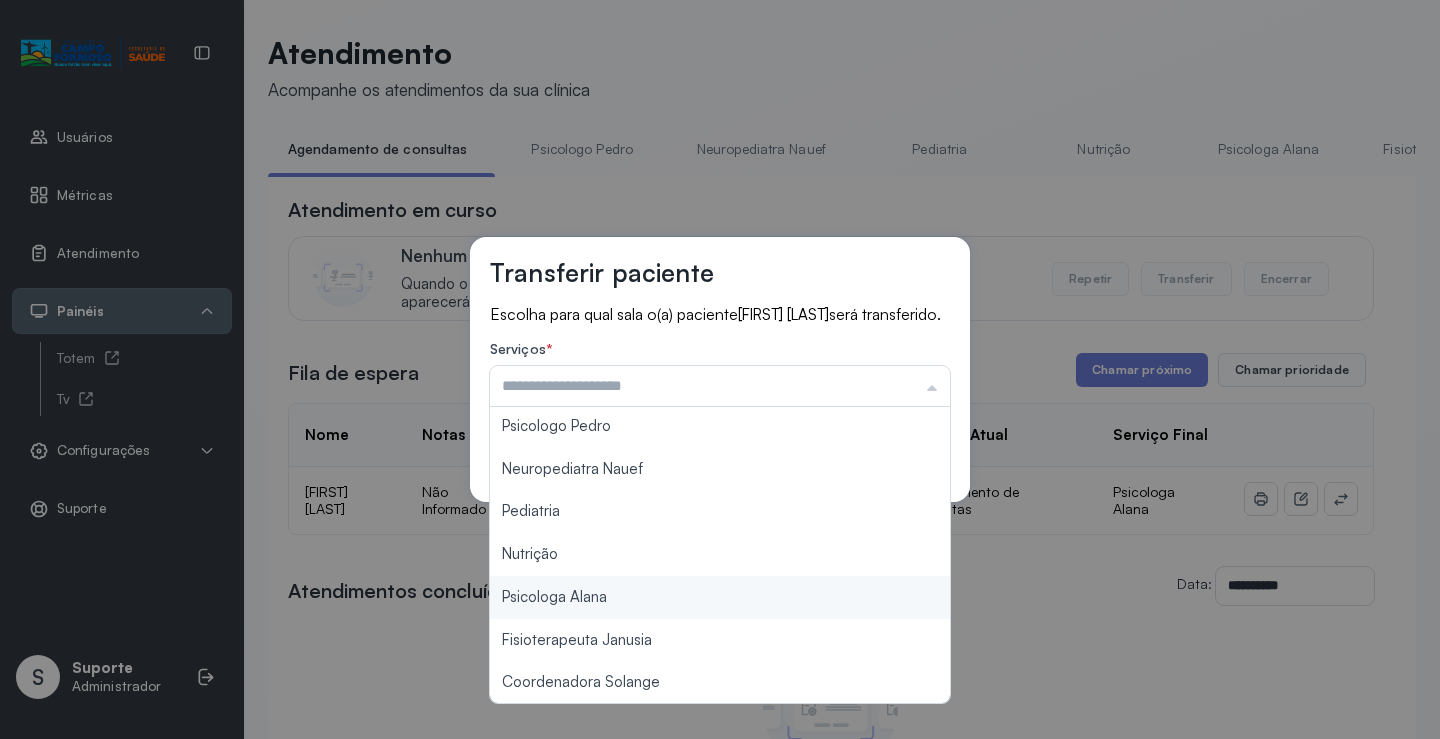 type on "**********" 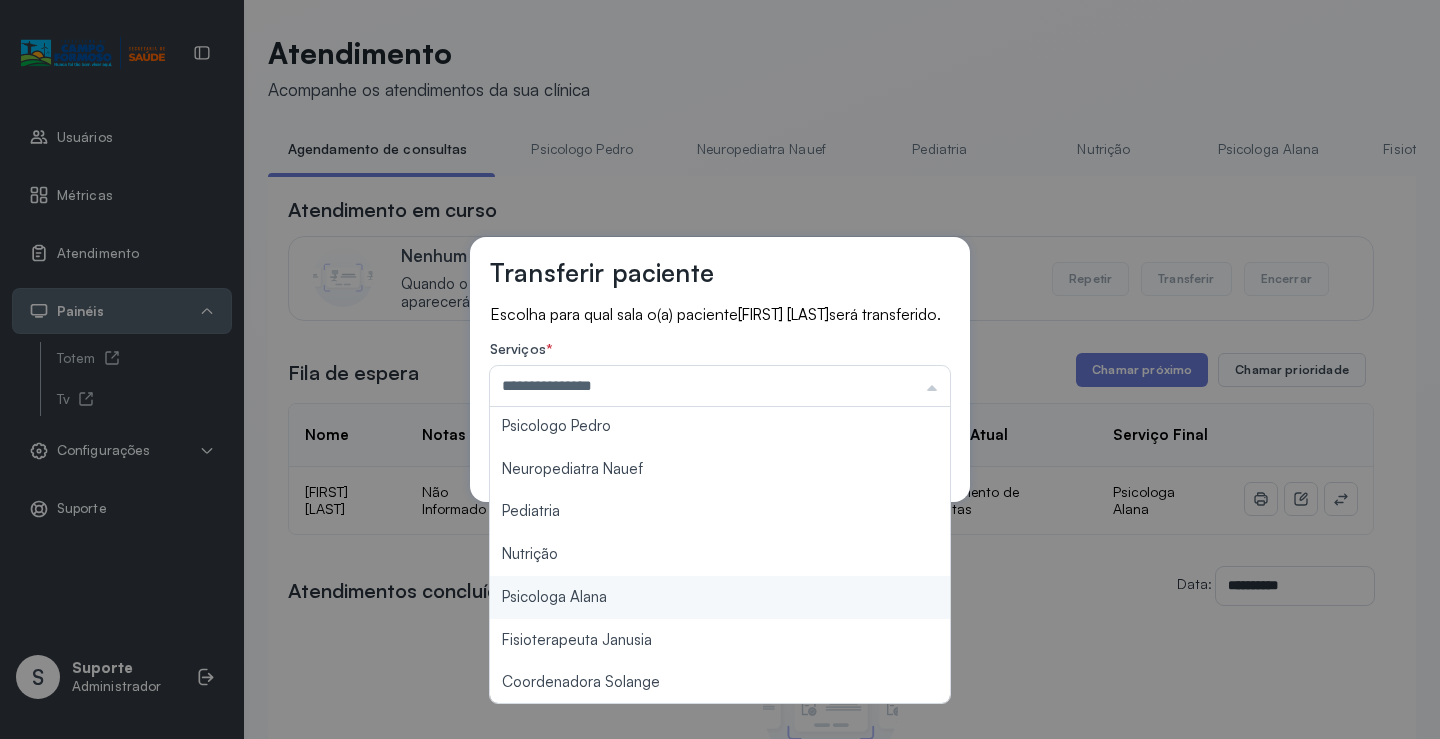 click on "**********" at bounding box center (720, 369) 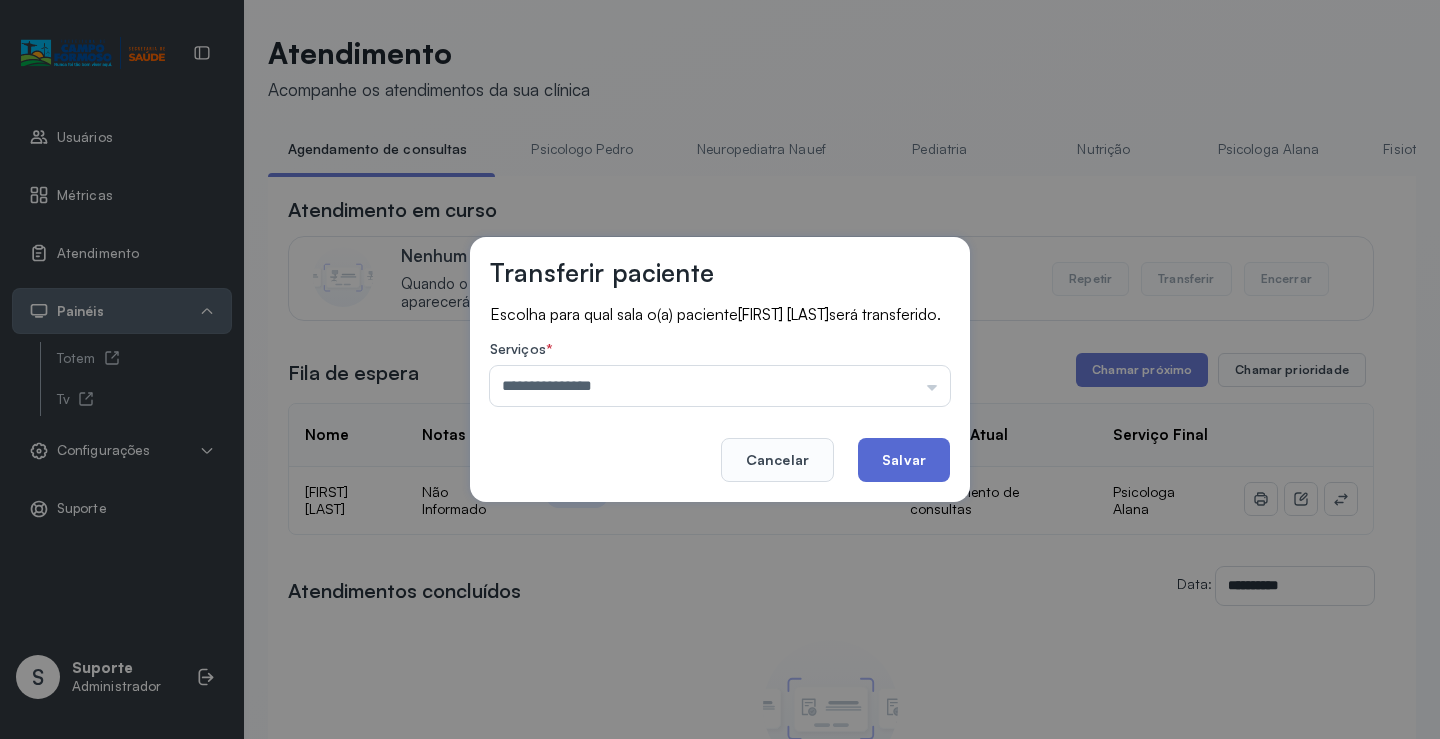click on "Salvar" 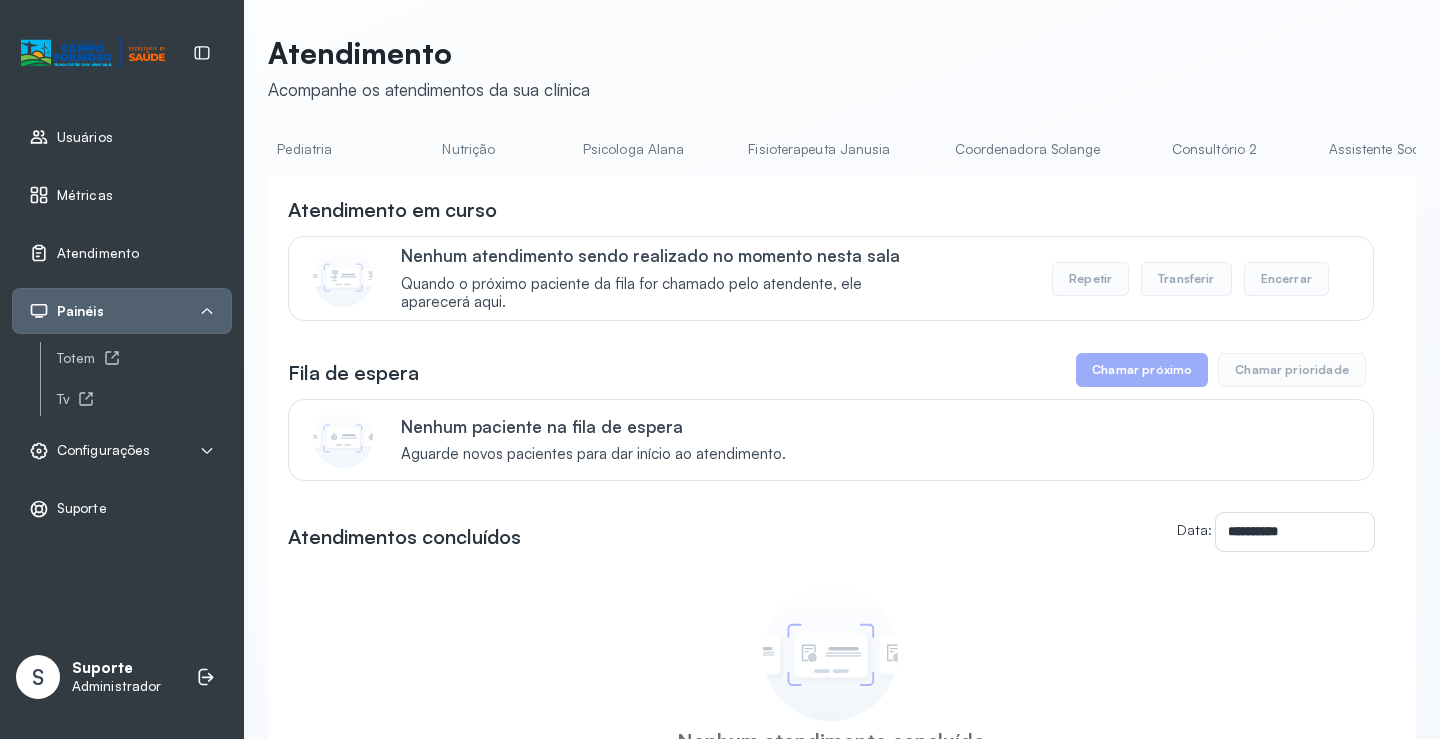 scroll, scrollTop: 0, scrollLeft: 618, axis: horizontal 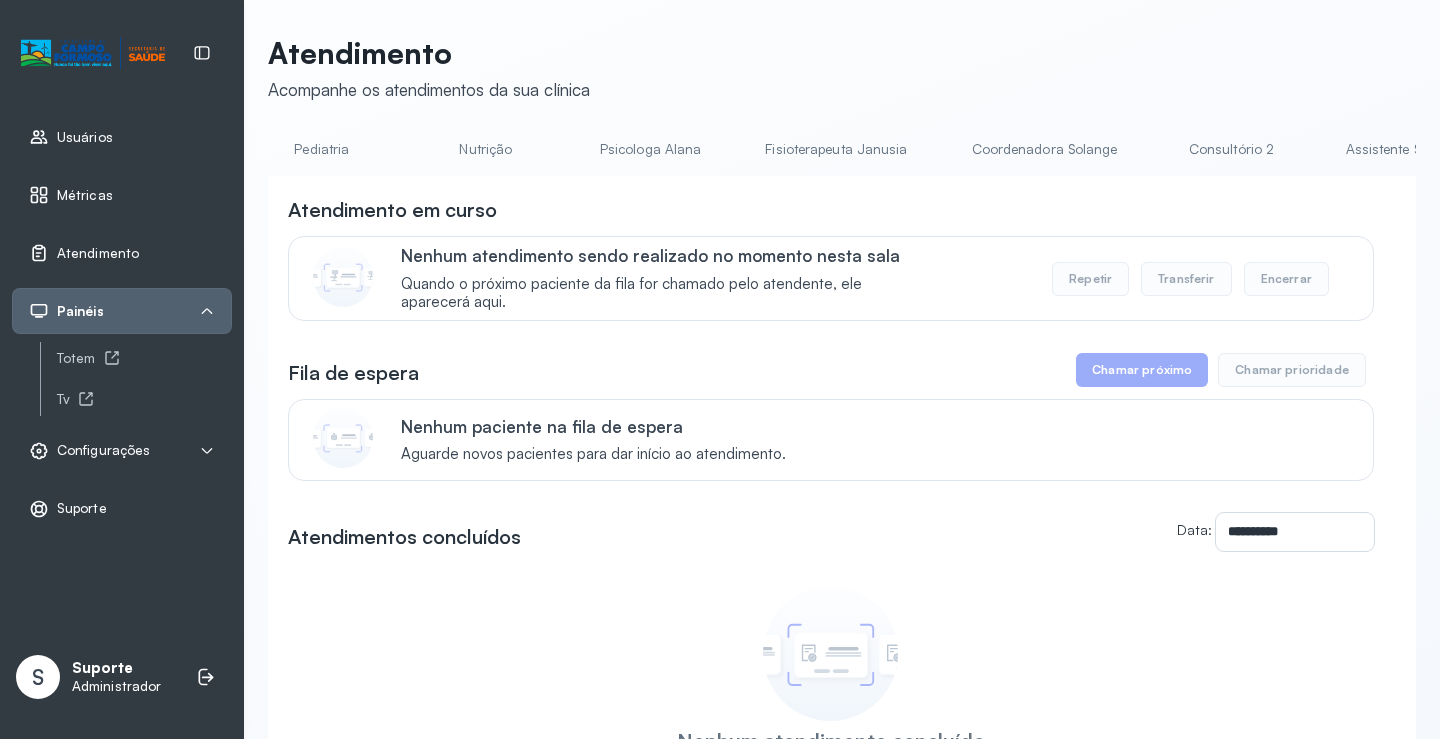 click on "Psicologa Alana" at bounding box center (651, 149) 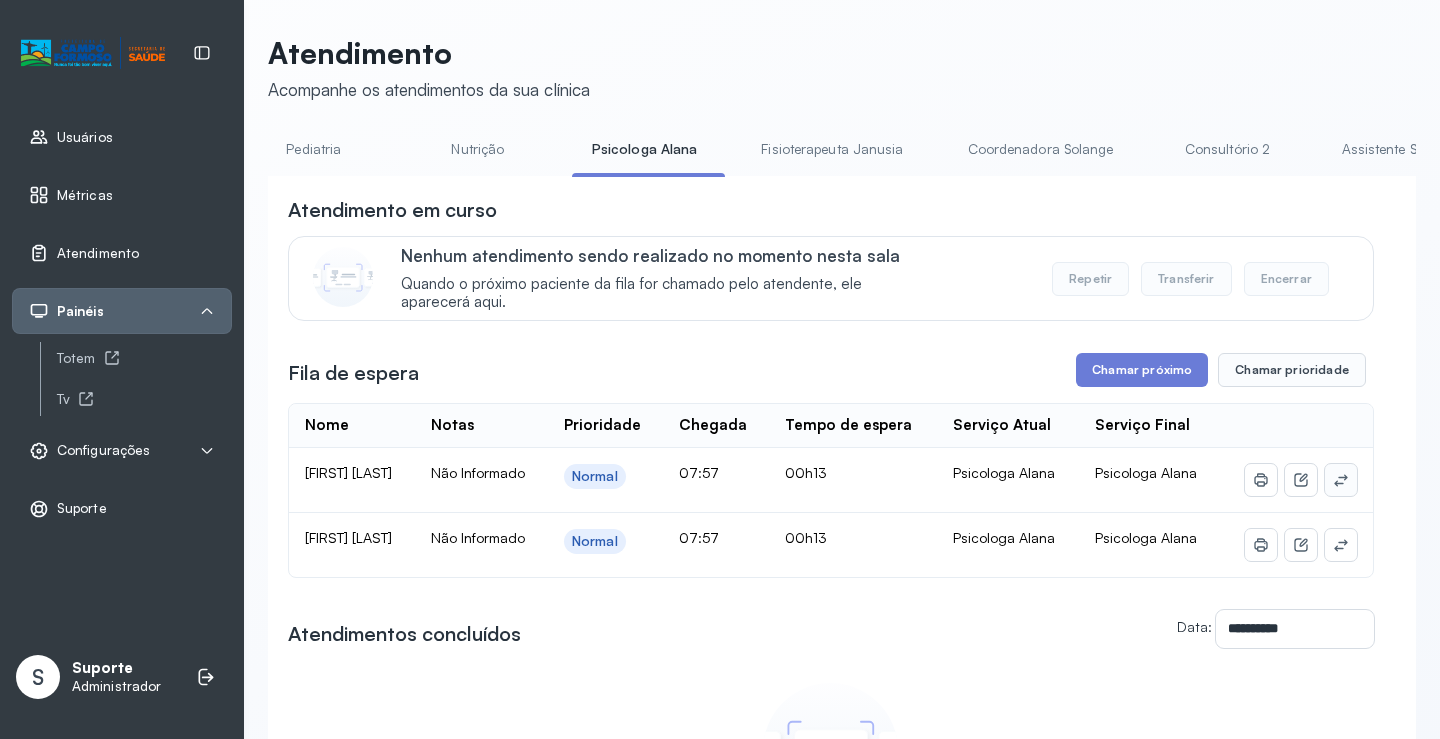 click 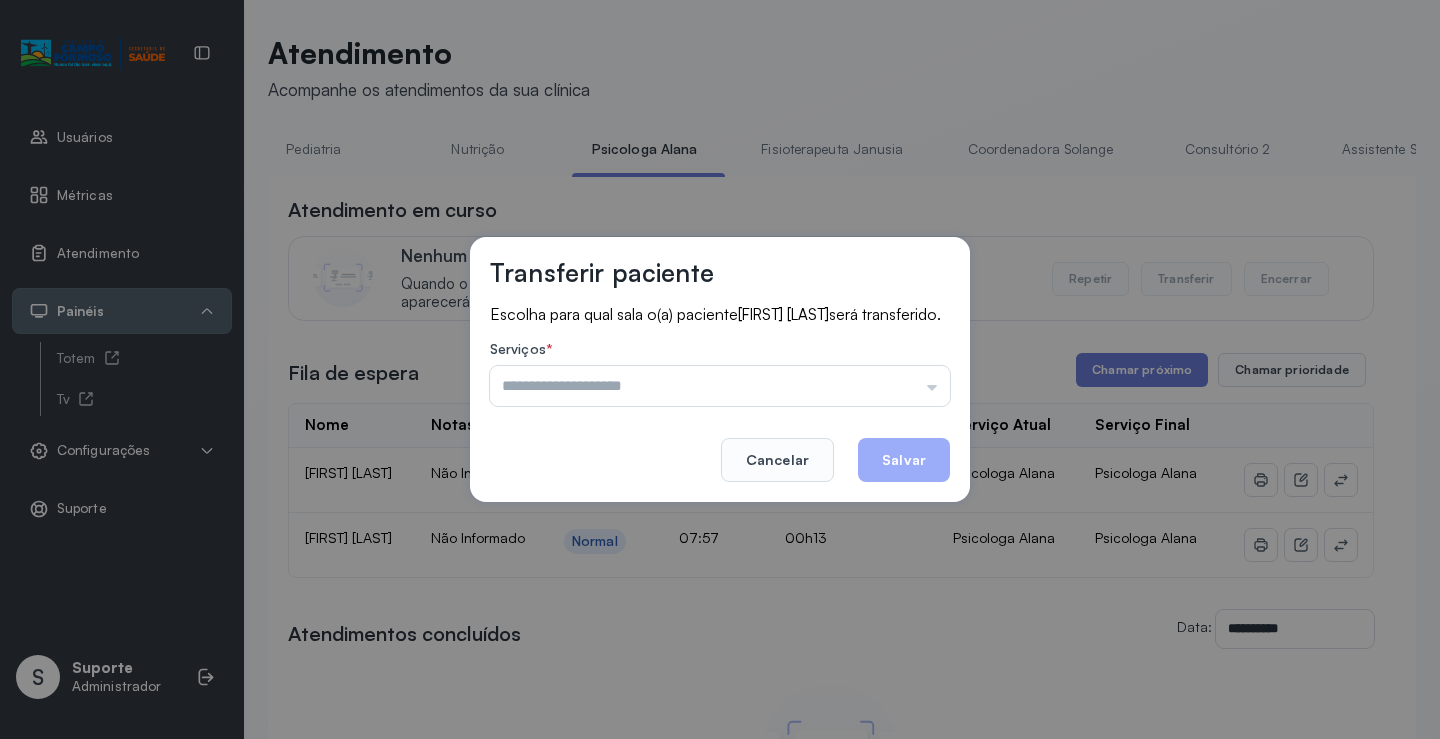 click at bounding box center [720, 386] 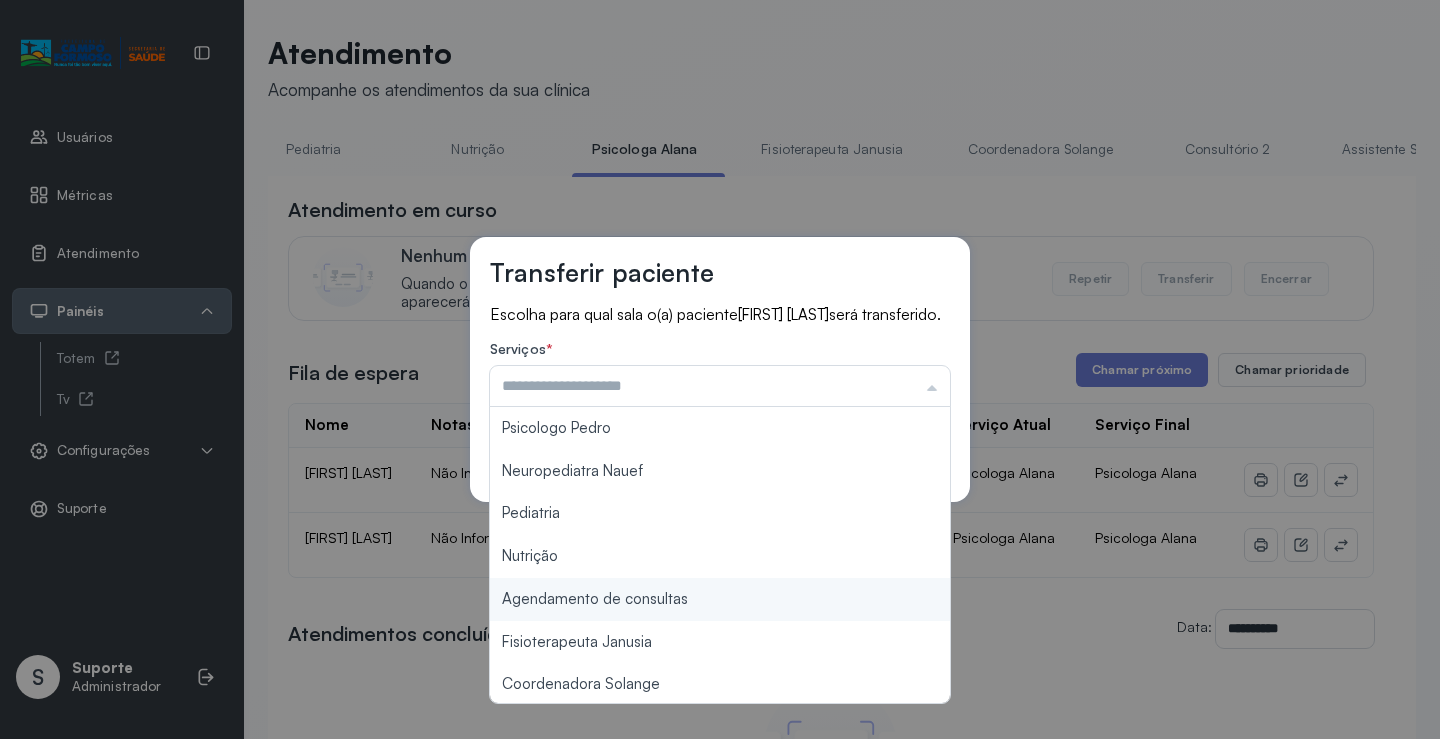 type on "**********" 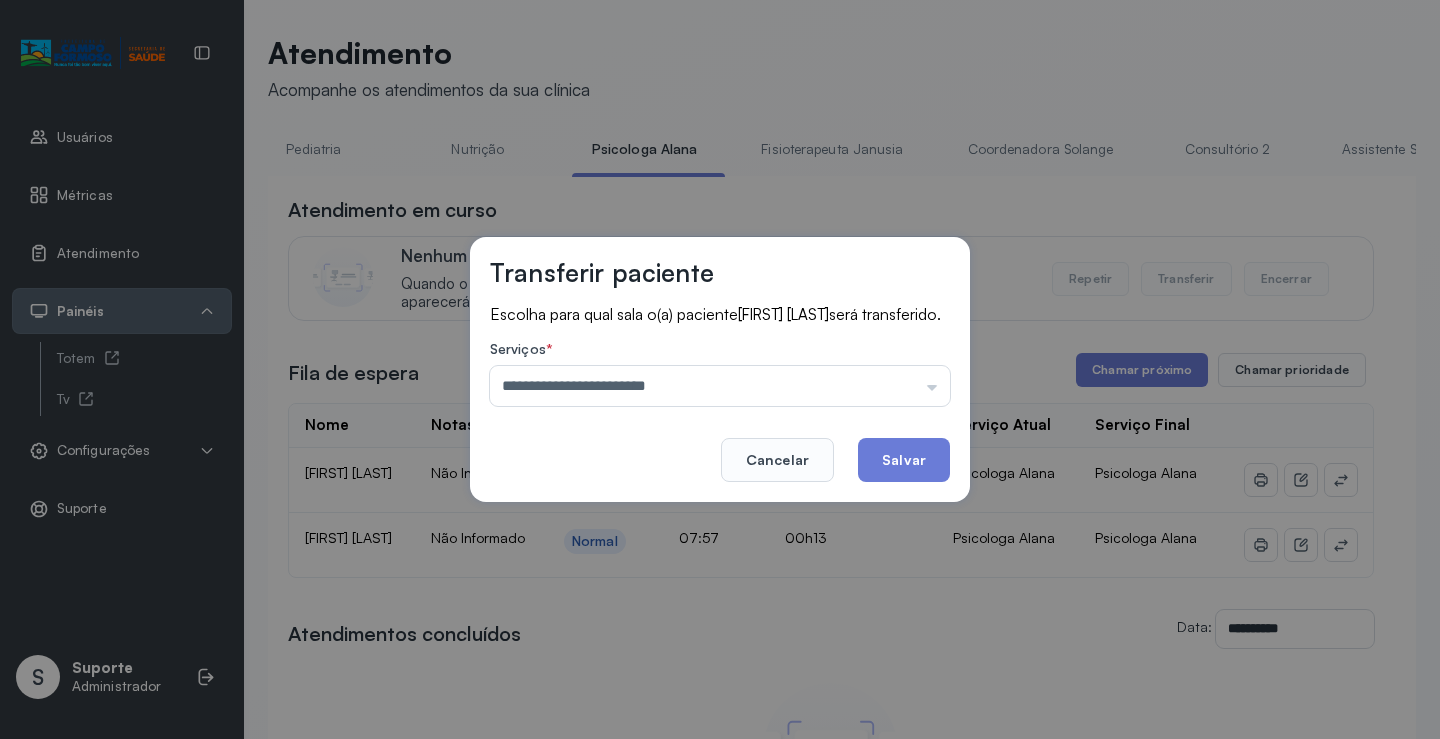 click on "**********" at bounding box center (720, 369) 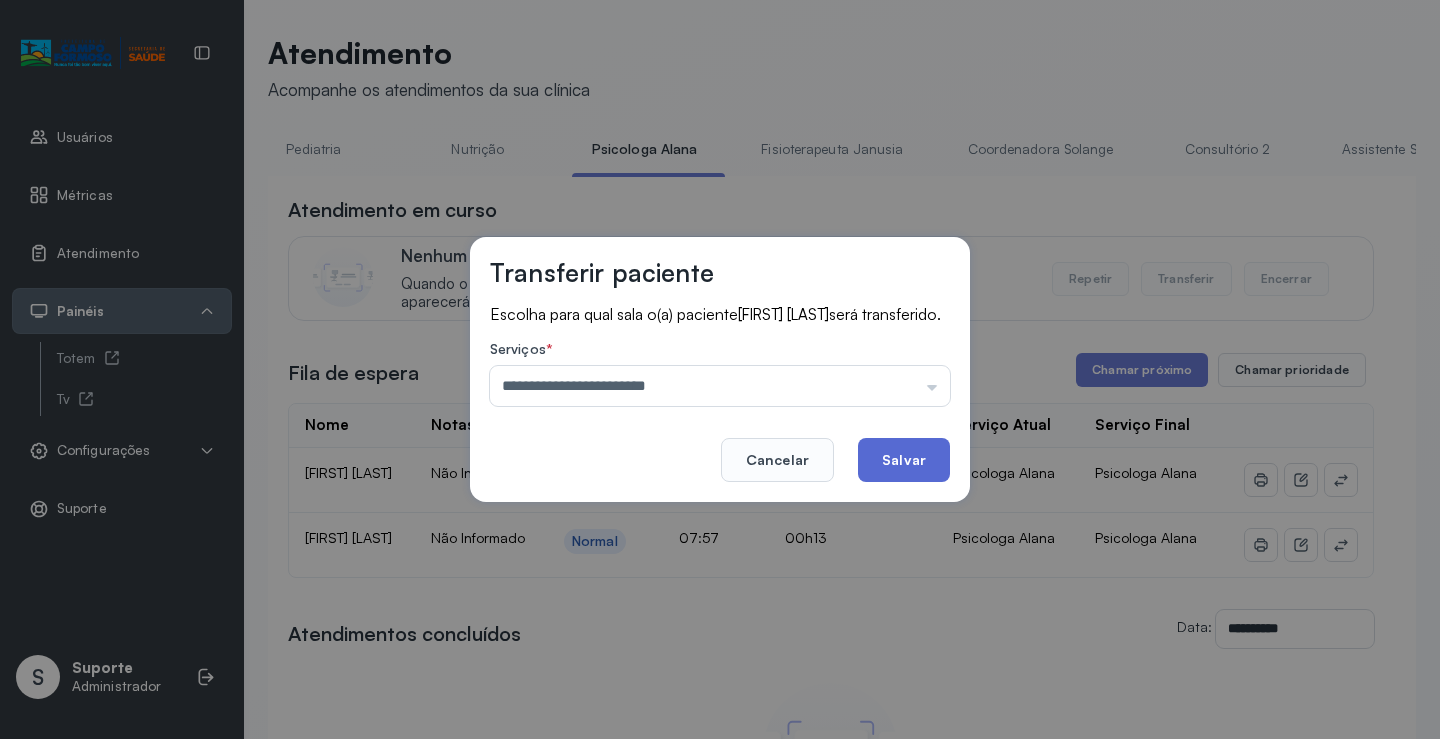 click on "Salvar" 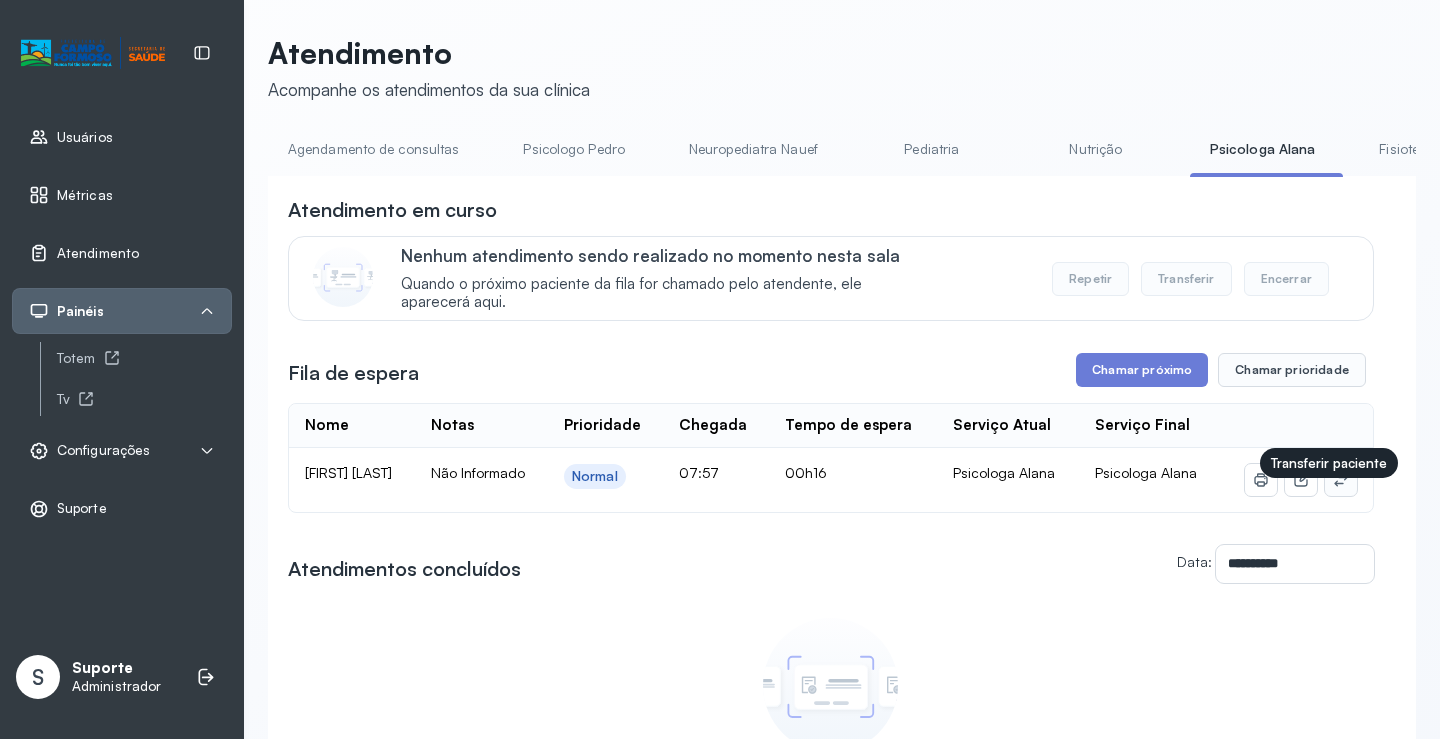 click 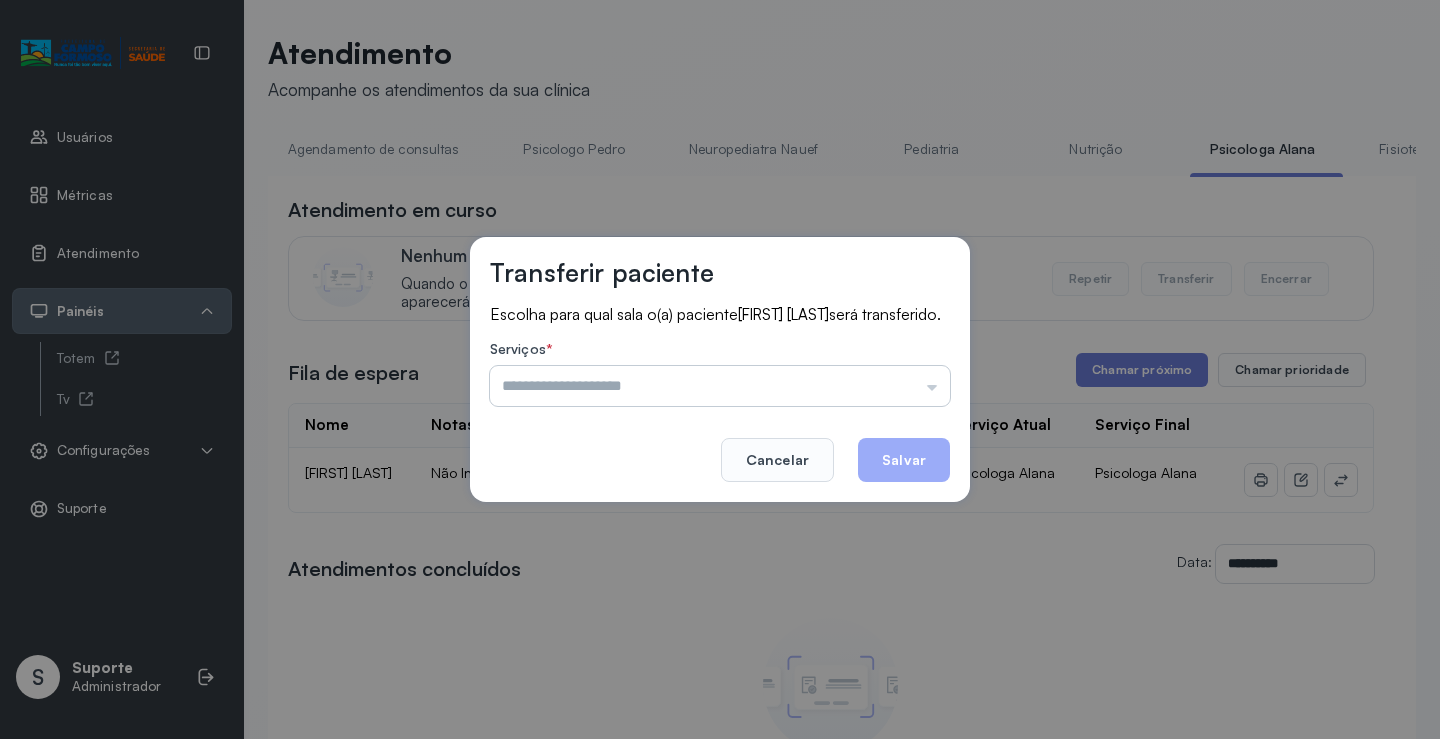 click at bounding box center [720, 386] 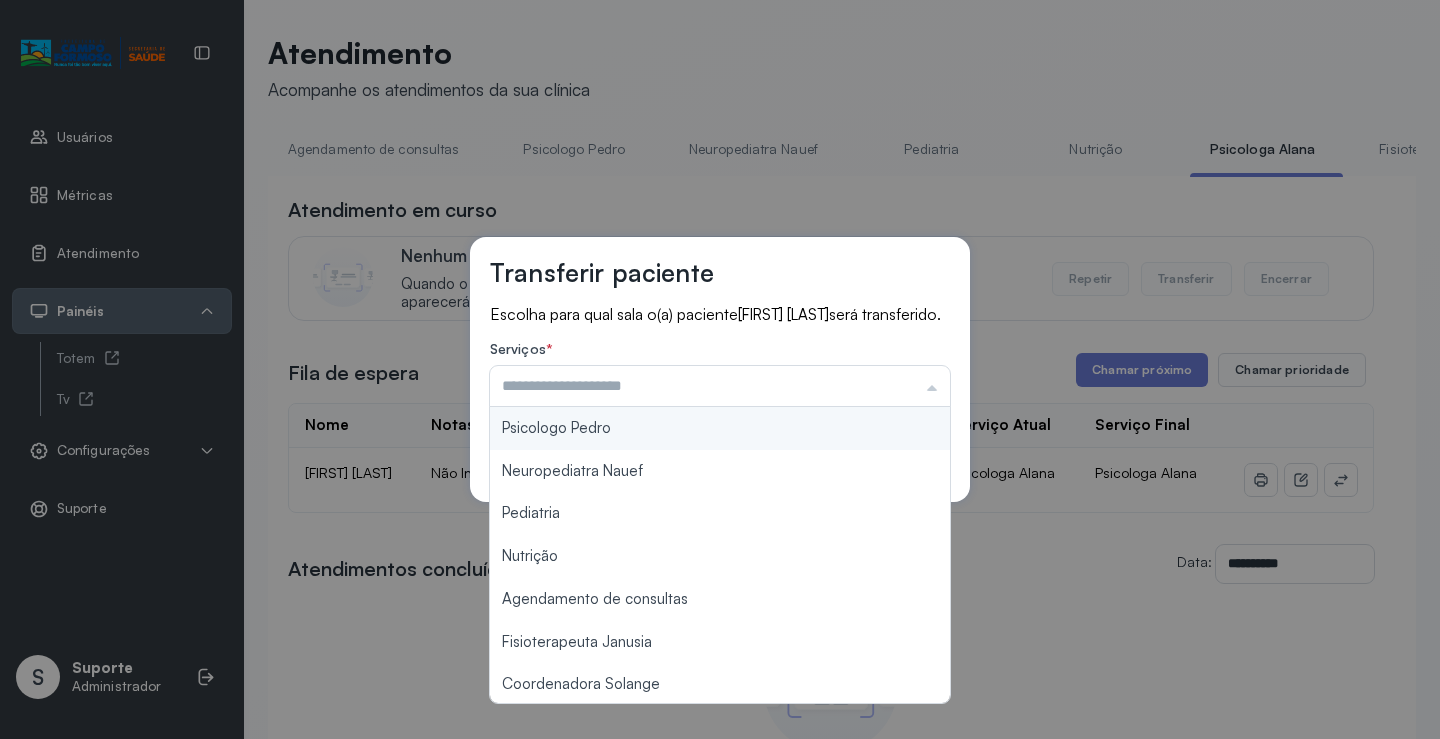click on "Transferir paciente Escolha para qual sala o(a) paciente [FIRST] [LAST] será transferido. Serviços * Psicologo Pedro Neuropediatra Nauef Pediatria Nutrição Agendamento de consultas Fisioterapeuta Janusia Coordenadora Solange Consultório 2 Assistente Social Triagem Psiquiatra Fisioterapeuta Francyne Fisioterapeuta Morgana Neuropediatra João Cancelar Salvar" at bounding box center (720, 369) 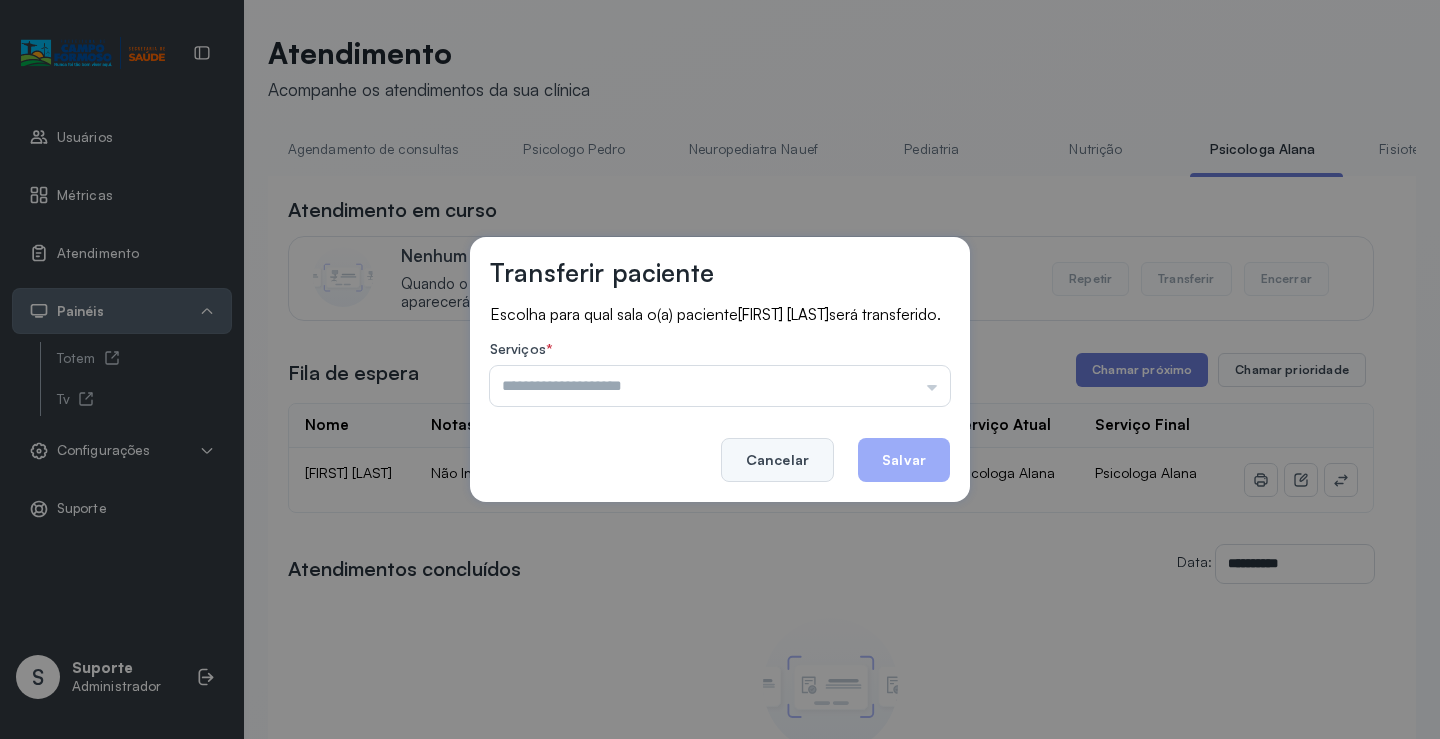 click on "Cancelar" 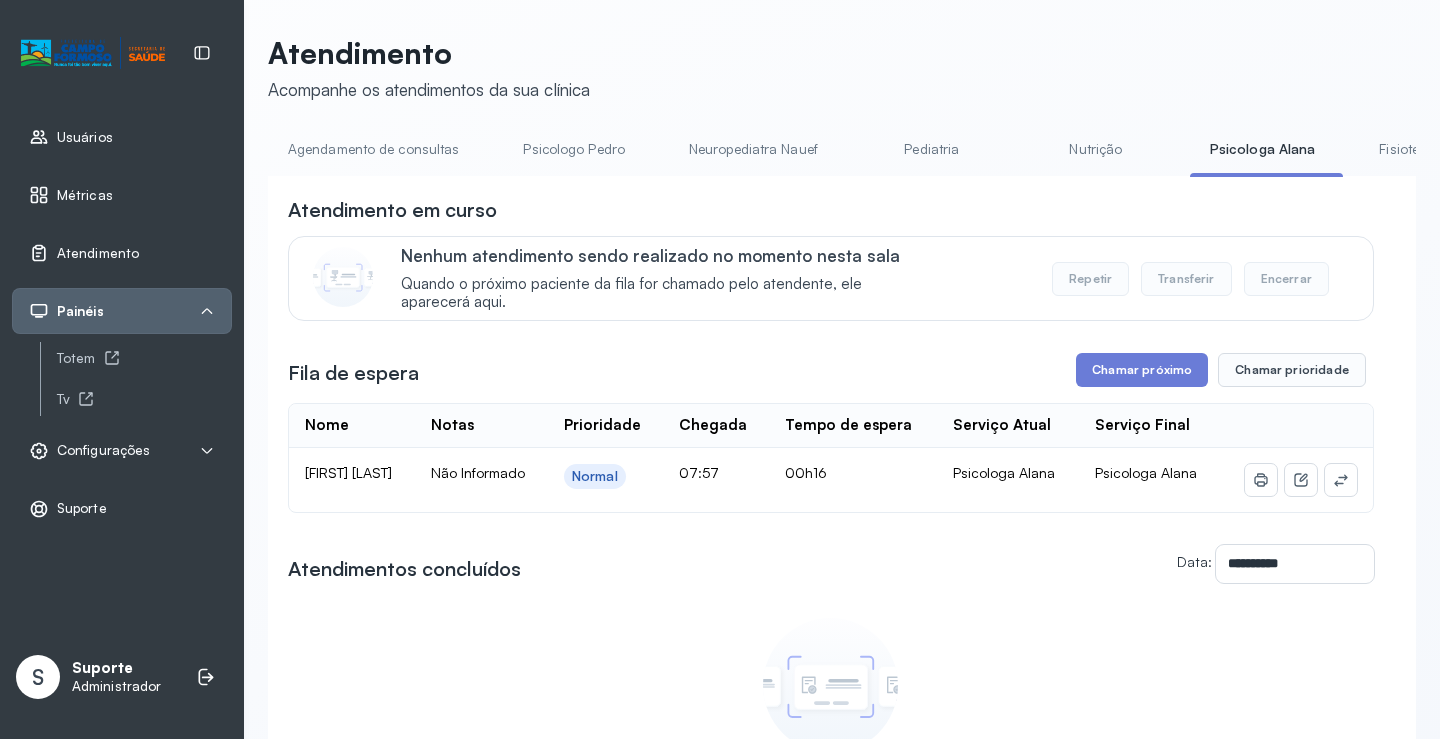 click on "Agendamento de consultas" at bounding box center (373, 149) 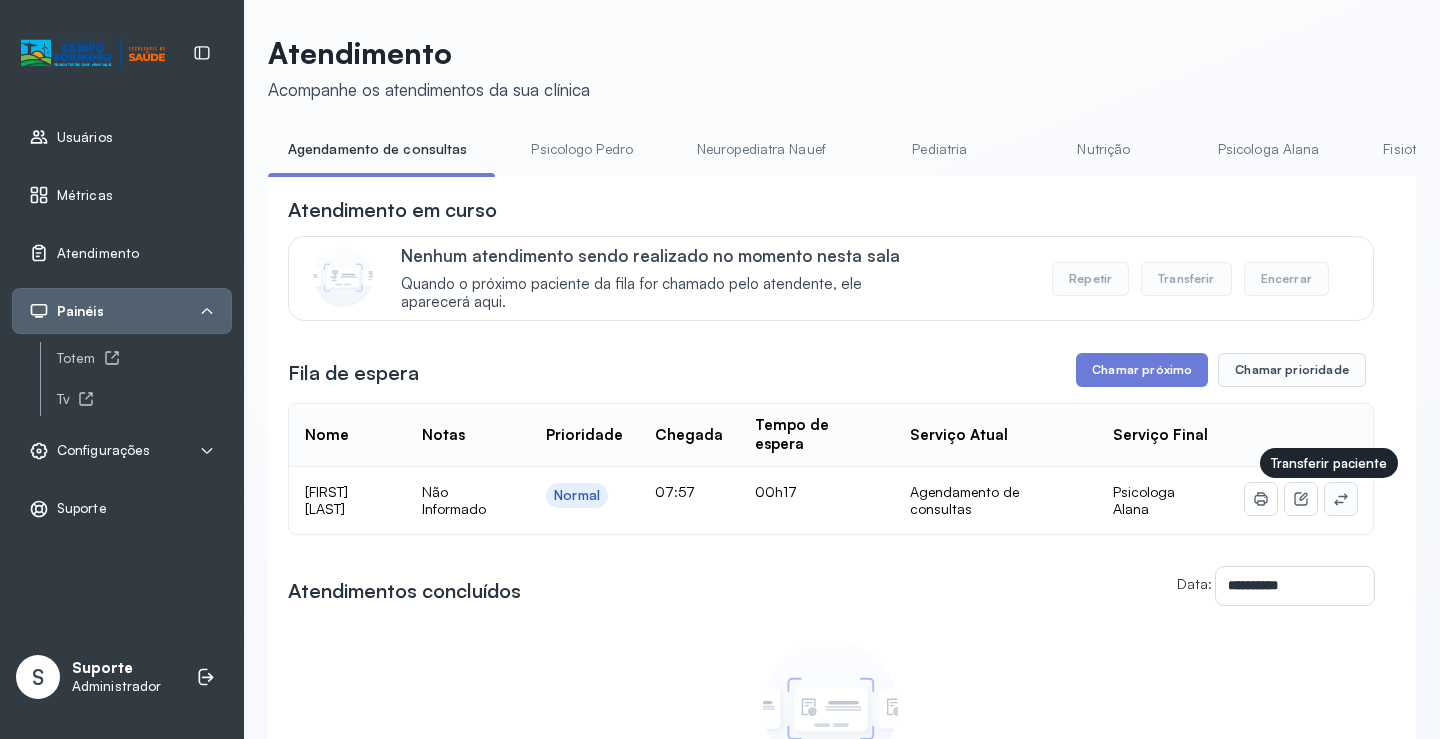 click 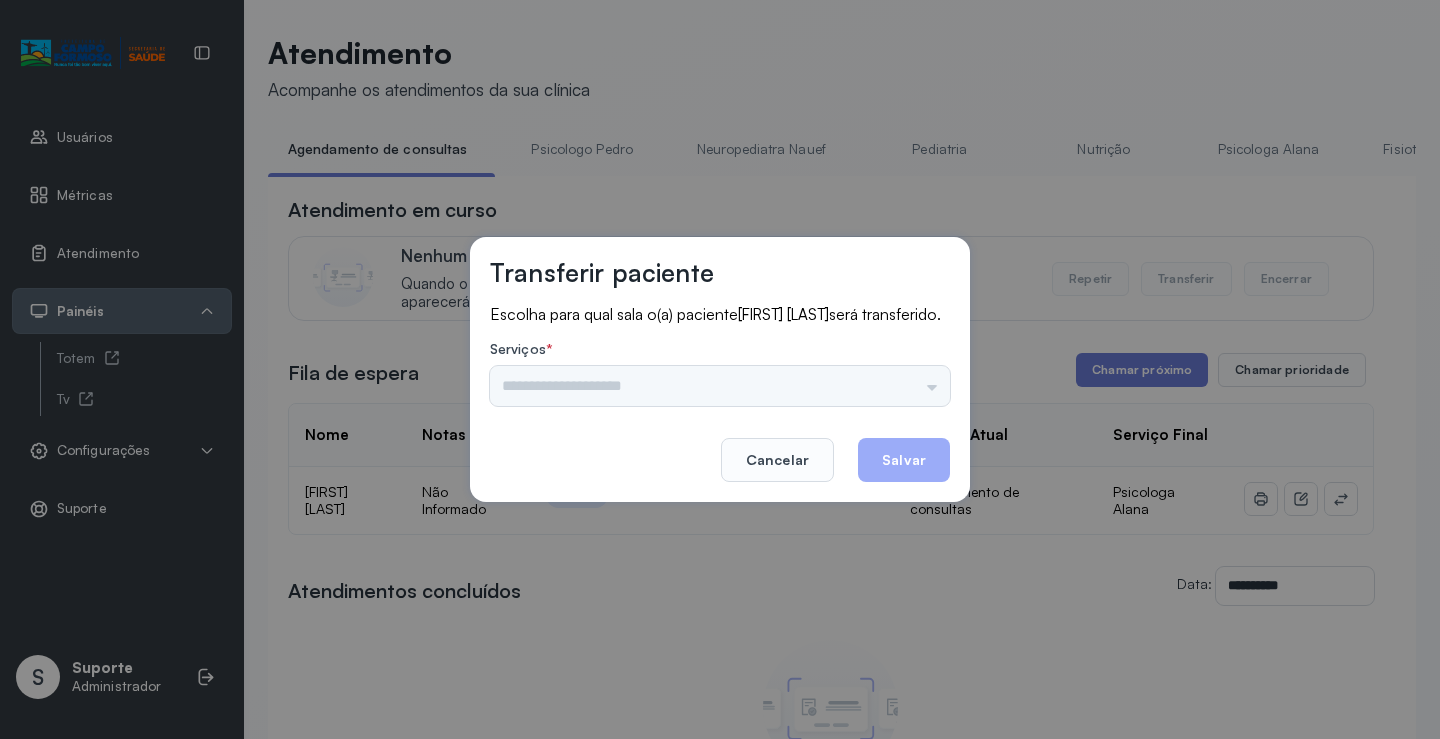 click on "Agendamento de consultas Psicologo Pedro Neuropediatra Nauef Pediatria Nutrição Agendamento de consultas Fisioterapeuta Janusia Coordenadora Solange Consultório 2 Assistente Social Triagem Psiquiatra Fisioterapeuta Francyne Fisioterapeuta Morgana Neuropediatra João" at bounding box center (720, 386) 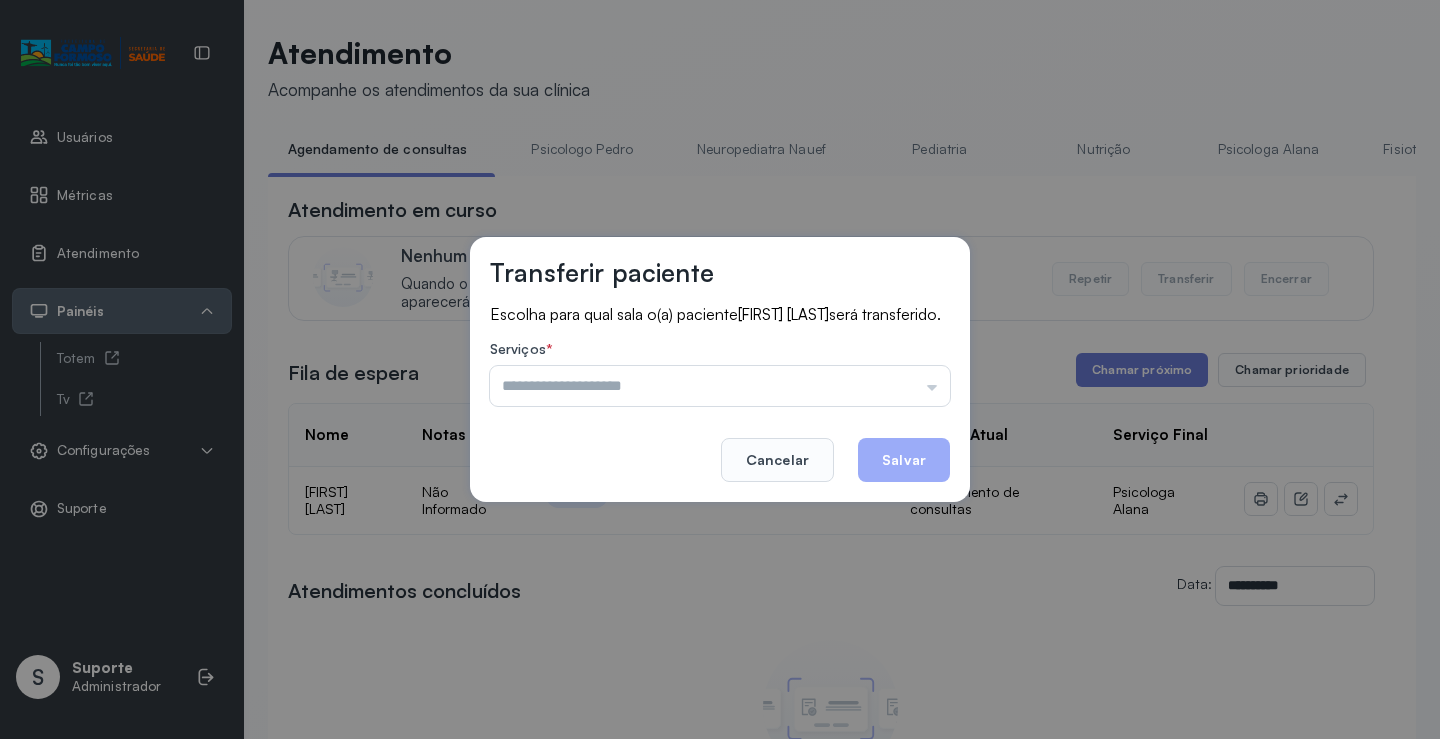 click at bounding box center (720, 386) 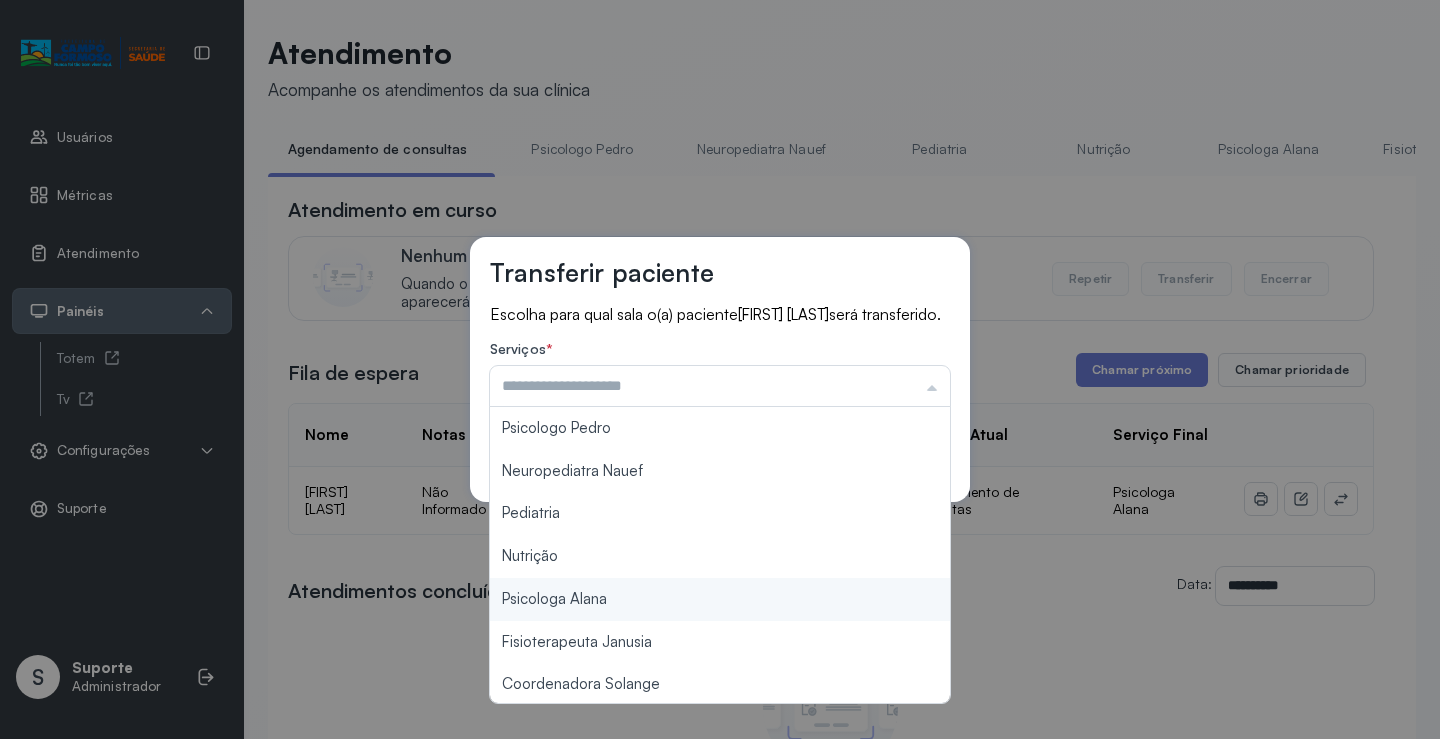 type on "**********" 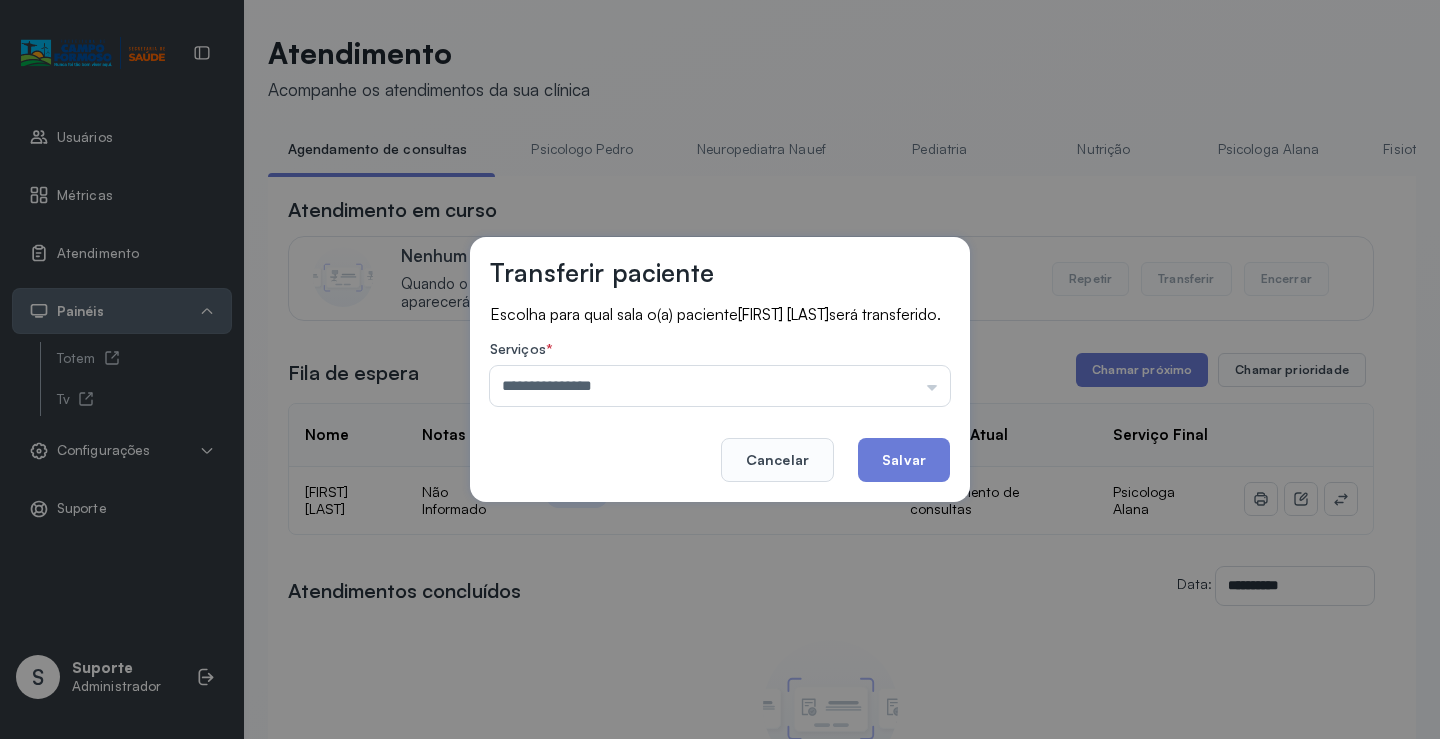 click on "**********" at bounding box center [720, 369] 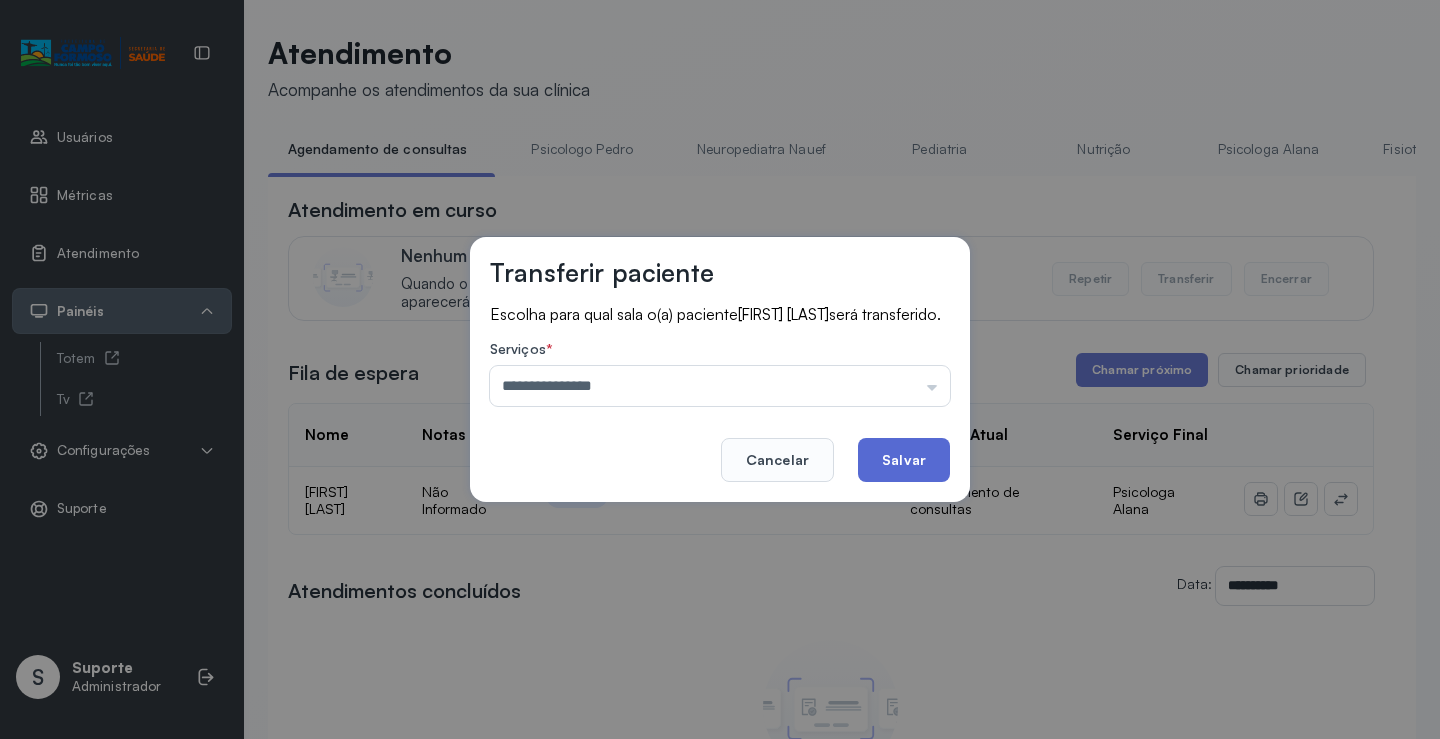 click on "Salvar" 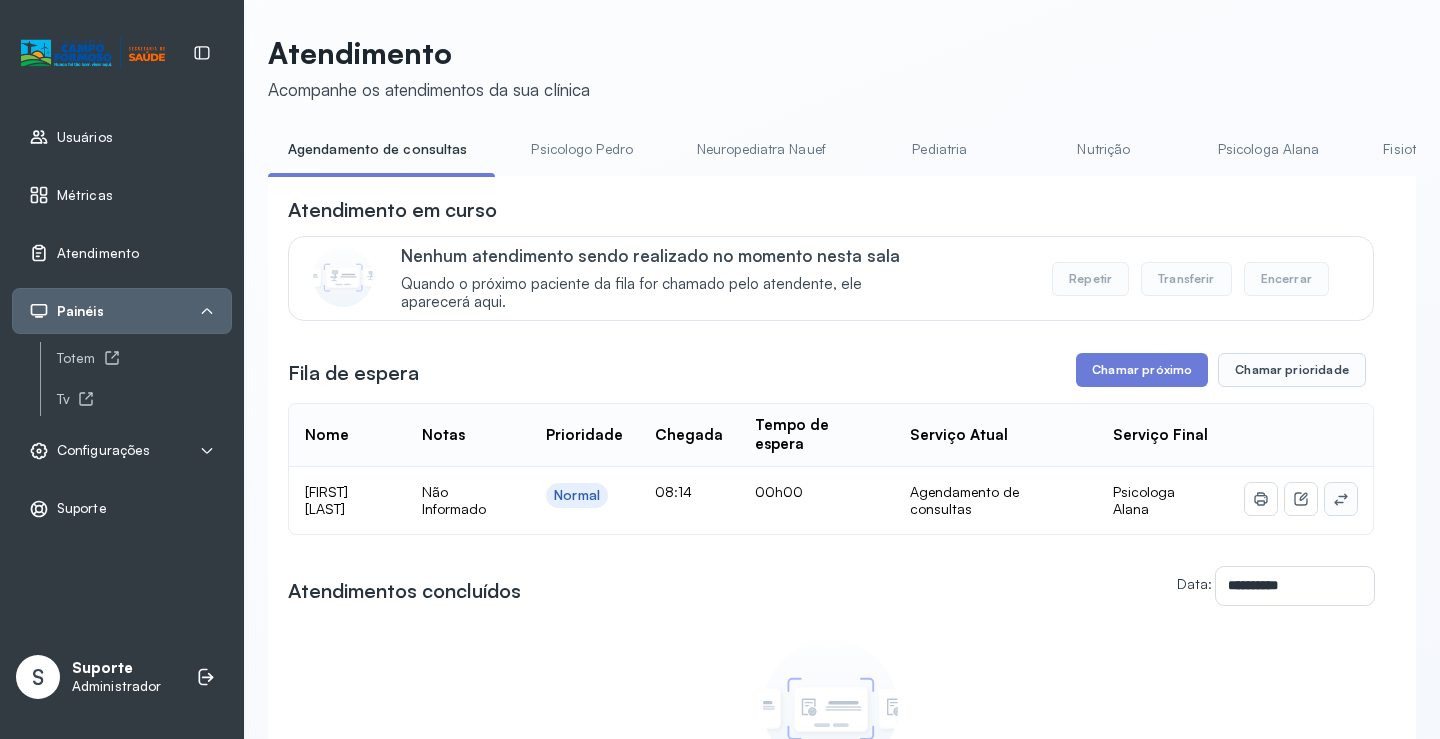 click 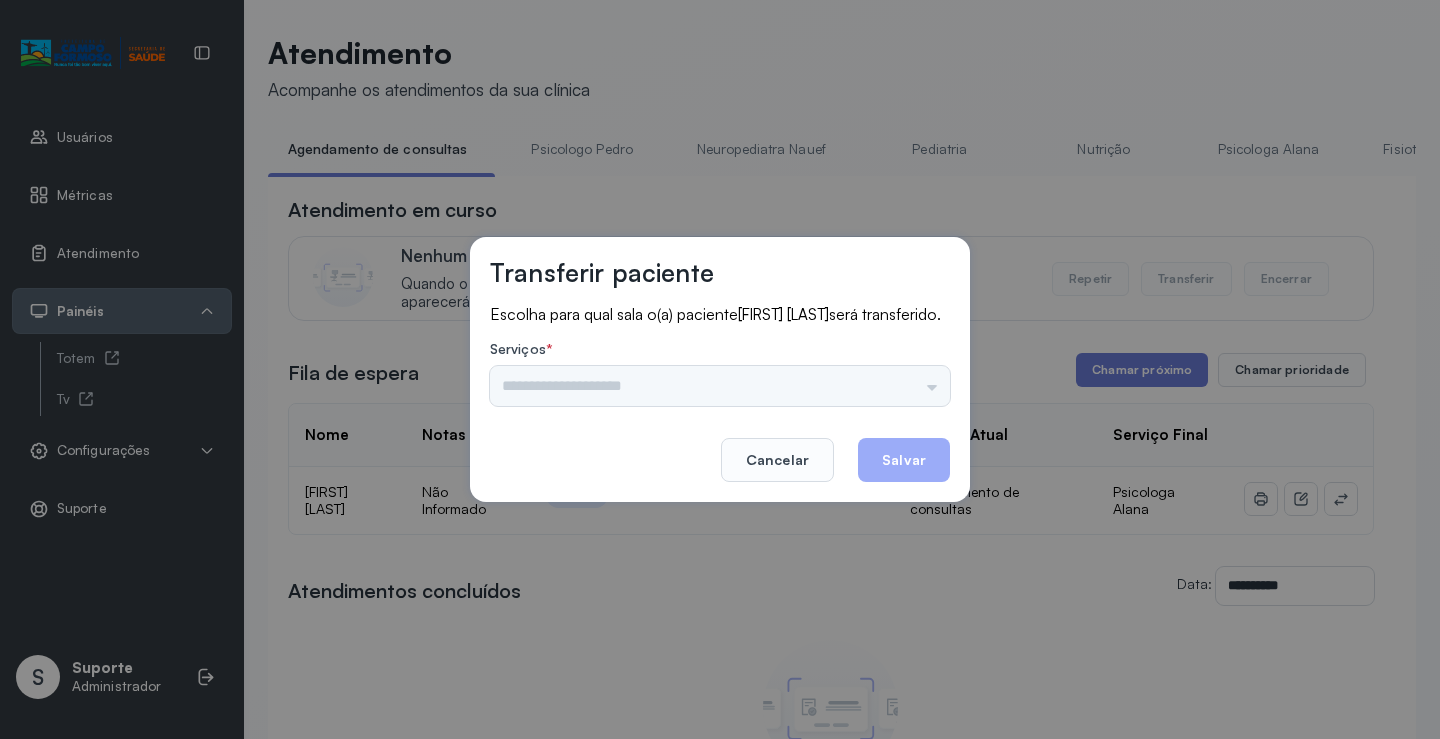 click on "Psicologo Pedro Neuropediatra Nauef Pediatria Nutrição Psicologa Alana Fisioterapeuta Janusia Coordenadora Solange Consultório 2 Assistente Social Triagem Psiquiatra Fisioterapeuta Francyne Fisioterapeuta Morgana Neuropediatra João" at bounding box center [720, 386] 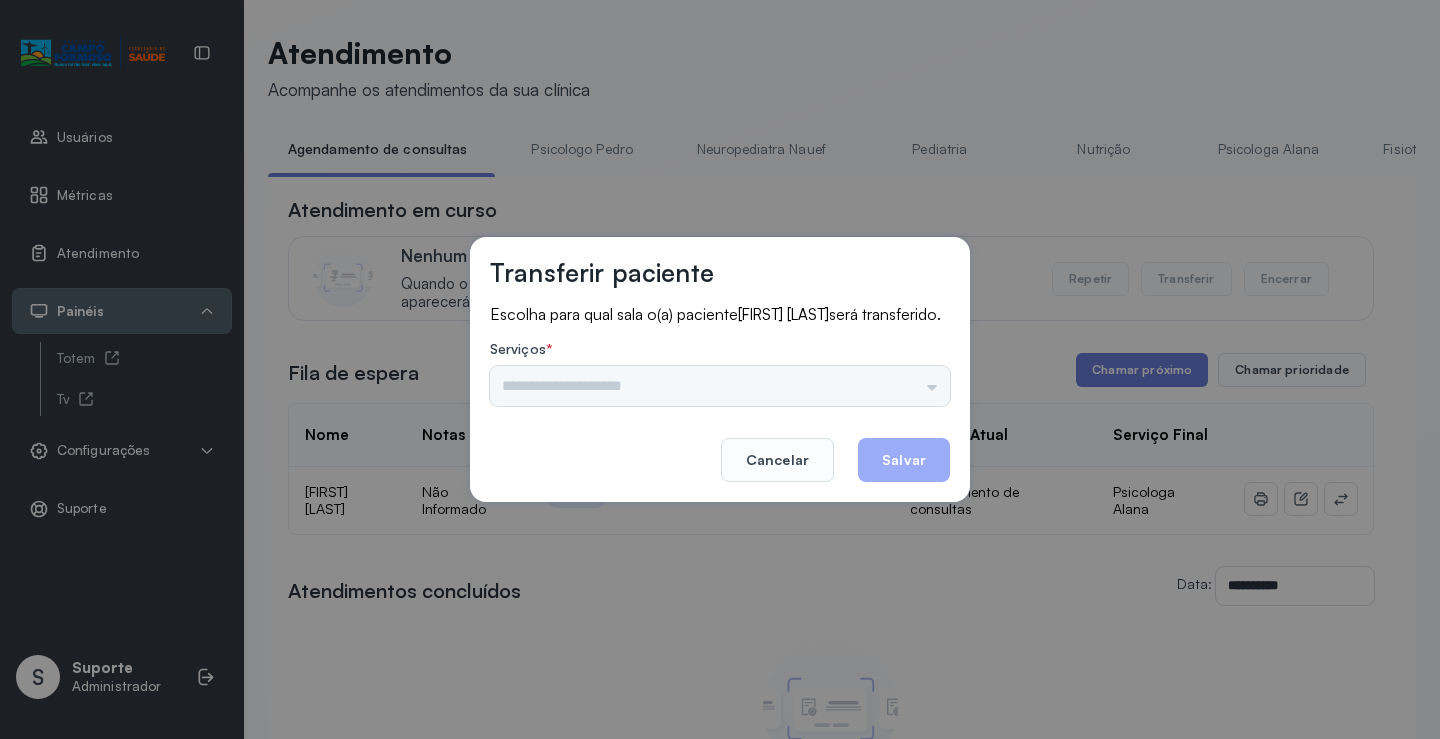 click on "Escolha para qual sala o(a) paciente [FIRST] [LAST] será transferido. Serviços * Psicologo Pedro Neuropediatra Nauef Pediatria Nutrição Psicologa Alana Fisioterapeuta Janusia Coordenadora Solange Consultório 2 Assistente Social Triagem Psiquiatra Fisioterapeuta Francyne Fisioterapeuta Morgana Neuropediatra João" at bounding box center [720, 357] 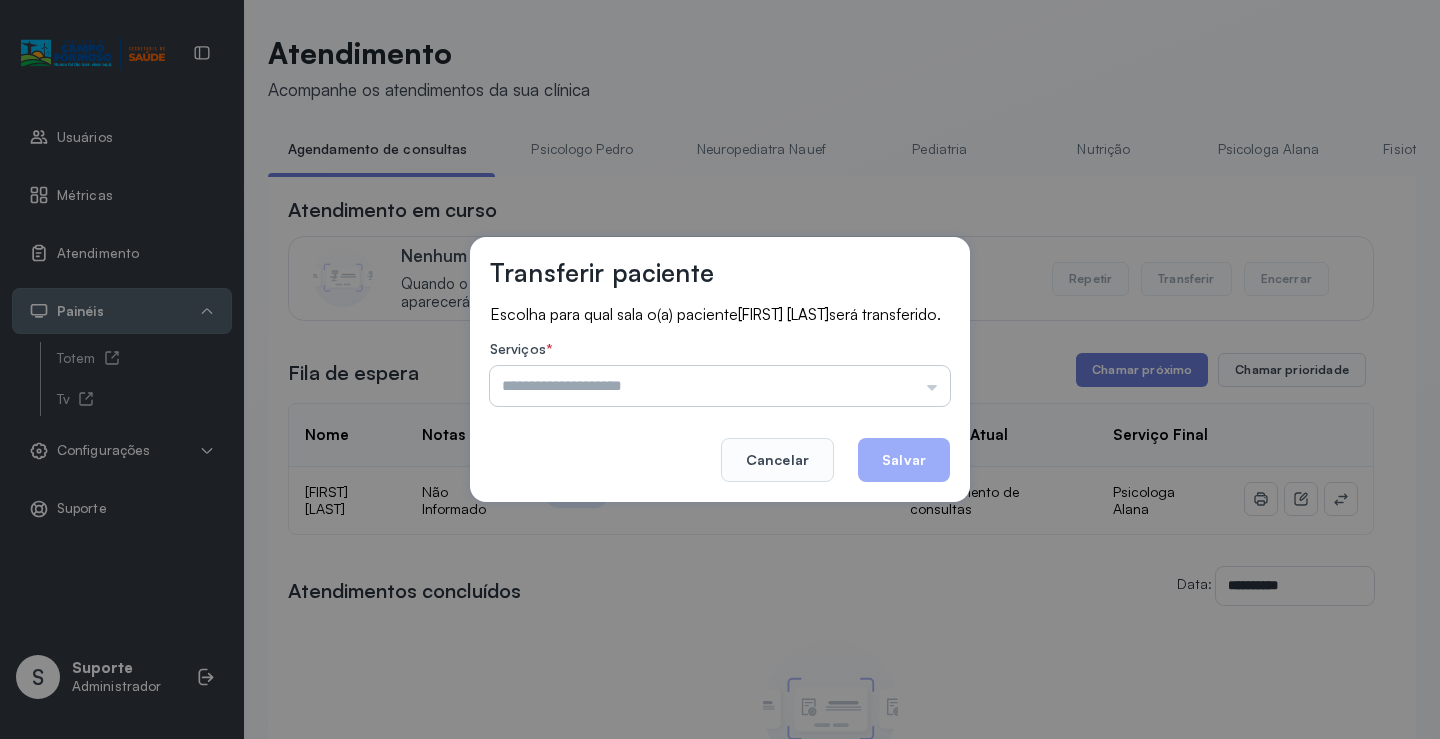 drag, startPoint x: 908, startPoint y: 397, endPoint x: 760, endPoint y: 427, distance: 151.00993 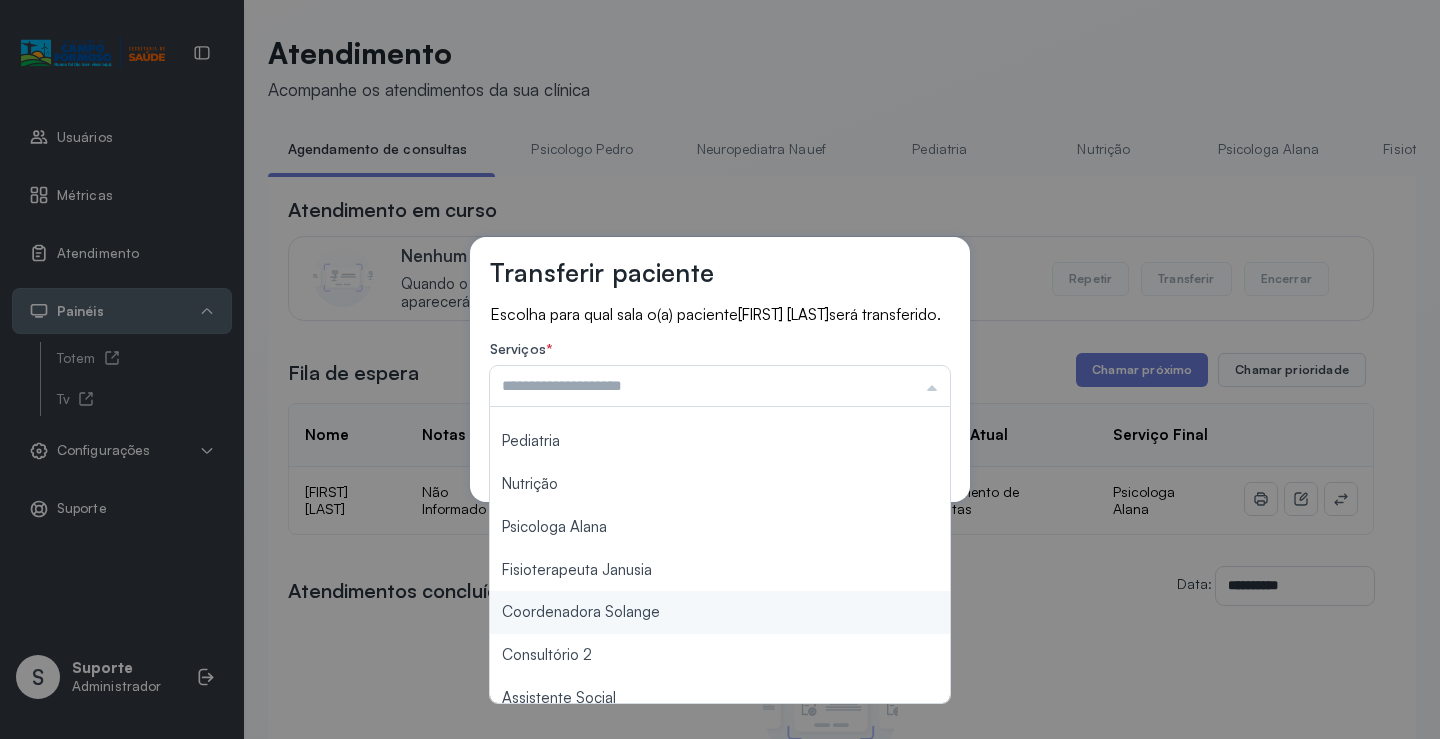 scroll, scrollTop: 100, scrollLeft: 0, axis: vertical 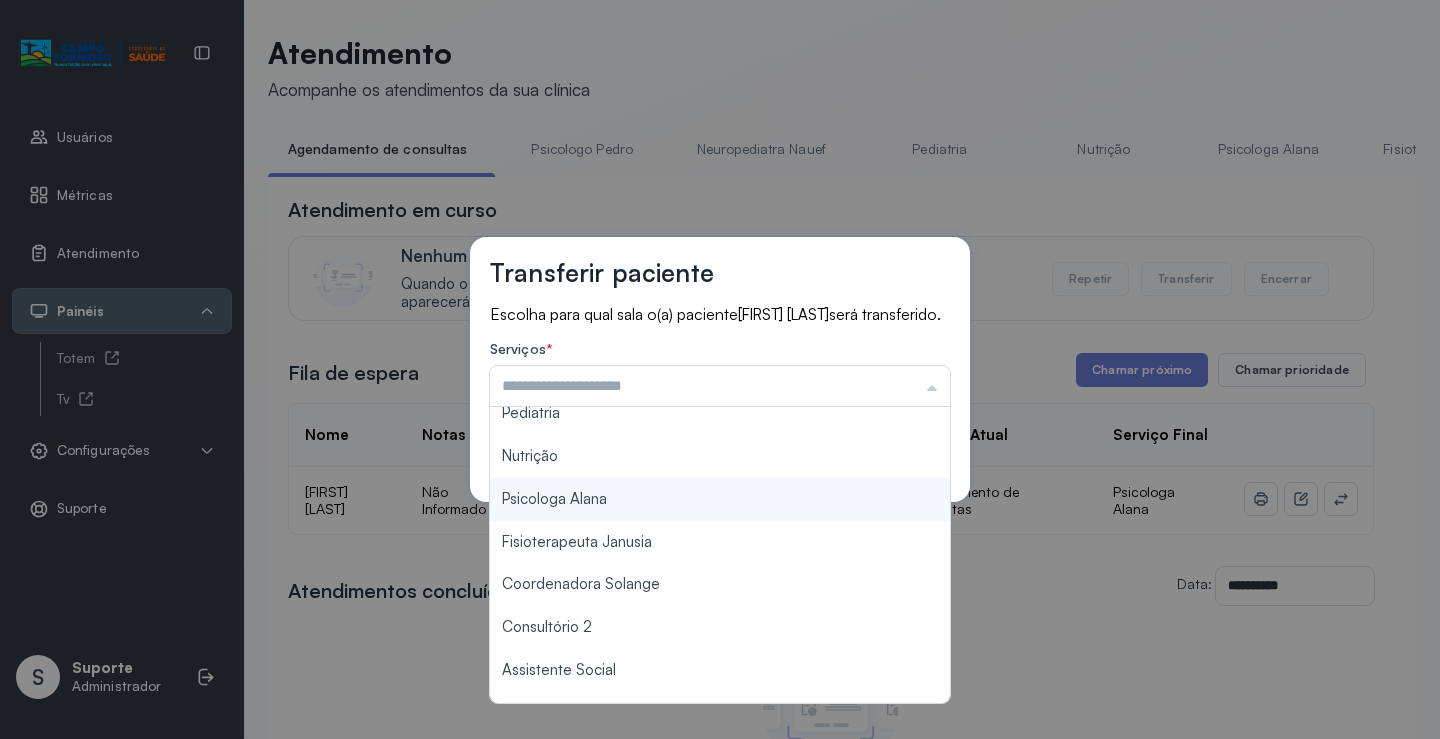 type on "**********" 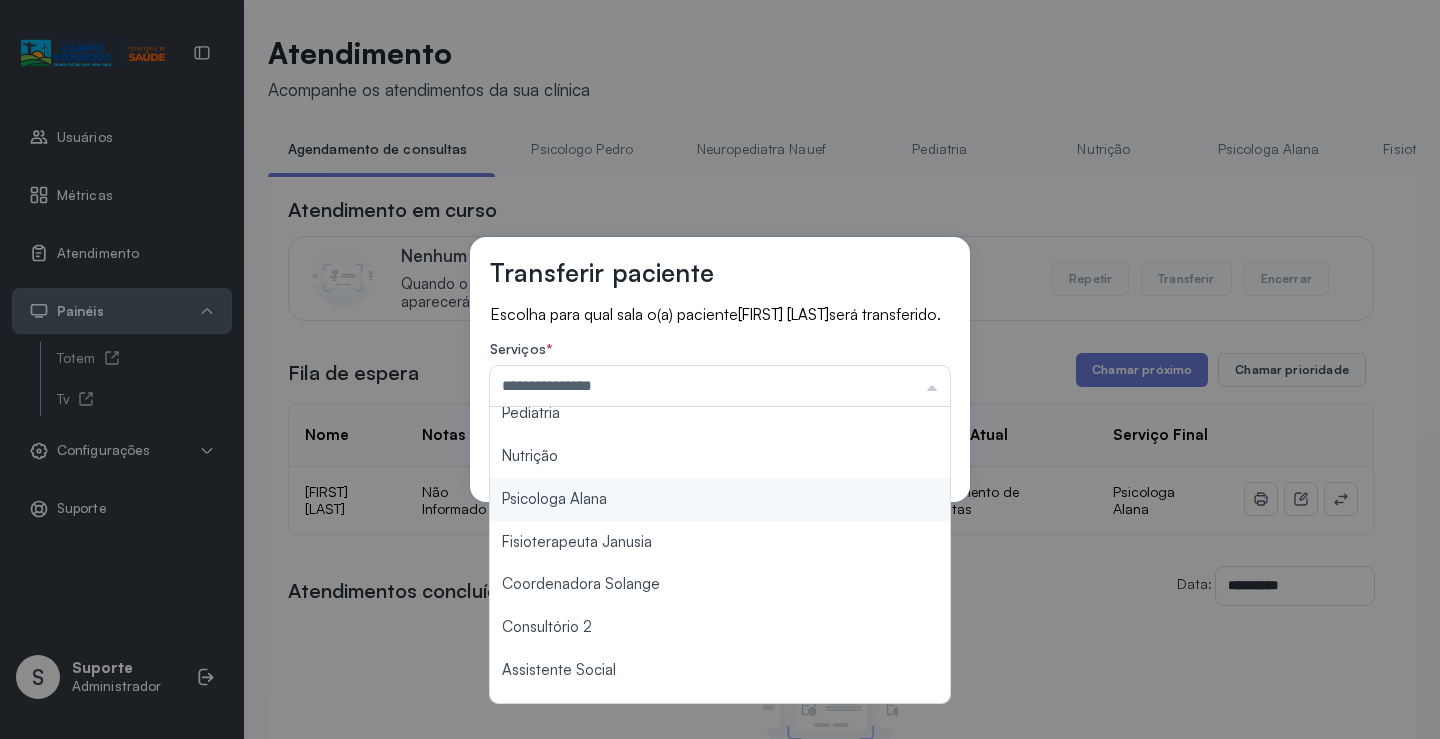 click on "**********" at bounding box center (720, 369) 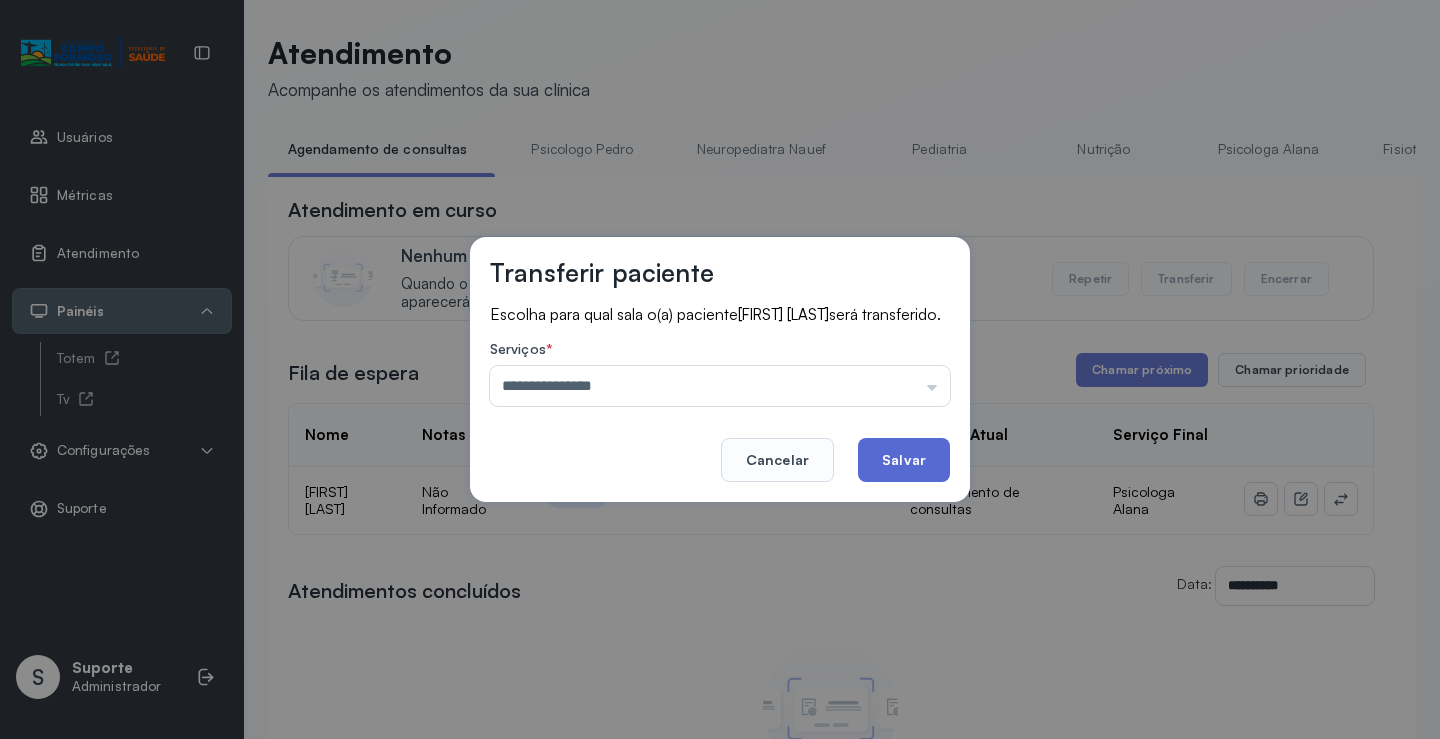 click on "Salvar" 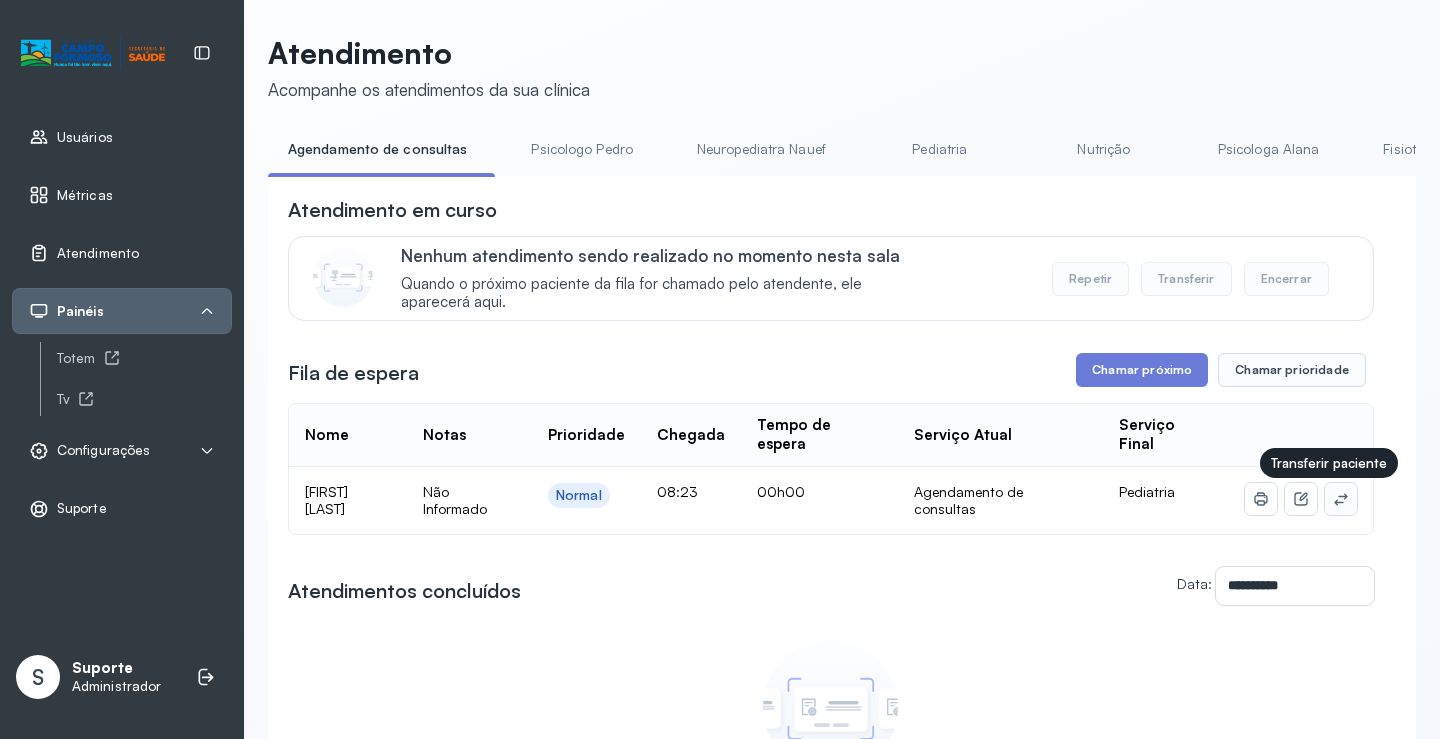 click 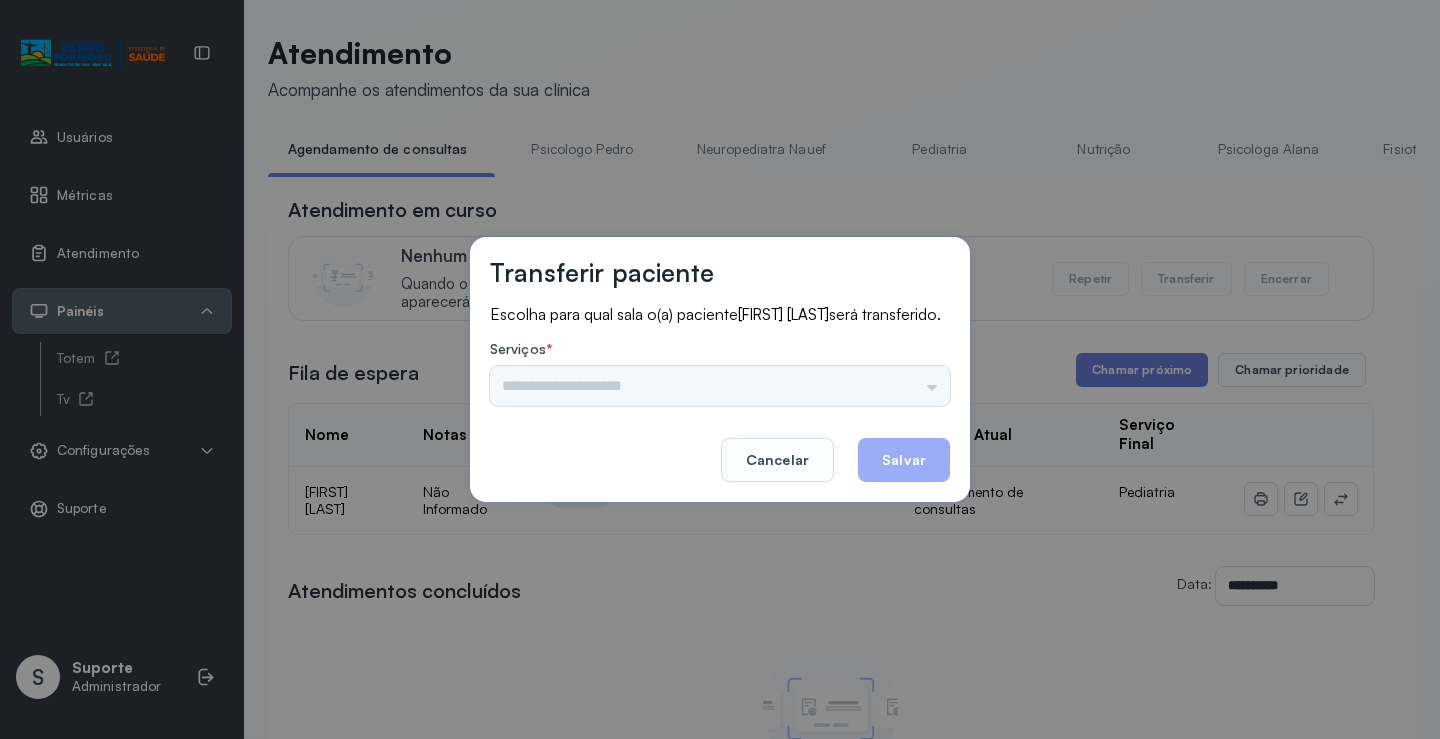 click on "Psicologo Pedro Neuropediatra Nauef Pediatria Nutrição Psicologa Alana Fisioterapeuta Janusia Coordenadora Solange Consultório 2 Assistente Social Triagem Psiquiatra Fisioterapeuta Francyne Fisioterapeuta Morgana Neuropediatra João" at bounding box center (720, 386) 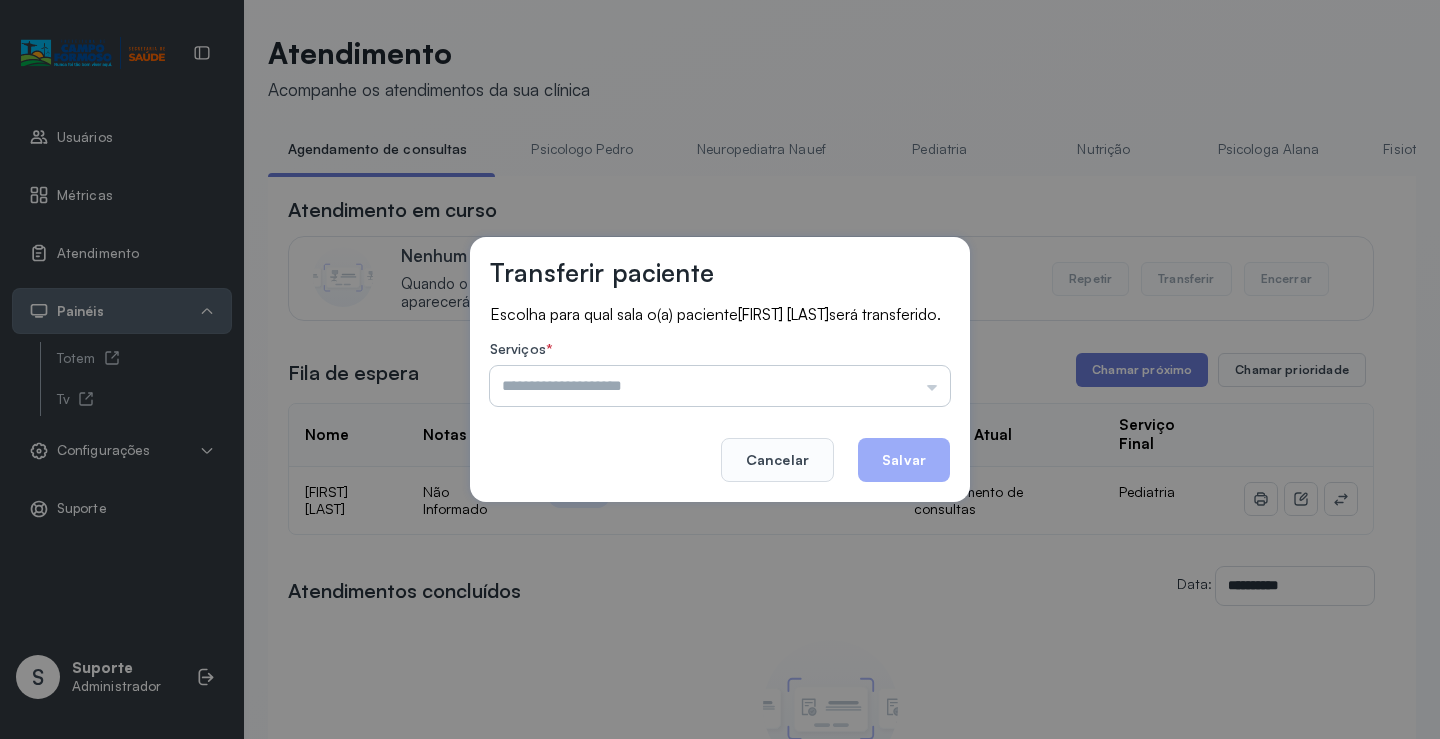 drag, startPoint x: 908, startPoint y: 396, endPoint x: 898, endPoint y: 397, distance: 10.049875 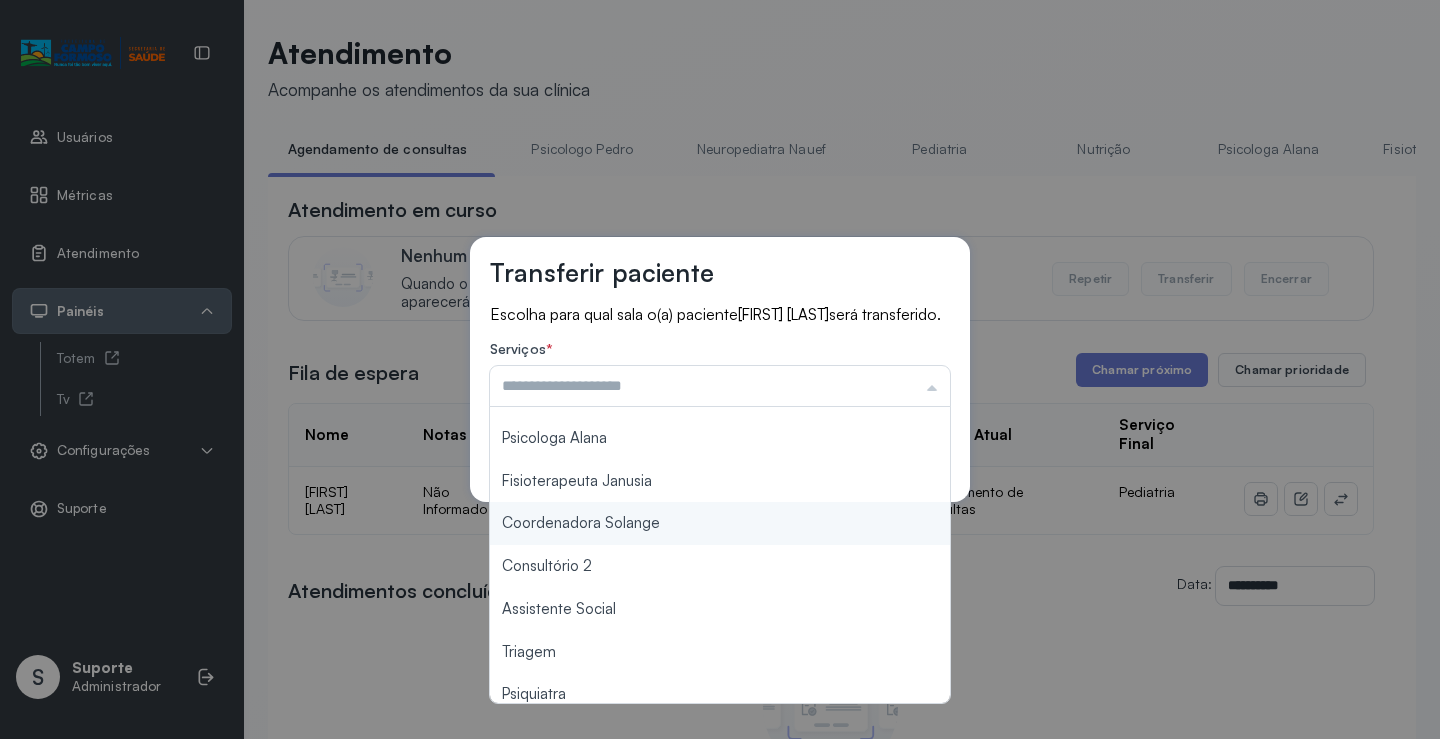 scroll, scrollTop: 200, scrollLeft: 0, axis: vertical 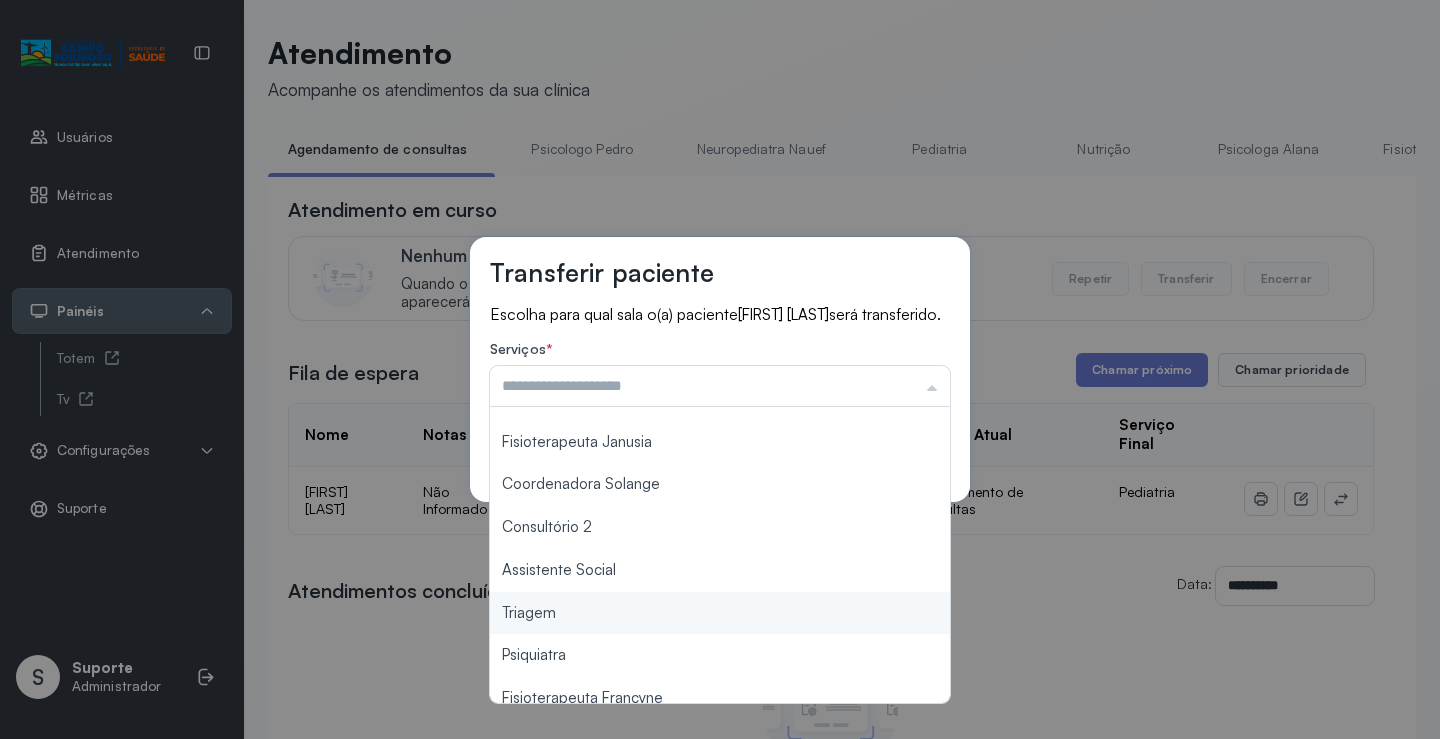 type on "*******" 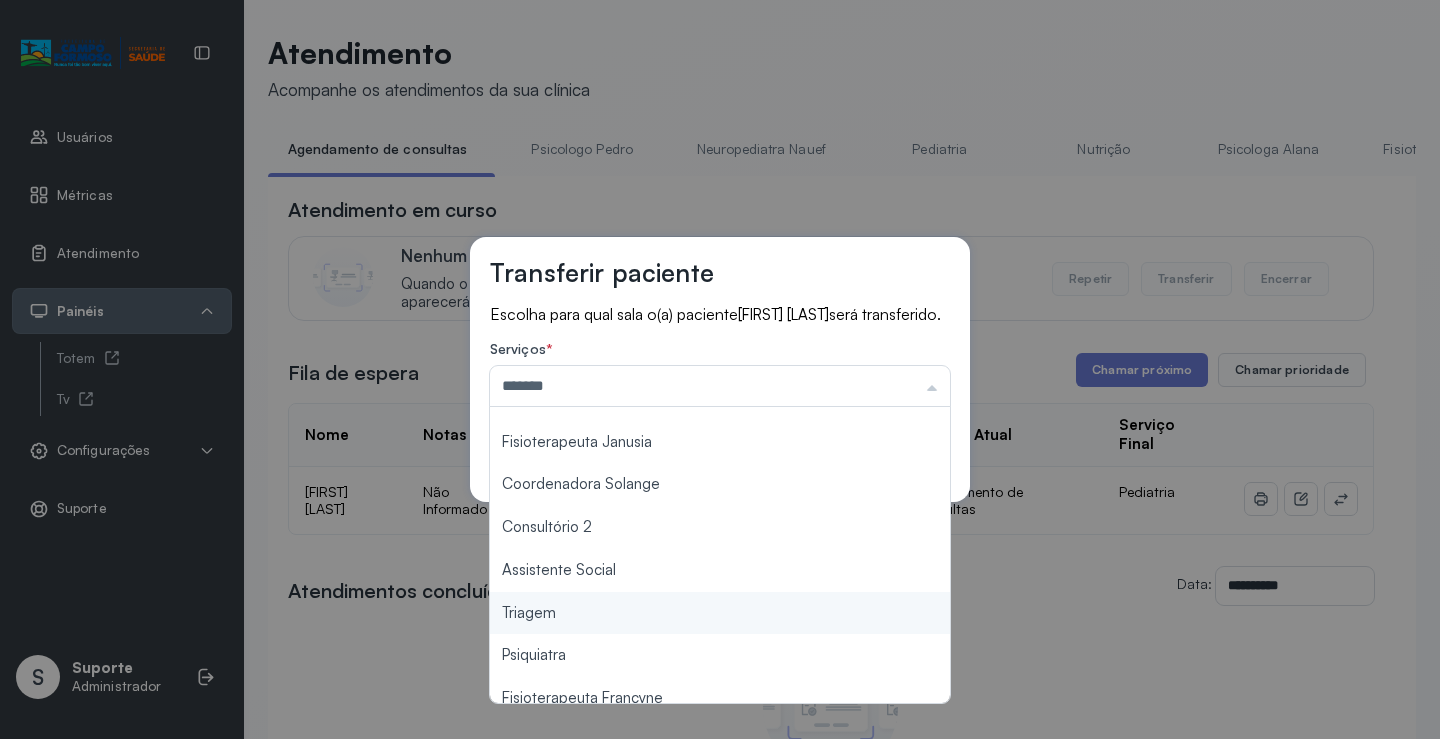 click on "Transferir paciente Escolha para qual sala o(a) paciente [FIRST] [LAST] será transferido. Serviços * ******* Psicologo Pedro Neuropediatra Nauef Pediatria Nutrição Psicologa Alana Fisioterapeuta Janusia Coordenadora Solange Consultório 2 Assistente Social Triagem Psiquiatra Fisioterapeuta Francyne Fisioterapeuta Morgana Neuropediatra João Cancelar Salvar" at bounding box center (720, 369) 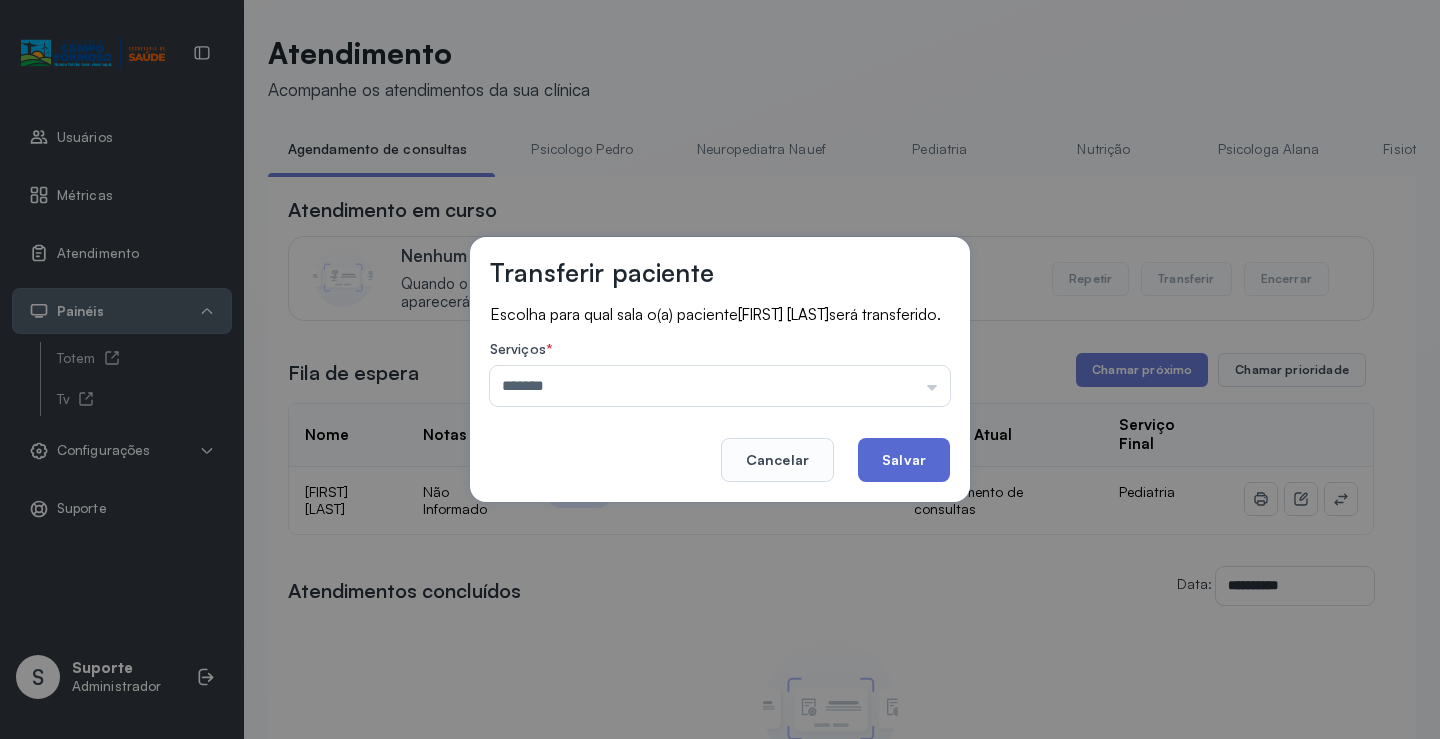 click on "Salvar" 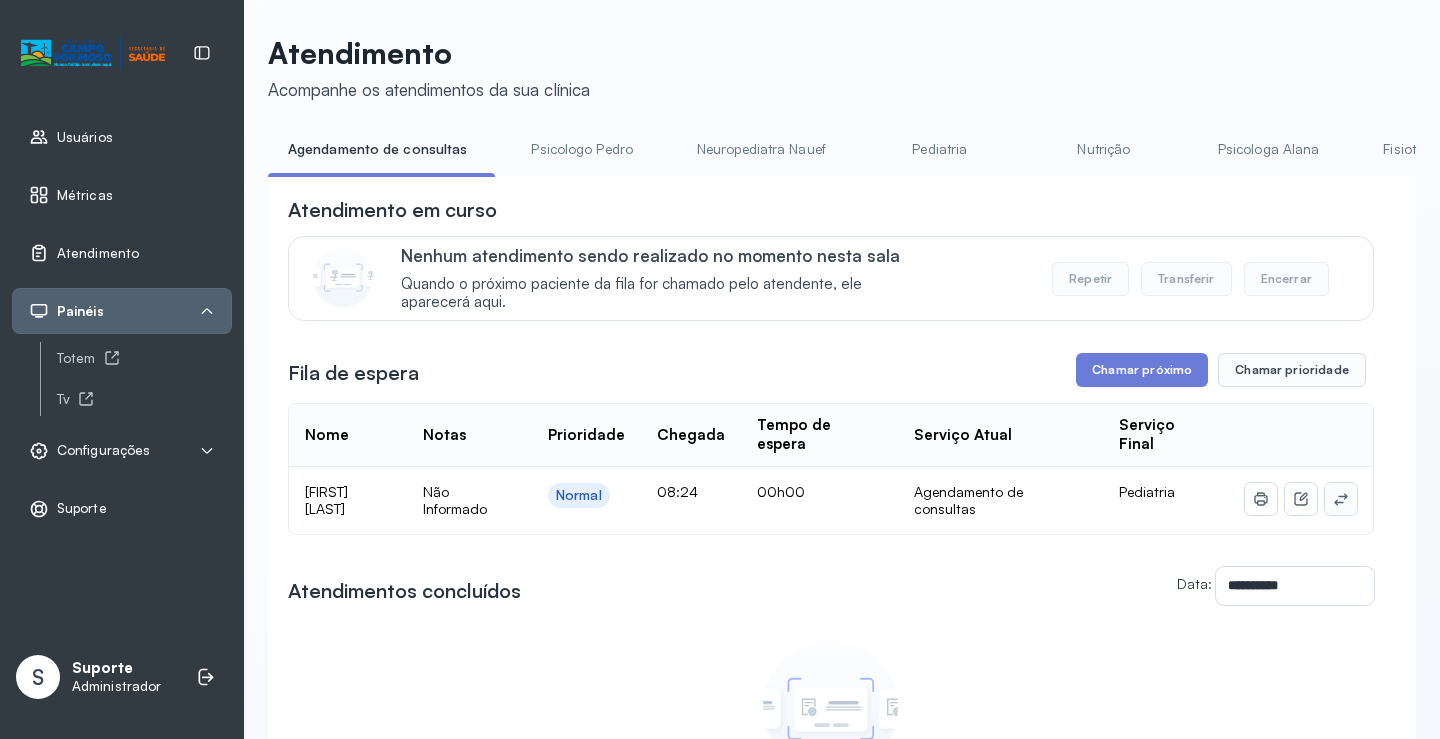 click 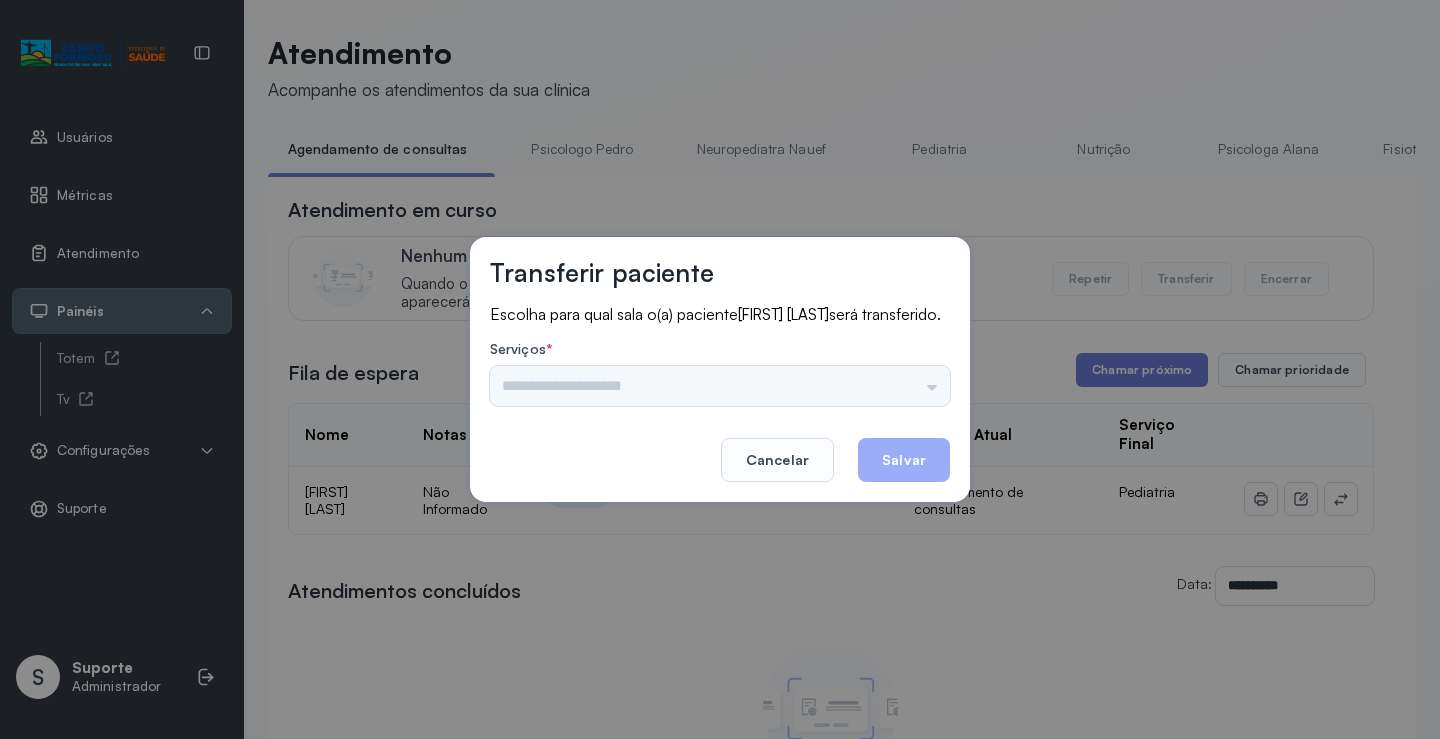 click on "Psicologo Pedro Neuropediatra Nauef Pediatria Nutrição Psicologa Alana Fisioterapeuta Janusia Coordenadora Solange Consultório 2 Assistente Social Triagem Psiquiatra Fisioterapeuta Francyne Fisioterapeuta Morgana Neuropediatra João" at bounding box center (720, 386) 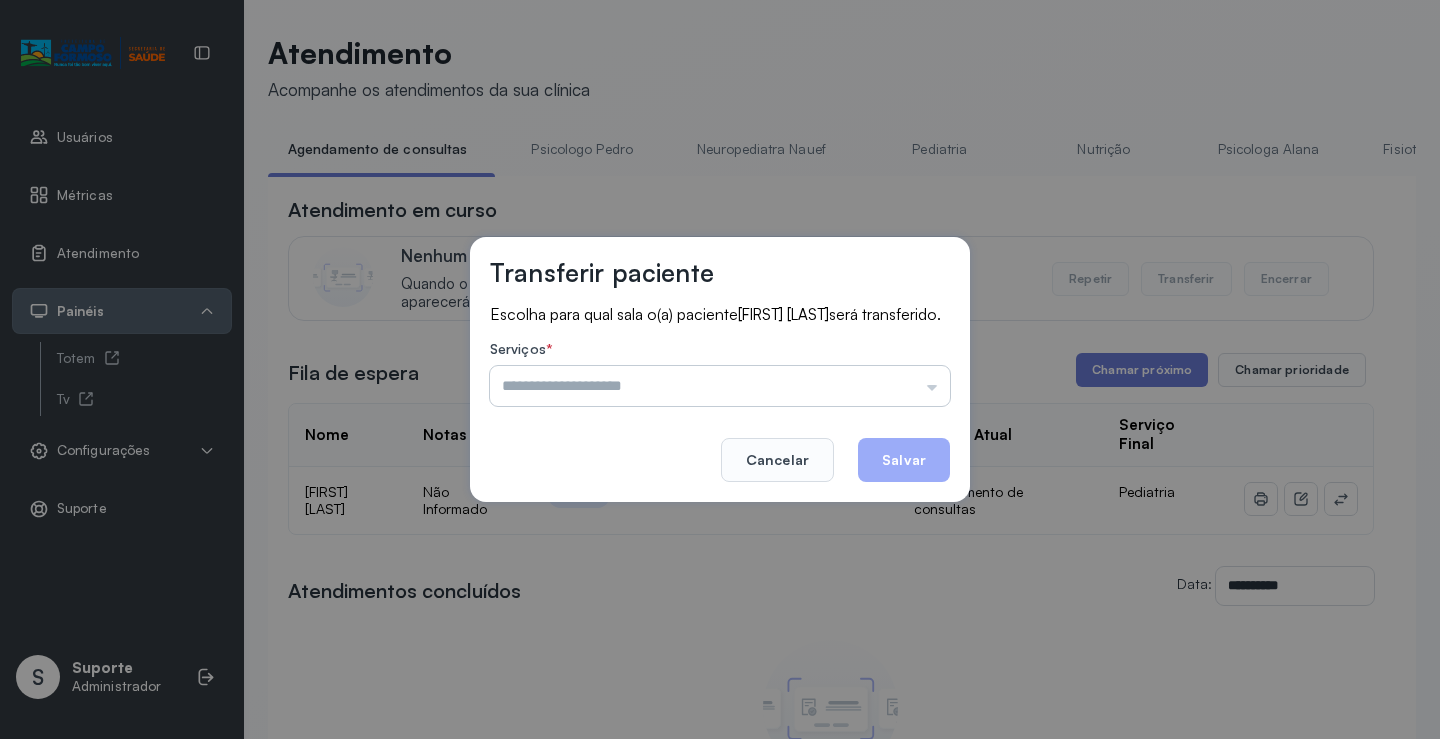 click at bounding box center (720, 386) 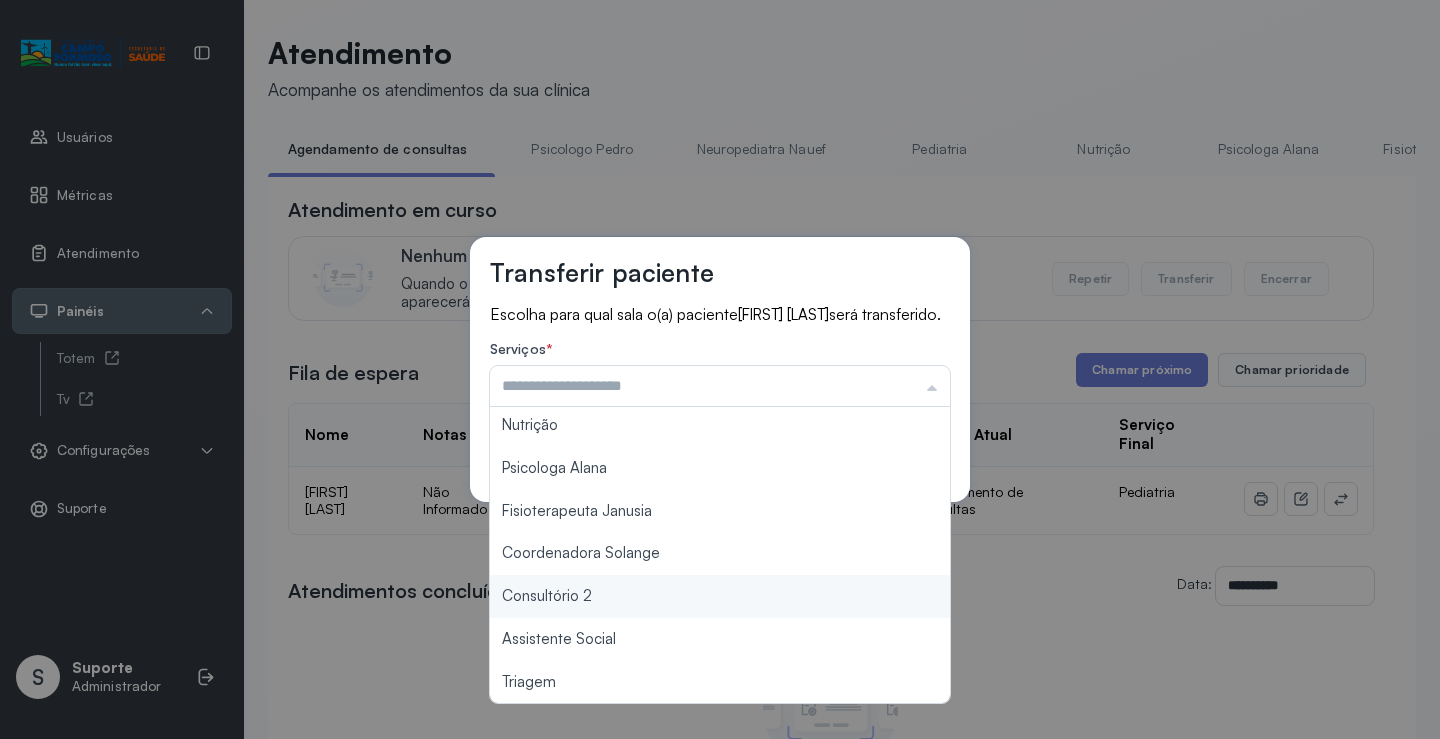 scroll, scrollTop: 200, scrollLeft: 0, axis: vertical 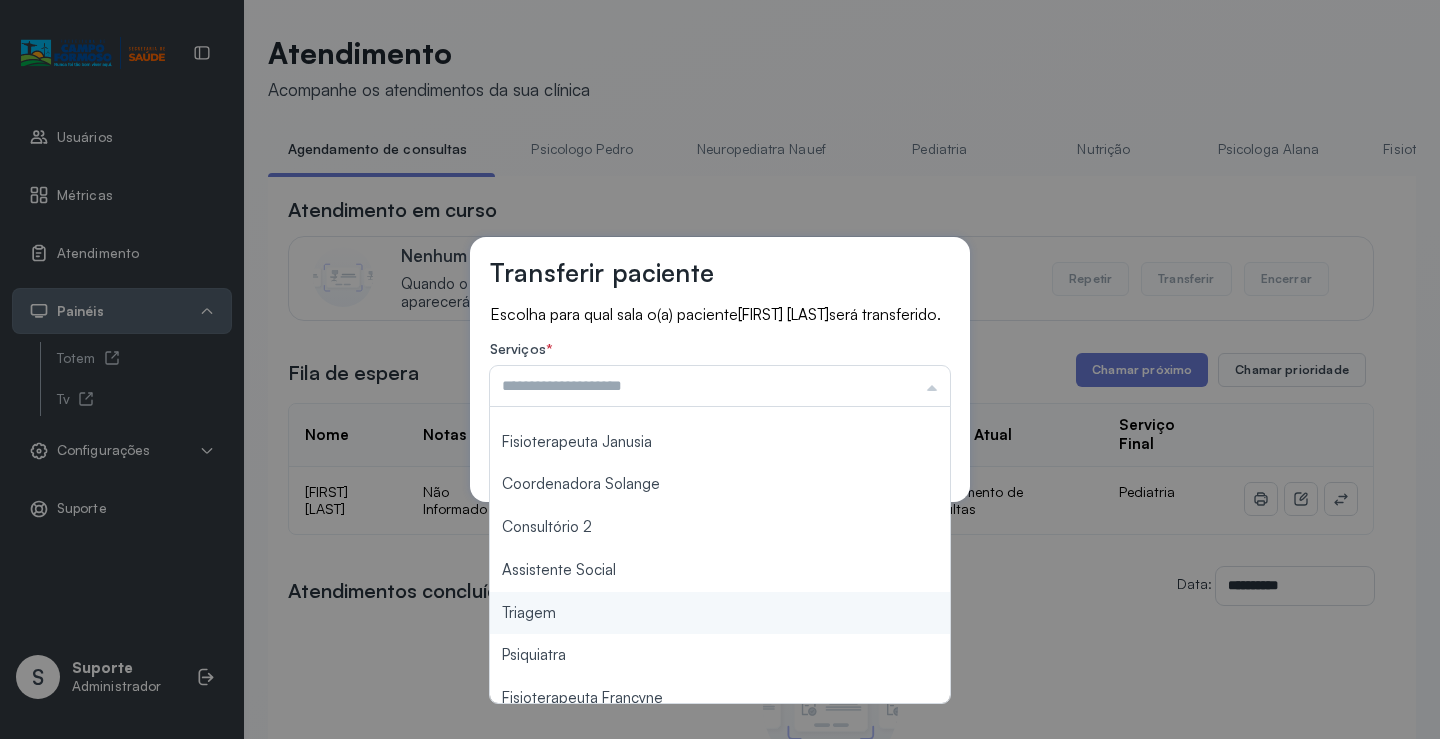 type on "*******" 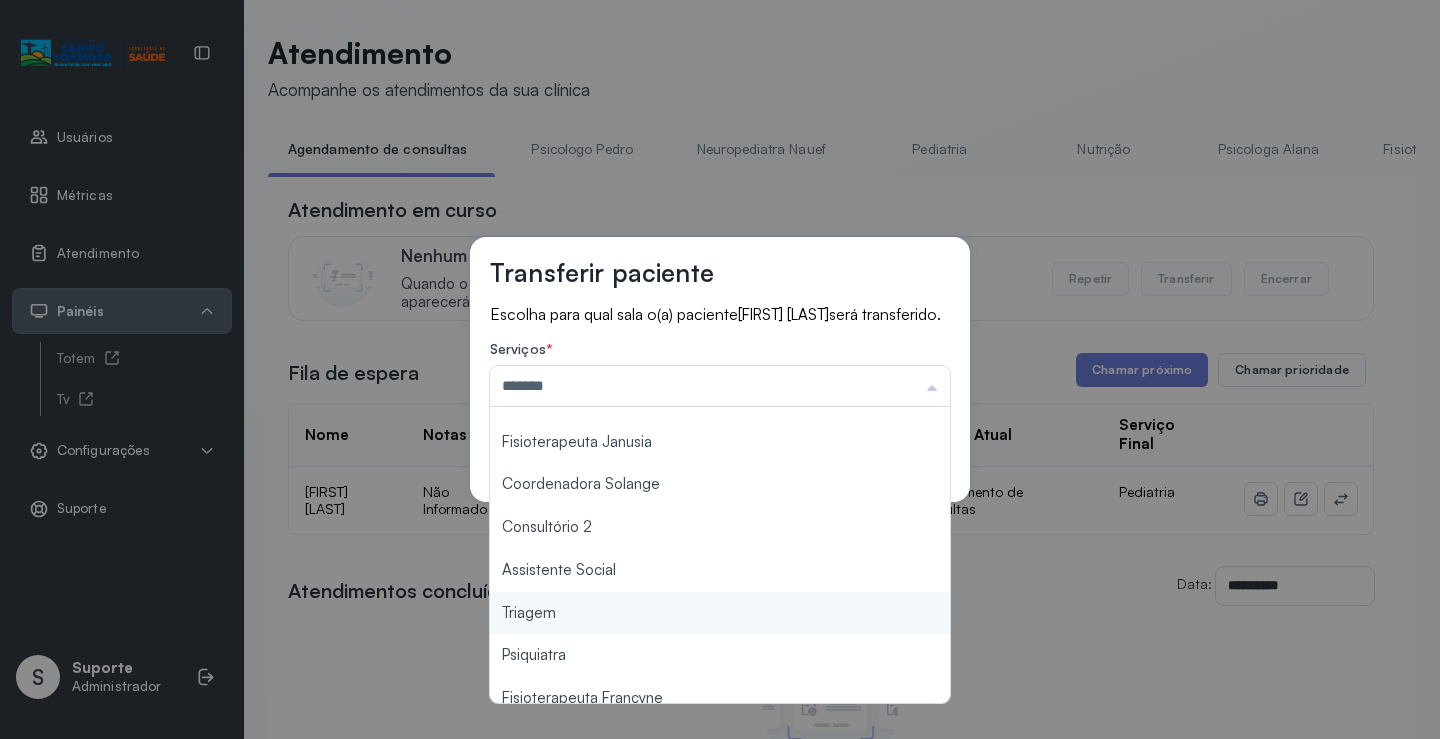 drag, startPoint x: 551, startPoint y: 620, endPoint x: 842, endPoint y: 506, distance: 312.5332 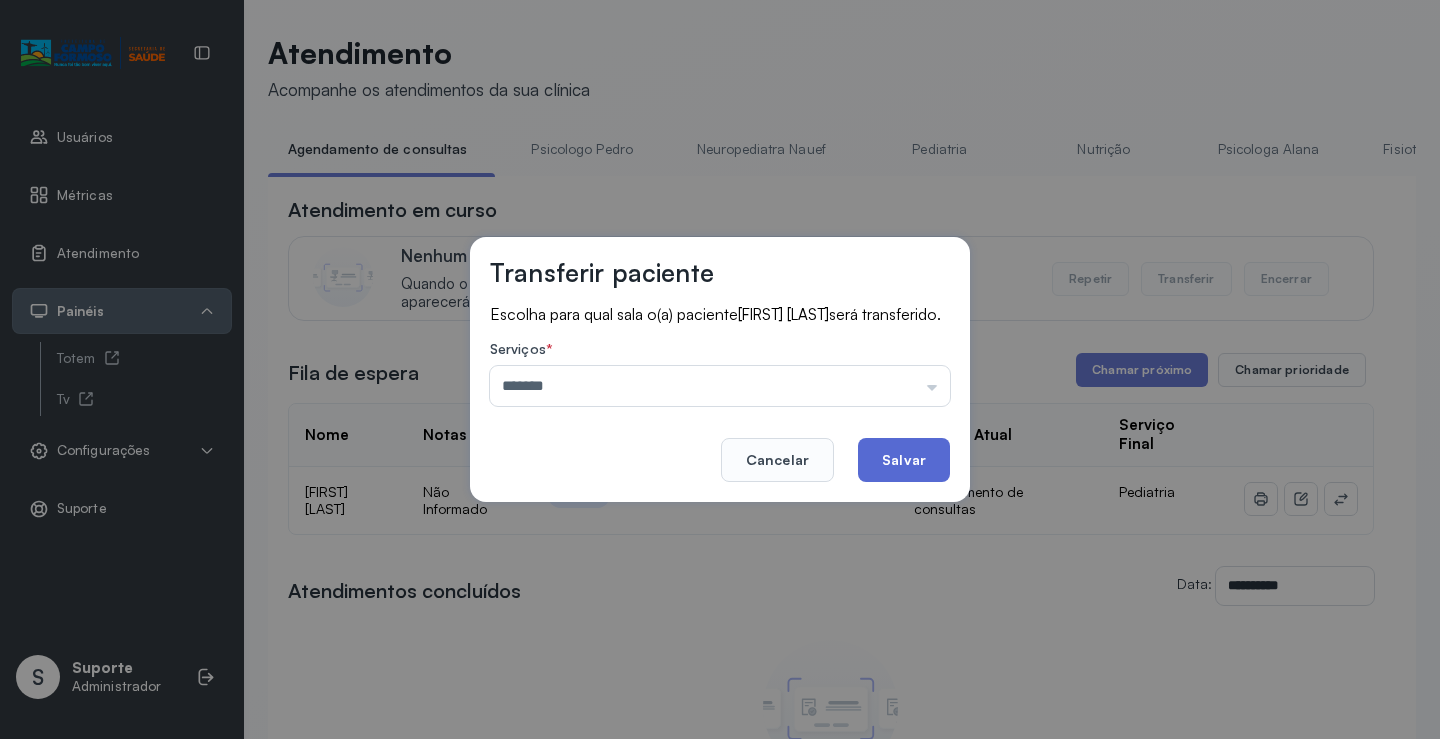 click on "Salvar" 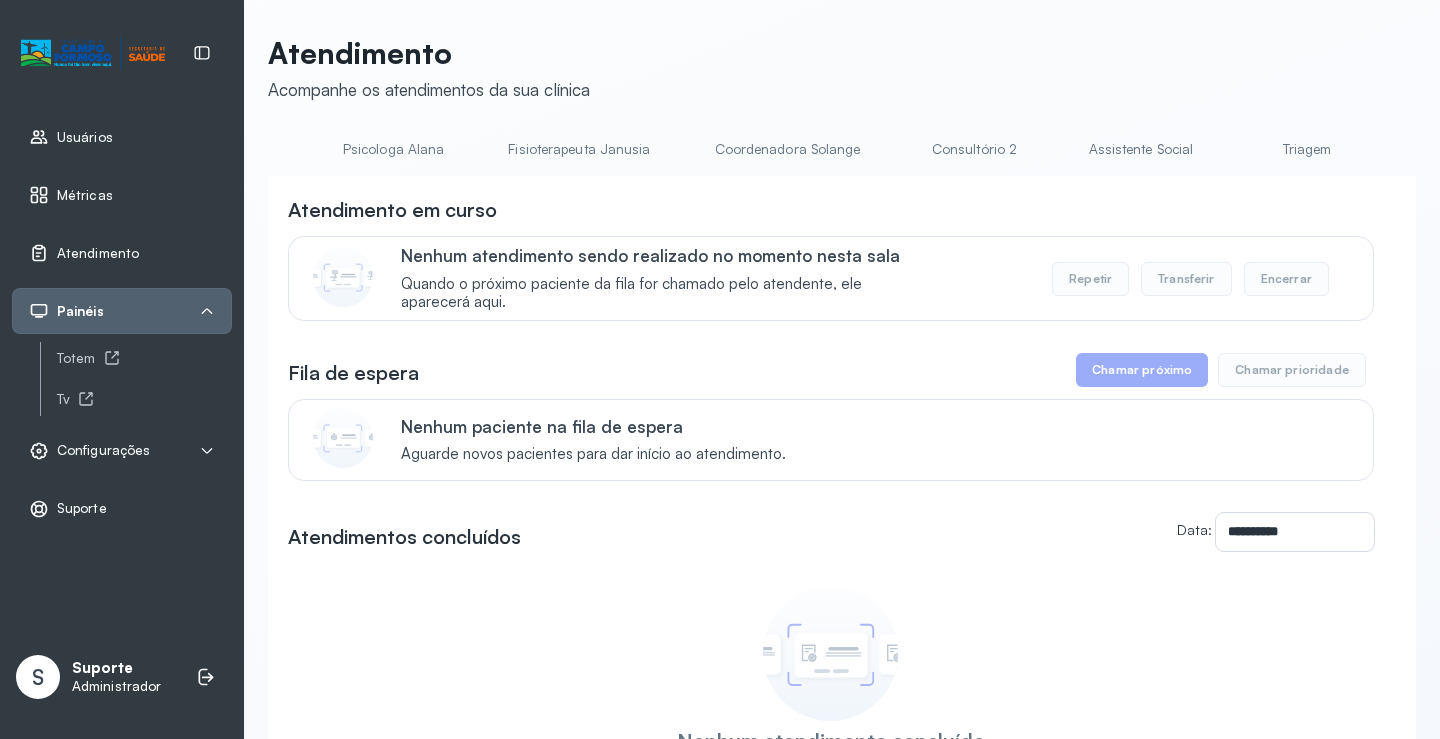 scroll, scrollTop: 0, scrollLeft: 1038, axis: horizontal 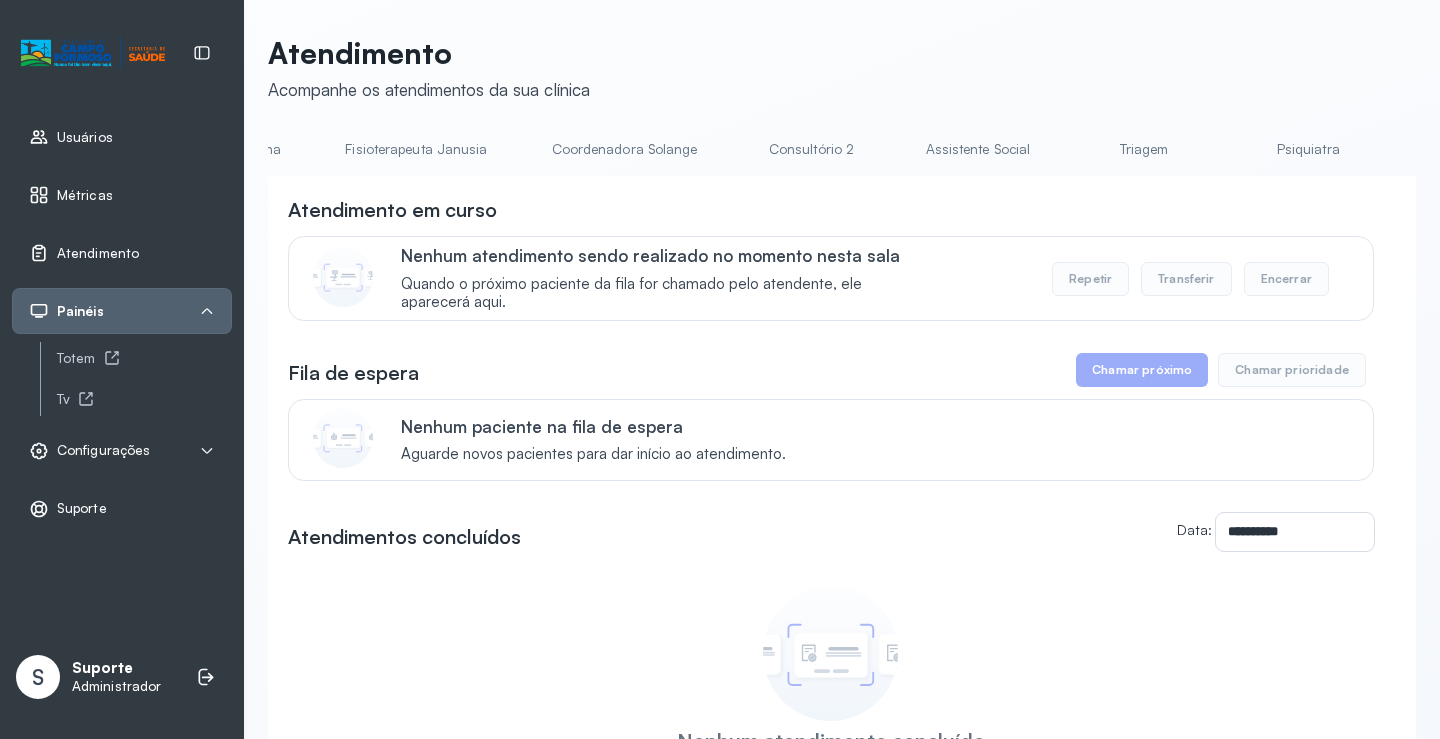 click on "Triagem" at bounding box center [1144, 149] 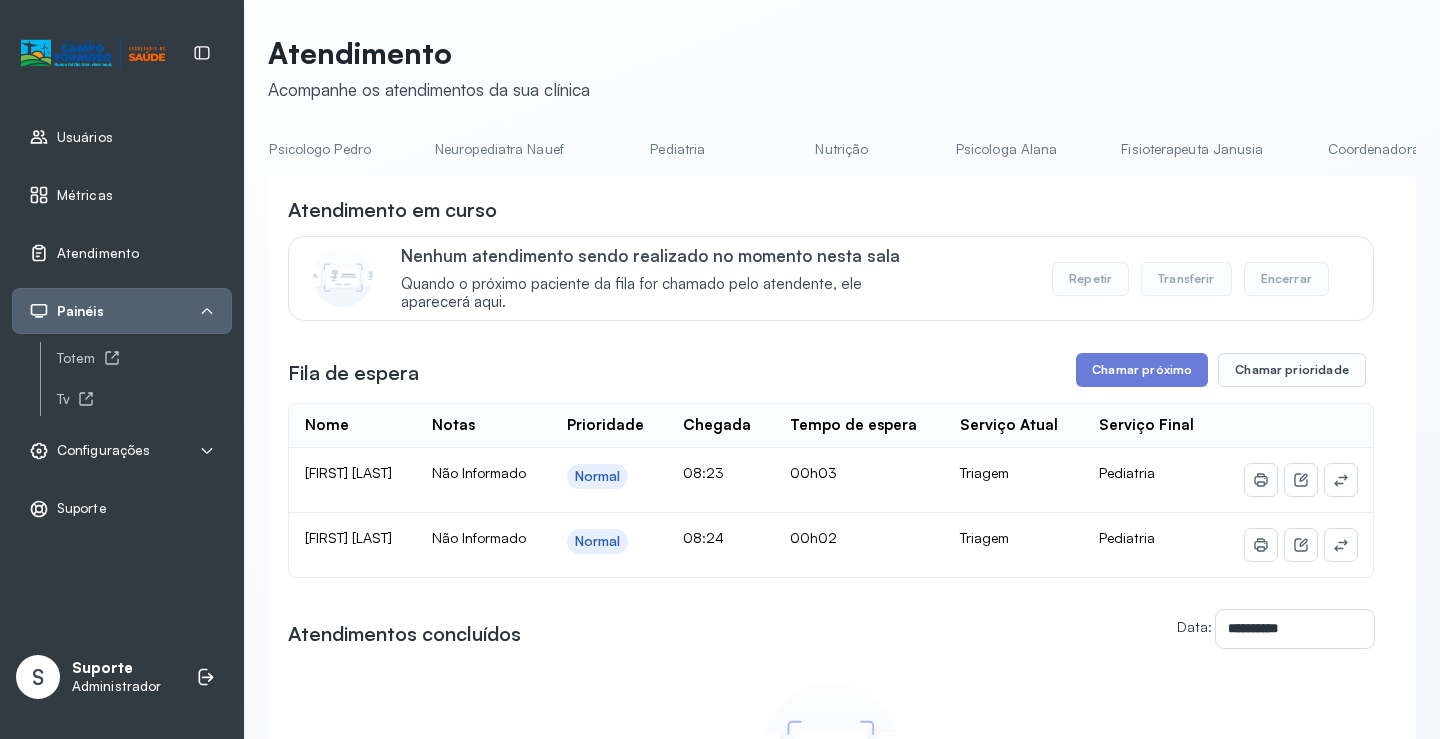 scroll, scrollTop: 0, scrollLeft: 0, axis: both 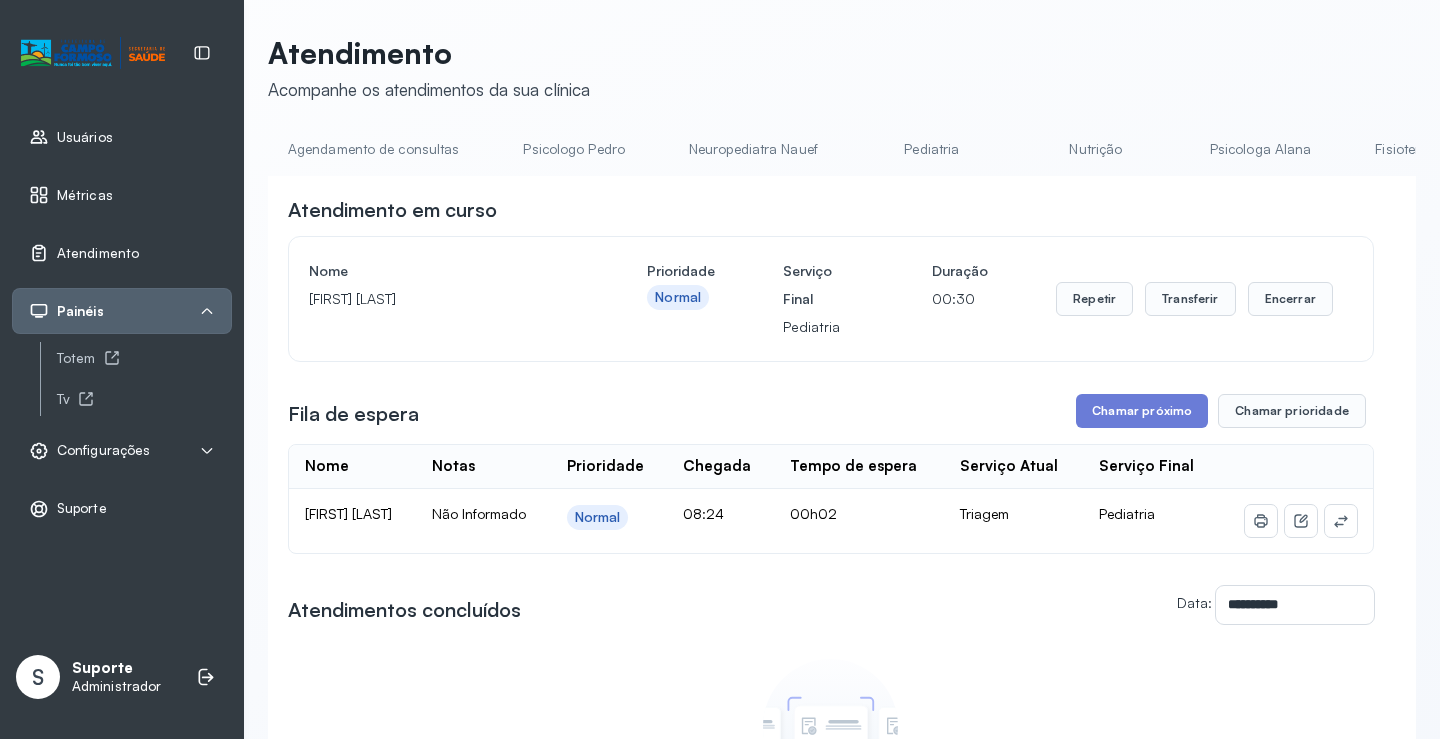 click on "Agendamento de consultas" at bounding box center (373, 149) 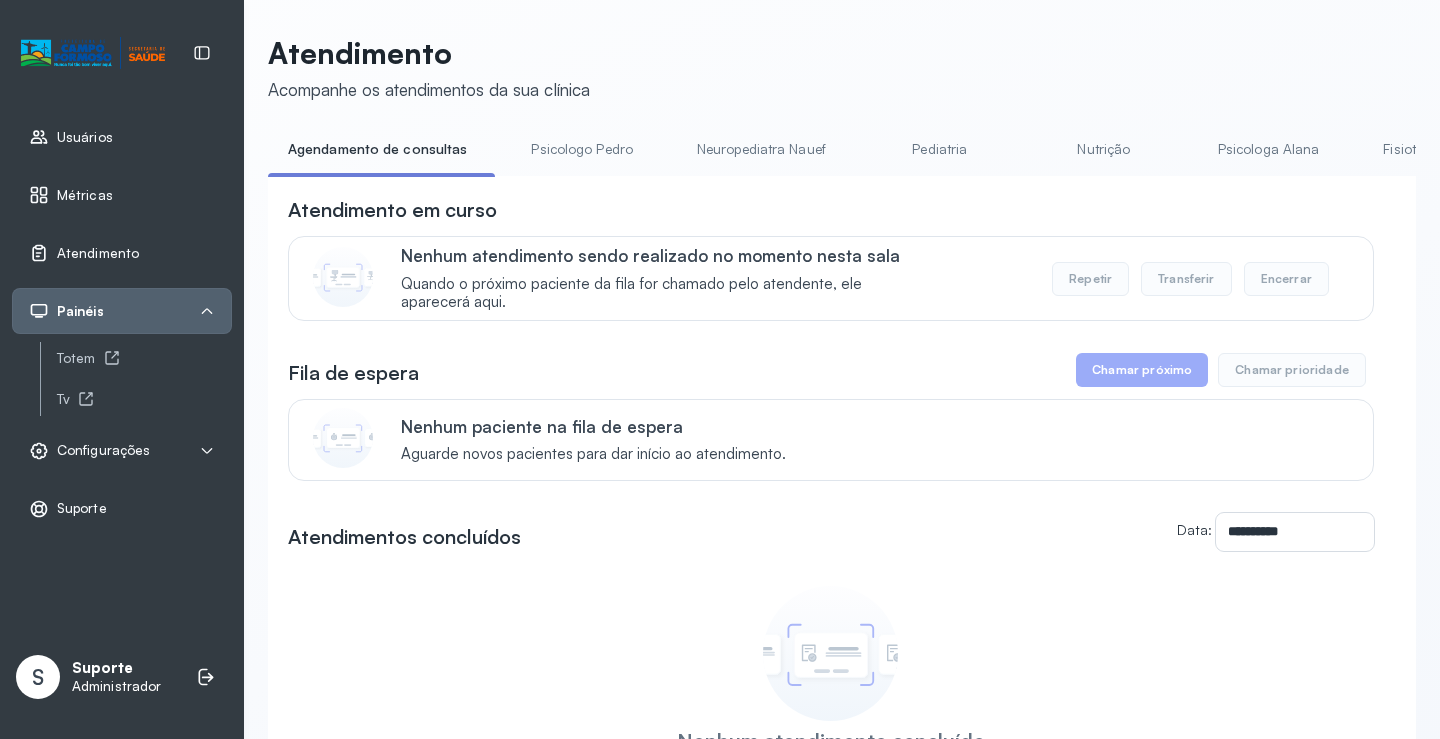 click on "Pediatria" at bounding box center [940, 149] 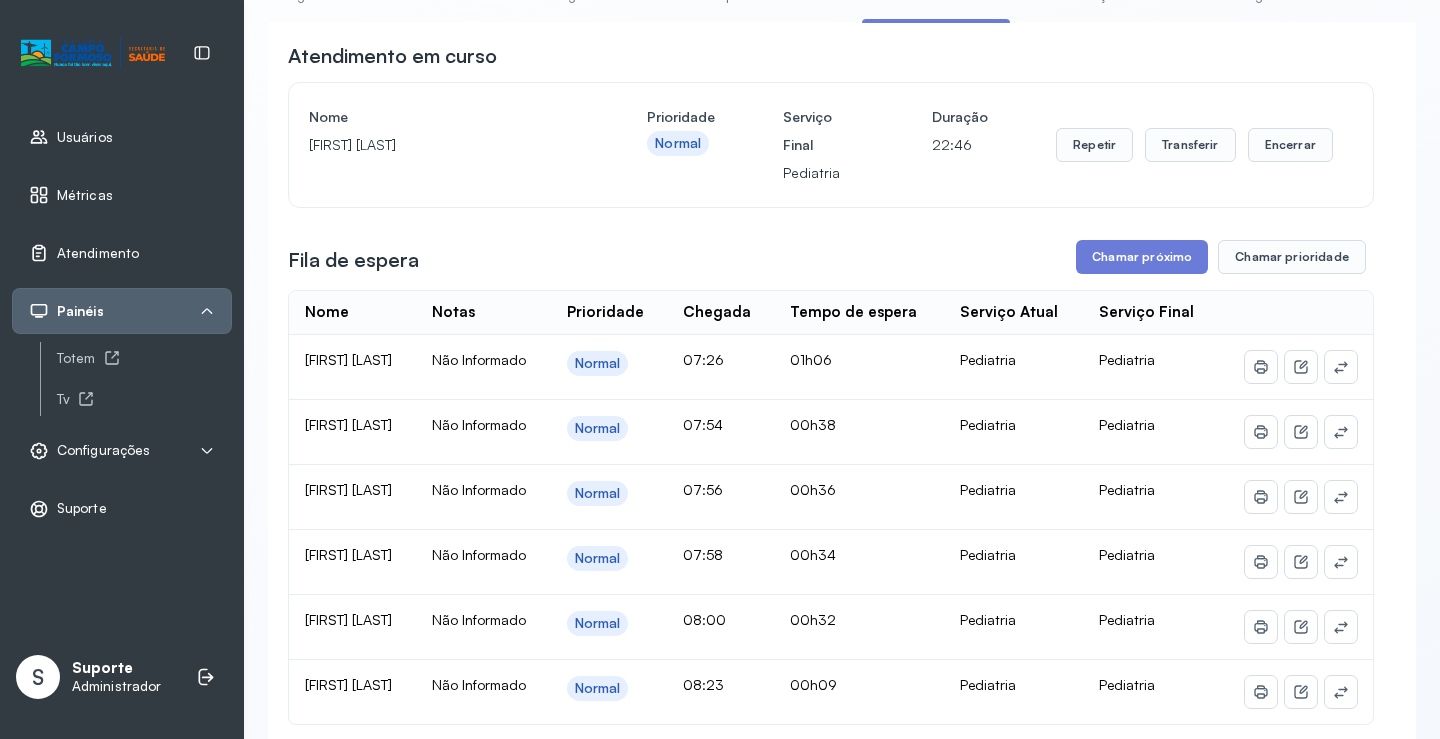 scroll, scrollTop: 0, scrollLeft: 0, axis: both 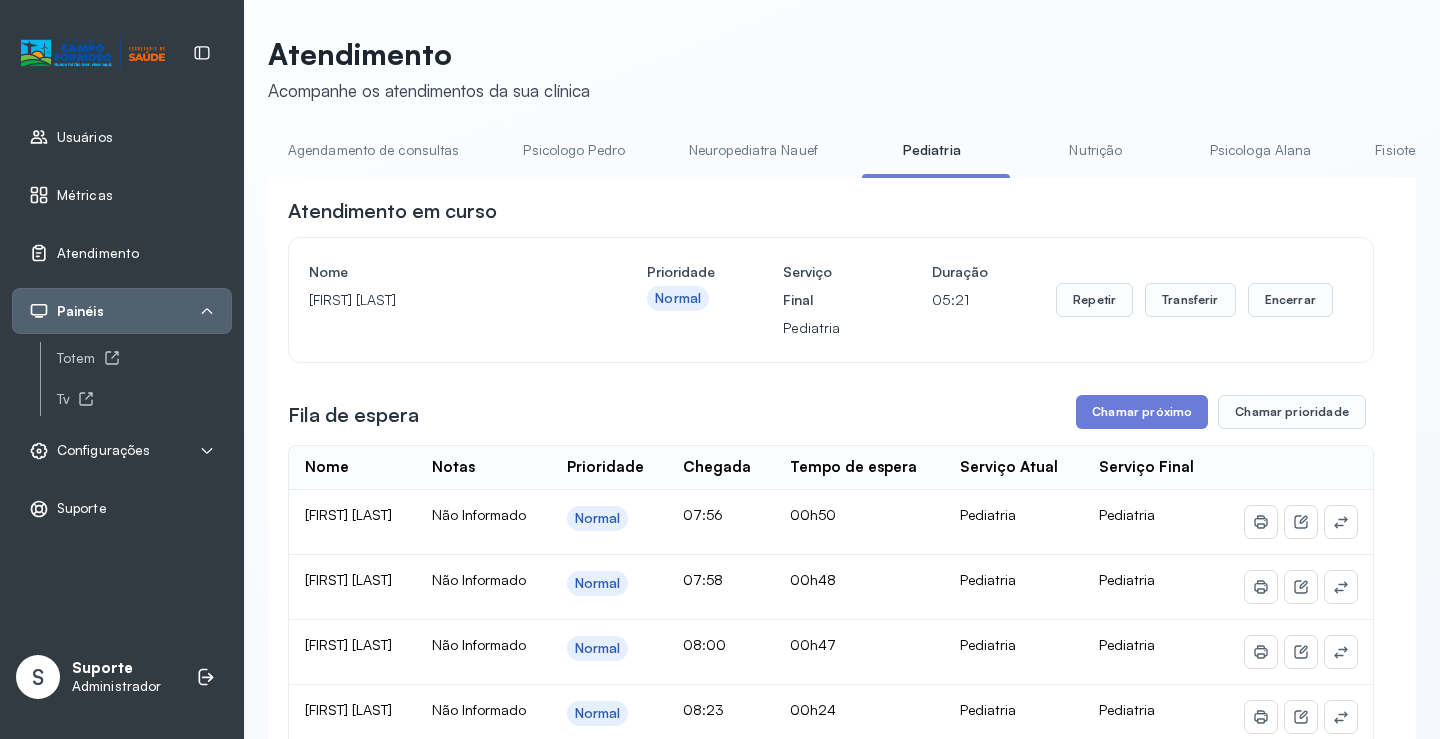 click on "Agendamento de consultas" at bounding box center (373, 150) 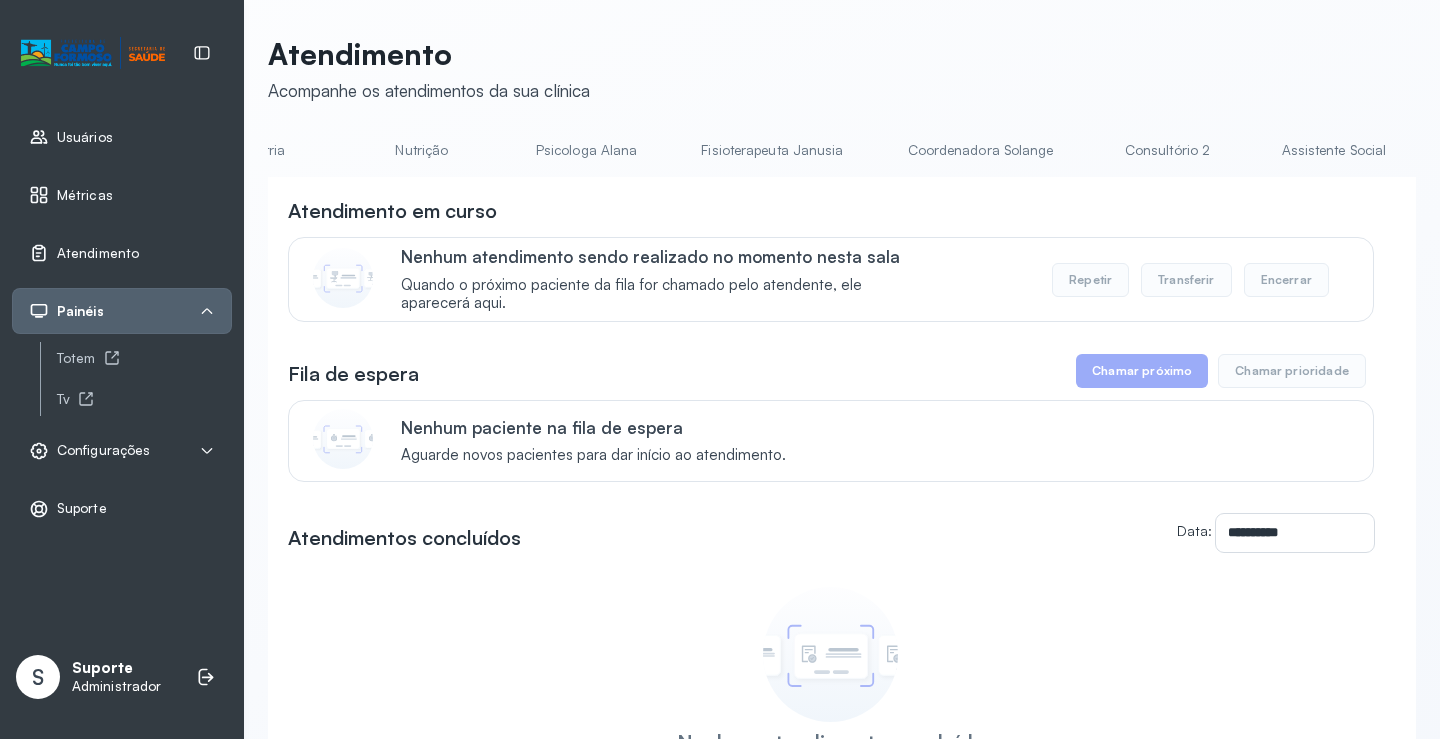 scroll, scrollTop: 0, scrollLeft: 621, axis: horizontal 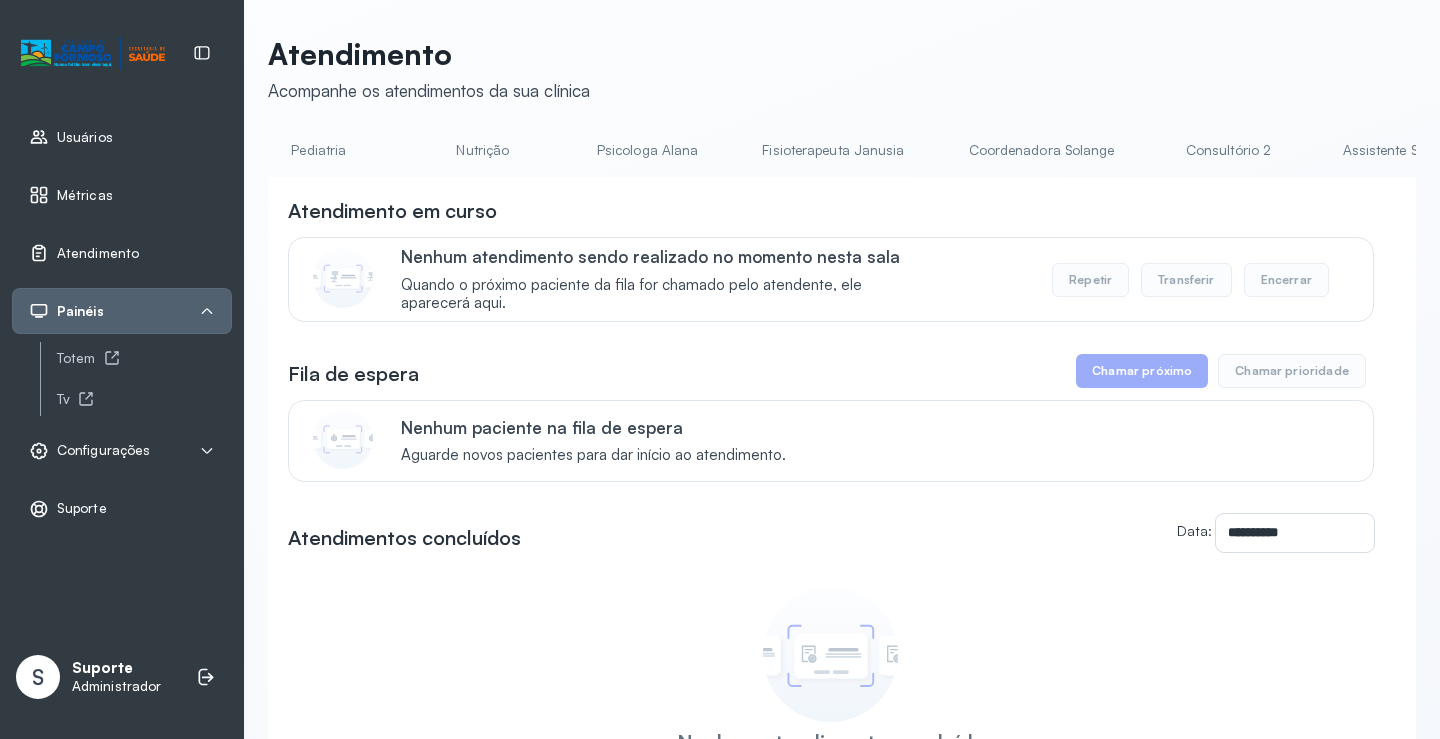 click on "Psicologa Alana" at bounding box center (648, 150) 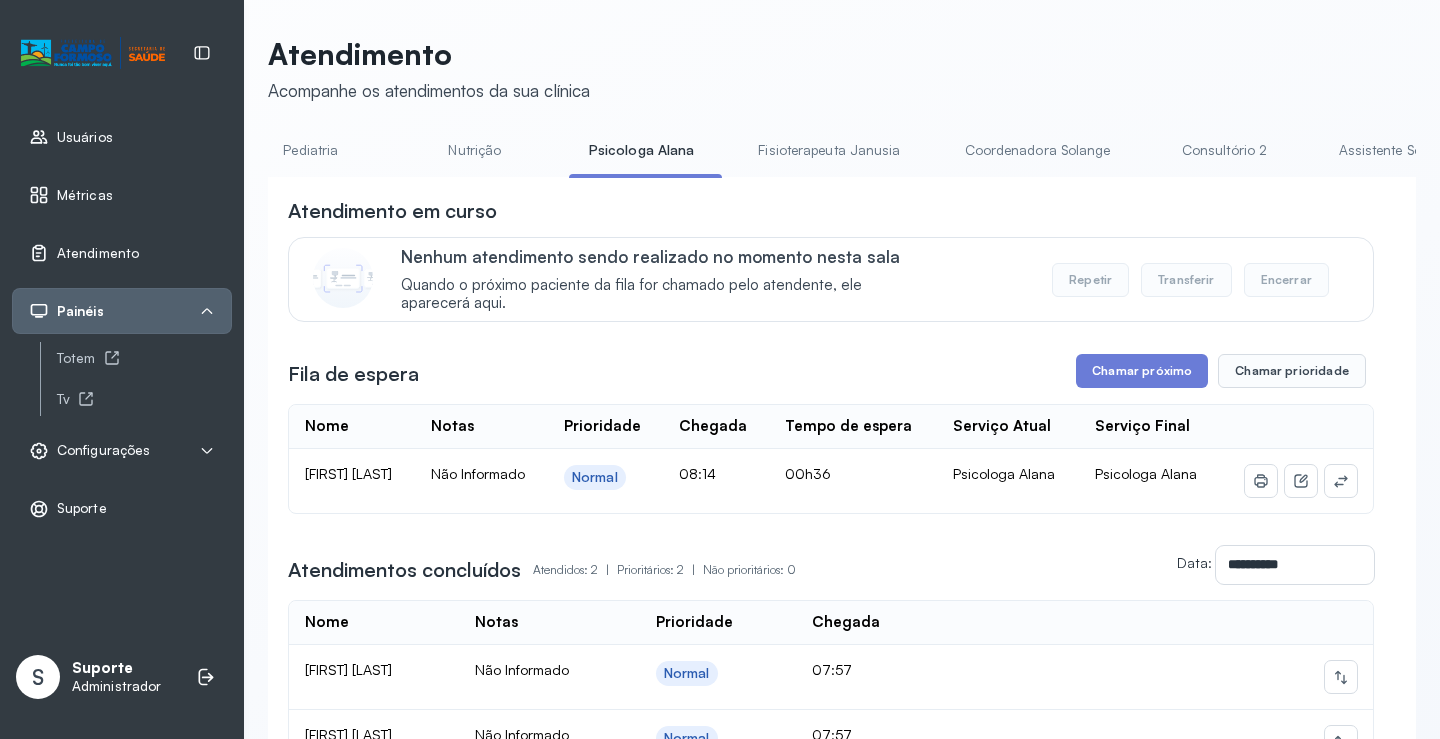 click on "Fisioterapeuta Janusia" at bounding box center (829, 150) 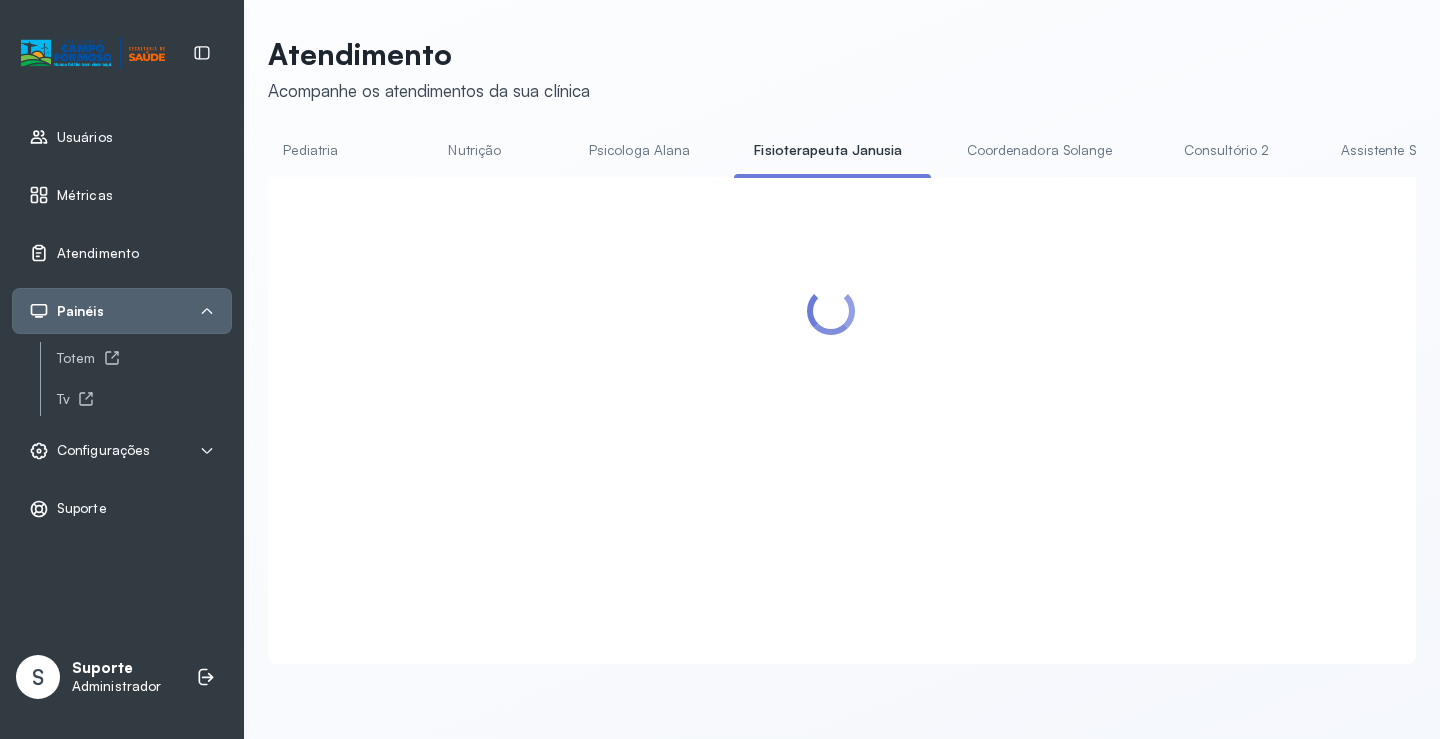 click on "Psicologa Alana" at bounding box center (640, 150) 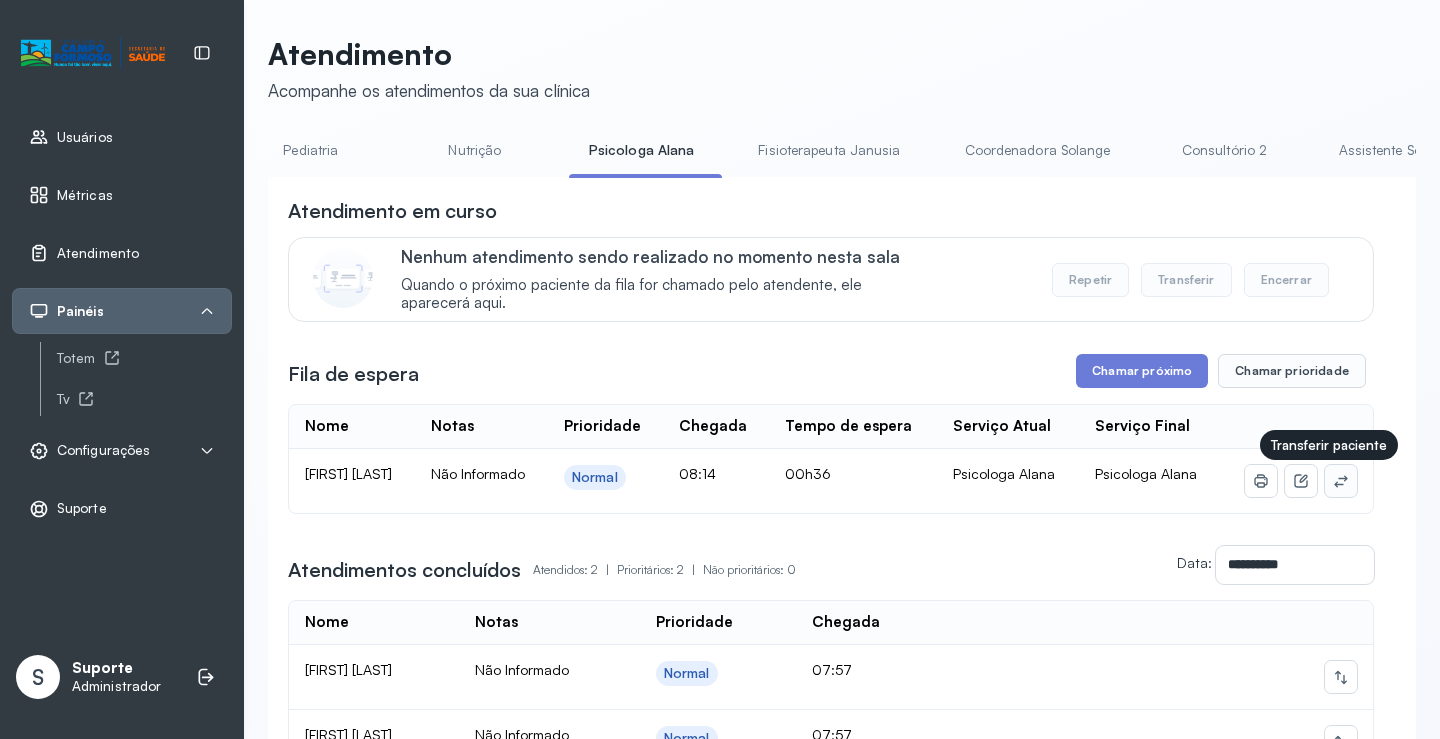 click 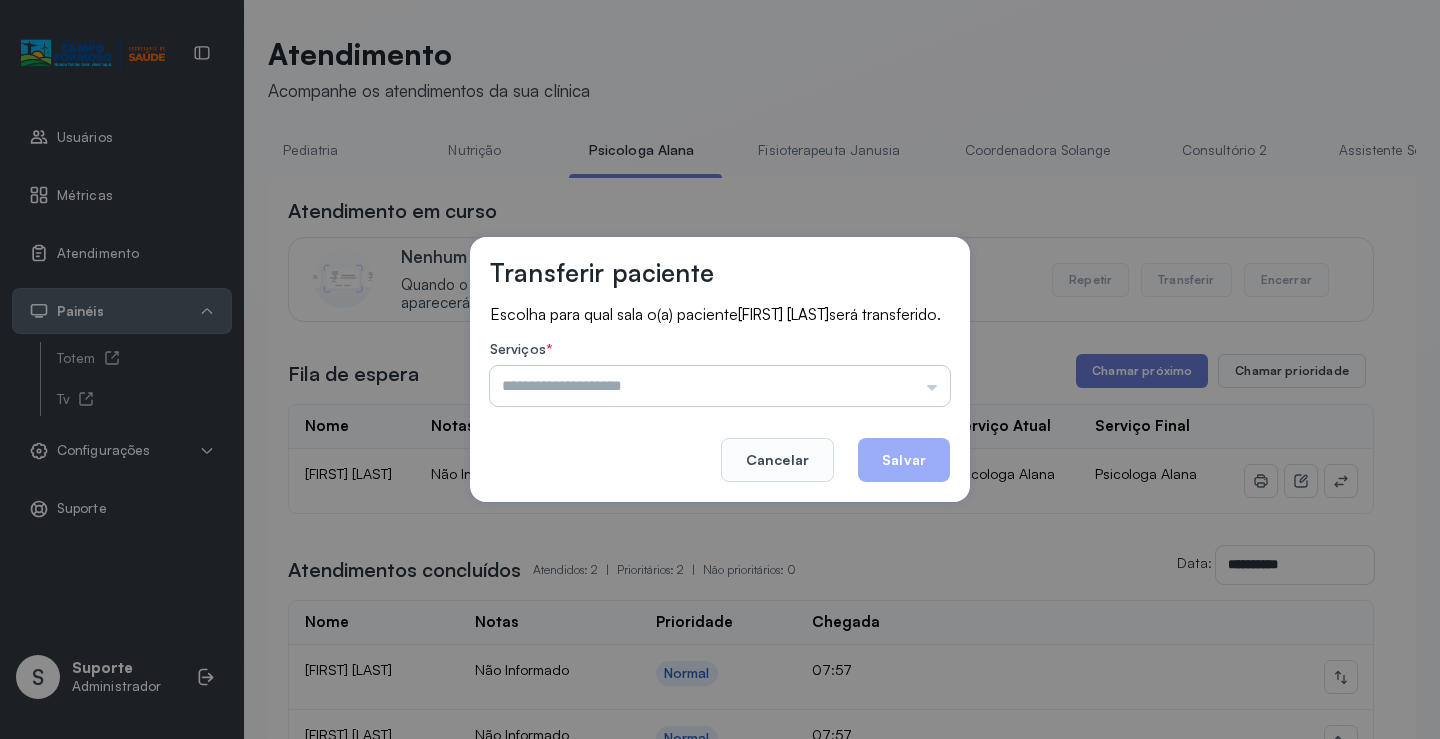 click at bounding box center (720, 386) 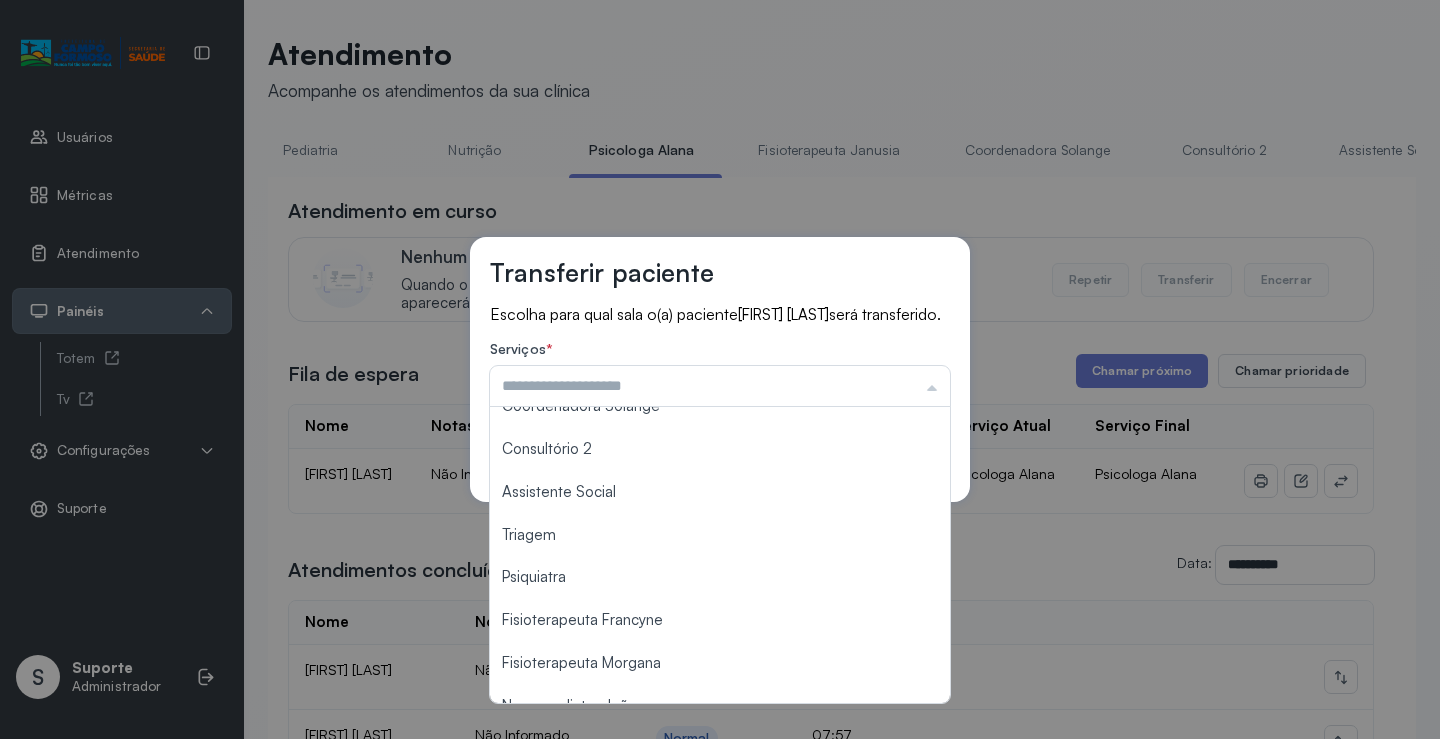 scroll, scrollTop: 302, scrollLeft: 0, axis: vertical 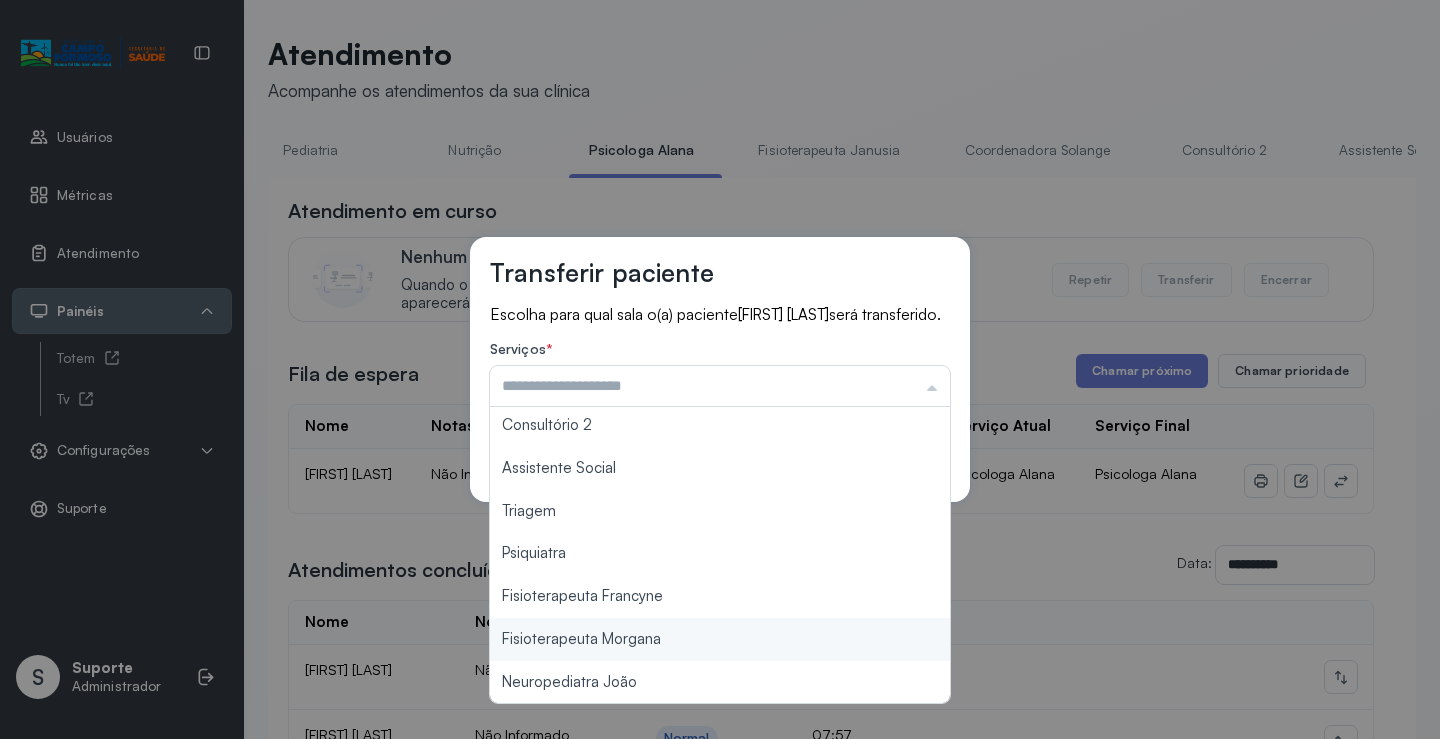 type on "**********" 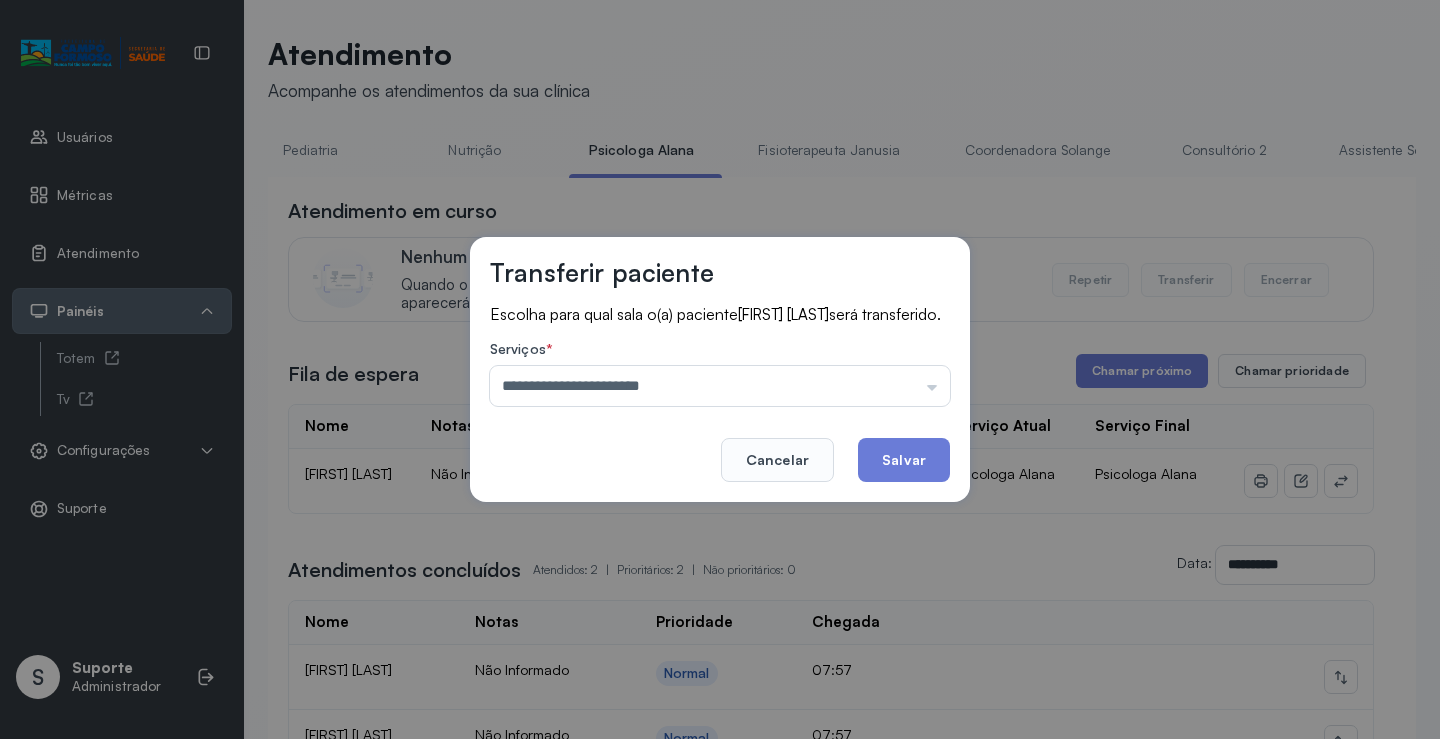 drag, startPoint x: 680, startPoint y: 614, endPoint x: 831, endPoint y: 535, distance: 170.41713 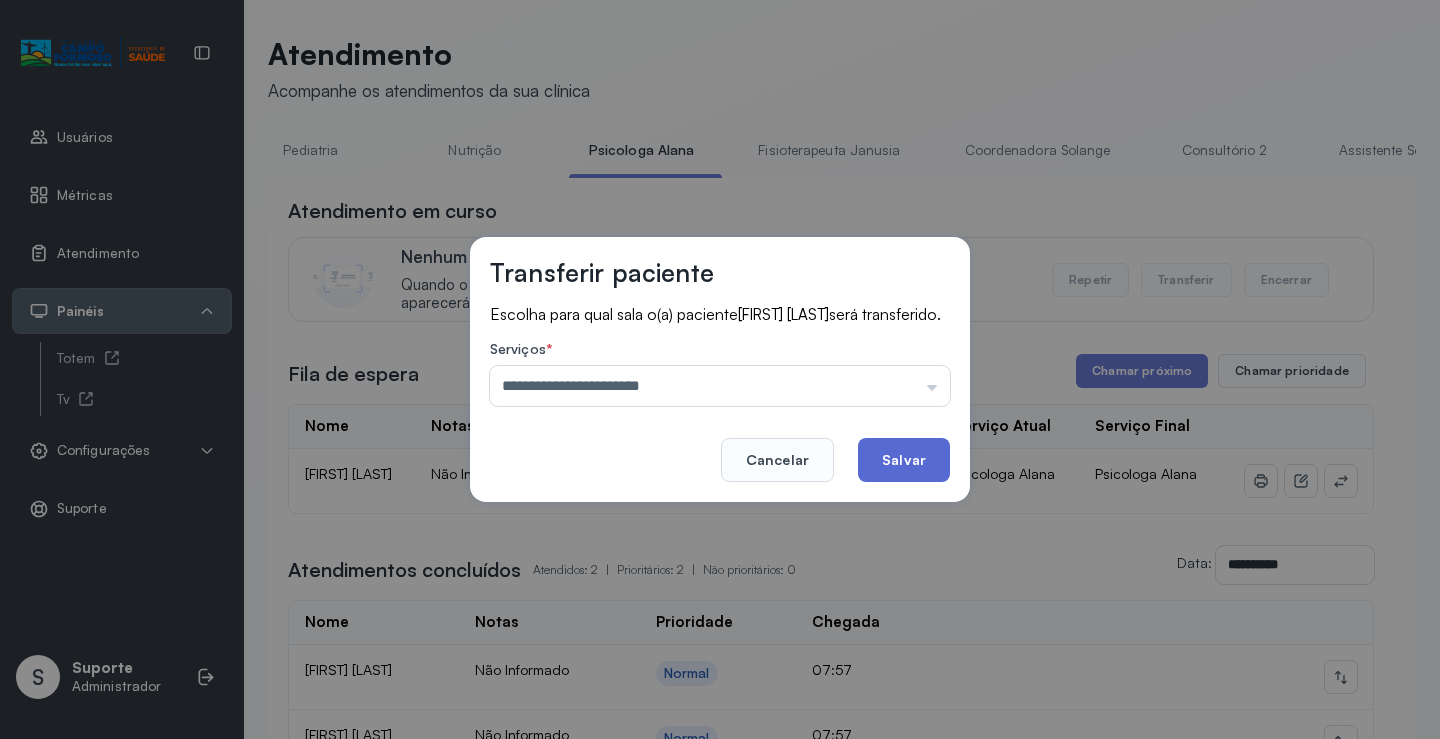 click on "Salvar" 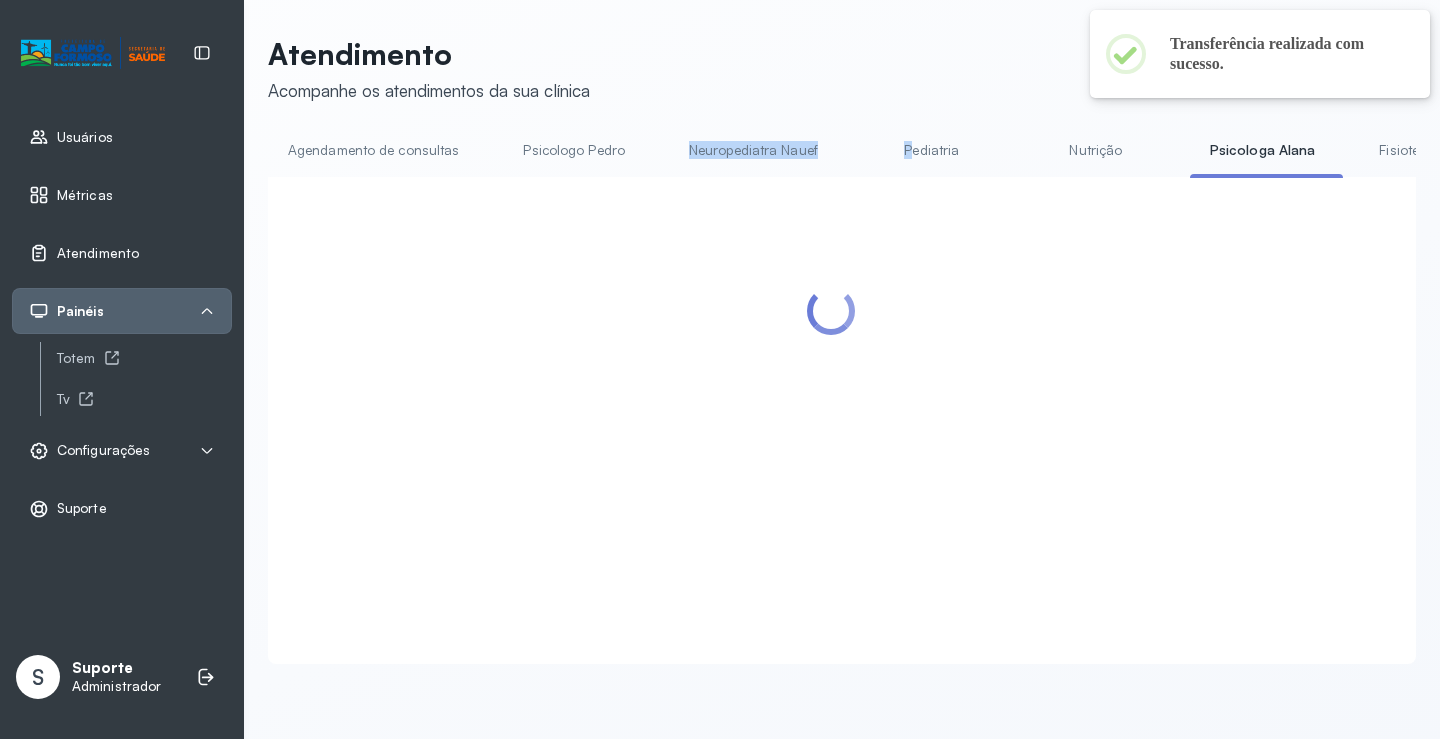 drag, startPoint x: 666, startPoint y: 177, endPoint x: 907, endPoint y: 177, distance: 241 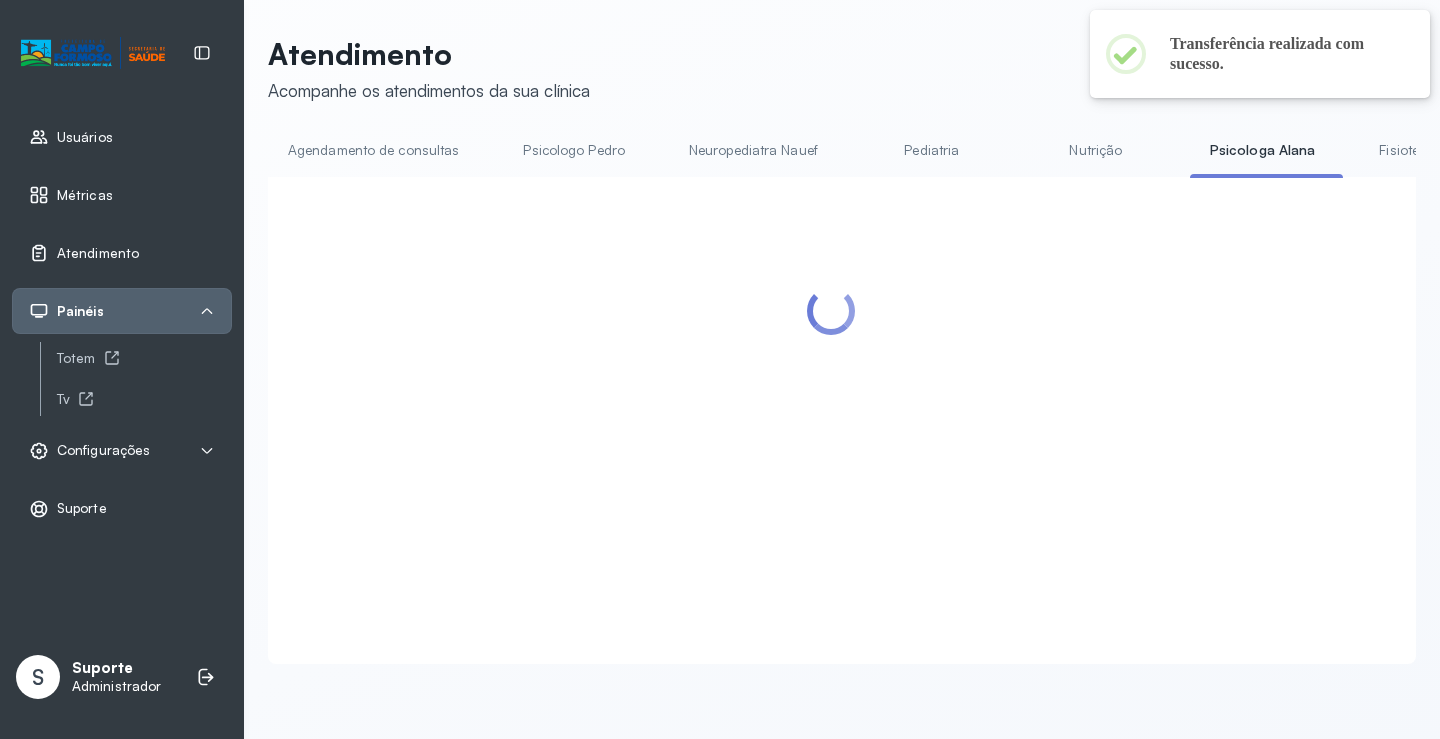 drag, startPoint x: 879, startPoint y: 191, endPoint x: 778, endPoint y: 202, distance: 101.597244 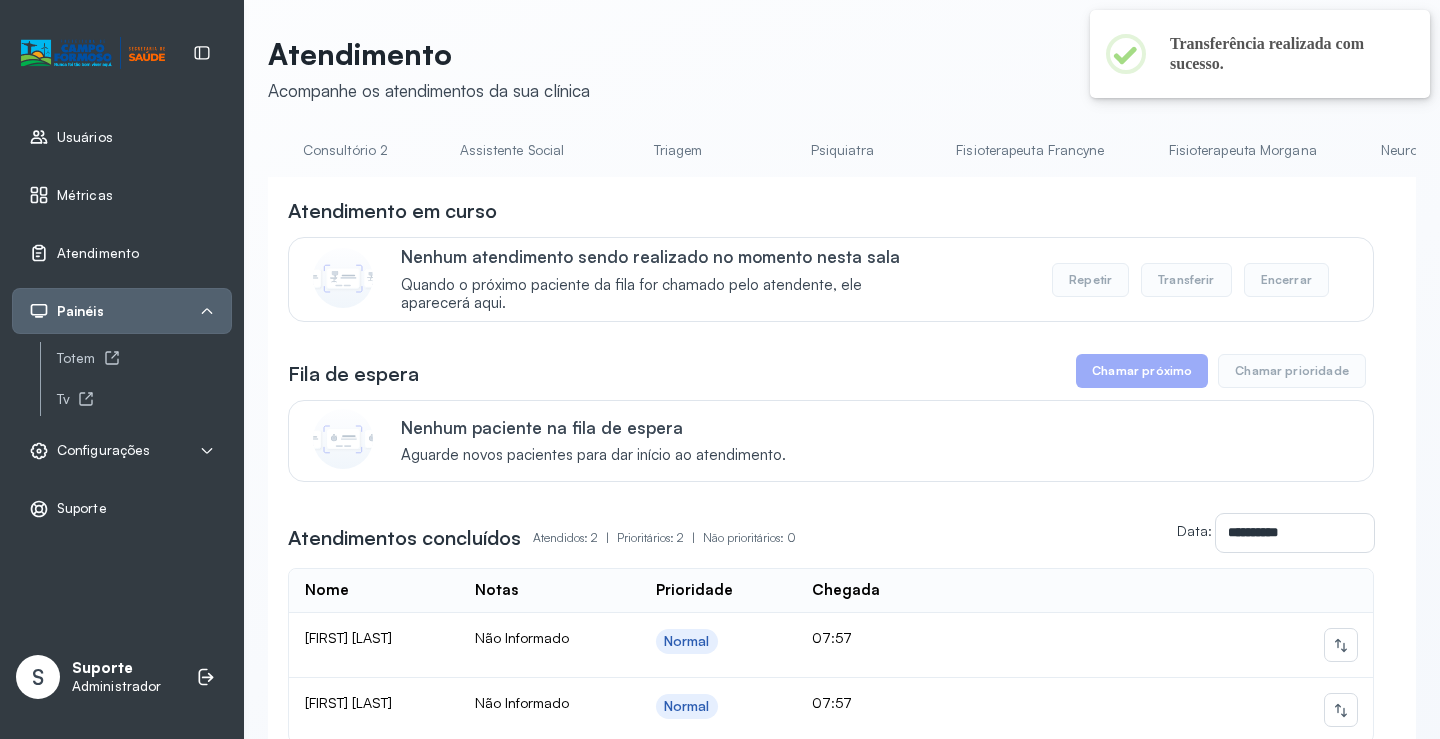 scroll, scrollTop: 0, scrollLeft: 1586, axis: horizontal 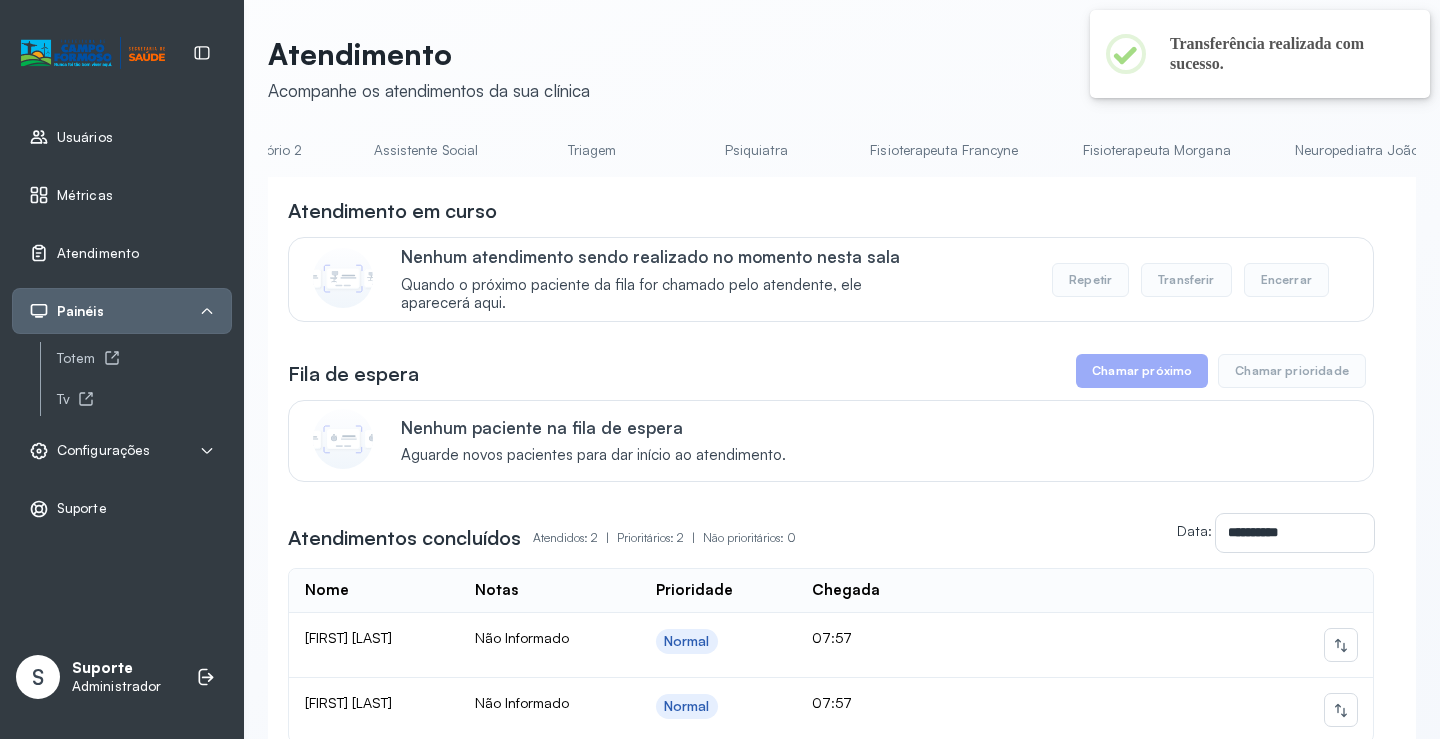 click on "Fisioterapeuta Francyne" at bounding box center [944, 150] 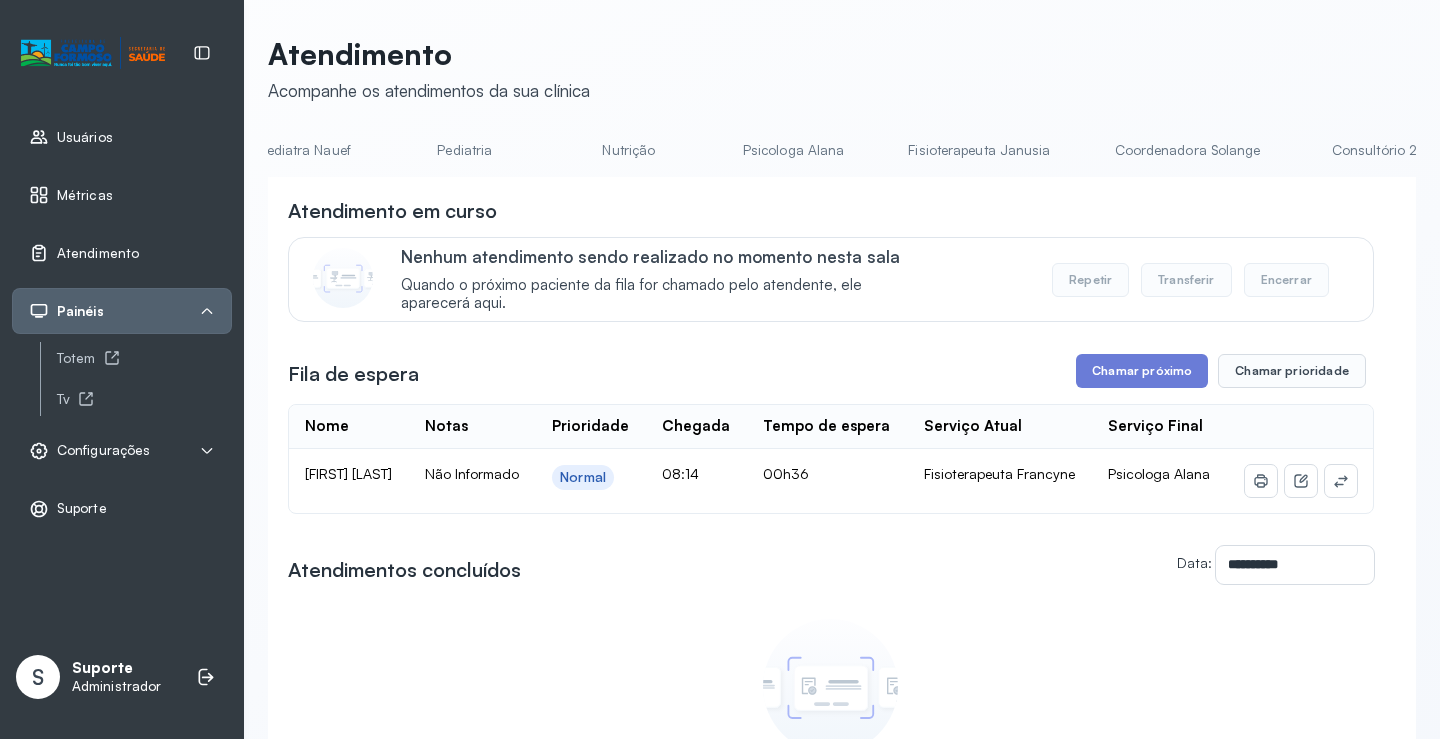 scroll, scrollTop: 0, scrollLeft: 440, axis: horizontal 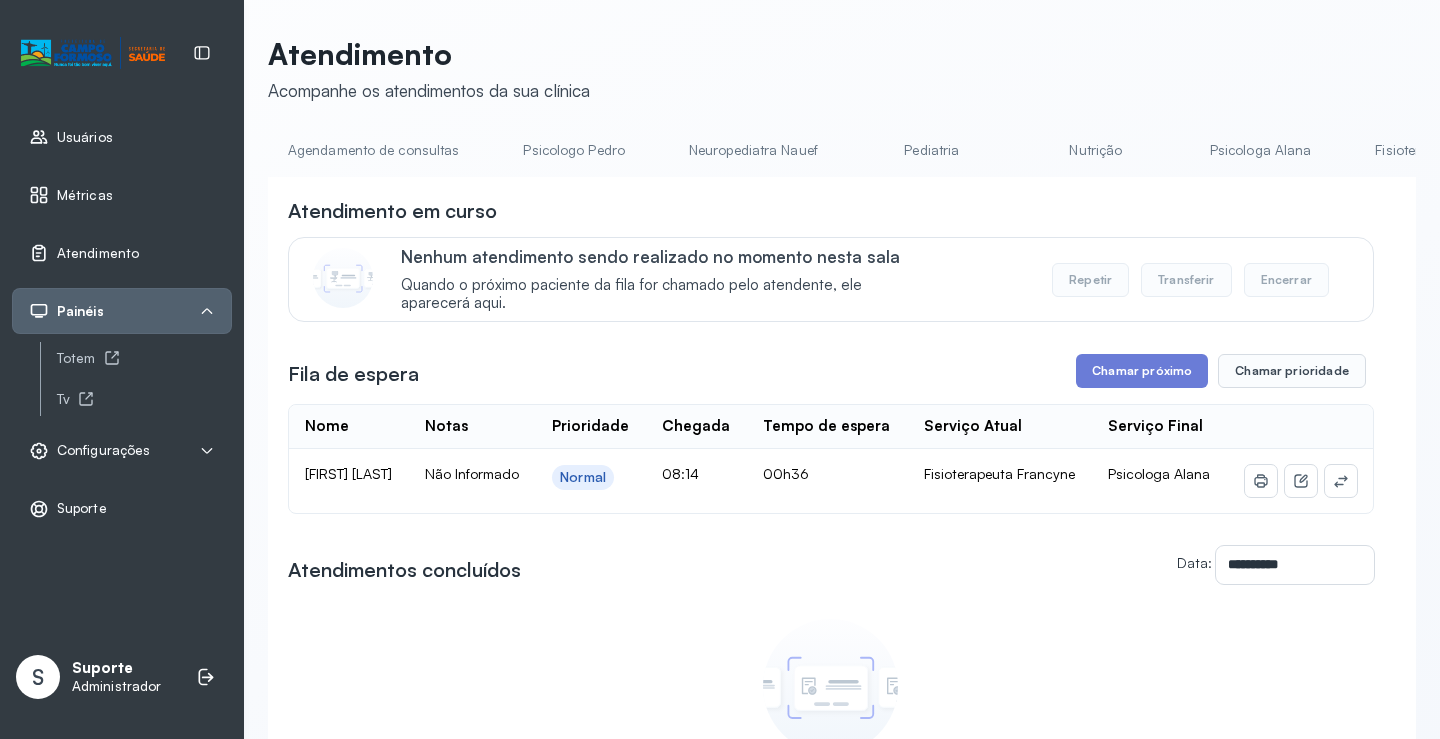 click on "Agendamento de consultas" at bounding box center [373, 150] 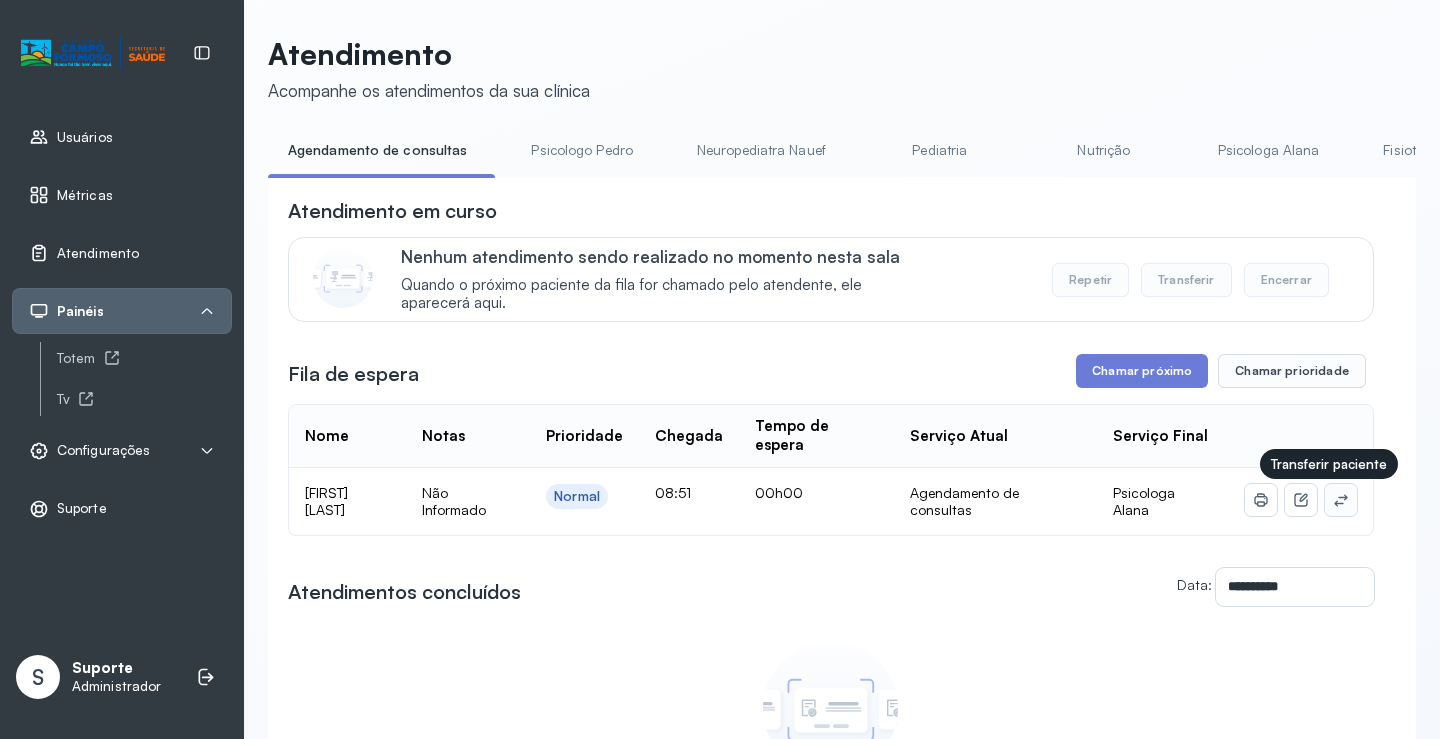 click 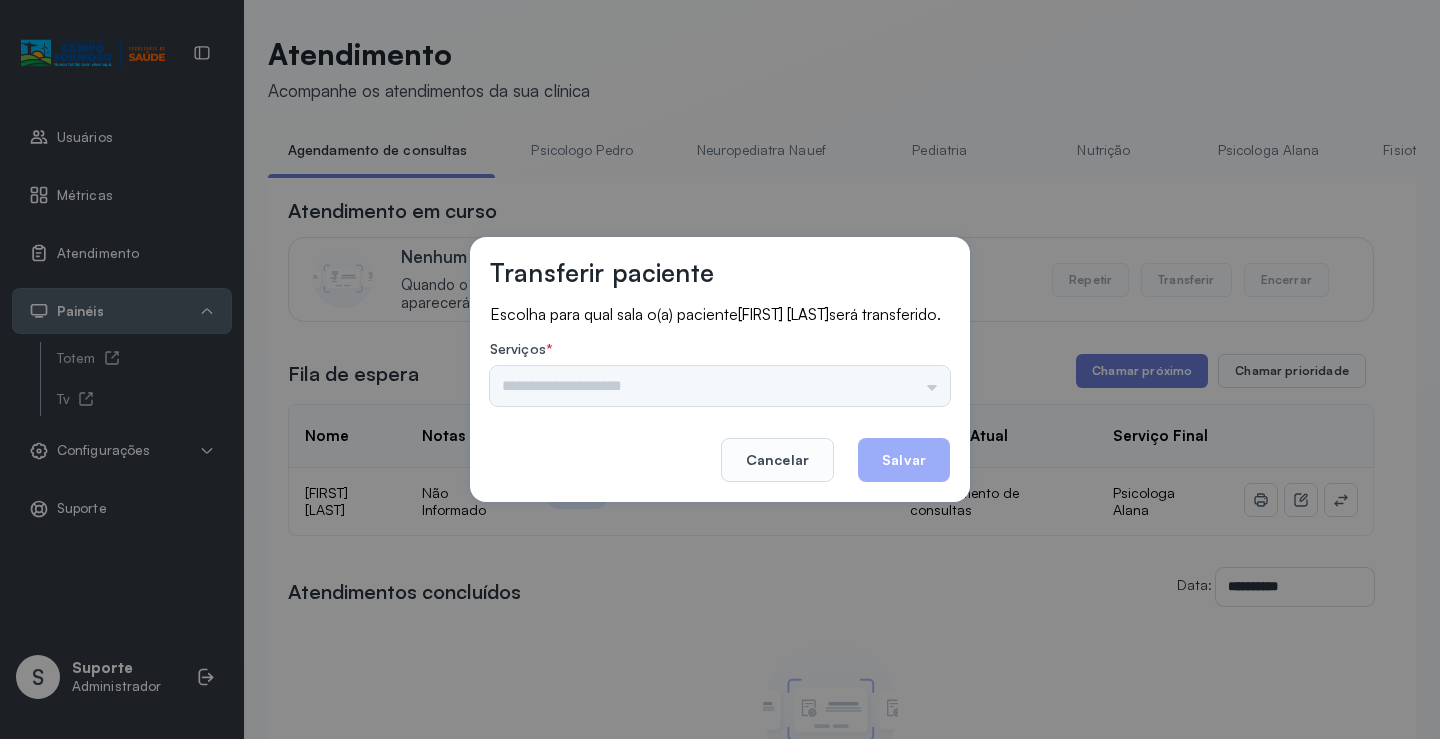 drag, startPoint x: 821, startPoint y: 394, endPoint x: 850, endPoint y: 390, distance: 29.274563 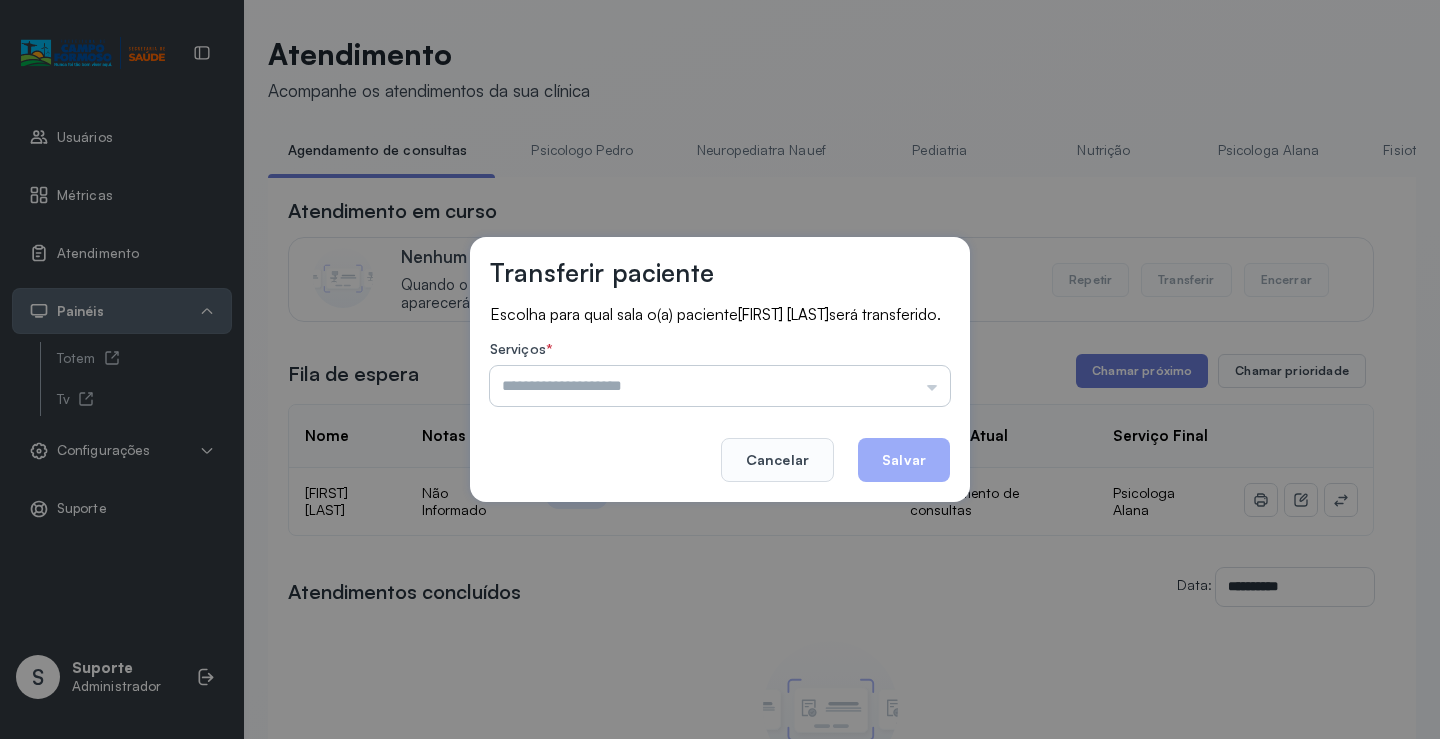 click at bounding box center (720, 386) 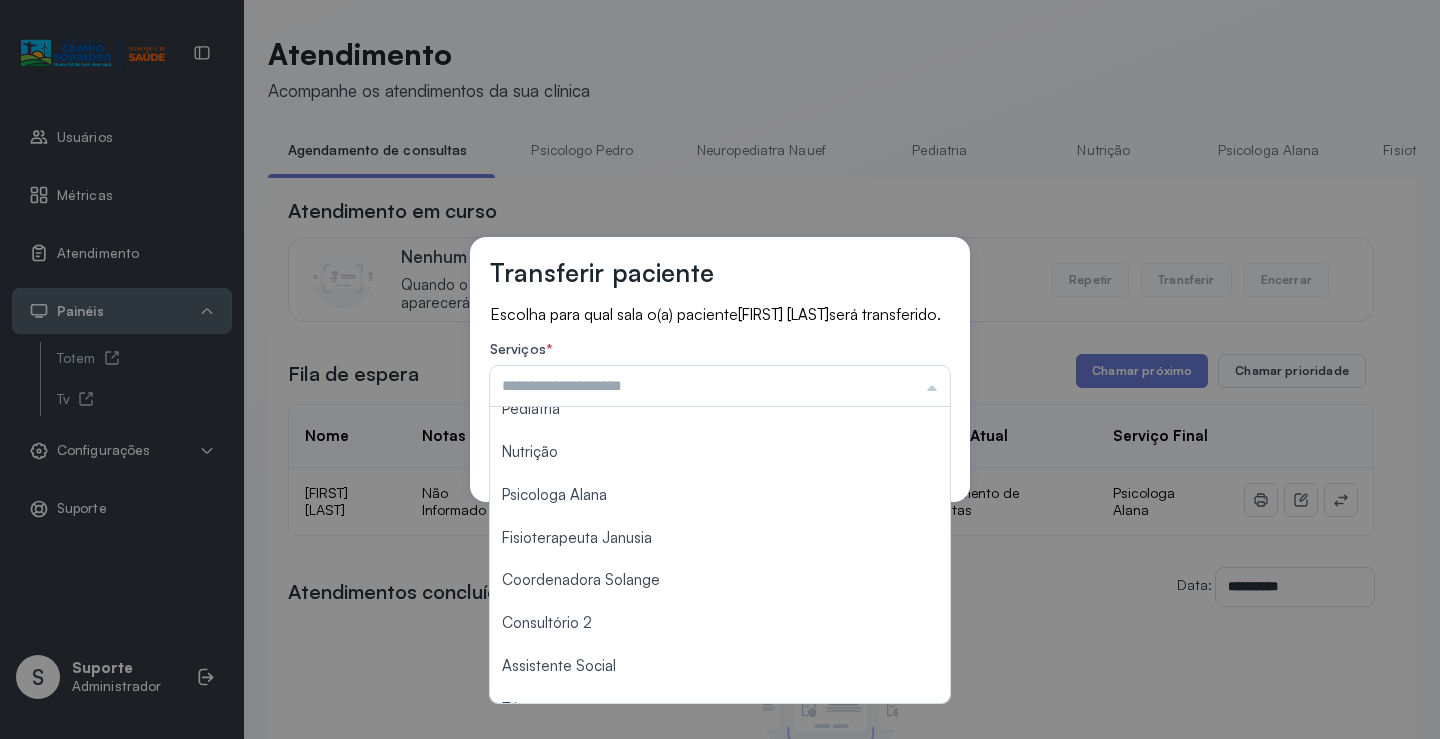 scroll, scrollTop: 102, scrollLeft: 0, axis: vertical 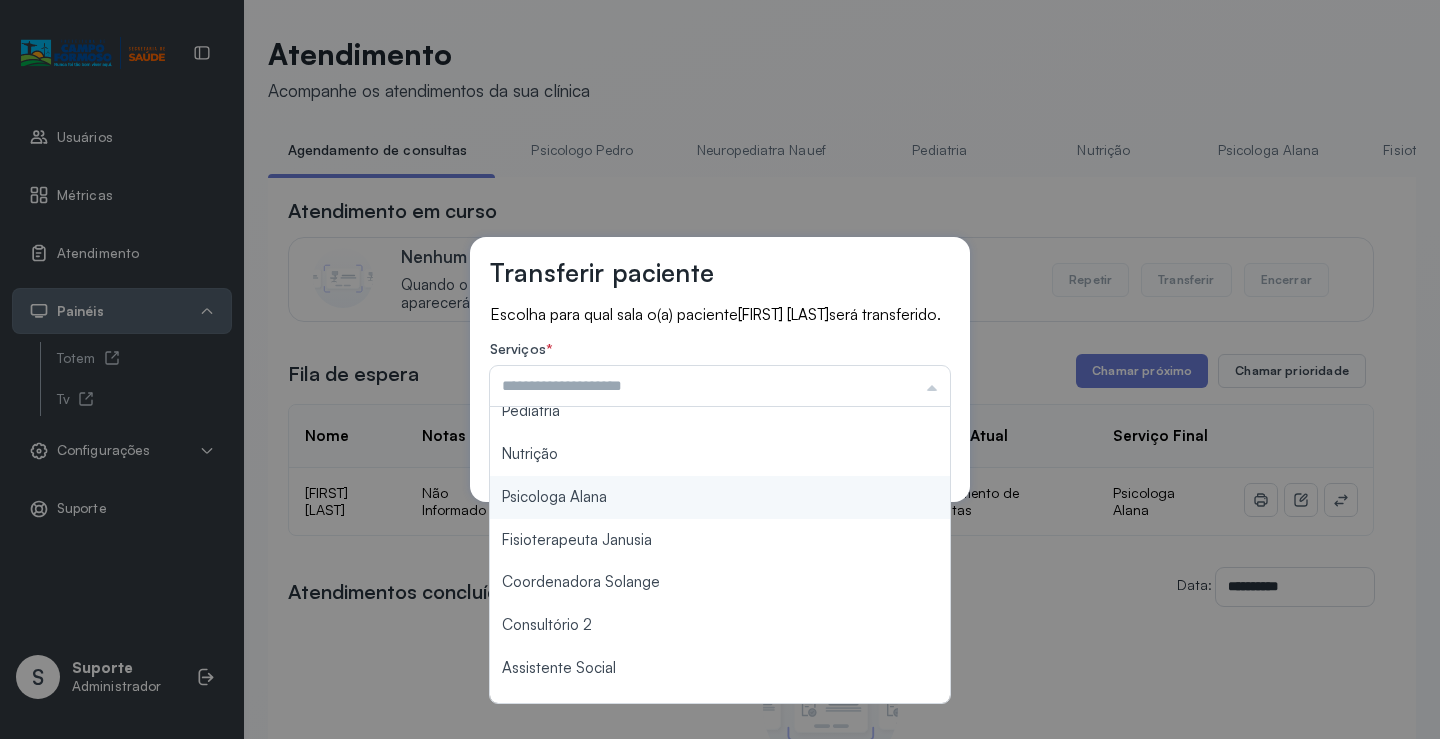 type on "**********" 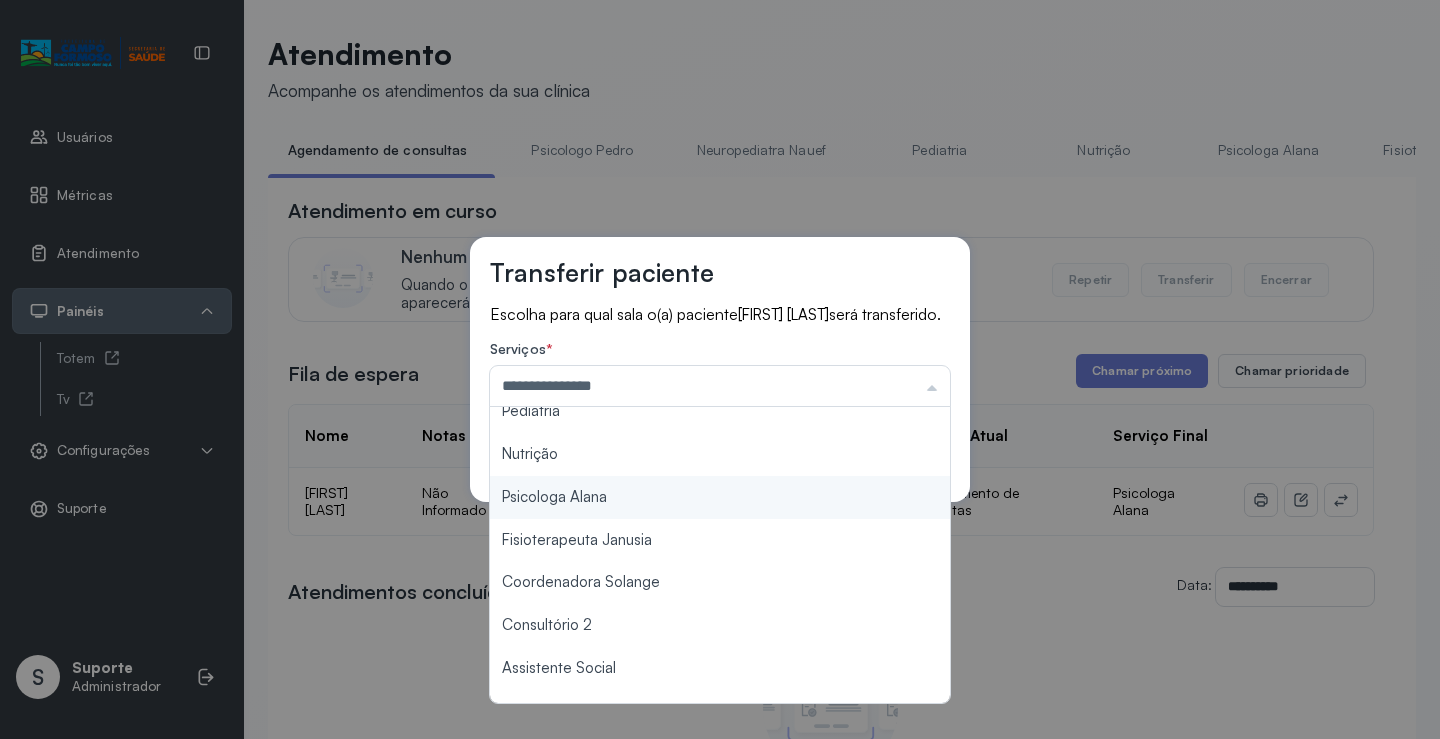 drag, startPoint x: 623, startPoint y: 511, endPoint x: 849, endPoint y: 471, distance: 229.51253 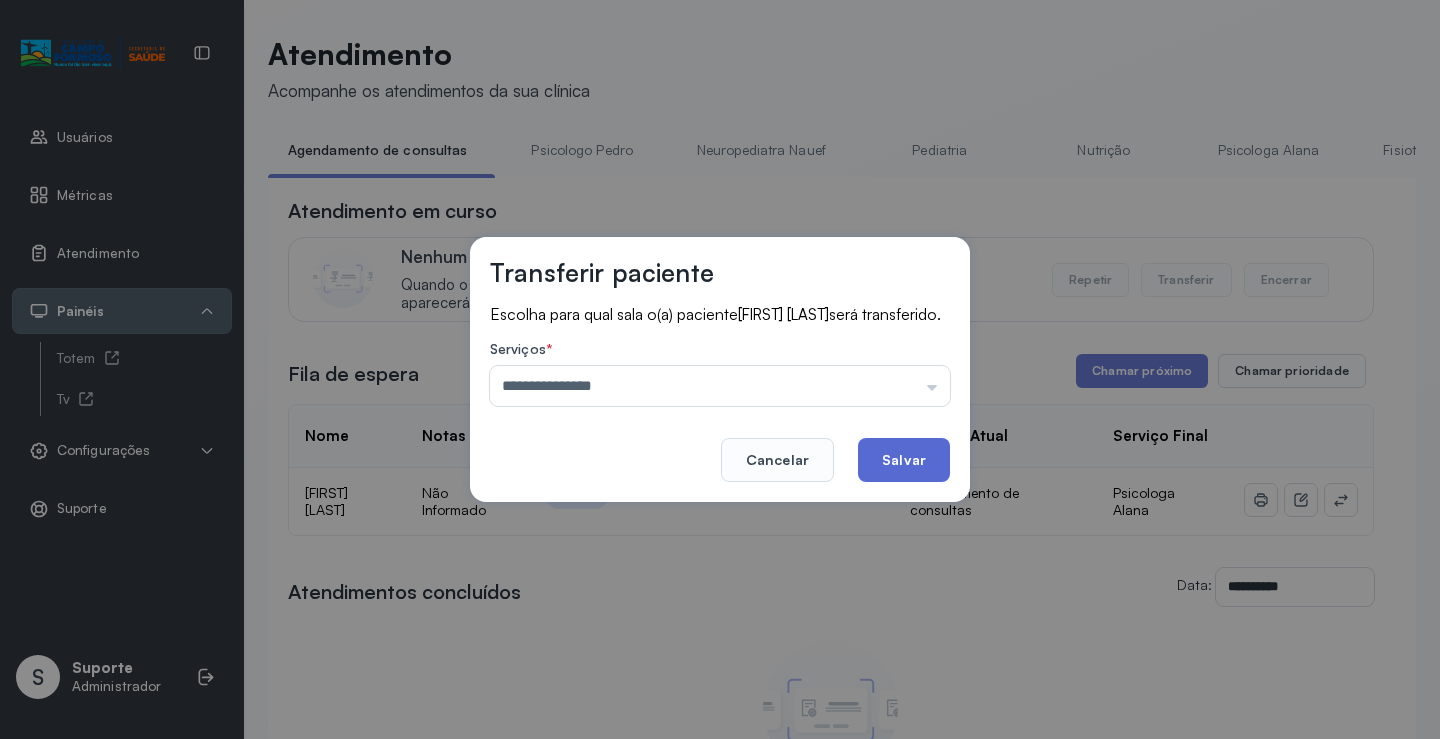click on "Salvar" 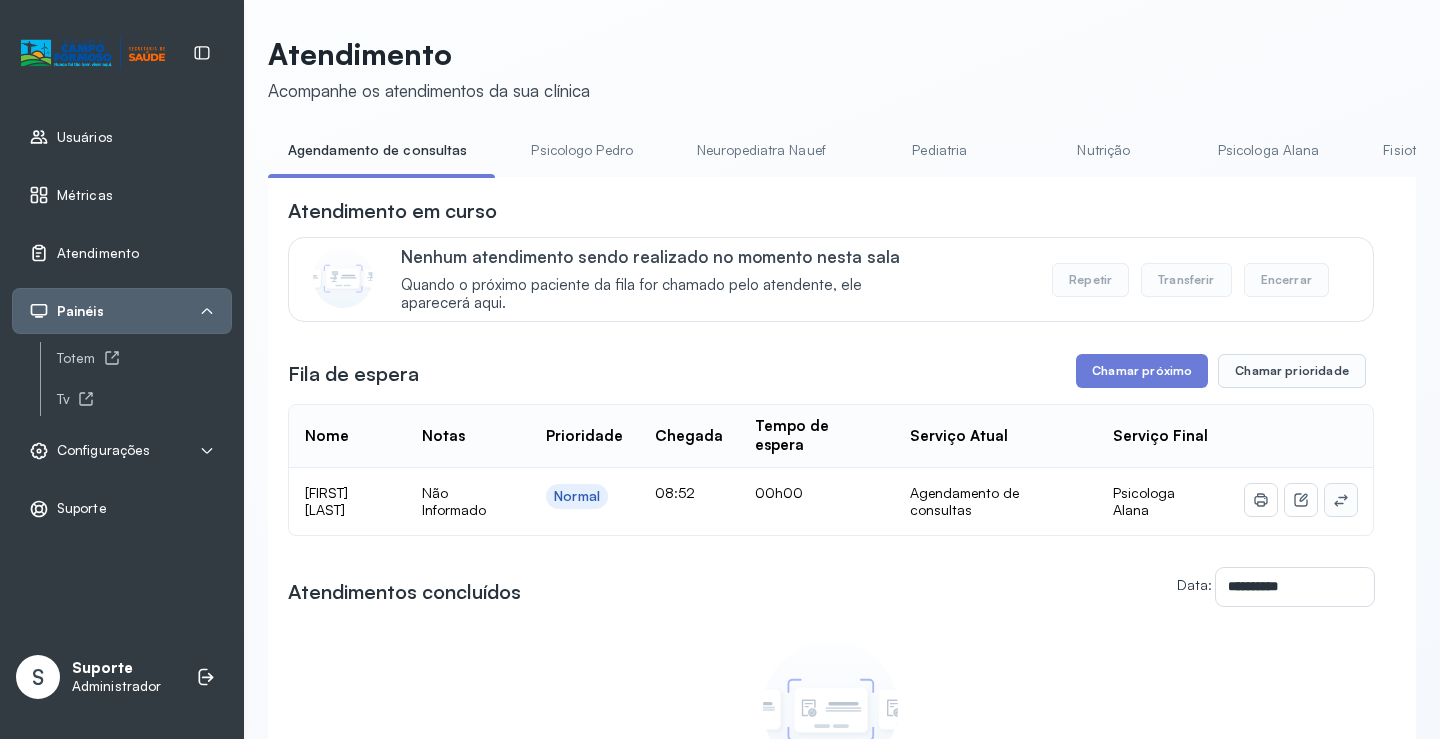 click 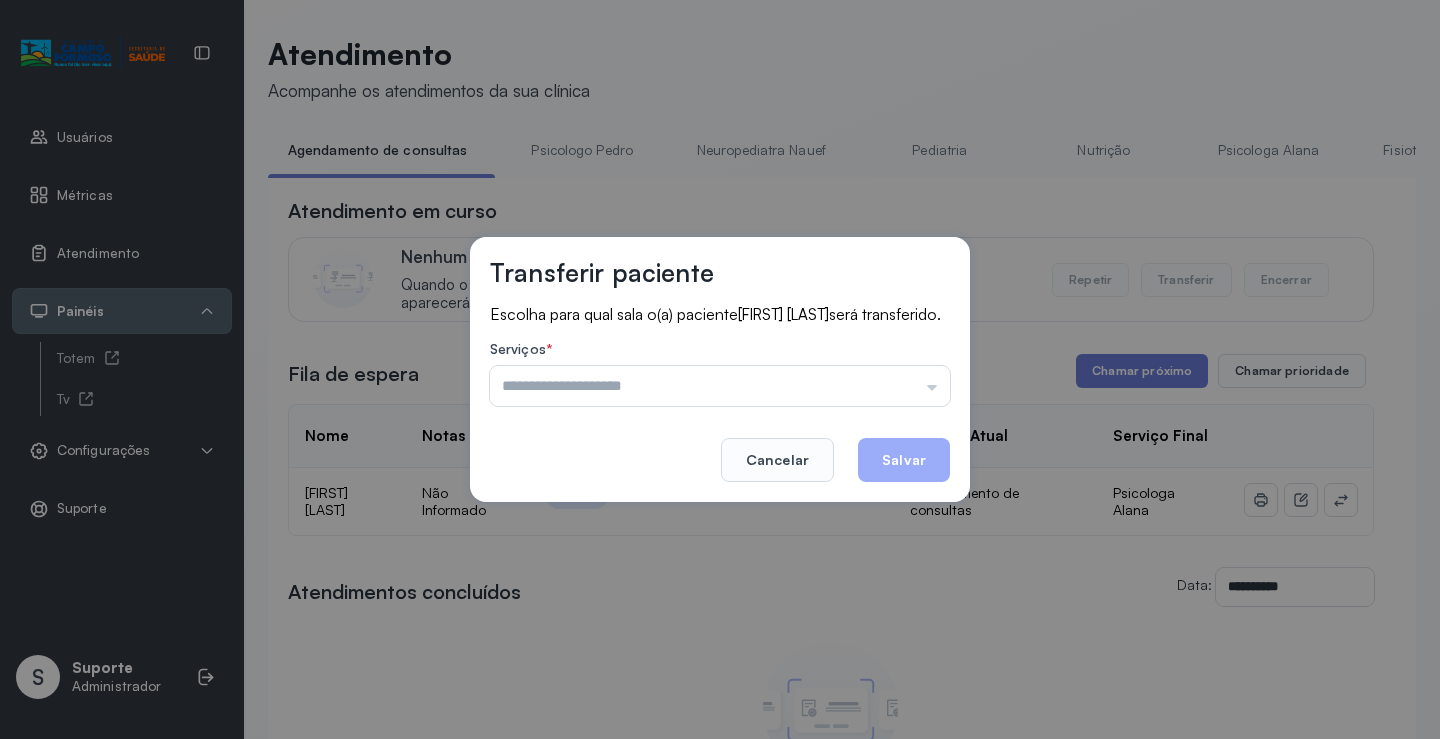 click at bounding box center (720, 386) 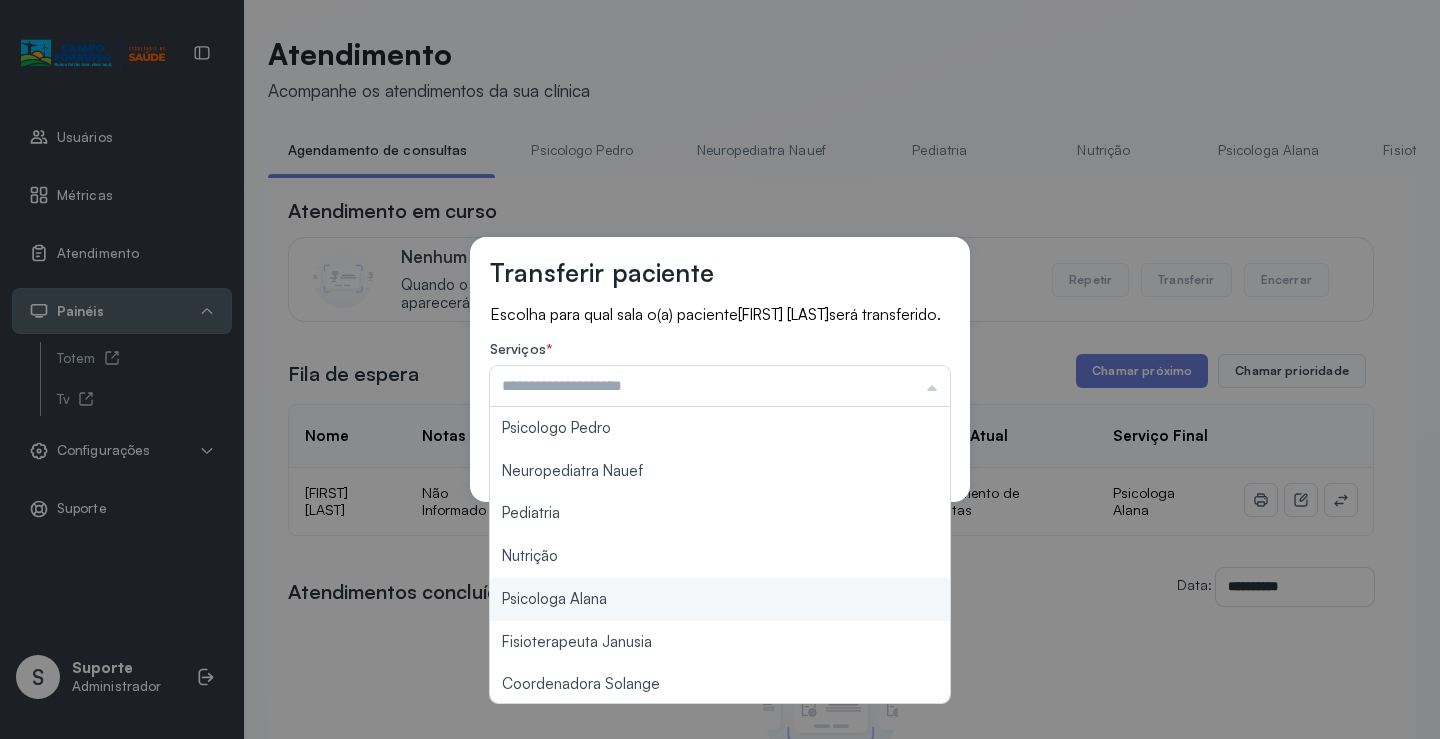 type on "**********" 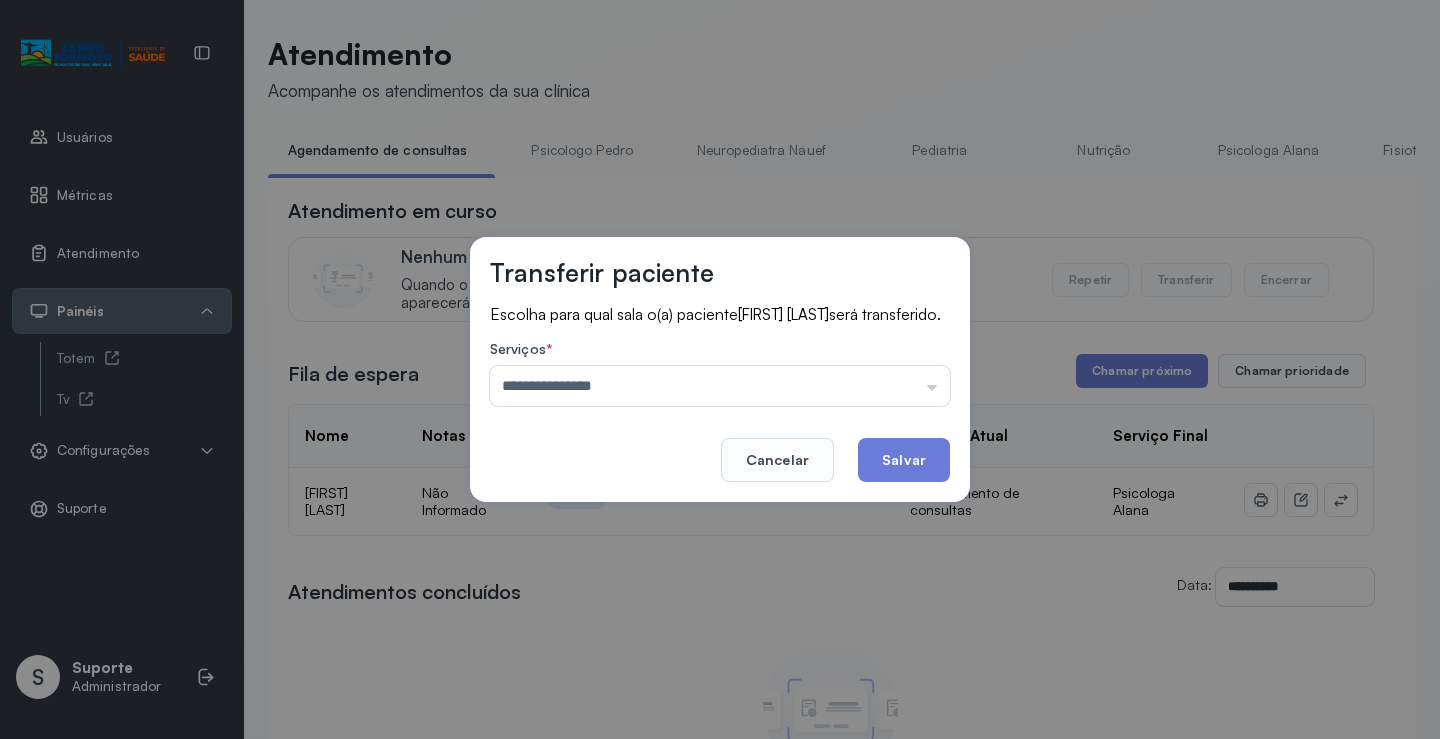 click on "**********" at bounding box center [720, 369] 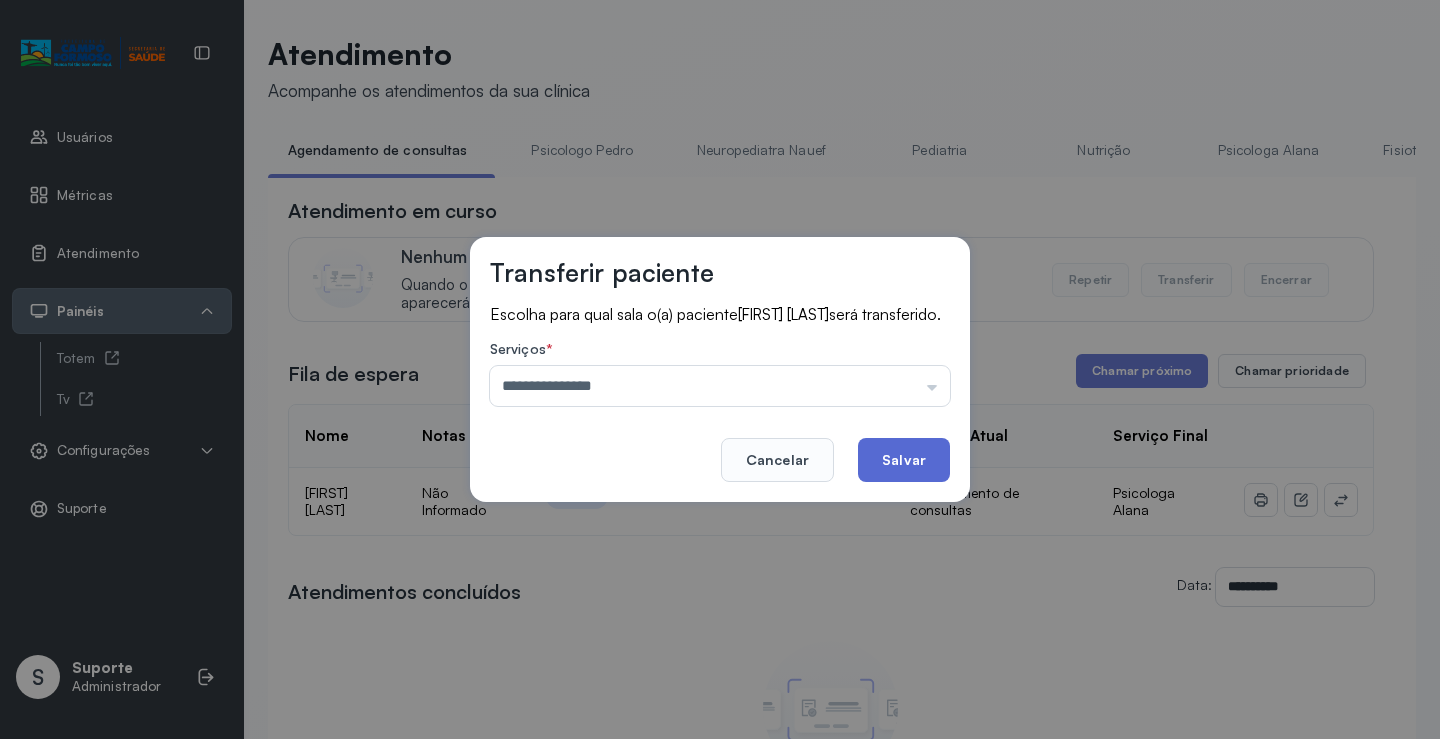 click on "Salvar" 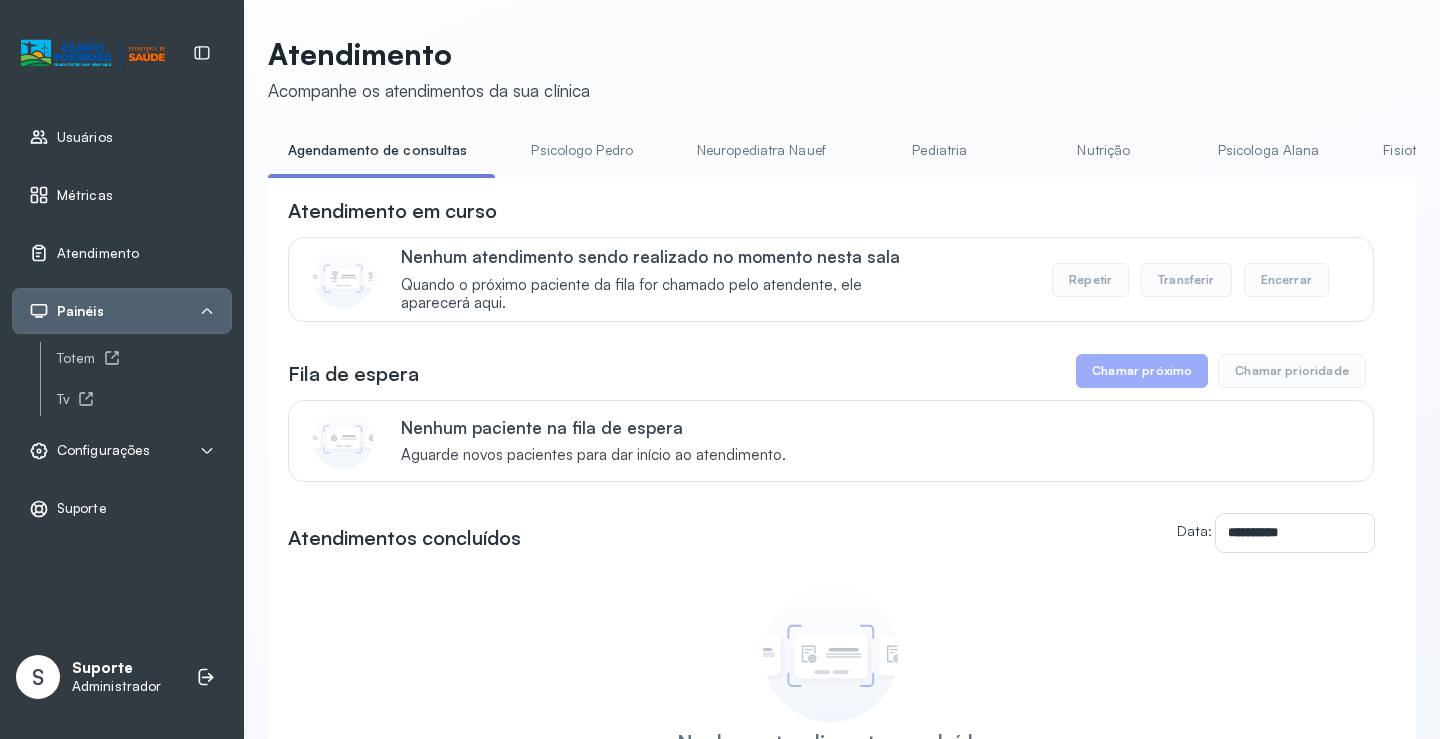 click on "Pediatria" at bounding box center (940, 150) 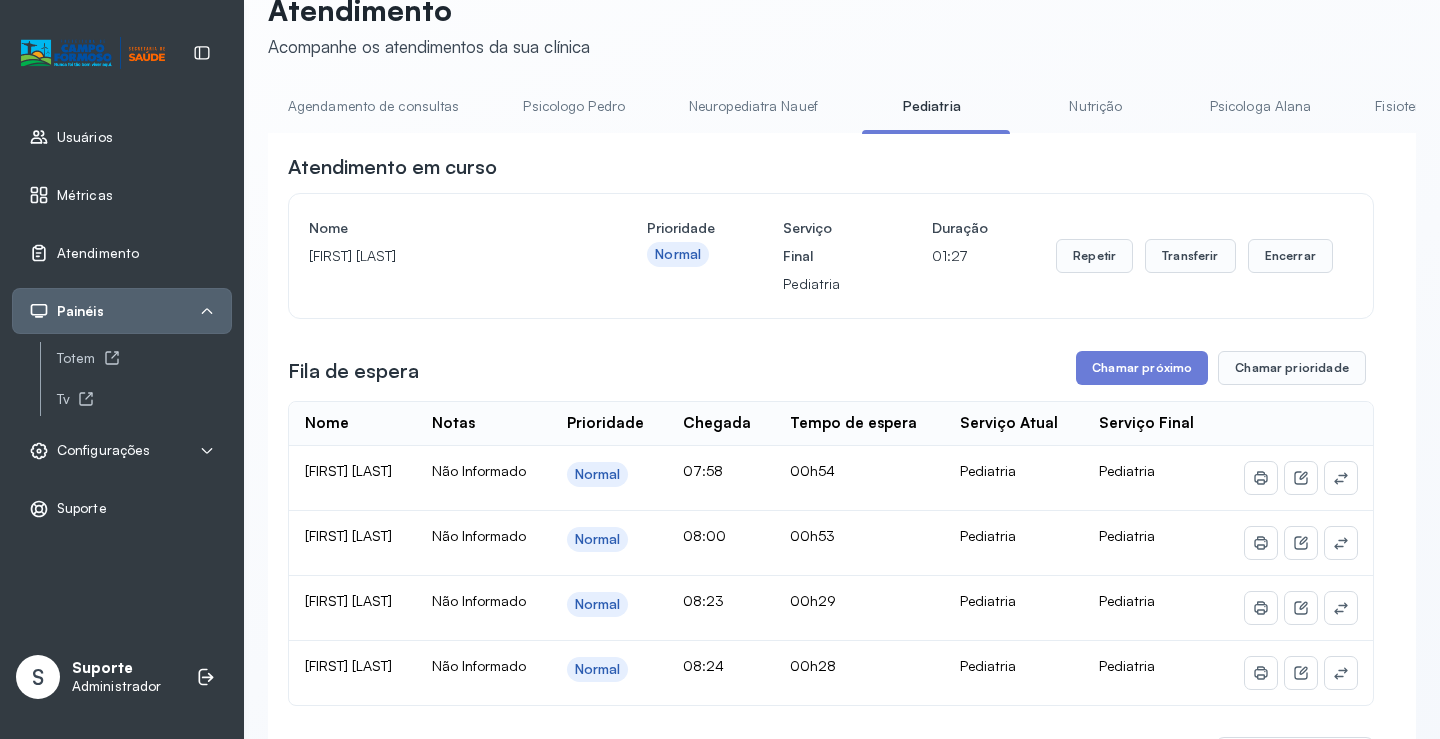 scroll, scrollTop: 0, scrollLeft: 0, axis: both 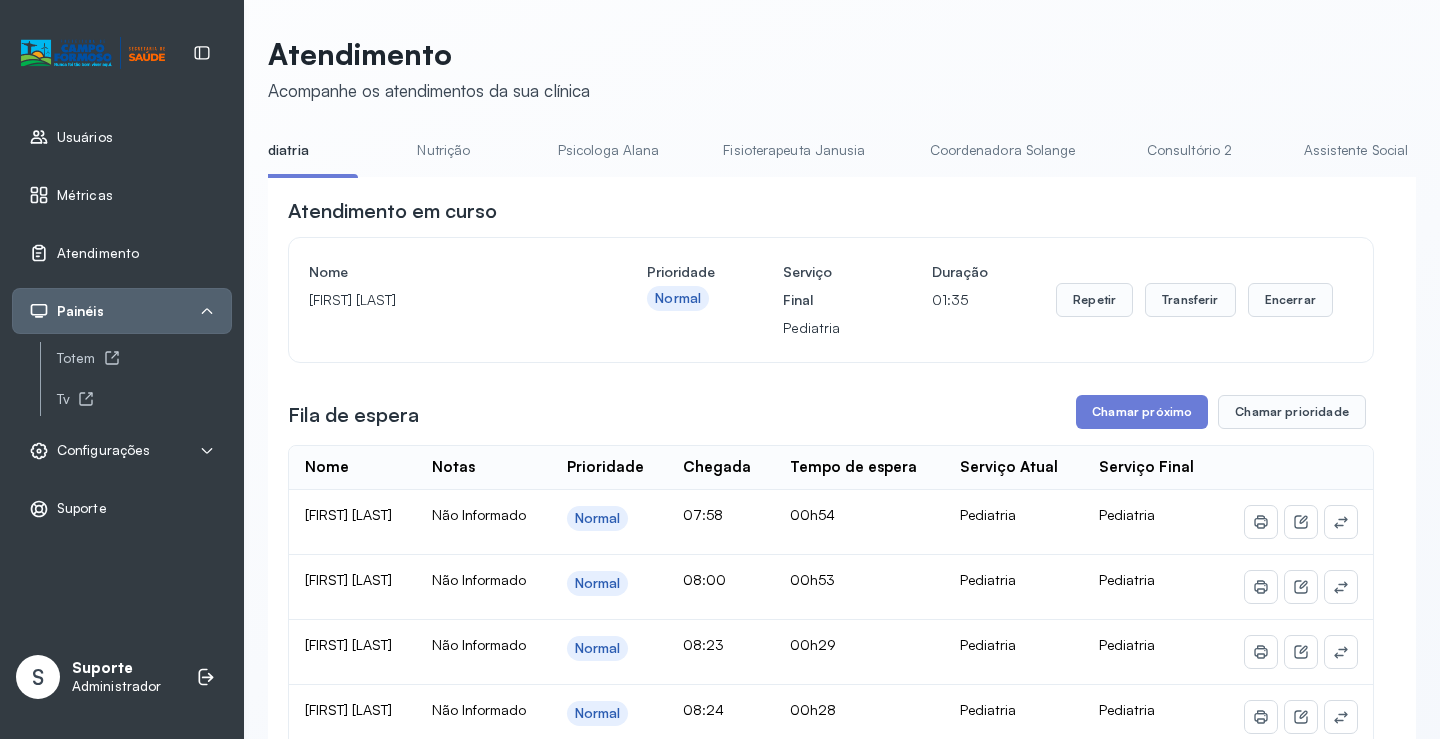 click on "Psicologa Alana" at bounding box center [609, 150] 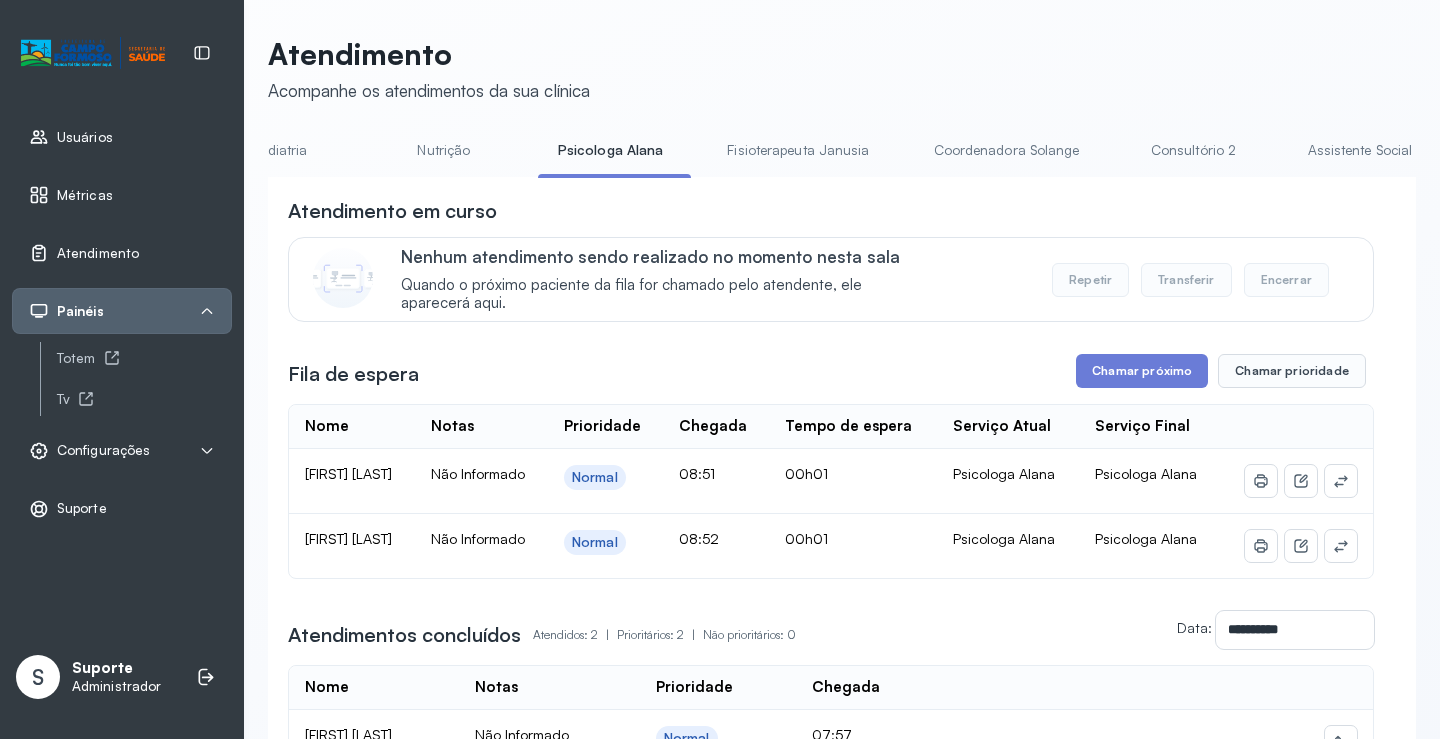 scroll, scrollTop: 0, scrollLeft: 0, axis: both 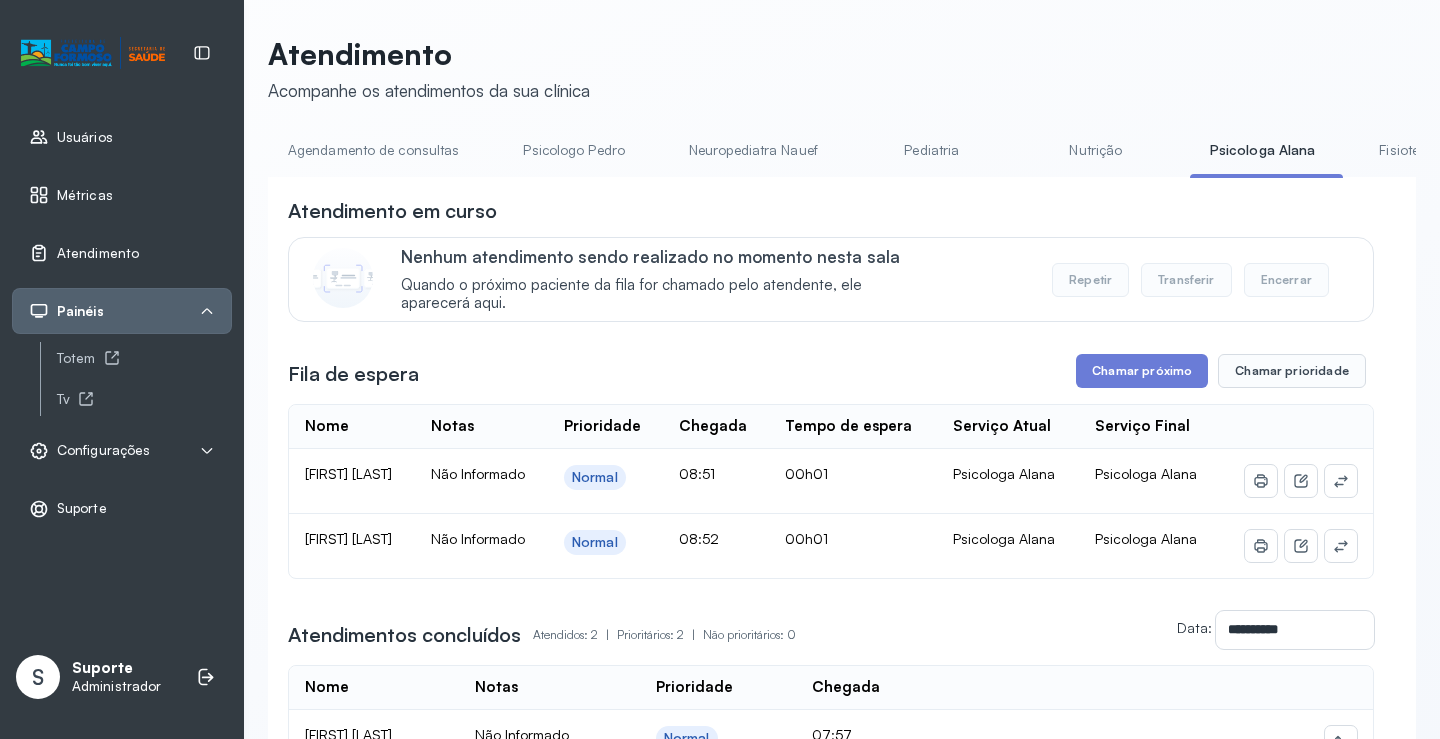click on "Agendamento de consultas" at bounding box center [373, 150] 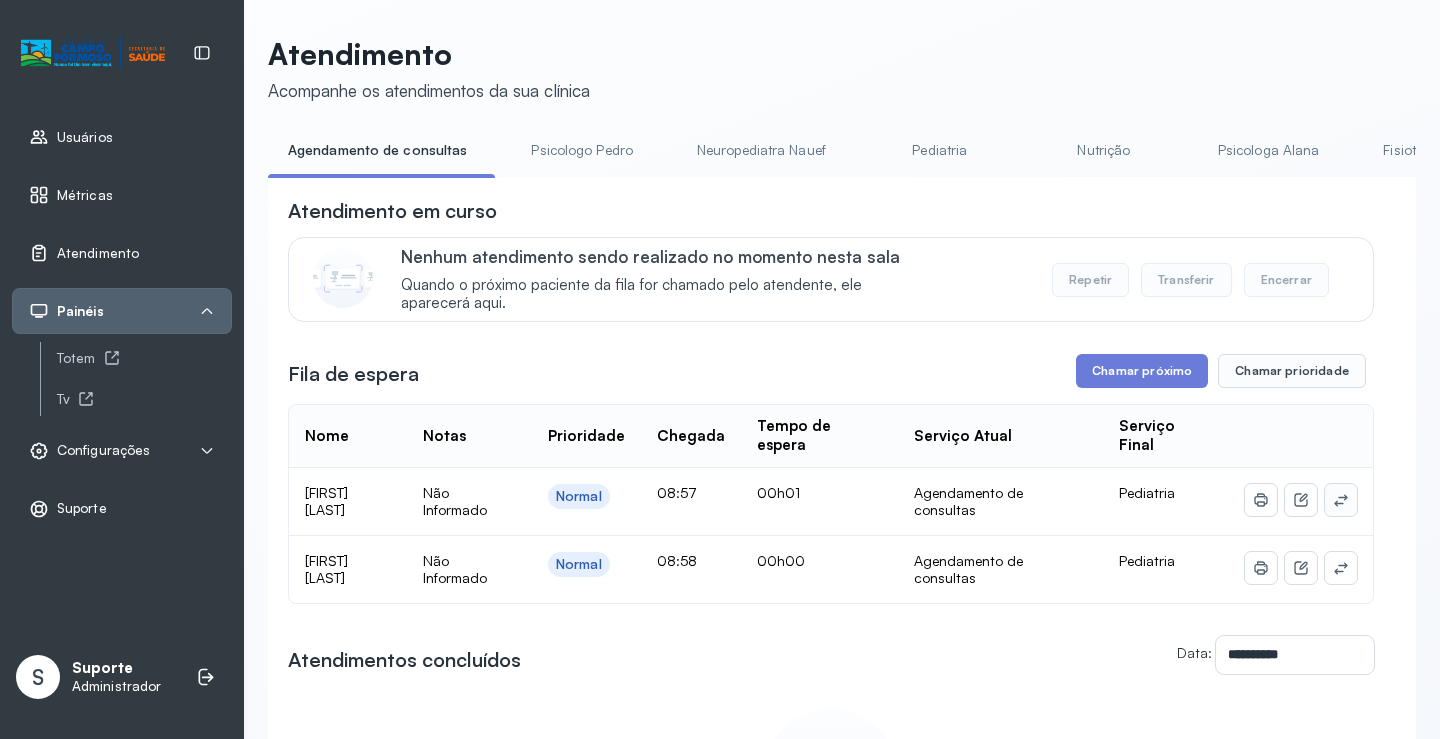 click 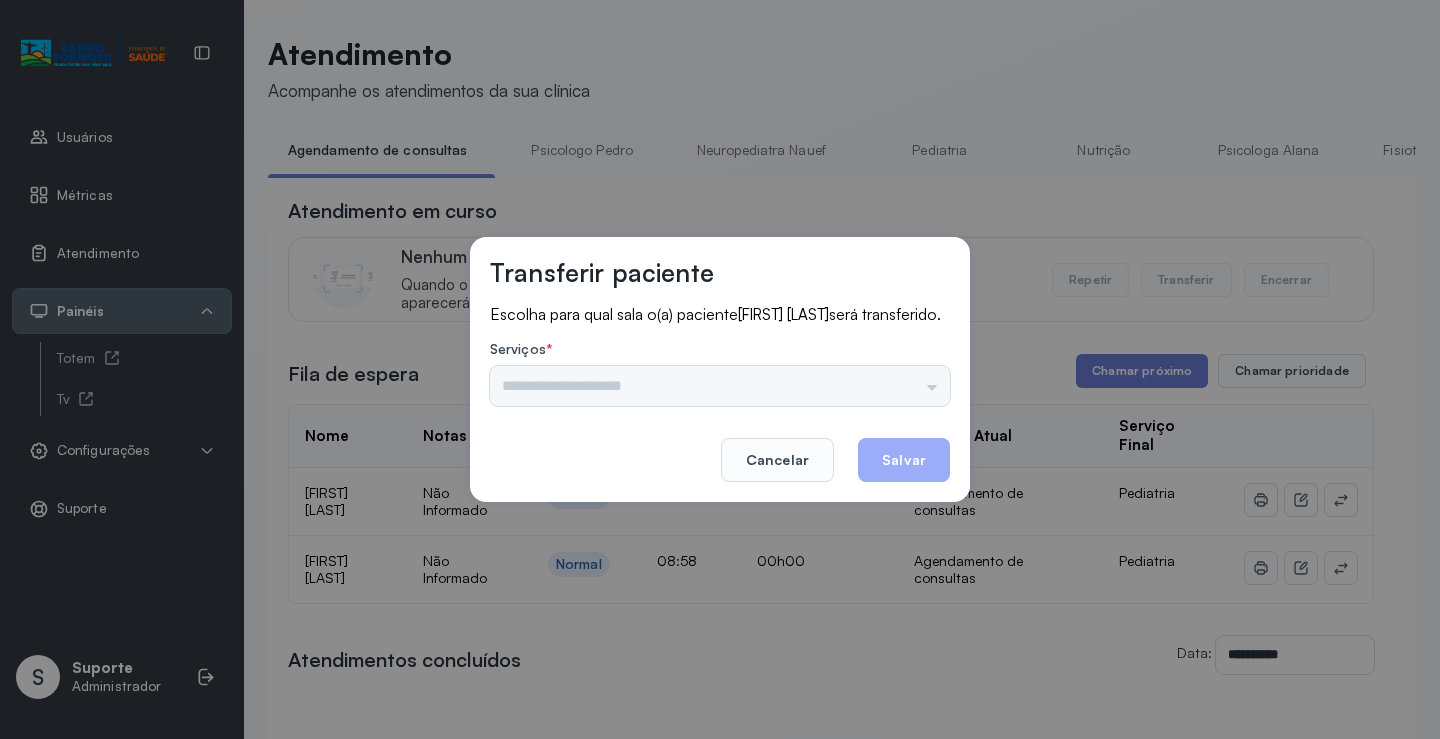 drag, startPoint x: 901, startPoint y: 375, endPoint x: 899, endPoint y: 399, distance: 24.083189 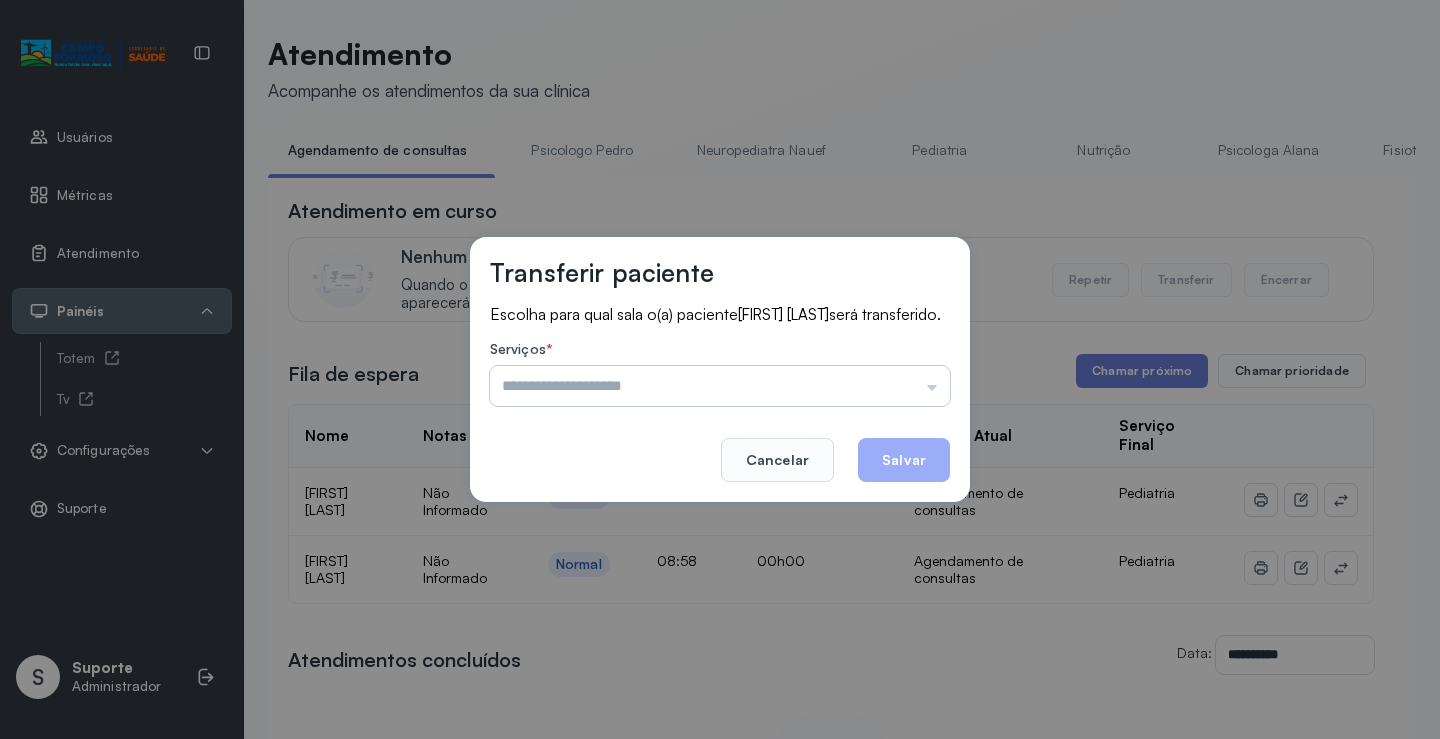 click at bounding box center [720, 386] 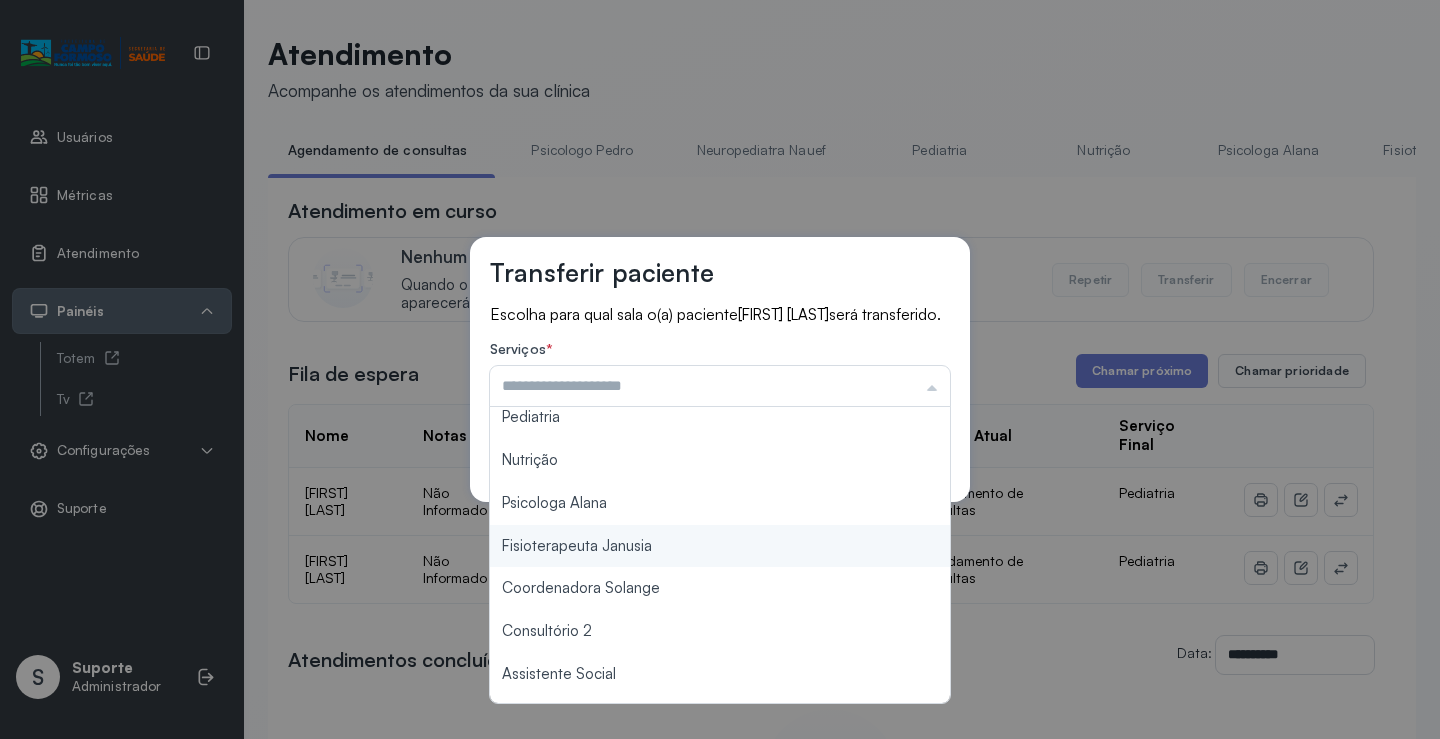 scroll, scrollTop: 303, scrollLeft: 0, axis: vertical 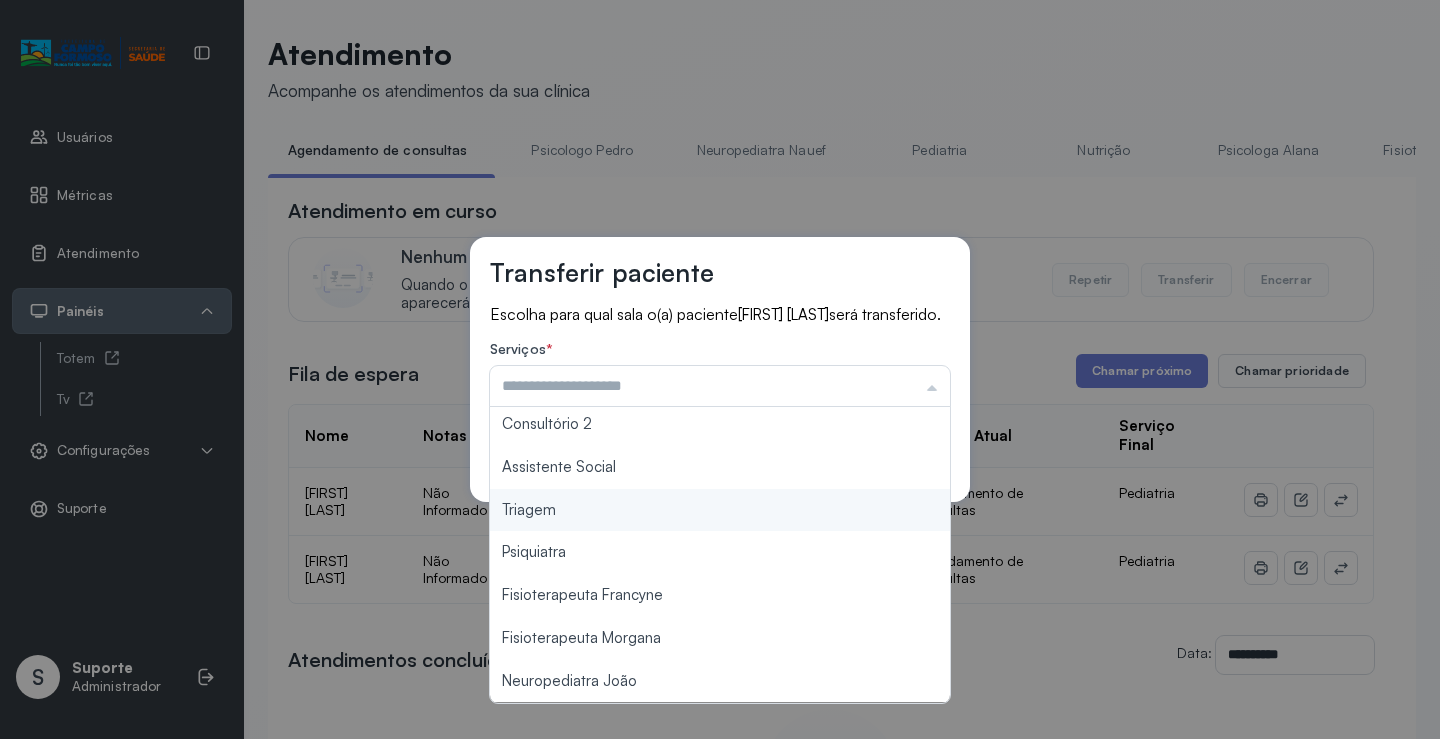 type on "*******" 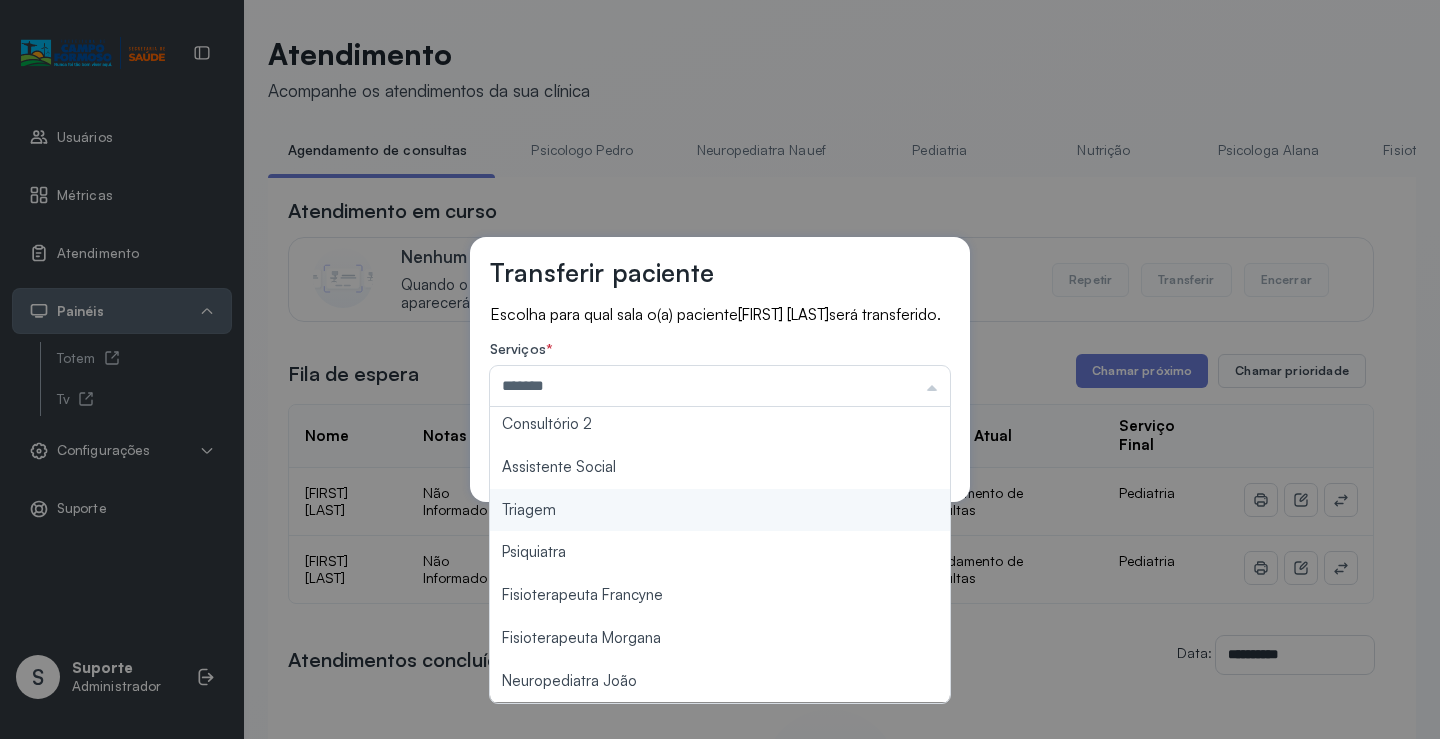 drag, startPoint x: 622, startPoint y: 529, endPoint x: 645, endPoint y: 521, distance: 24.351591 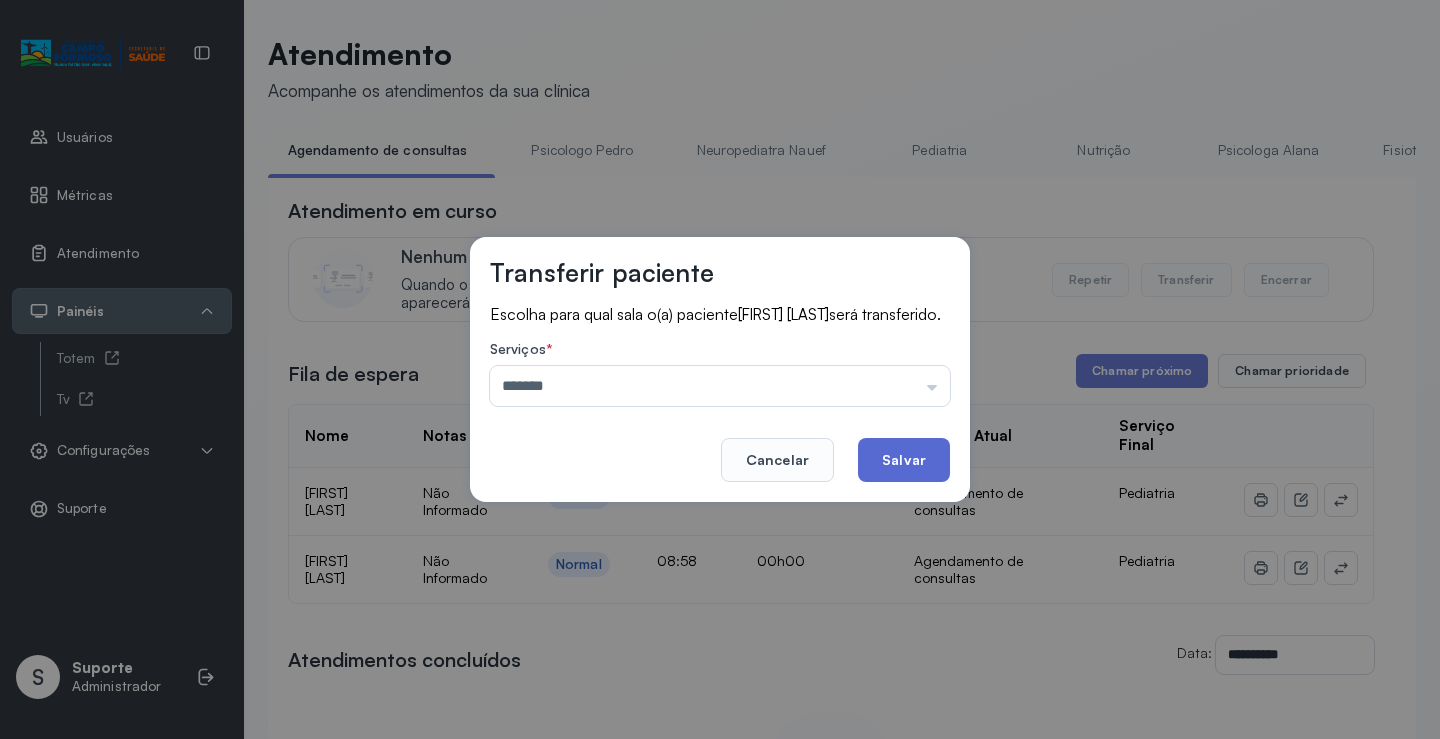 click on "Salvar" 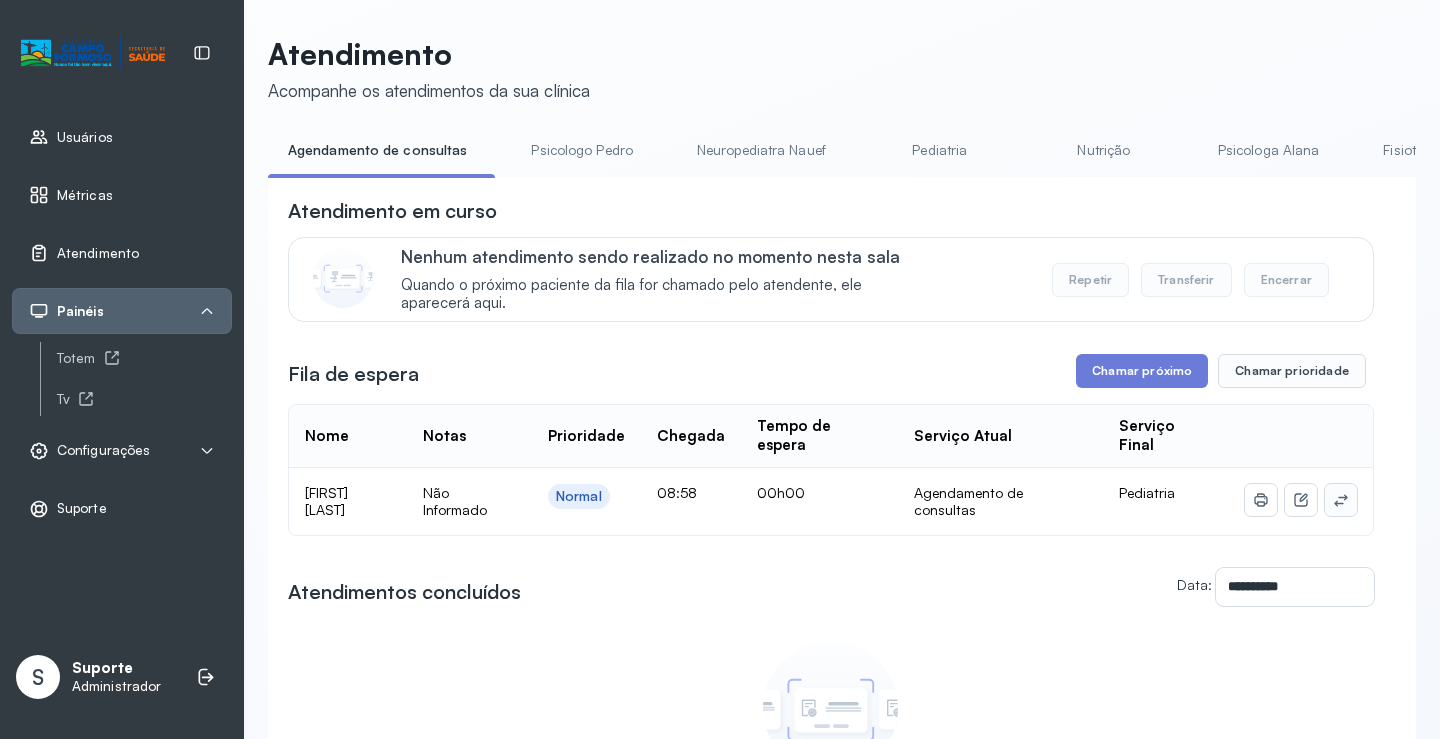 click 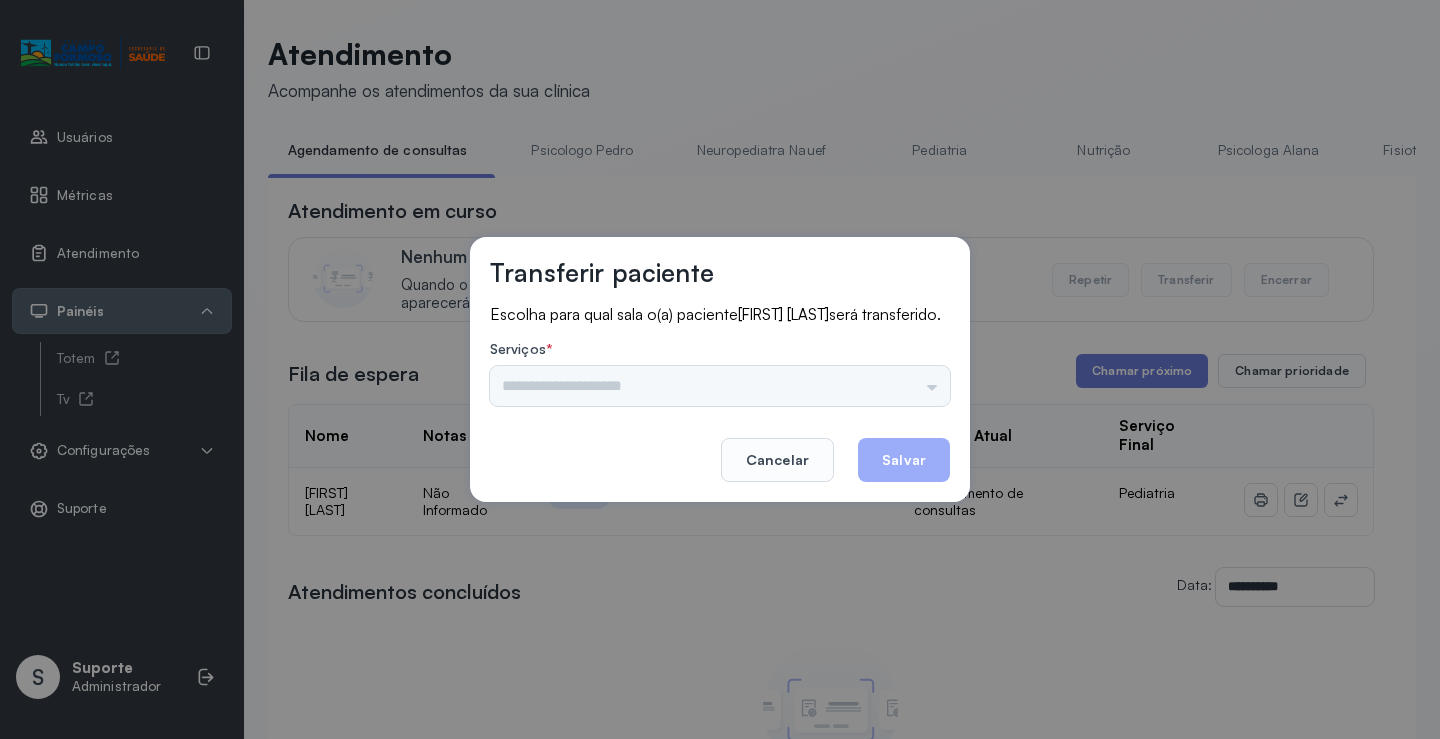 click on "Psicologo Pedro Neuropediatra Nauef Pediatria Nutrição Psicologa Alana Fisioterapeuta Janusia Coordenadora Solange Consultório 2 Assistente Social Triagem Psiquiatra Fisioterapeuta Francyne Fisioterapeuta Morgana Neuropediatra João" at bounding box center [720, 386] 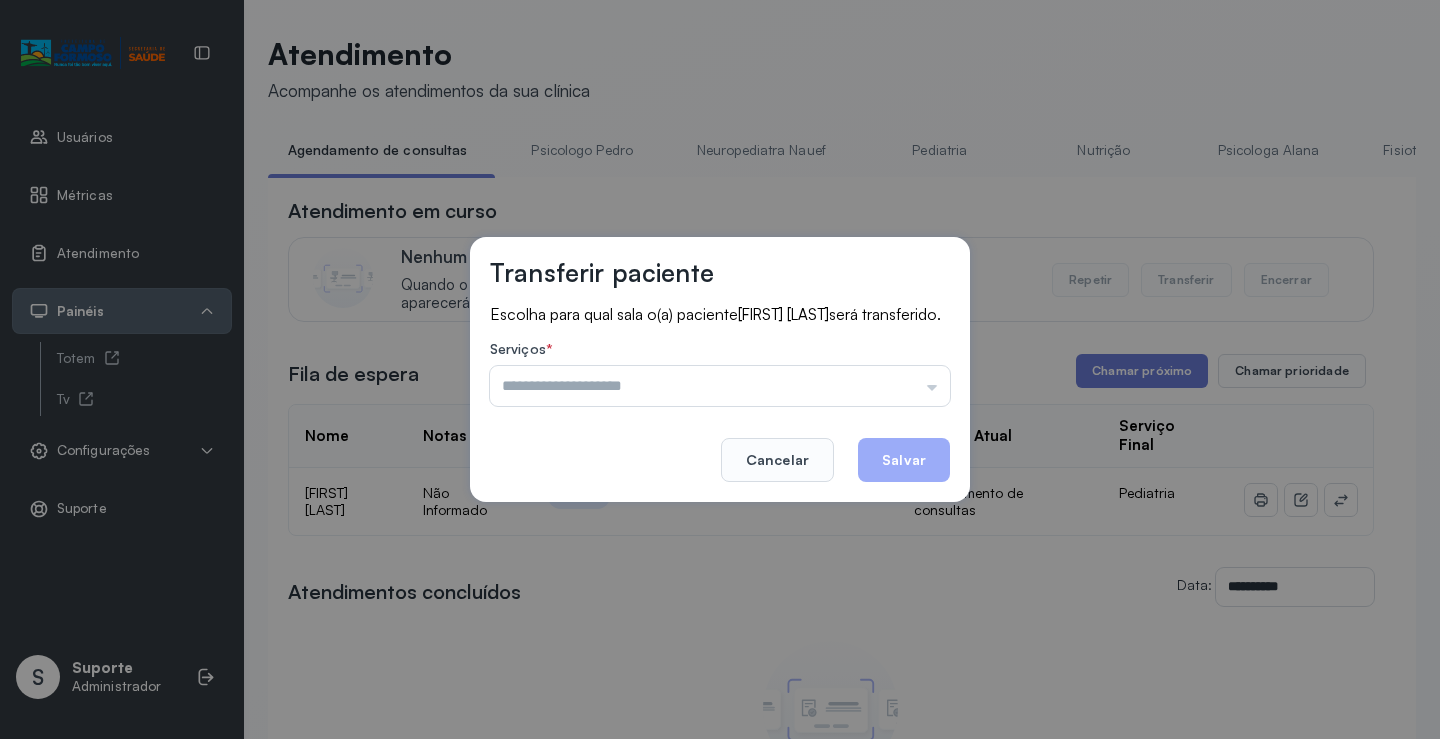 click at bounding box center [720, 386] 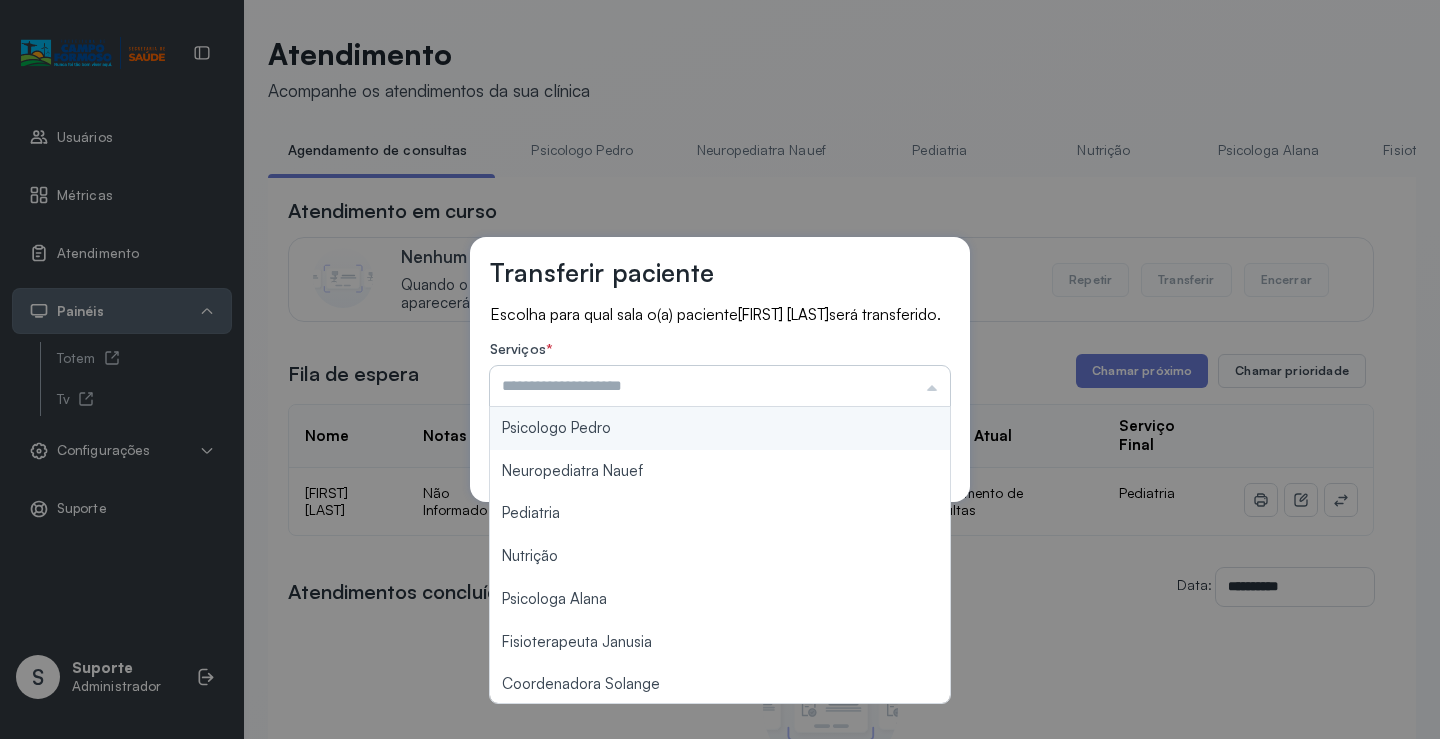 click at bounding box center [720, 386] 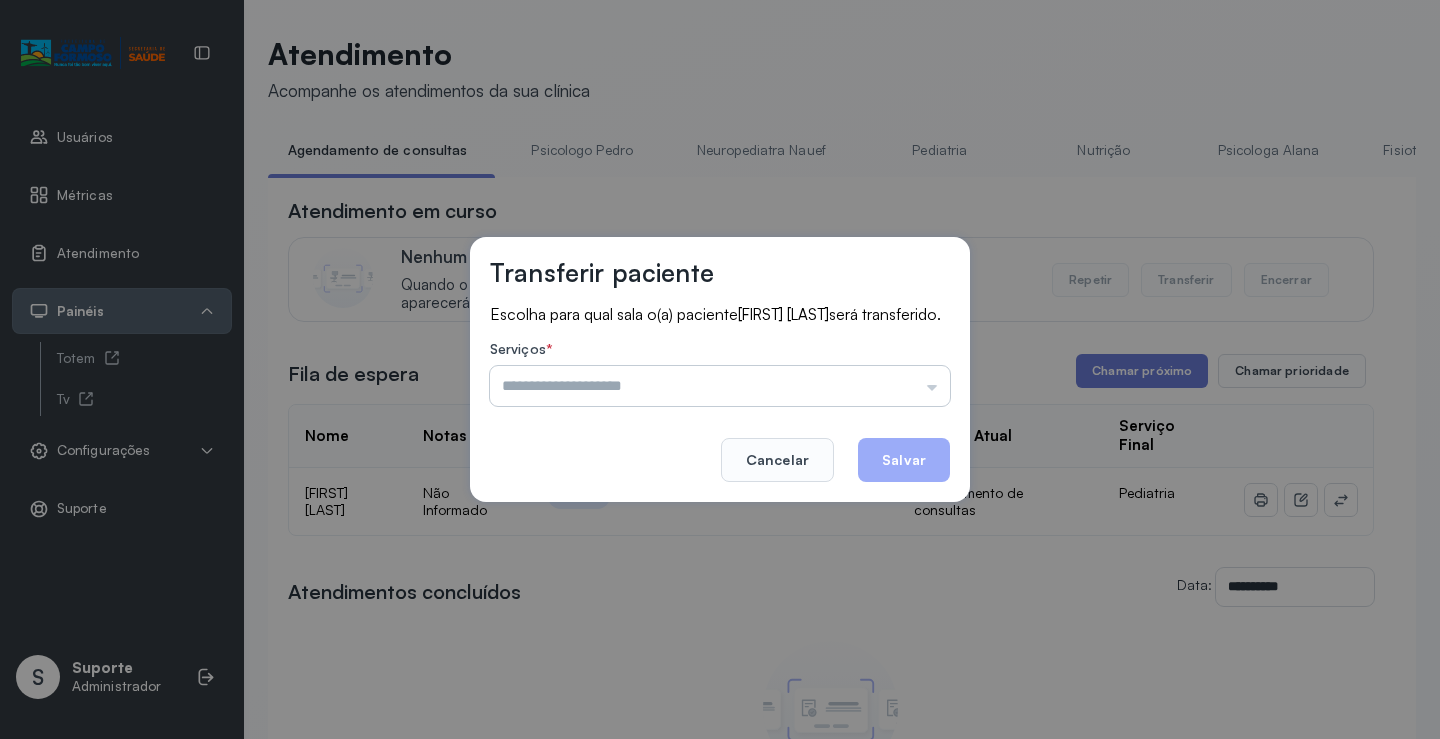 click at bounding box center [720, 386] 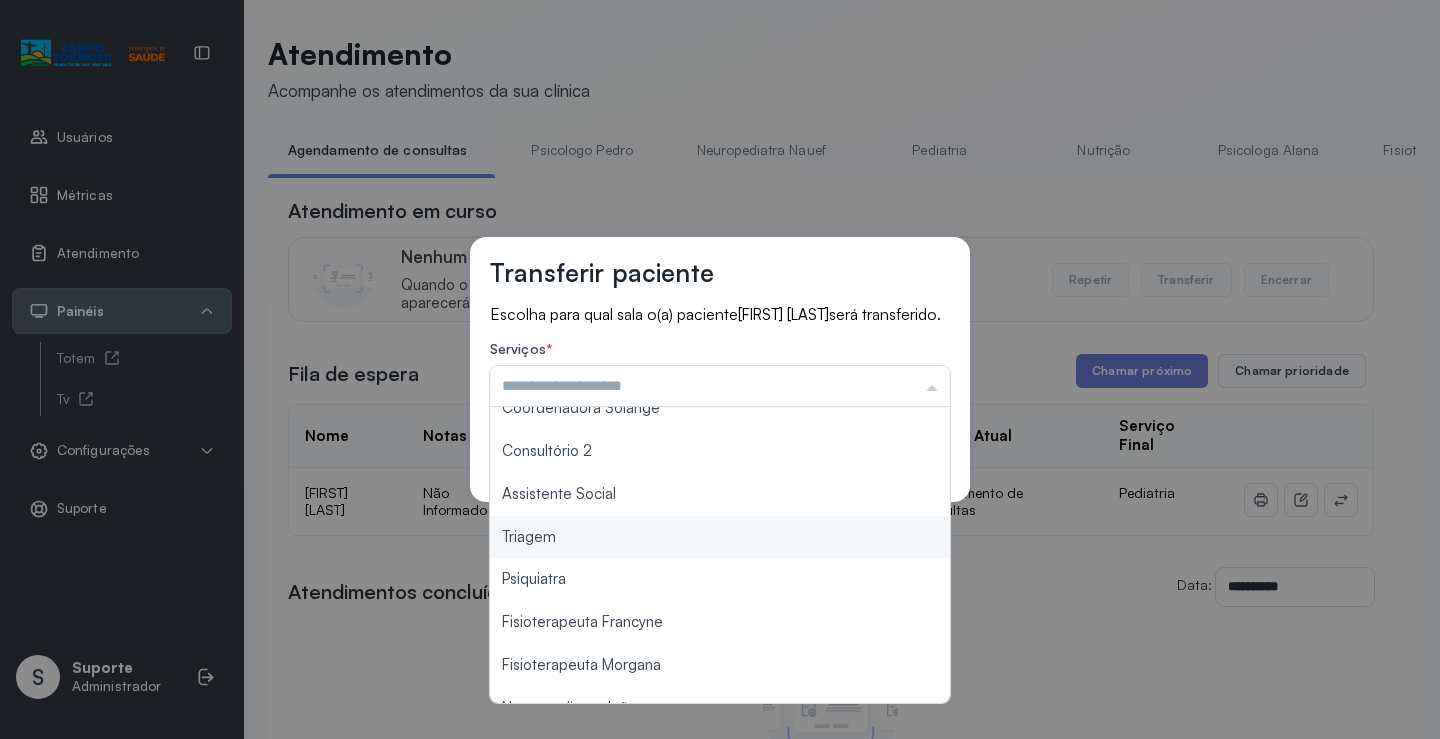 scroll, scrollTop: 303, scrollLeft: 0, axis: vertical 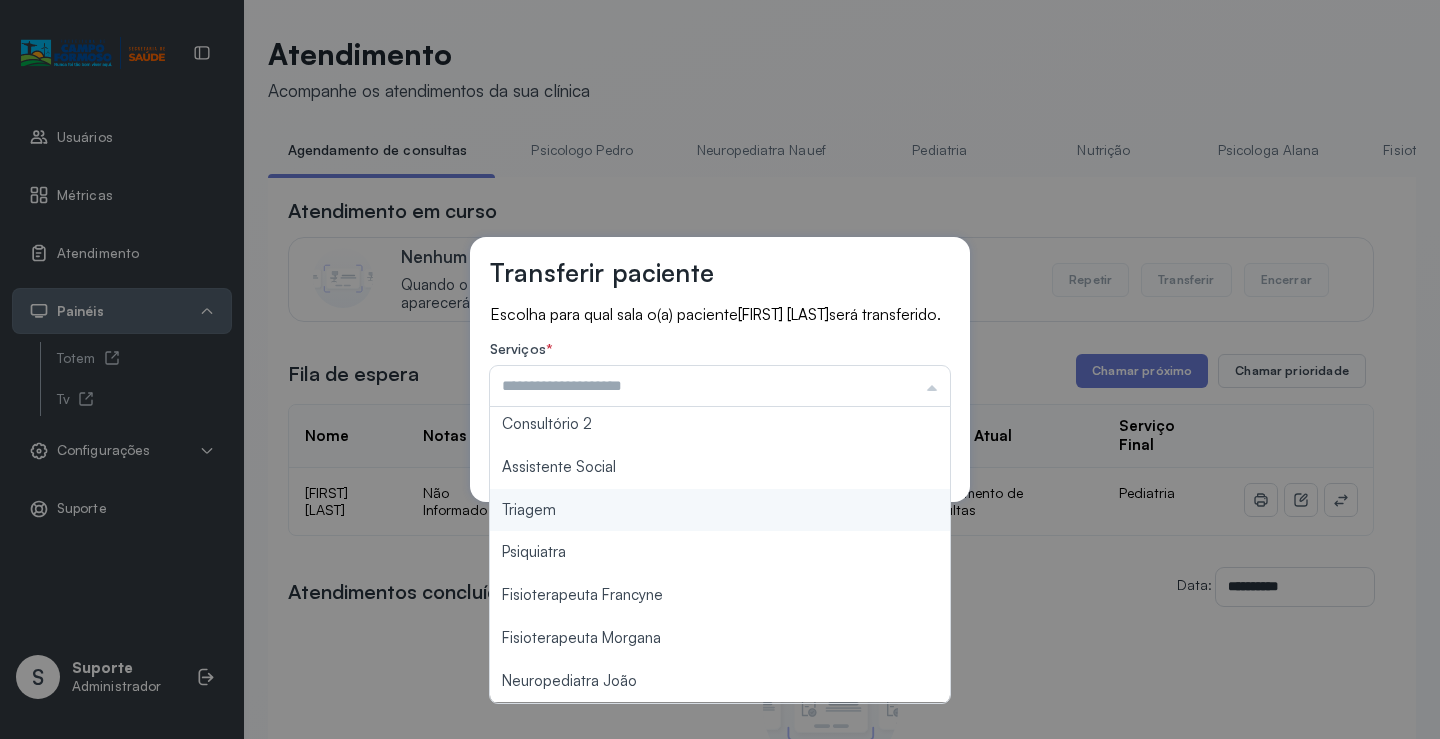 type on "*******" 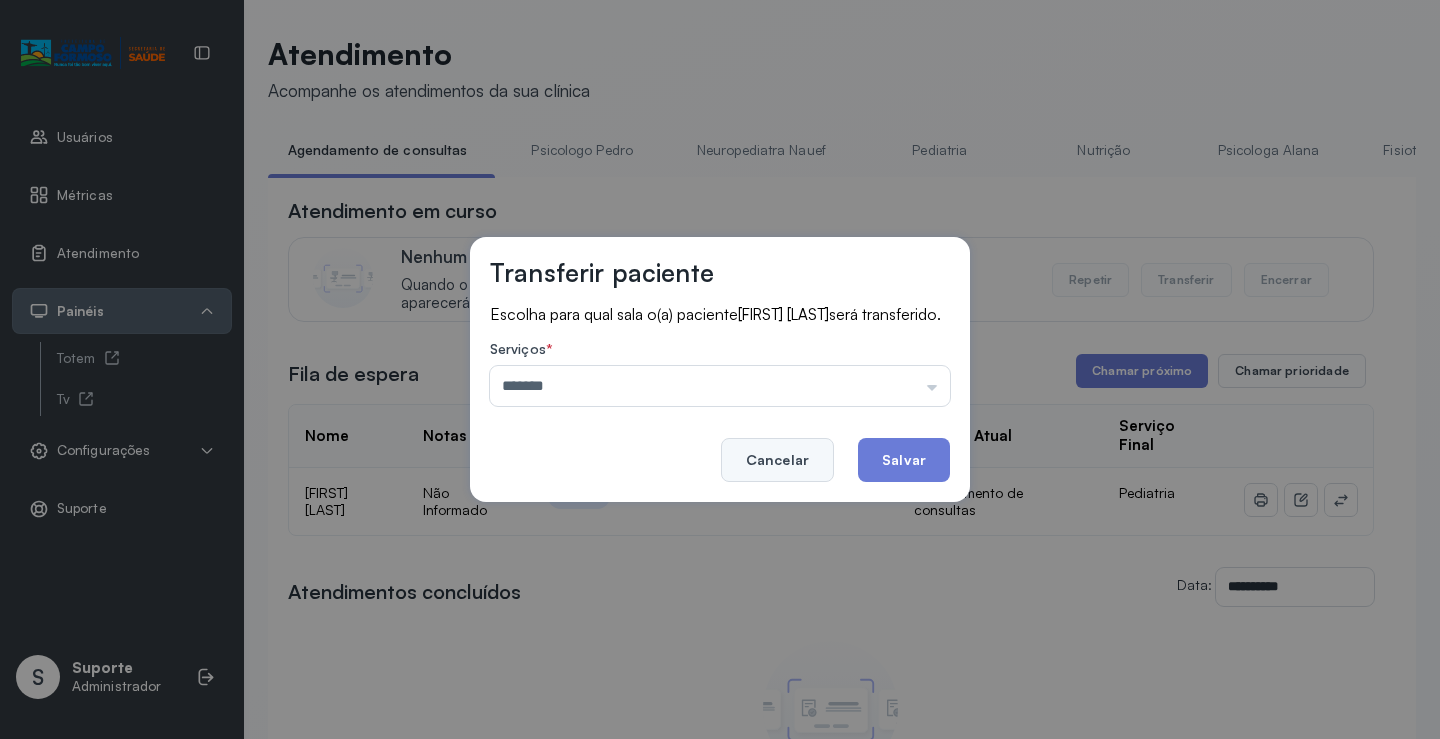 drag, startPoint x: 637, startPoint y: 538, endPoint x: 808, endPoint y: 480, distance: 180.56854 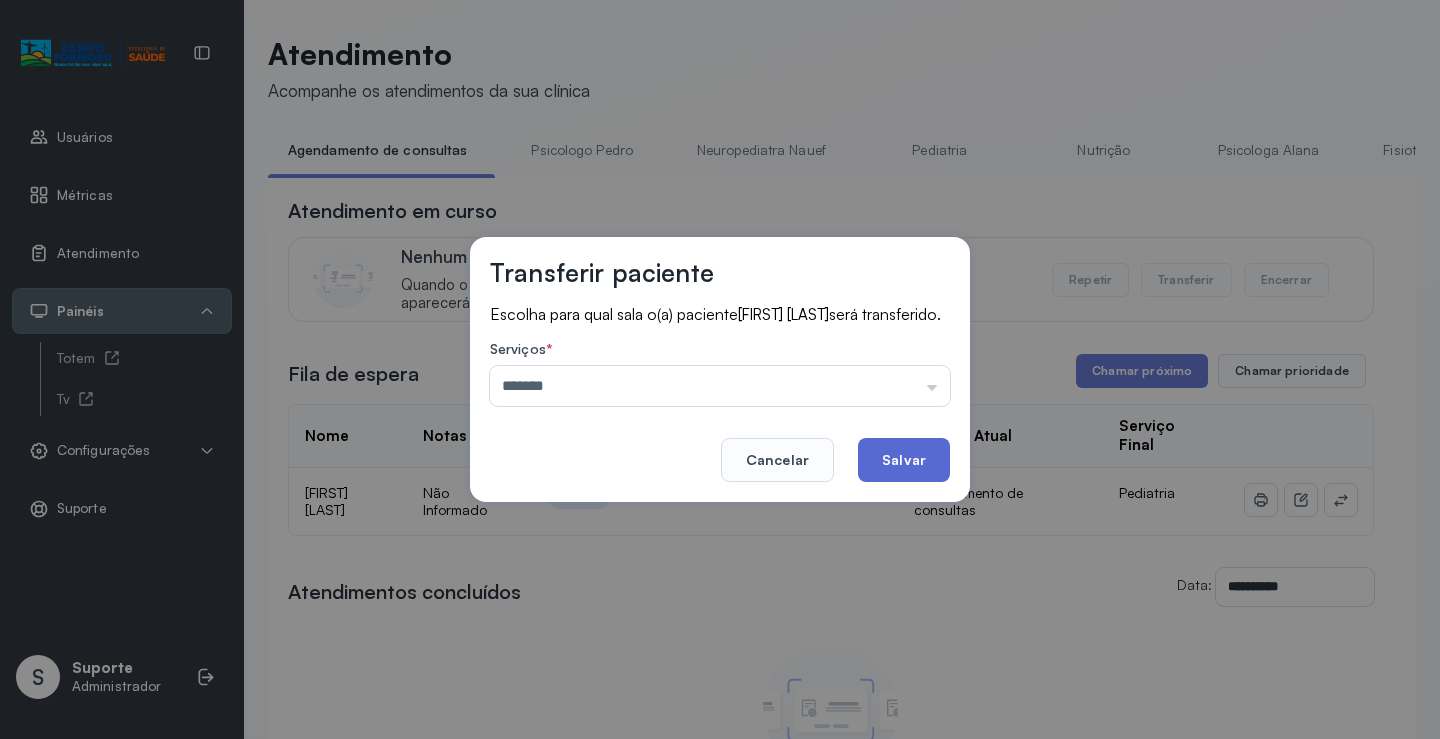 click on "Salvar" 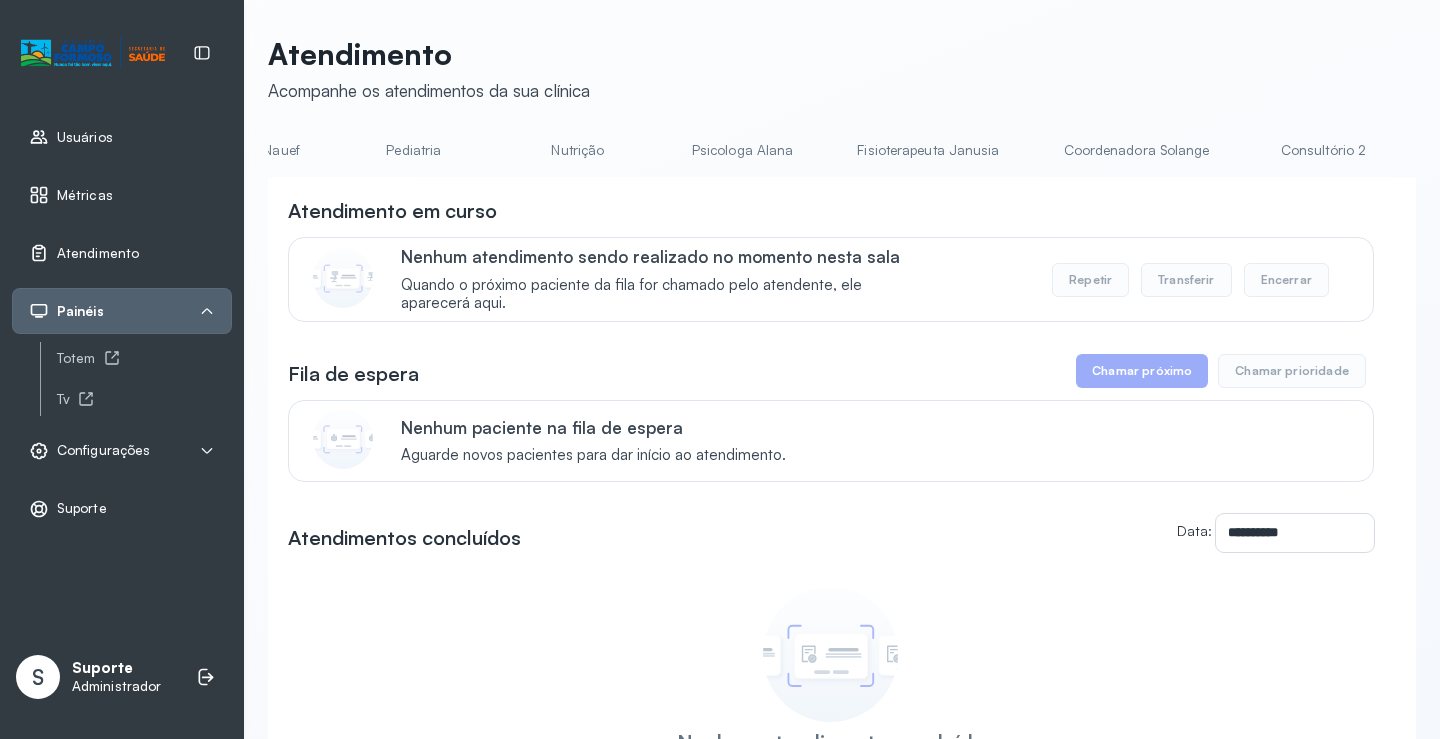 scroll, scrollTop: 0, scrollLeft: 512, axis: horizontal 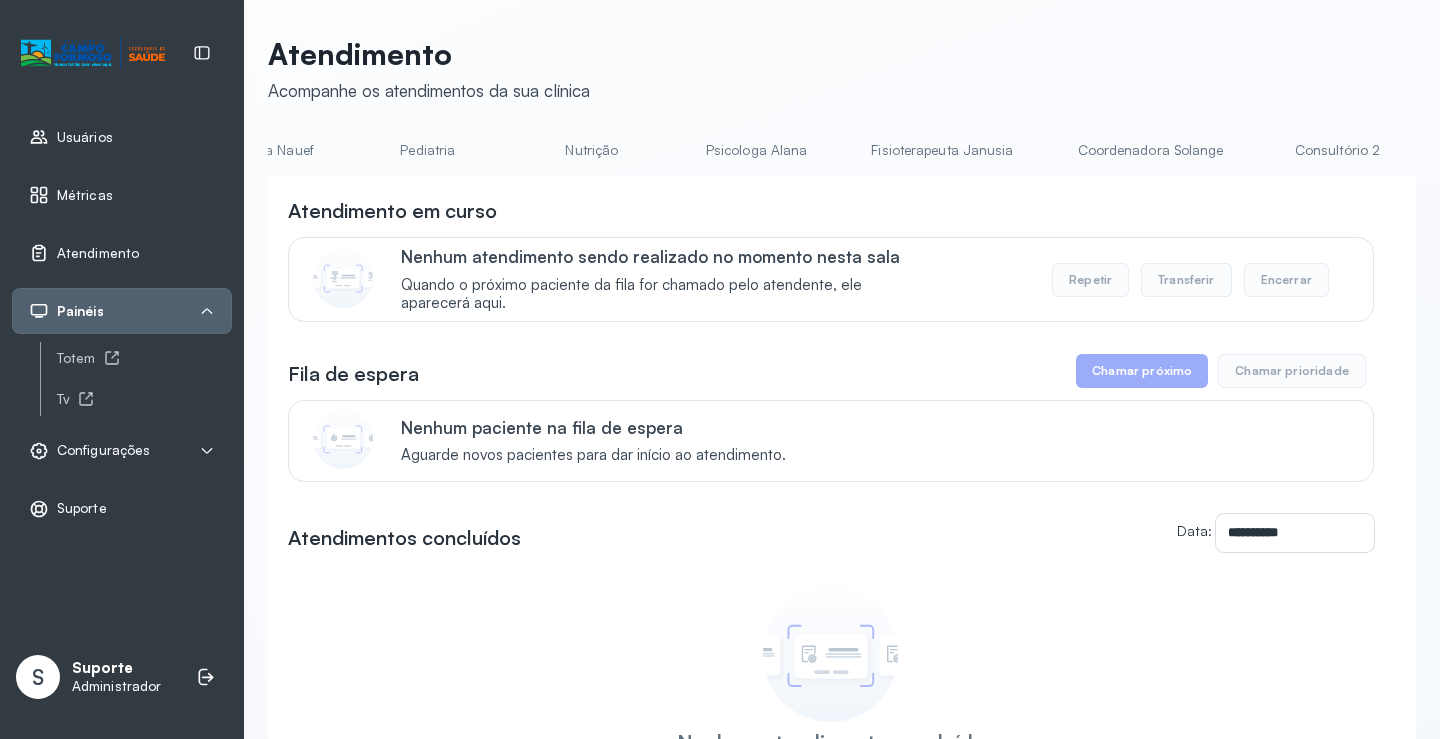click on "Psicologa Alana" at bounding box center (757, 150) 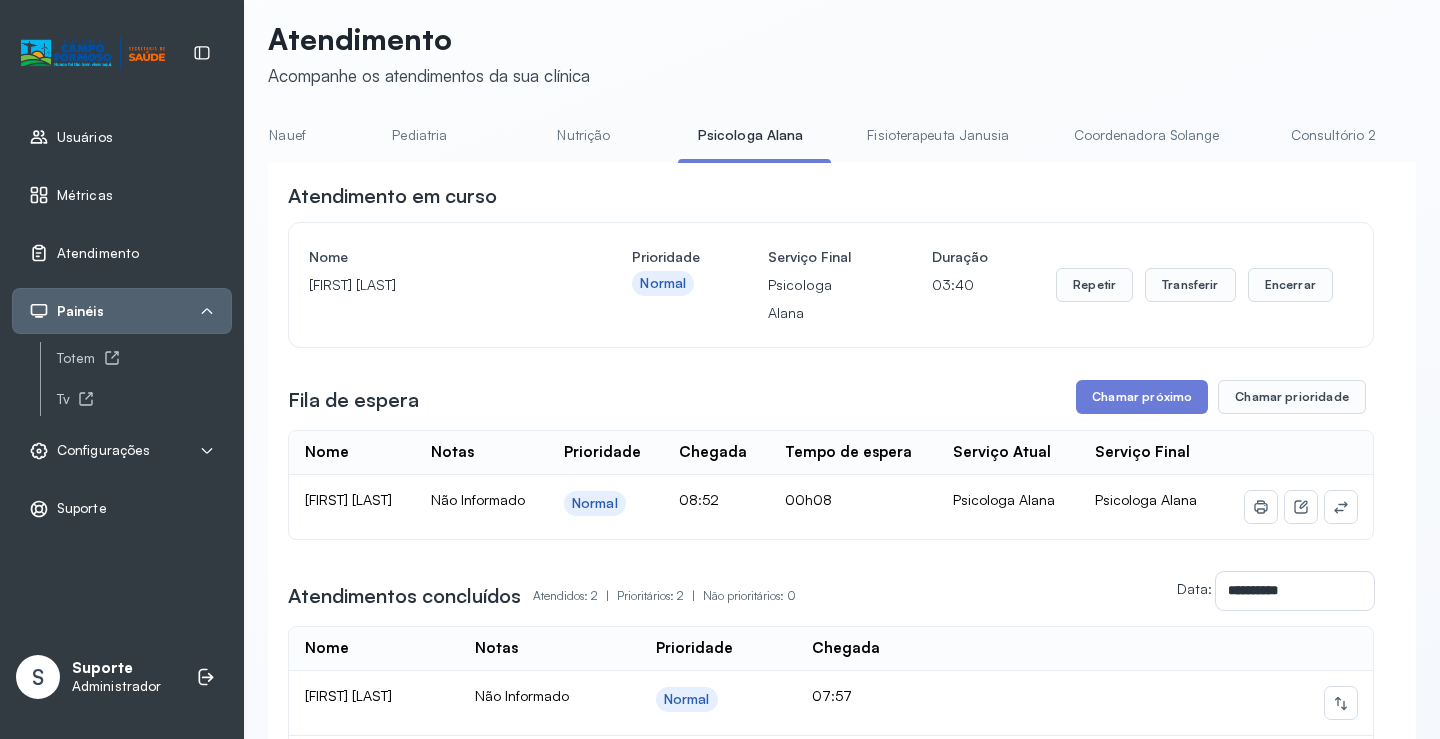 scroll, scrollTop: 0, scrollLeft: 0, axis: both 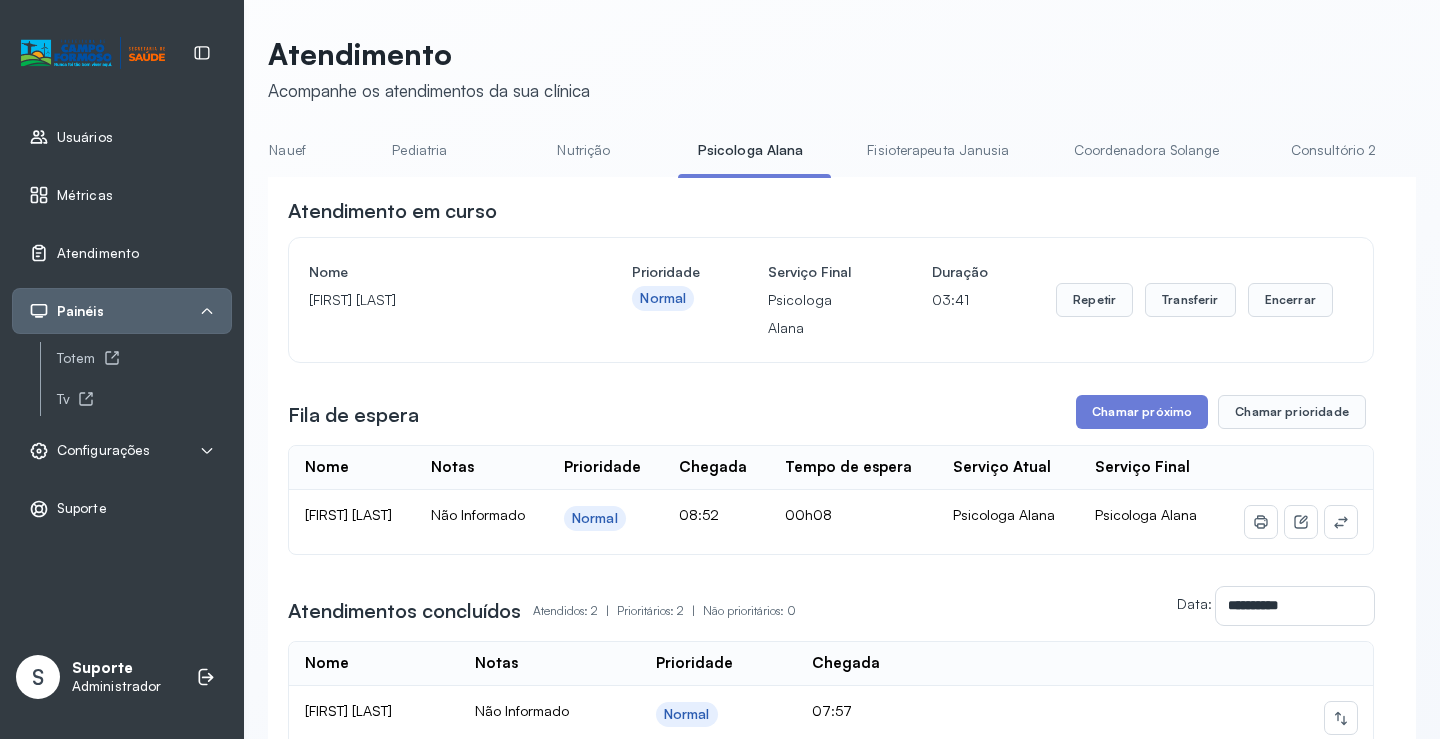 click on "Nutrição" 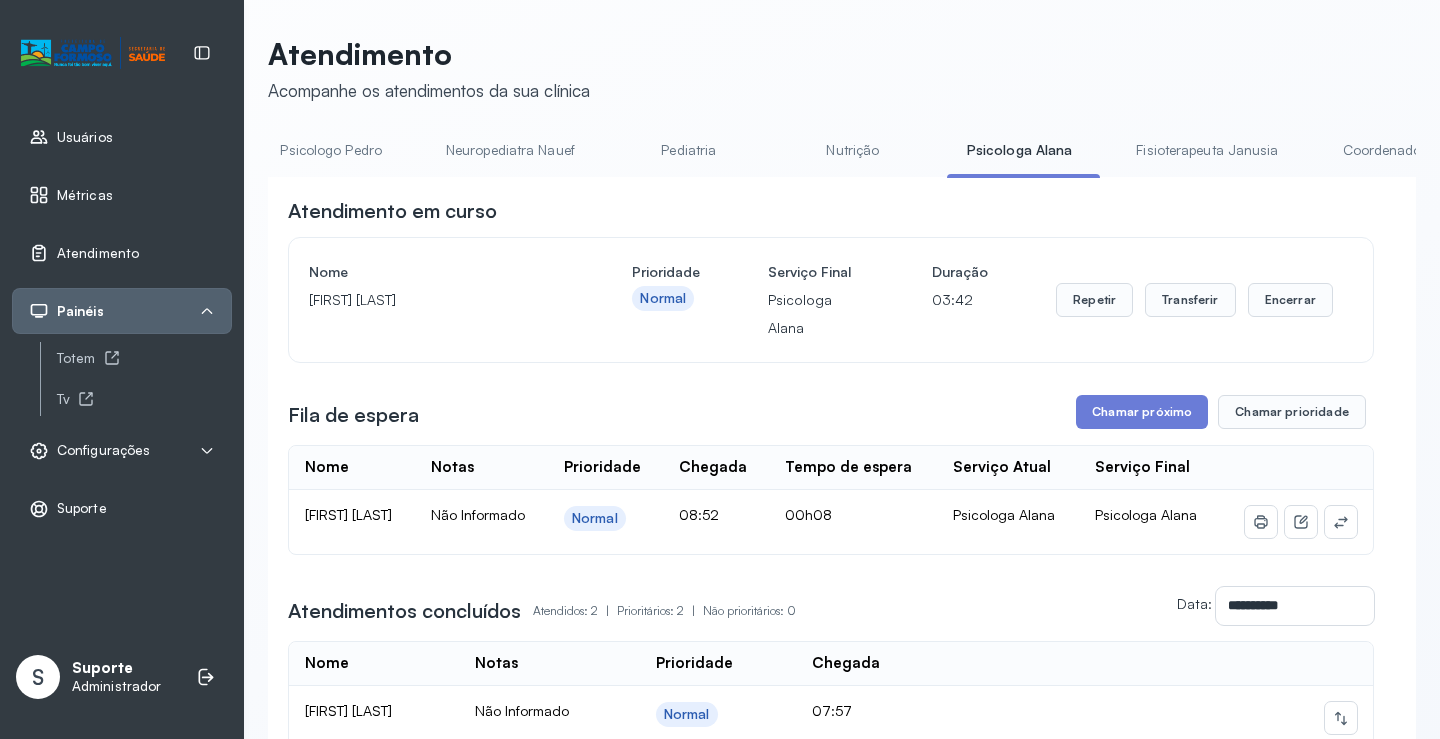 scroll, scrollTop: 0, scrollLeft: 0, axis: both 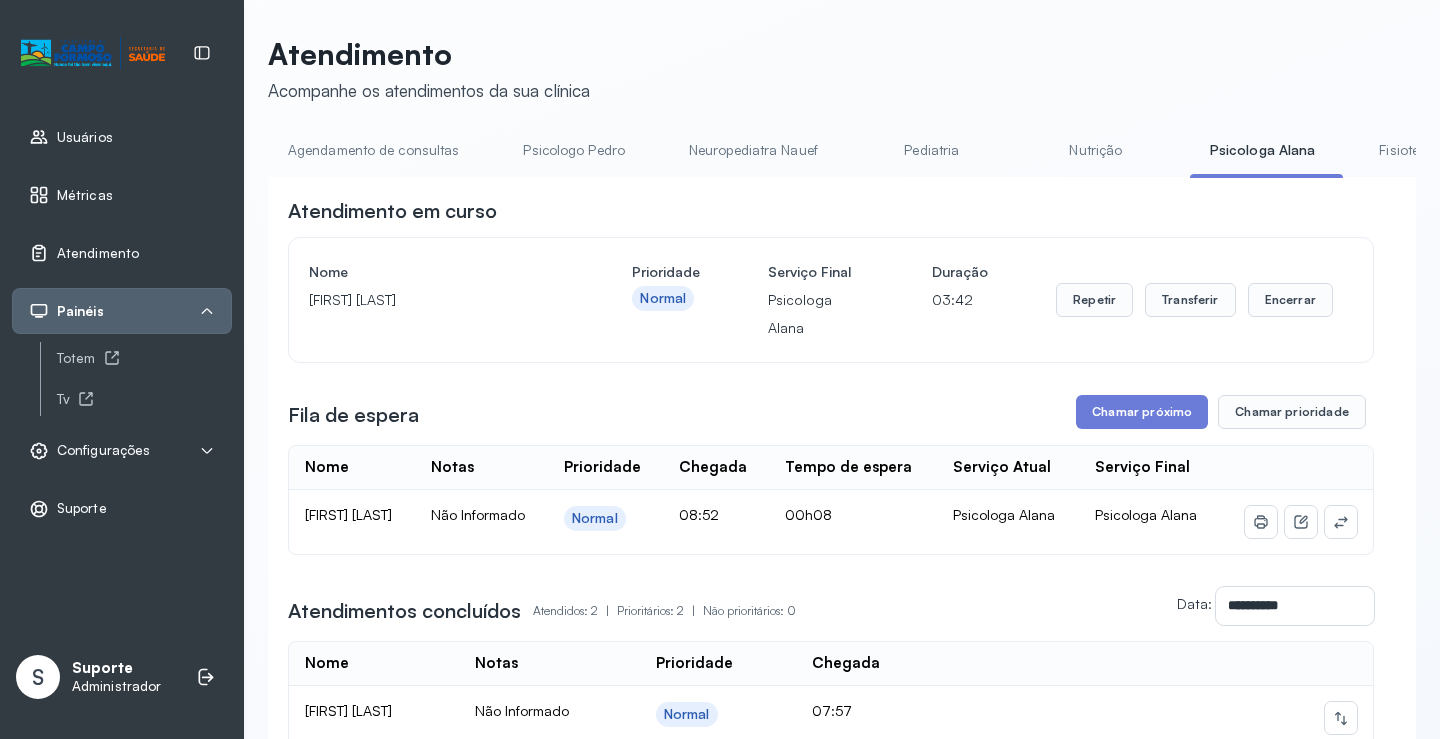 click on "Agendamento de consultas" at bounding box center [373, 150] 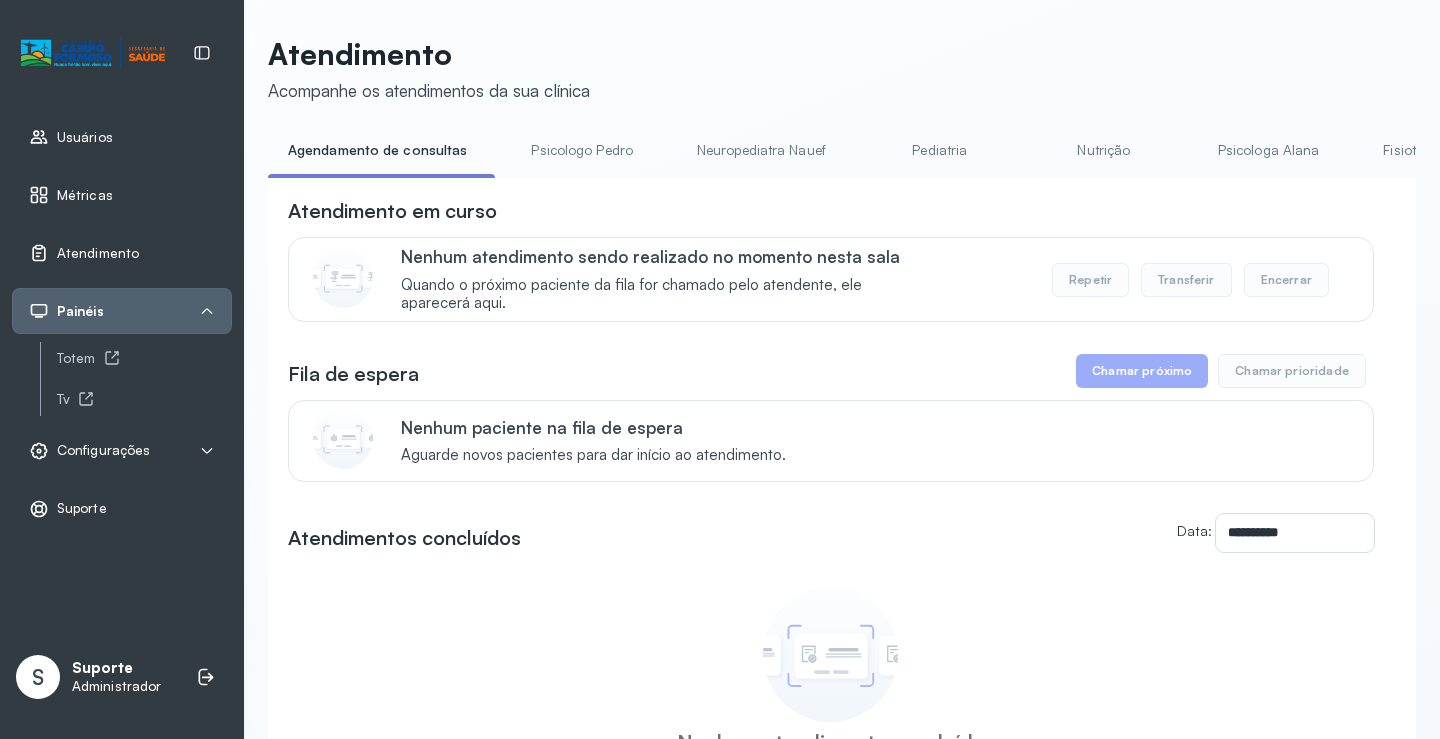 click on "Pediatria" at bounding box center (940, 150) 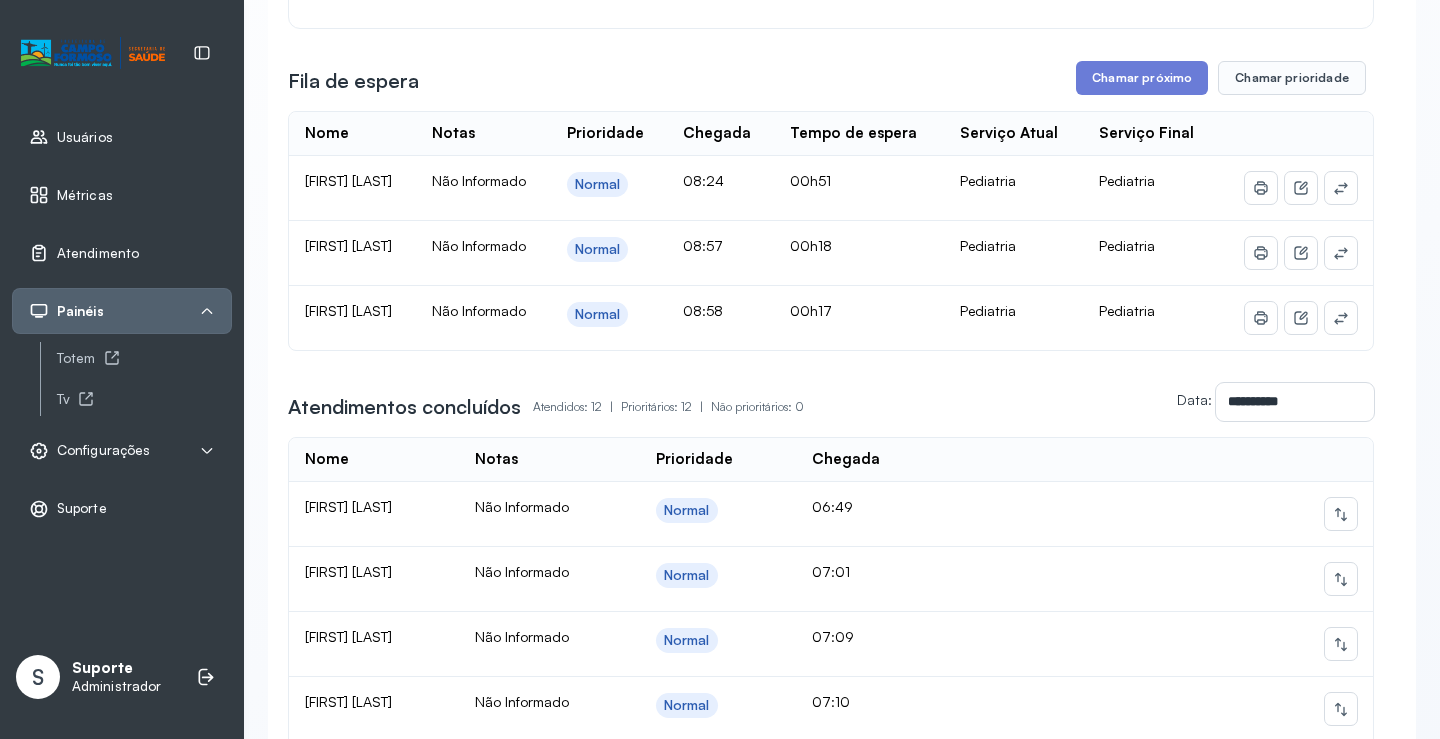scroll, scrollTop: 190, scrollLeft: 0, axis: vertical 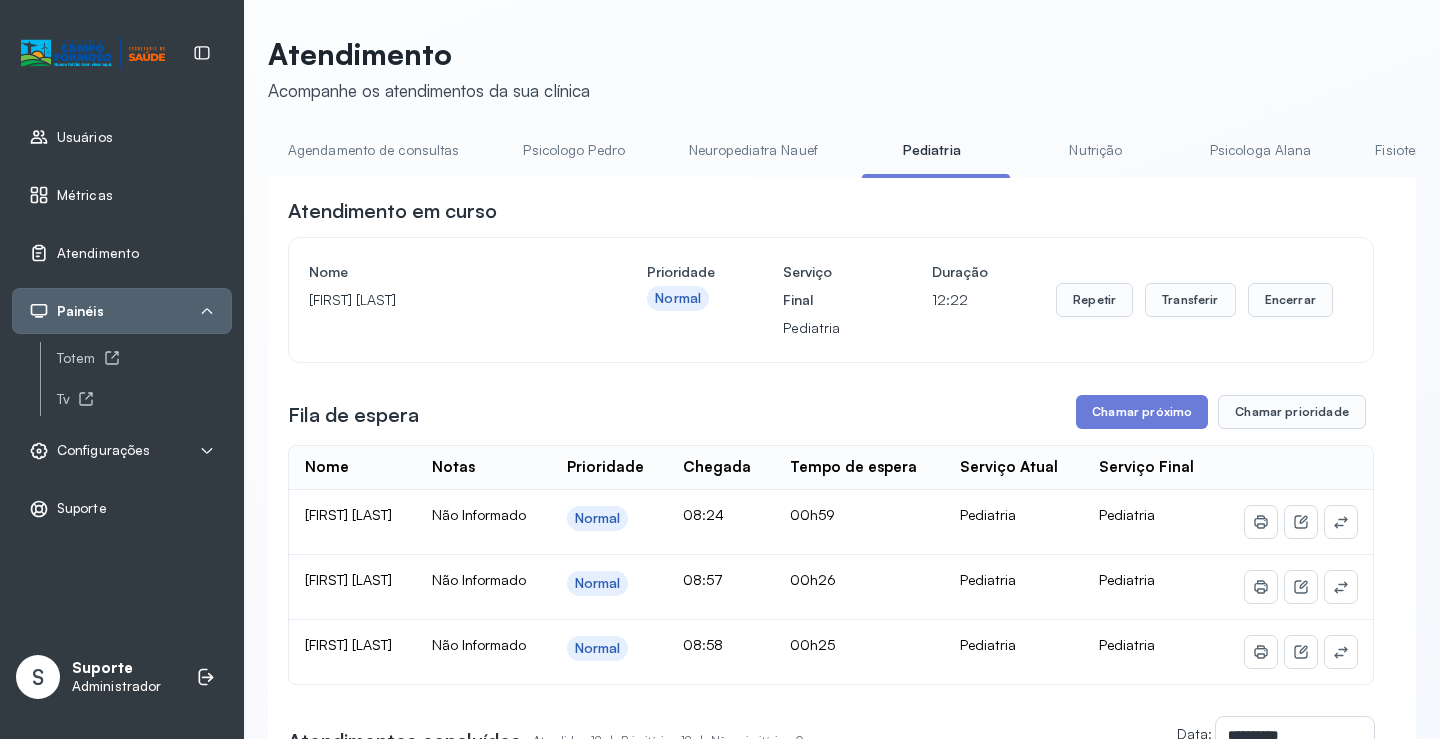 click on "Agendamento de consultas" at bounding box center (373, 150) 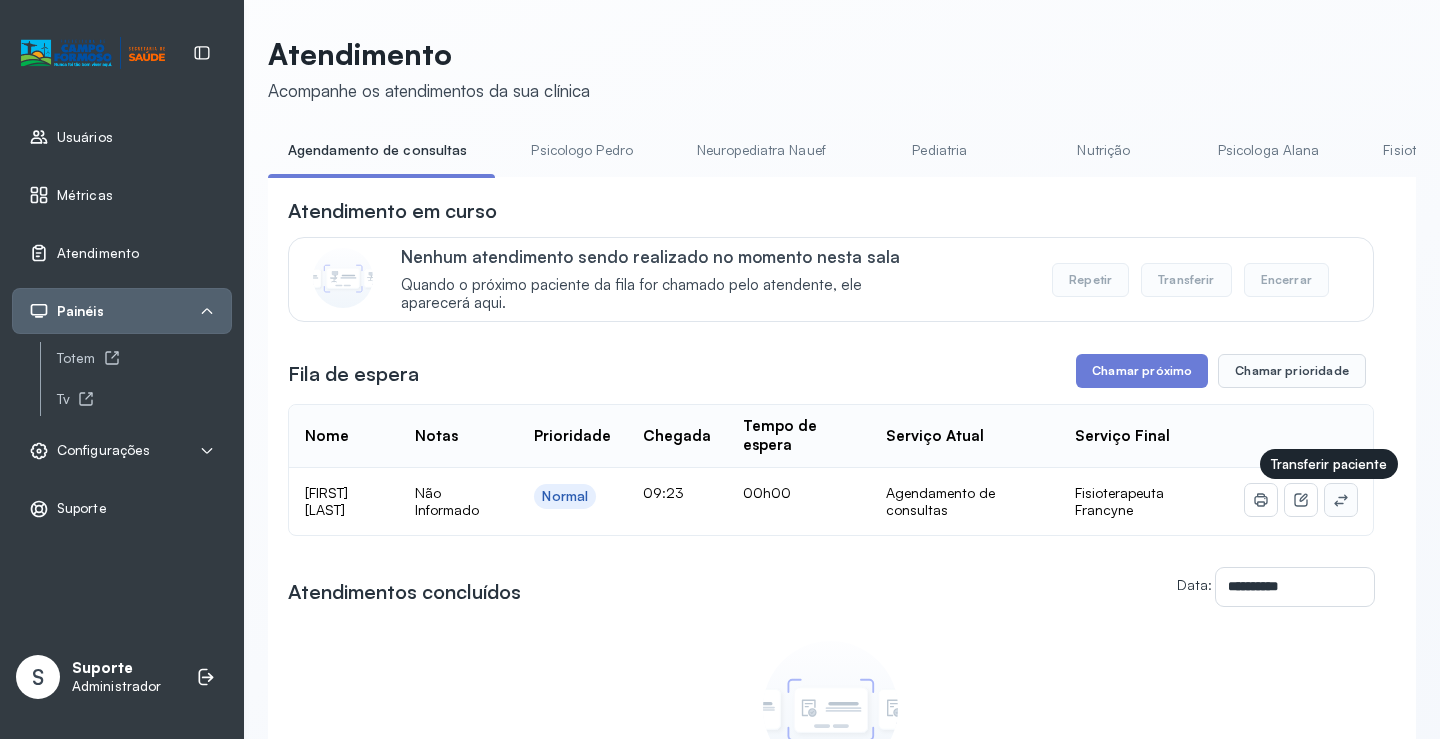 click 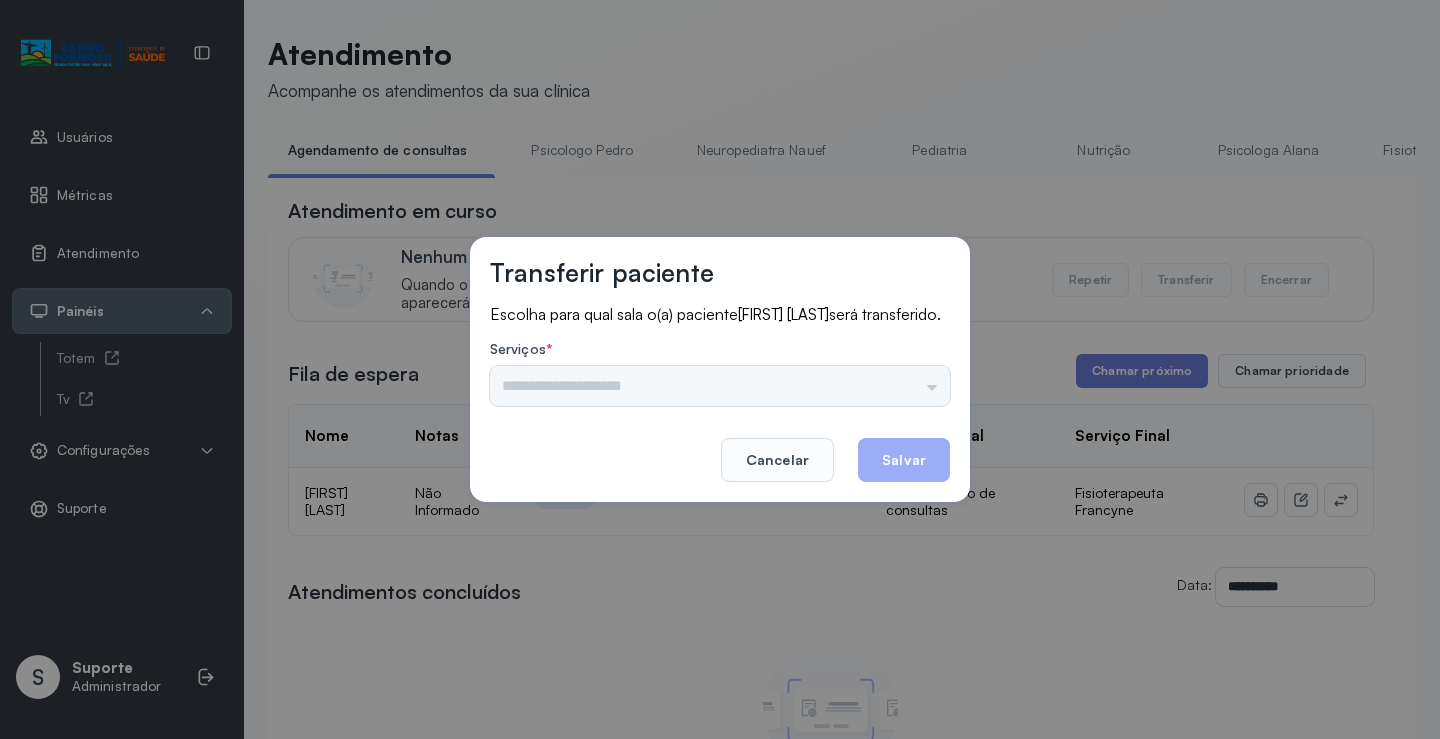 drag, startPoint x: 881, startPoint y: 379, endPoint x: 916, endPoint y: 387, distance: 35.902645 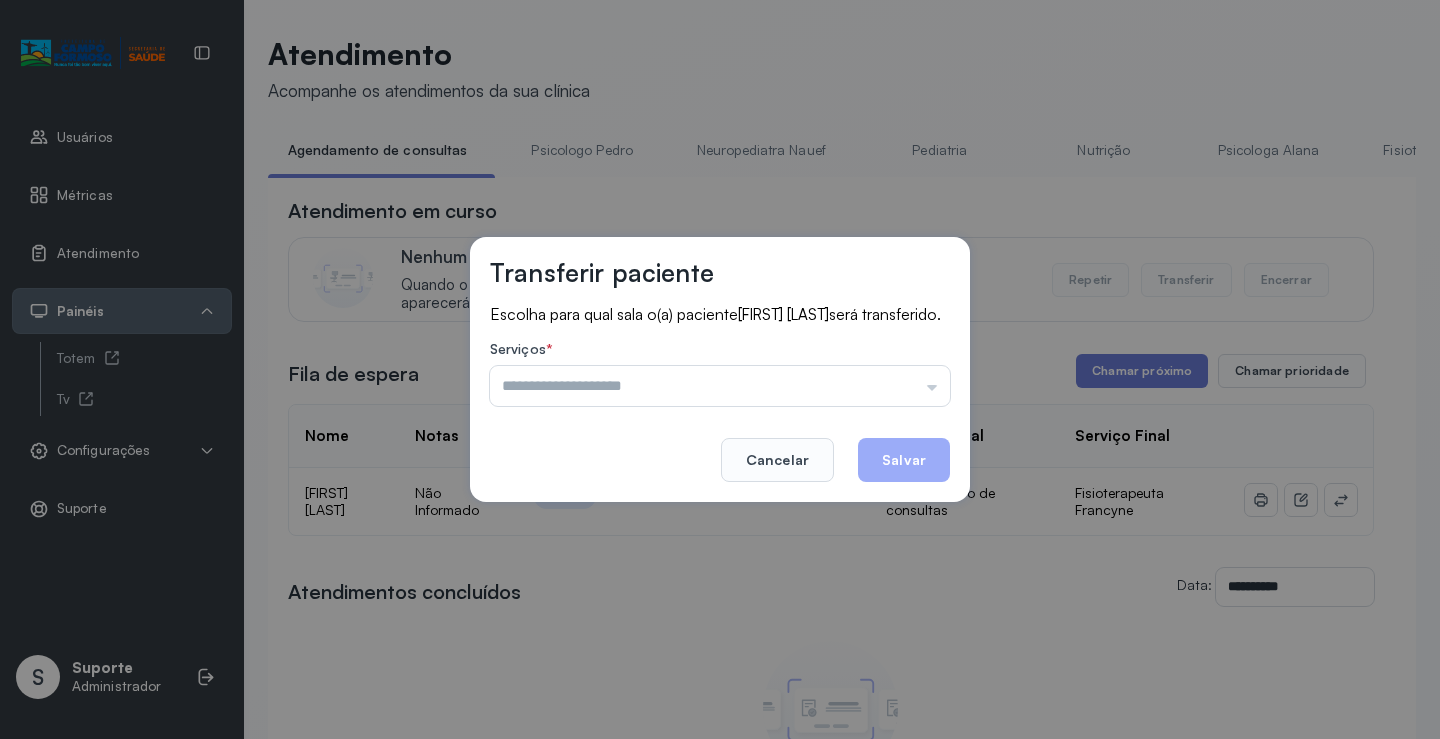 click at bounding box center [720, 386] 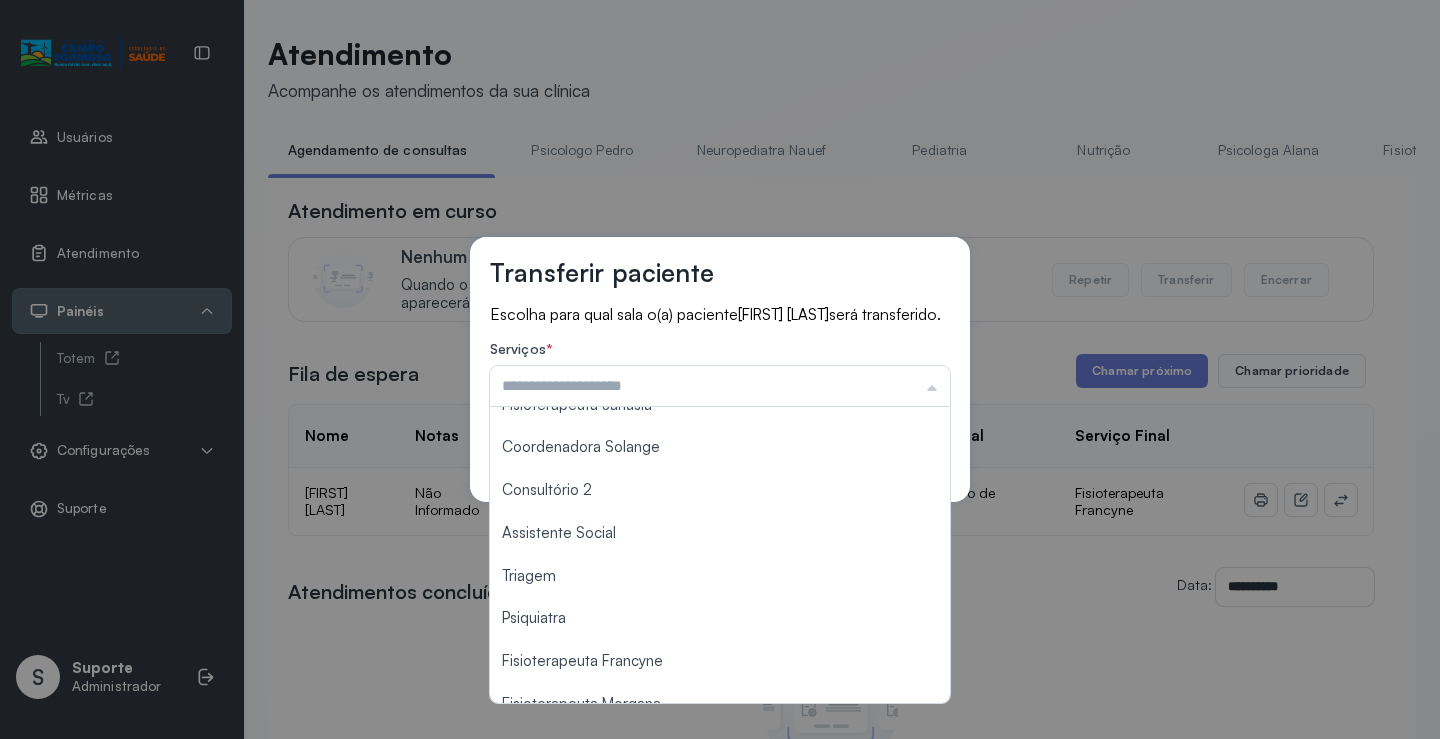 scroll, scrollTop: 302, scrollLeft: 0, axis: vertical 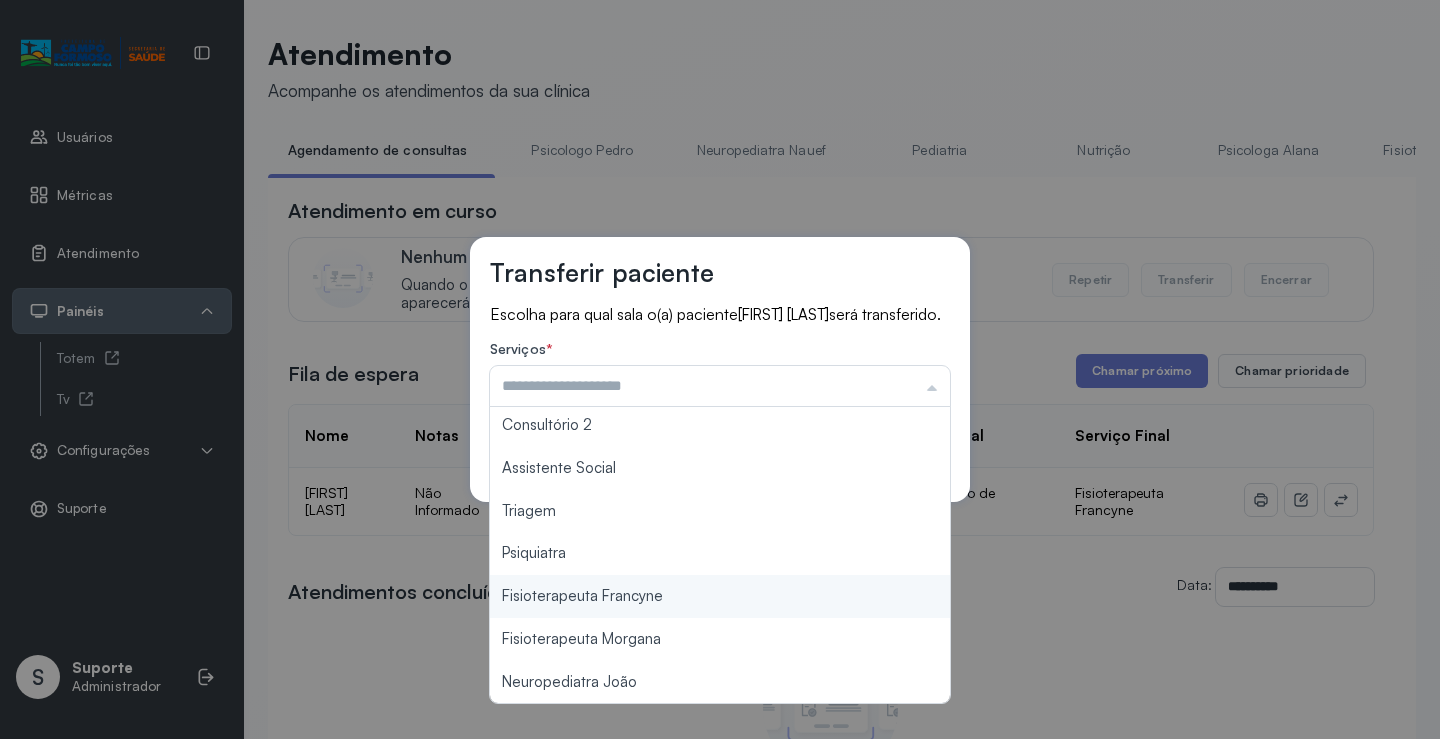 type on "**********" 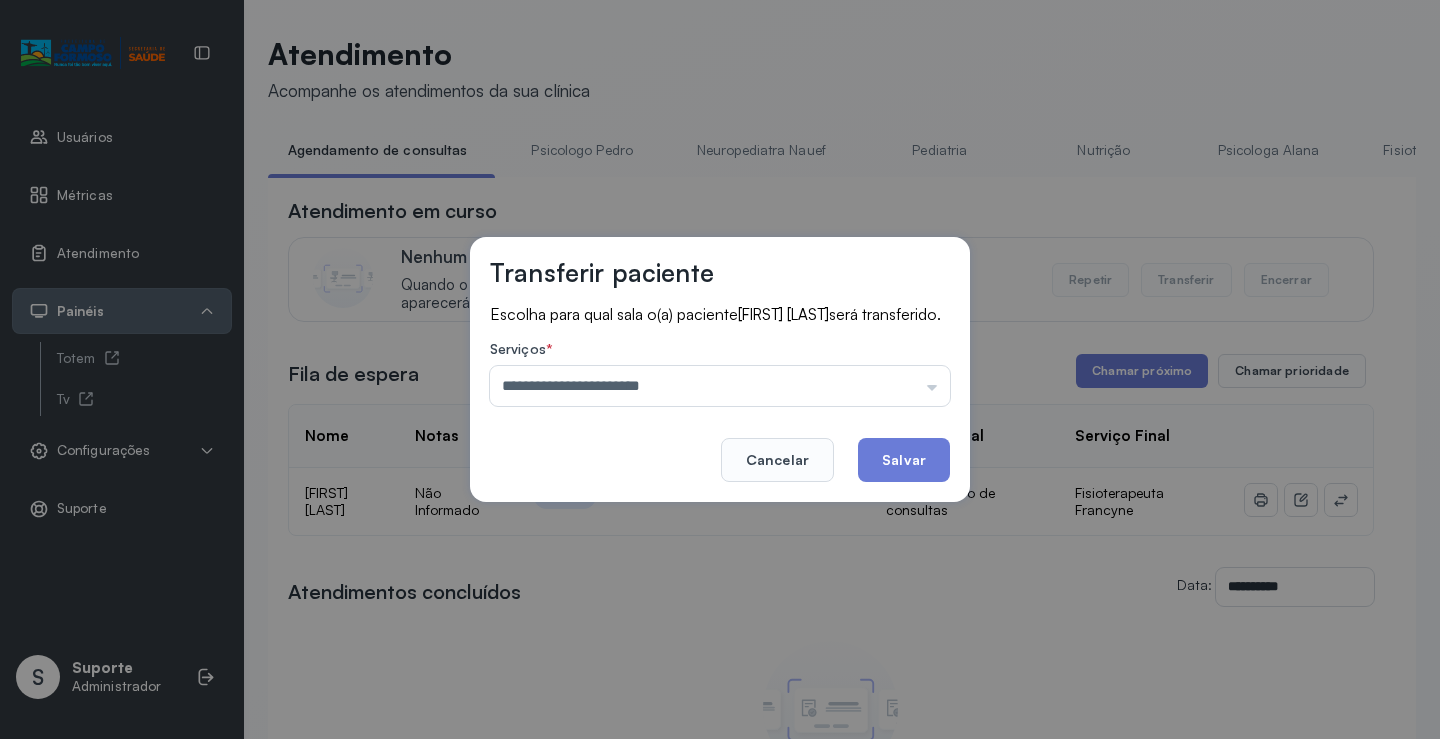 drag, startPoint x: 660, startPoint y: 615, endPoint x: 917, endPoint y: 495, distance: 283.6353 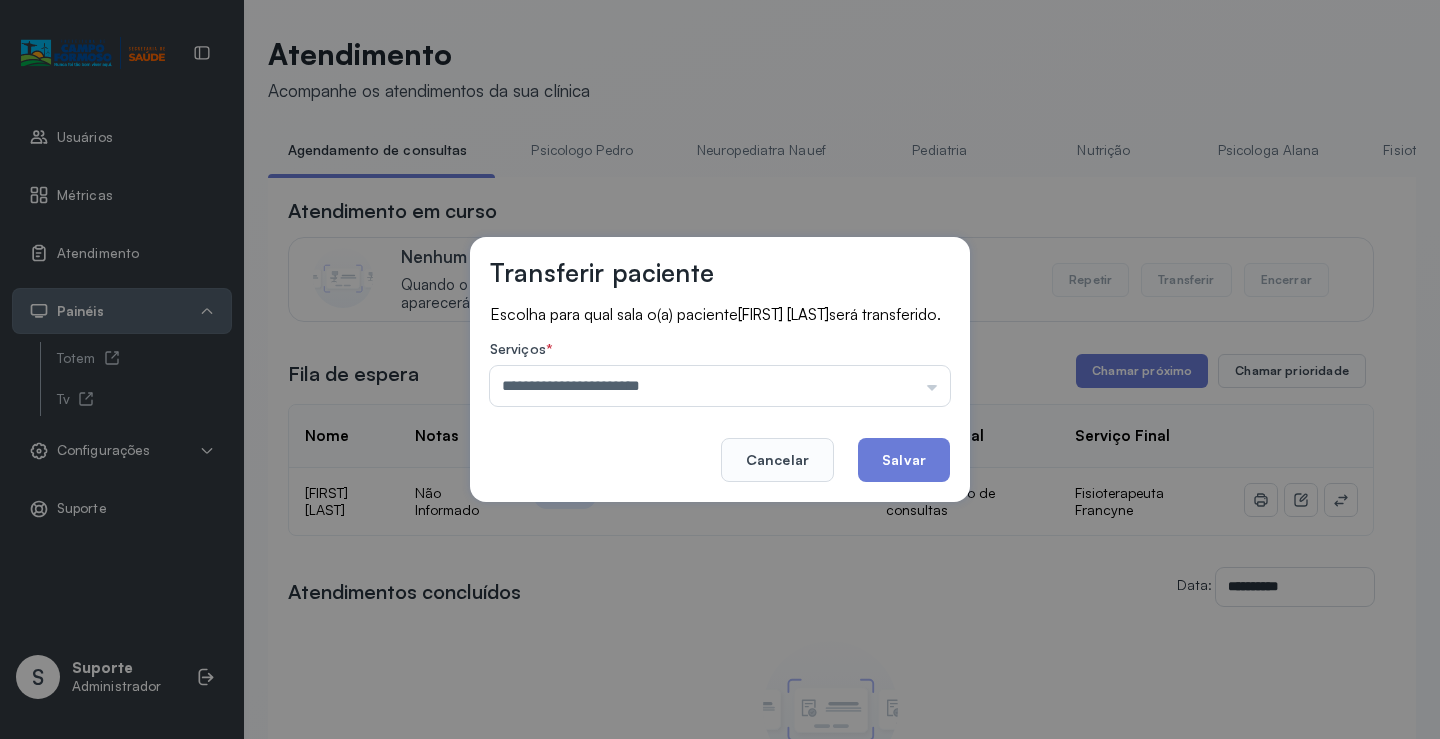click on "**********" at bounding box center [720, 369] 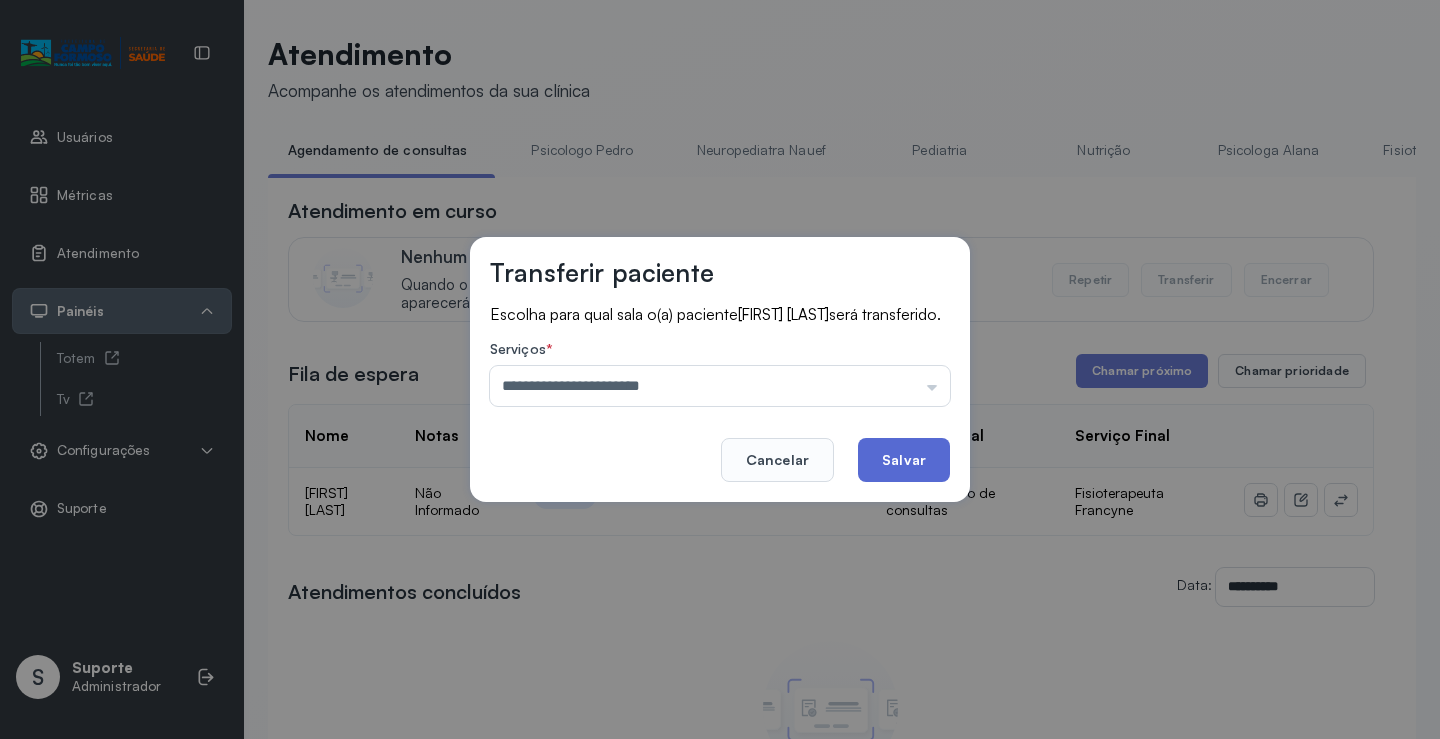 click on "Salvar" 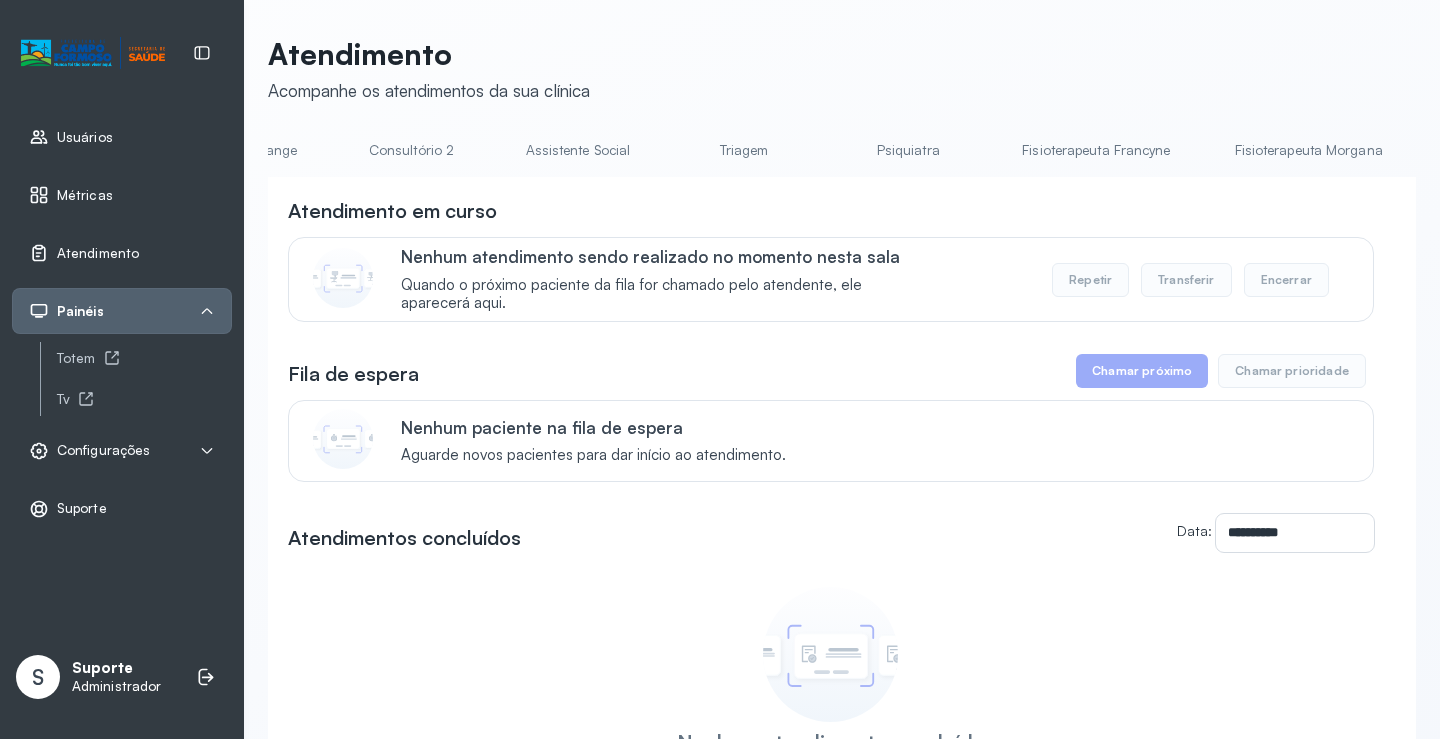 scroll, scrollTop: 0, scrollLeft: 1591, axis: horizontal 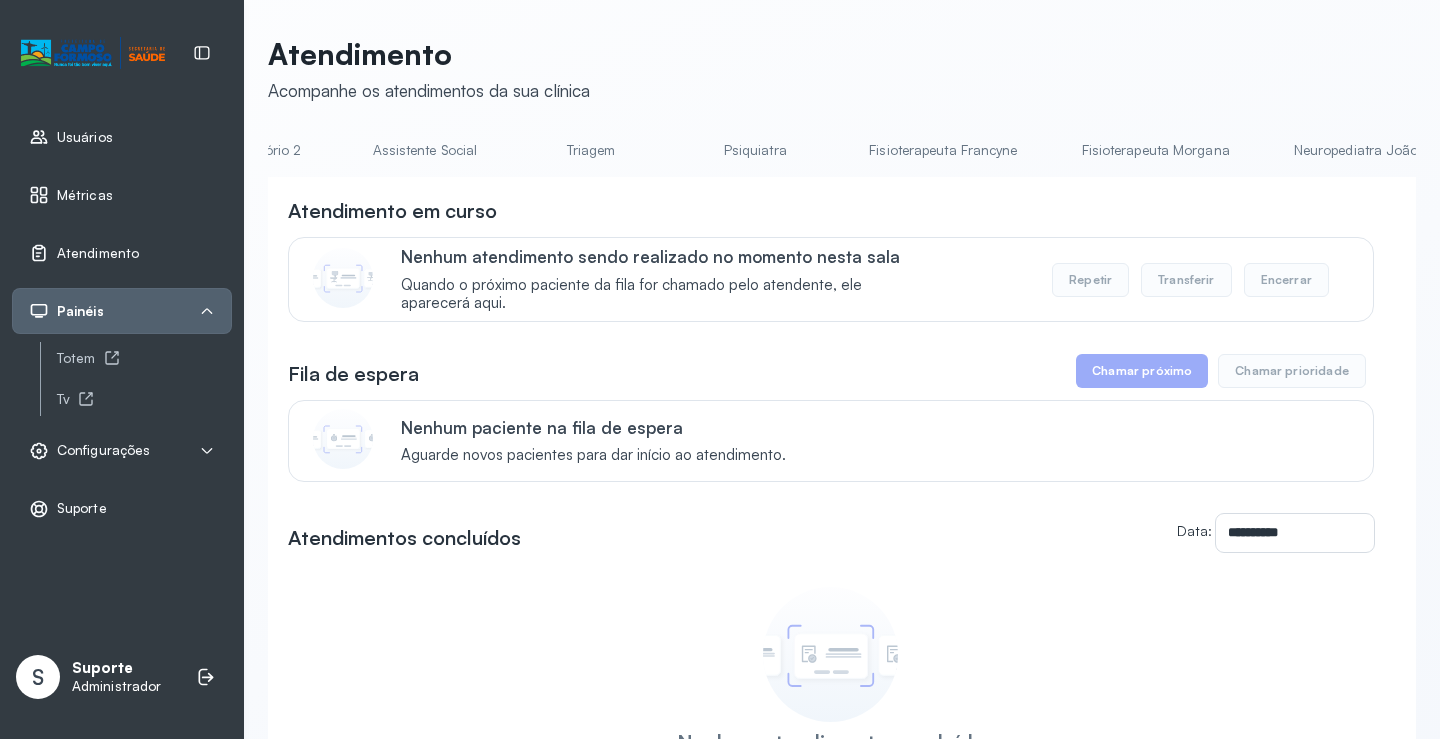 click on "Fisioterapeuta Francyne" at bounding box center [943, 150] 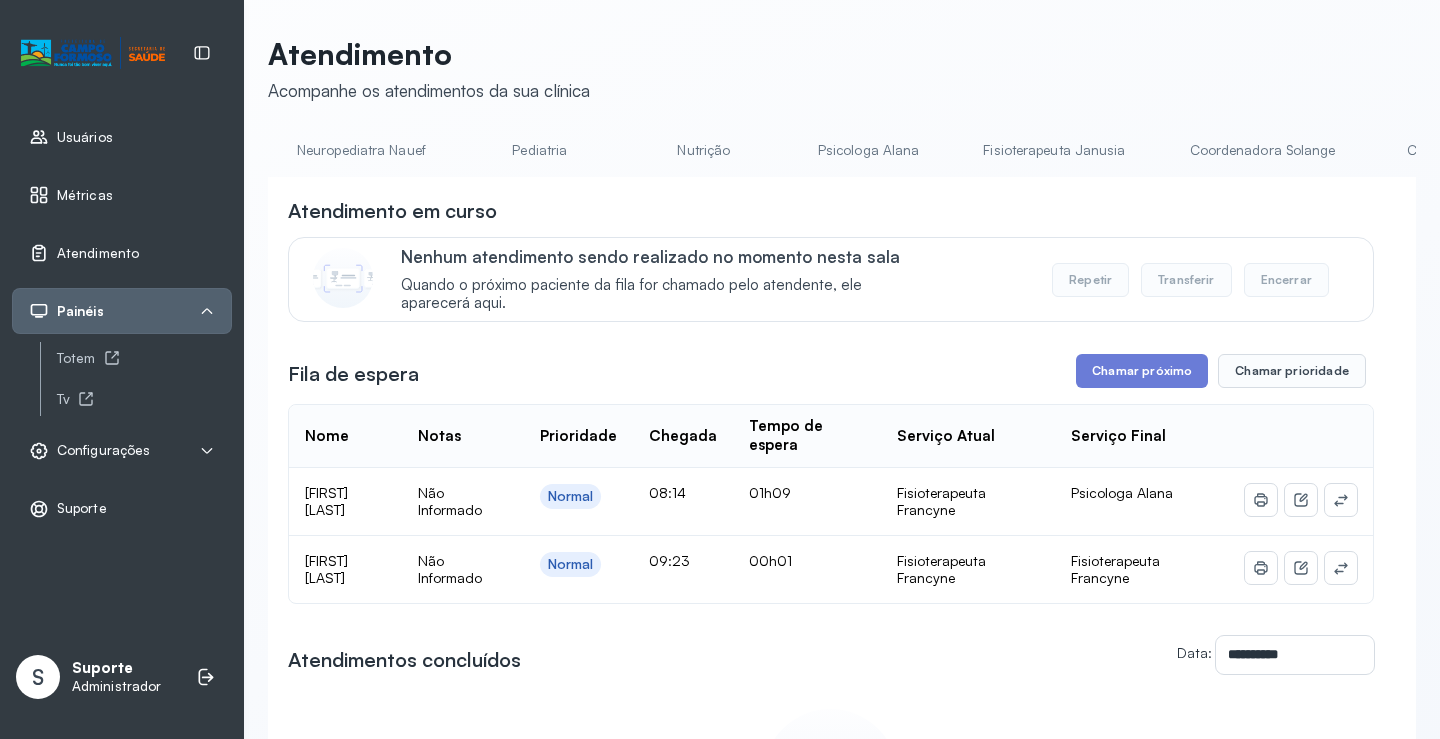 scroll, scrollTop: 0, scrollLeft: 0, axis: both 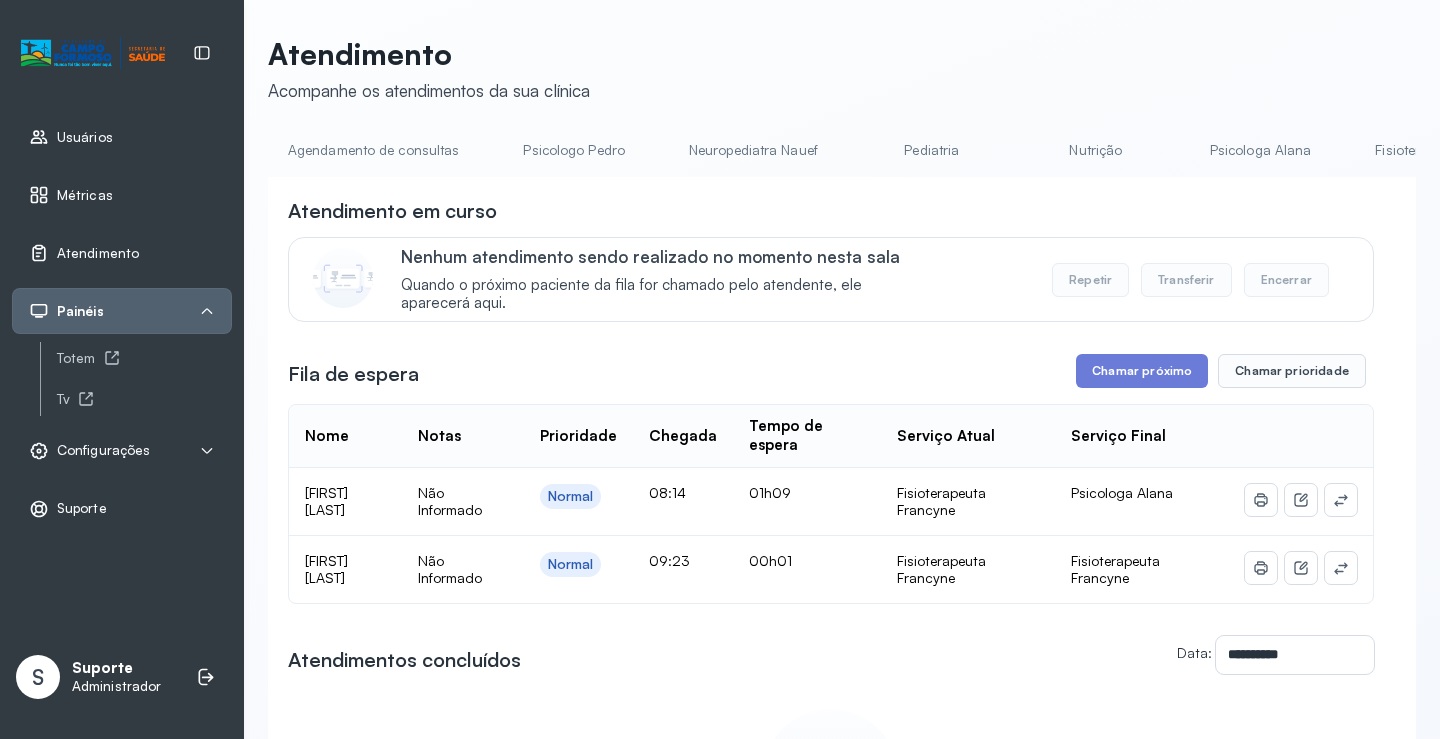 click on "Agendamento de consultas" at bounding box center (373, 150) 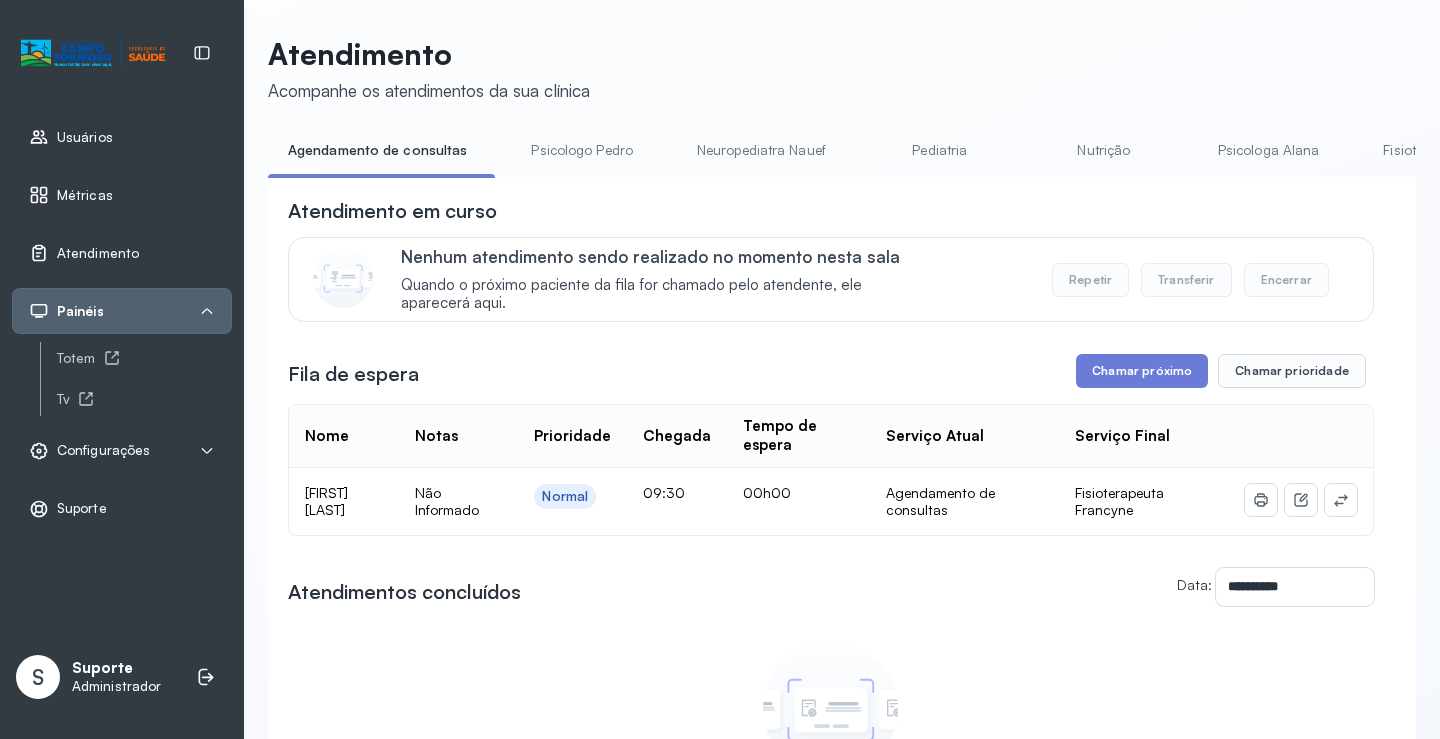click on "Pediatria" at bounding box center (940, 150) 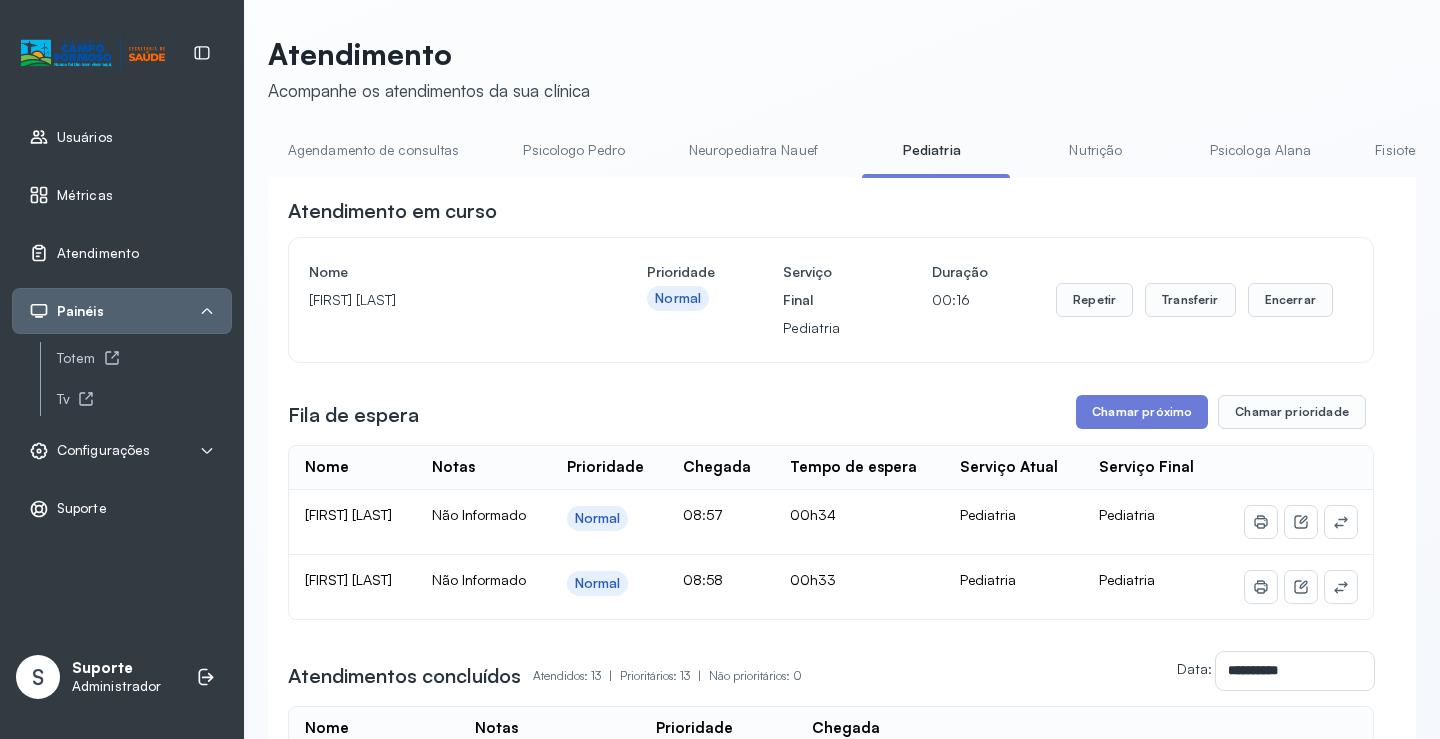 click on "Agendamento de consultas" at bounding box center (373, 150) 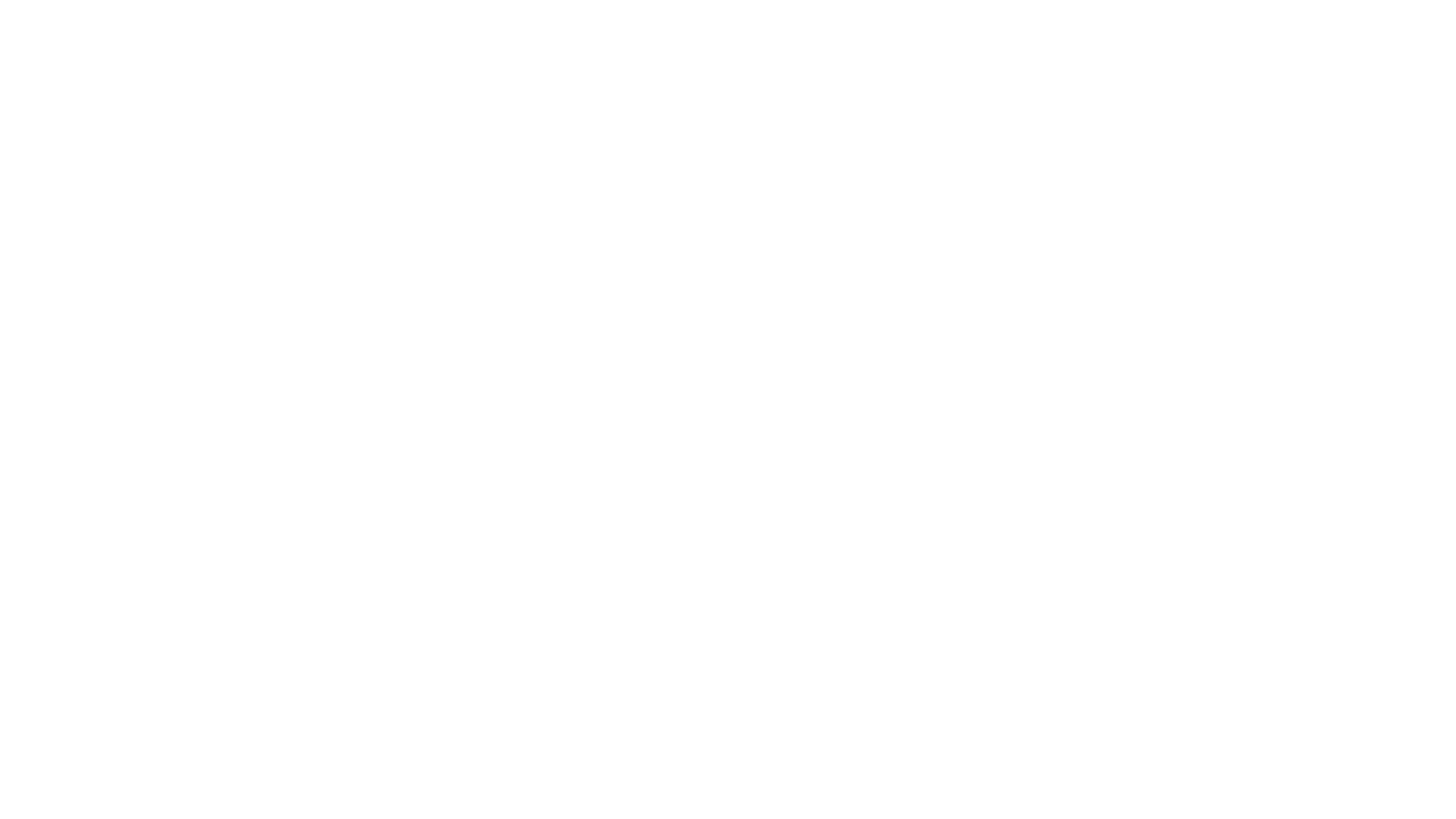 scroll, scrollTop: 0, scrollLeft: 0, axis: both 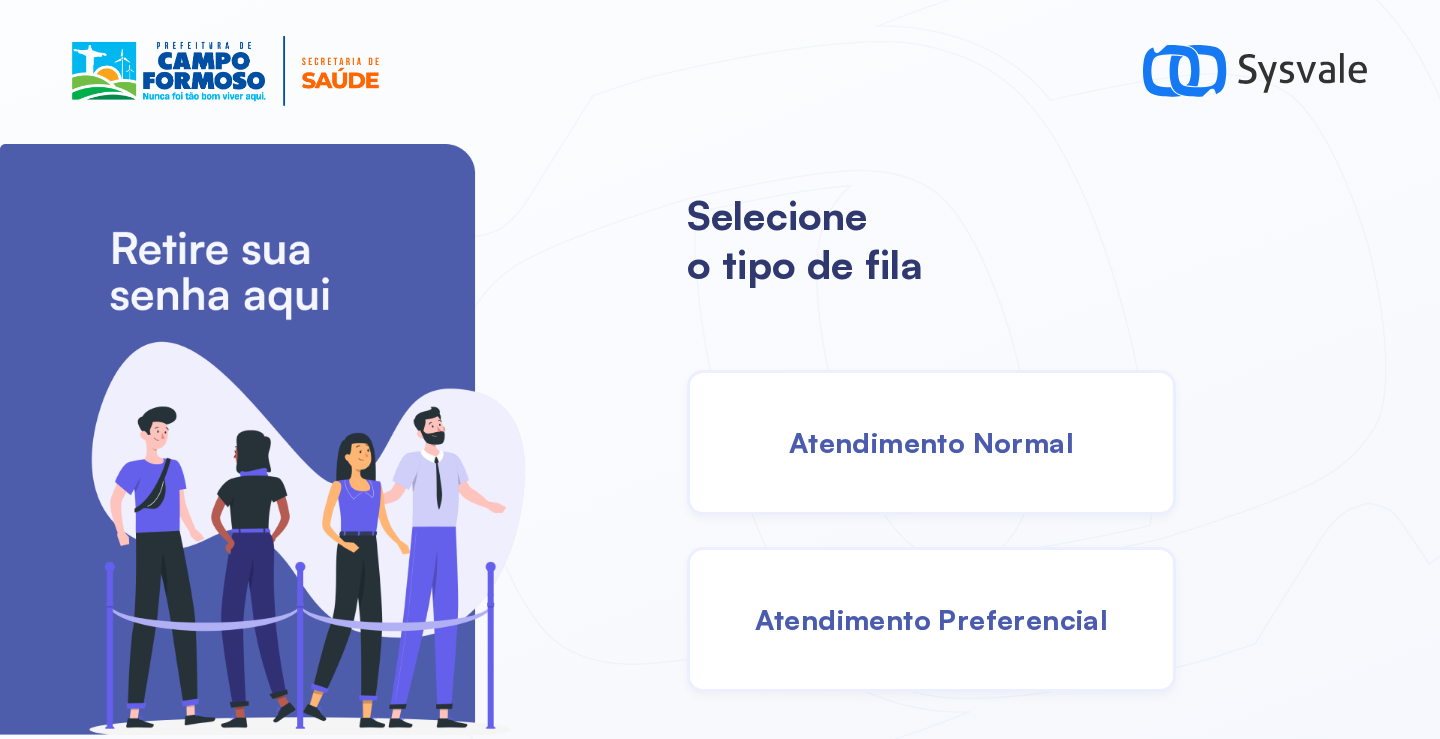 click on "Atendimento Normal" at bounding box center (931, 442) 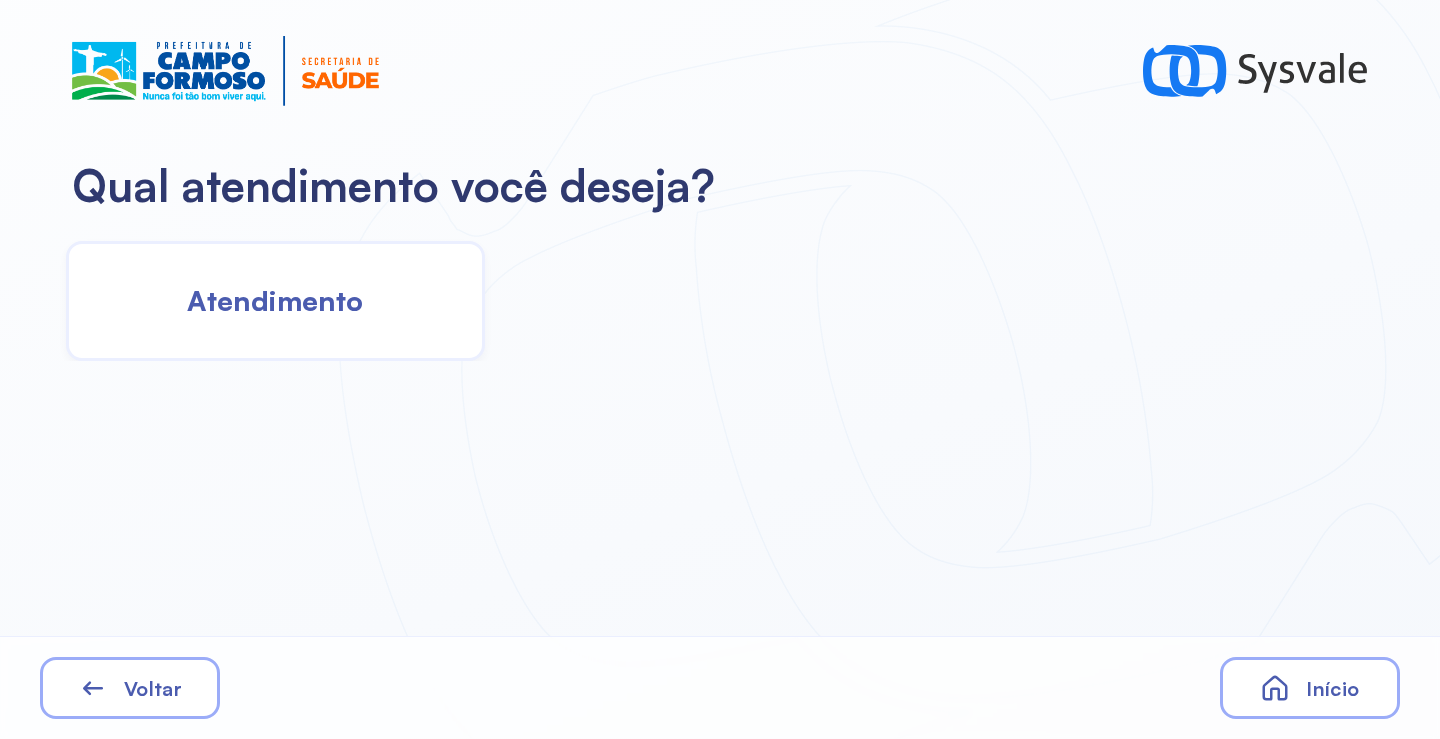 click on "Atendimento" at bounding box center (275, 300) 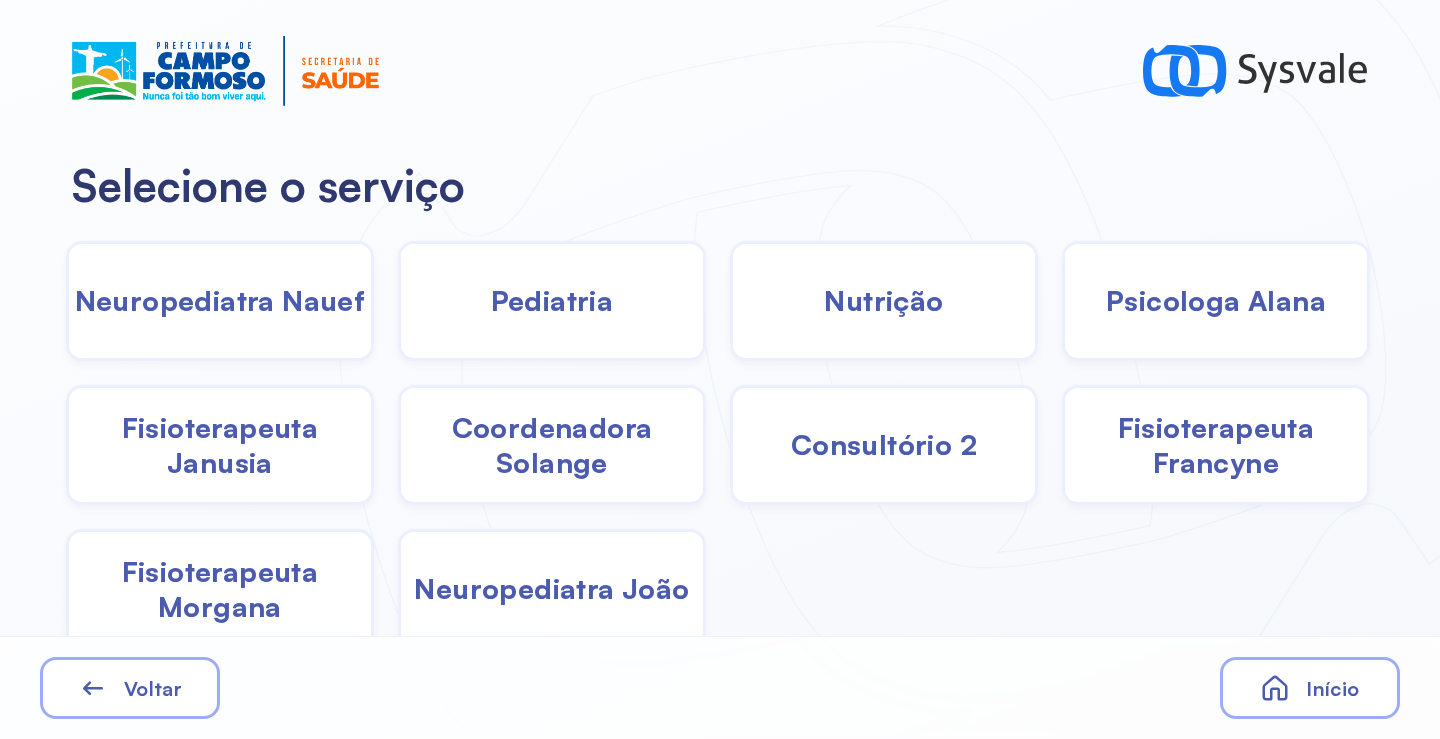 click on "Pediatria" 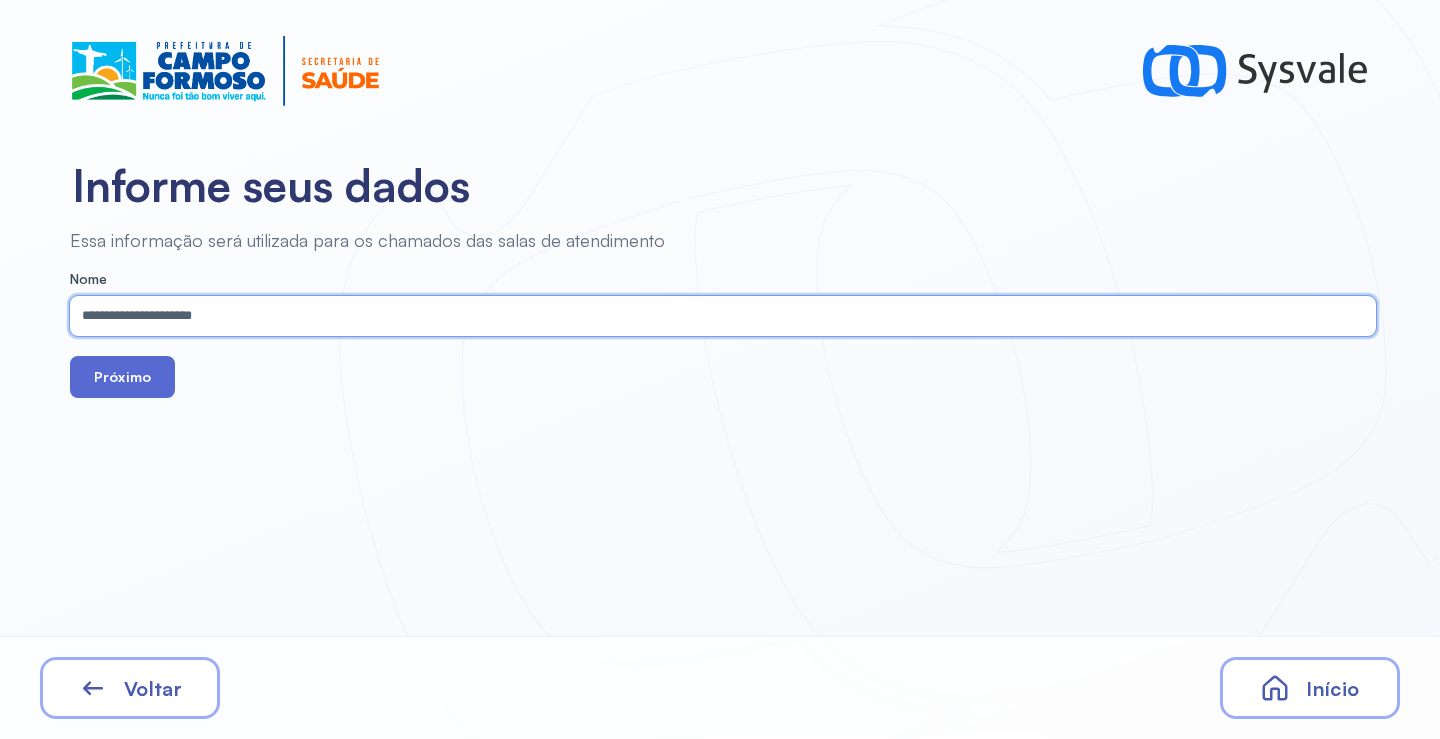 type on "**********" 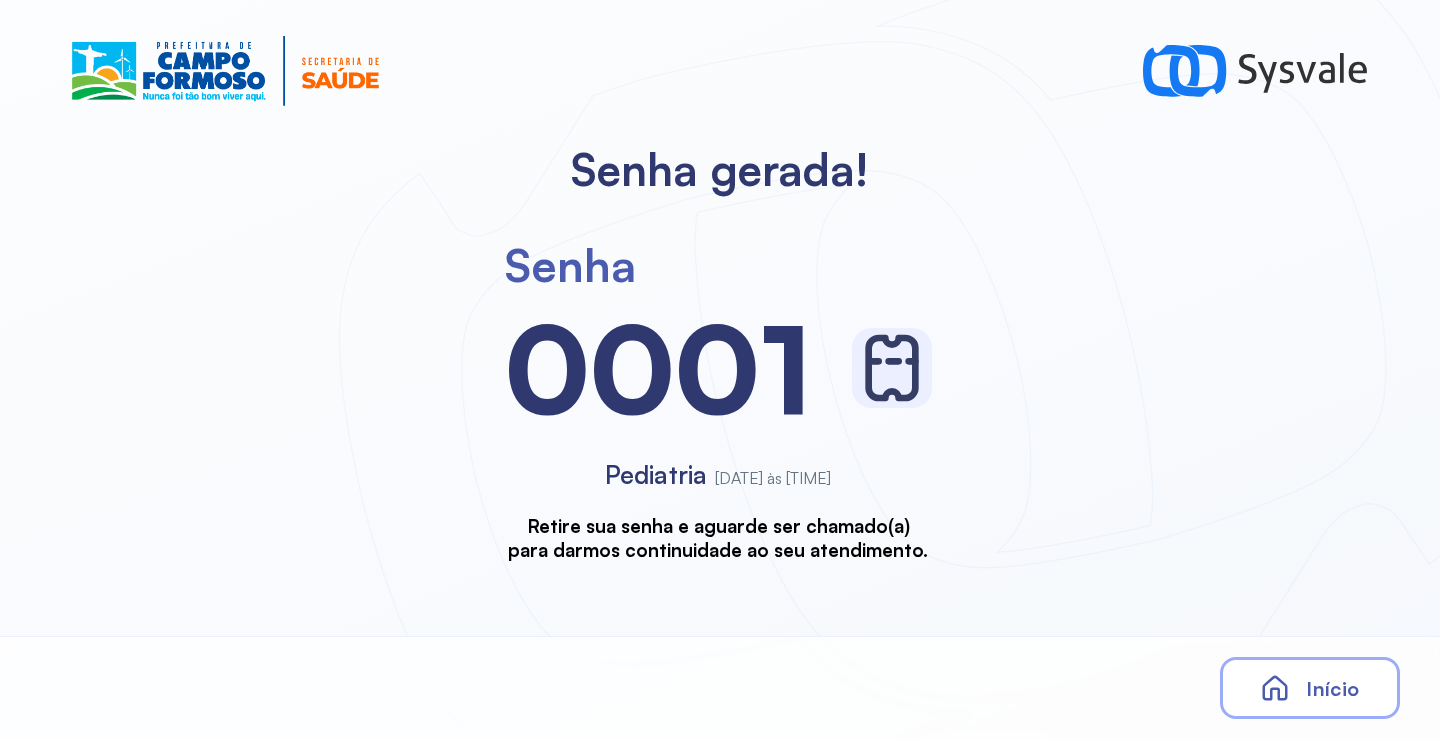 scroll, scrollTop: 0, scrollLeft: 0, axis: both 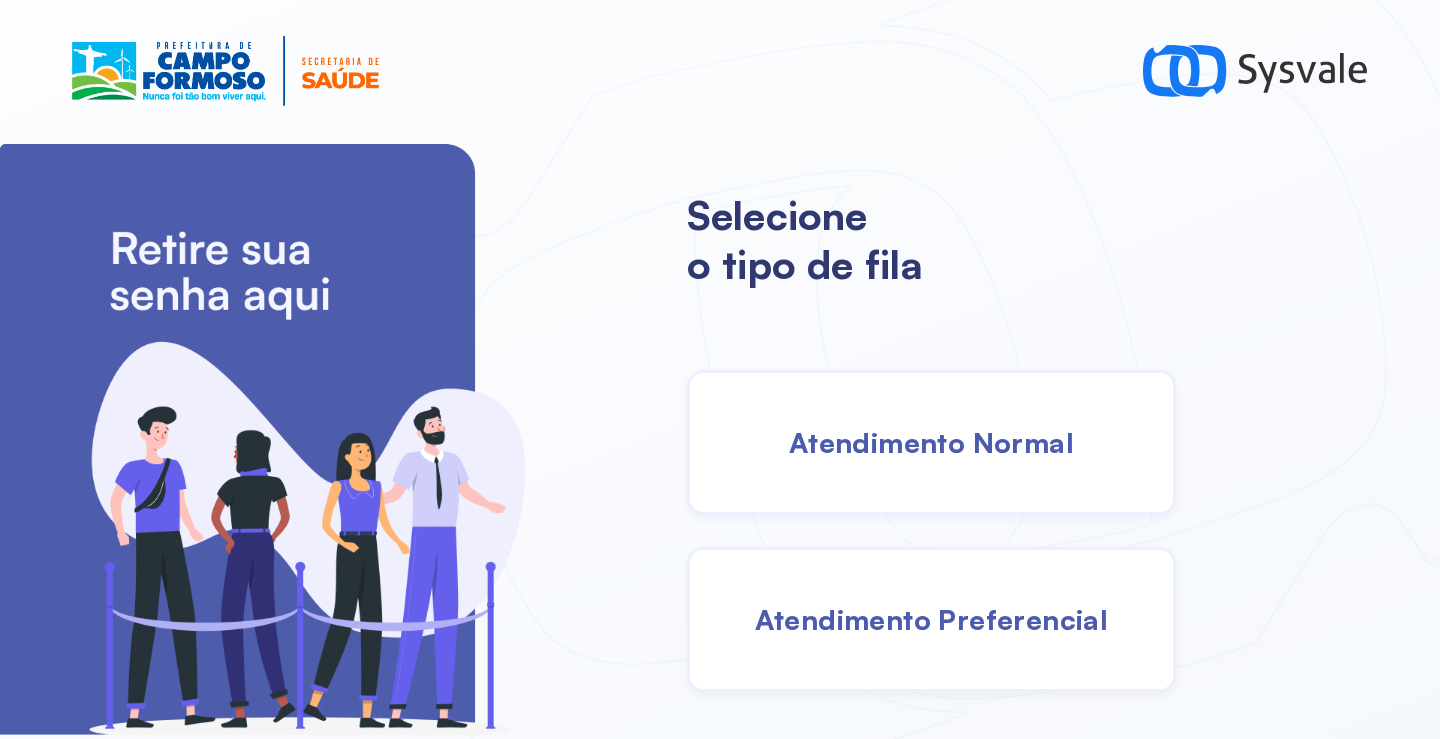 click on "Atendimento Normal" at bounding box center (931, 442) 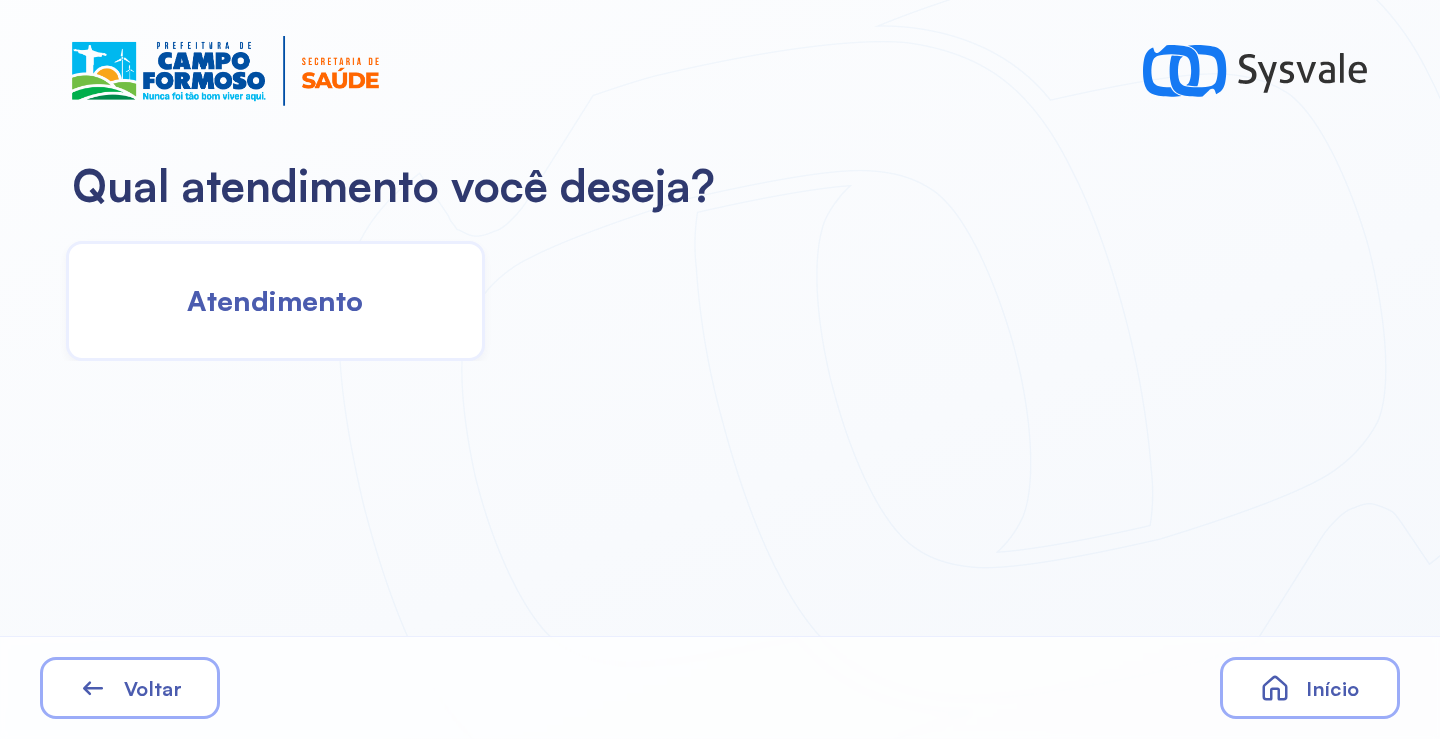 click on "Atendimento" 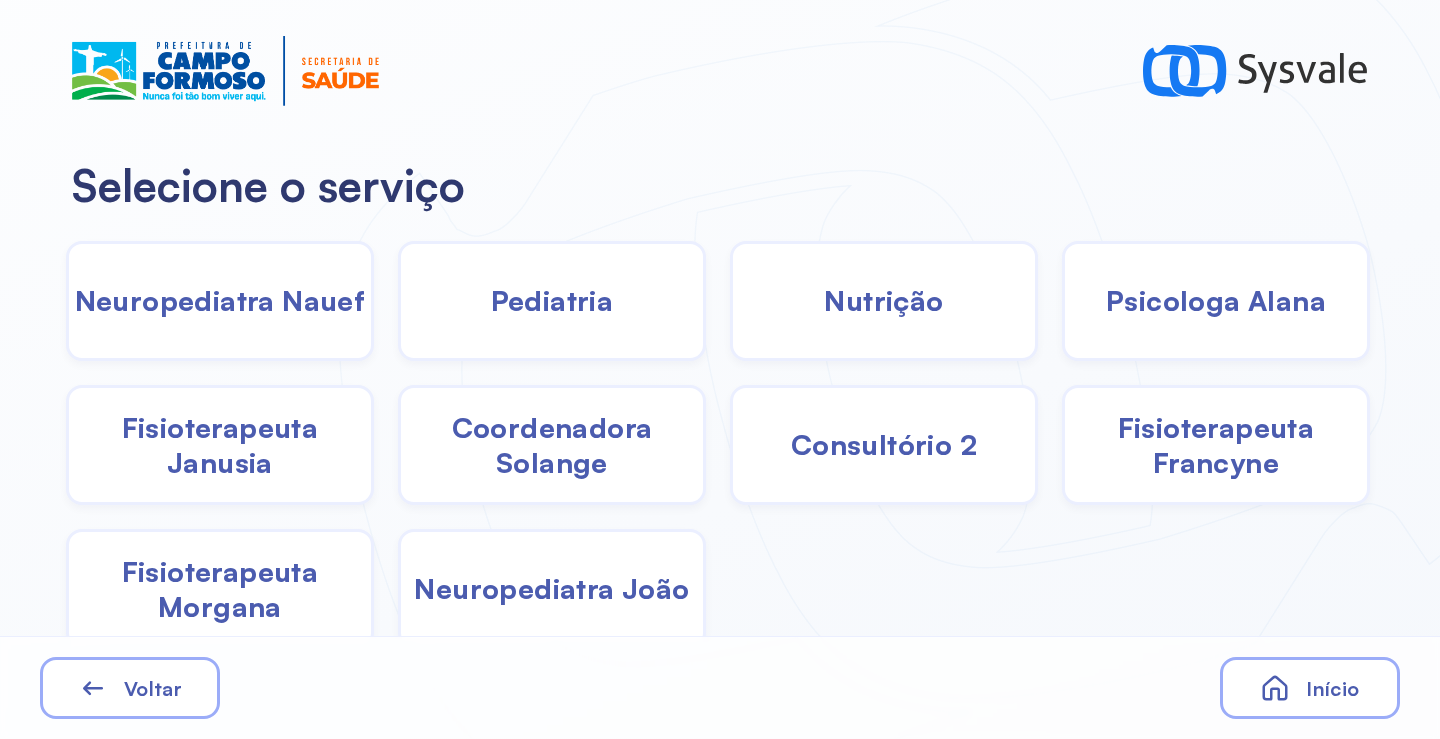 click on "Pediatria" 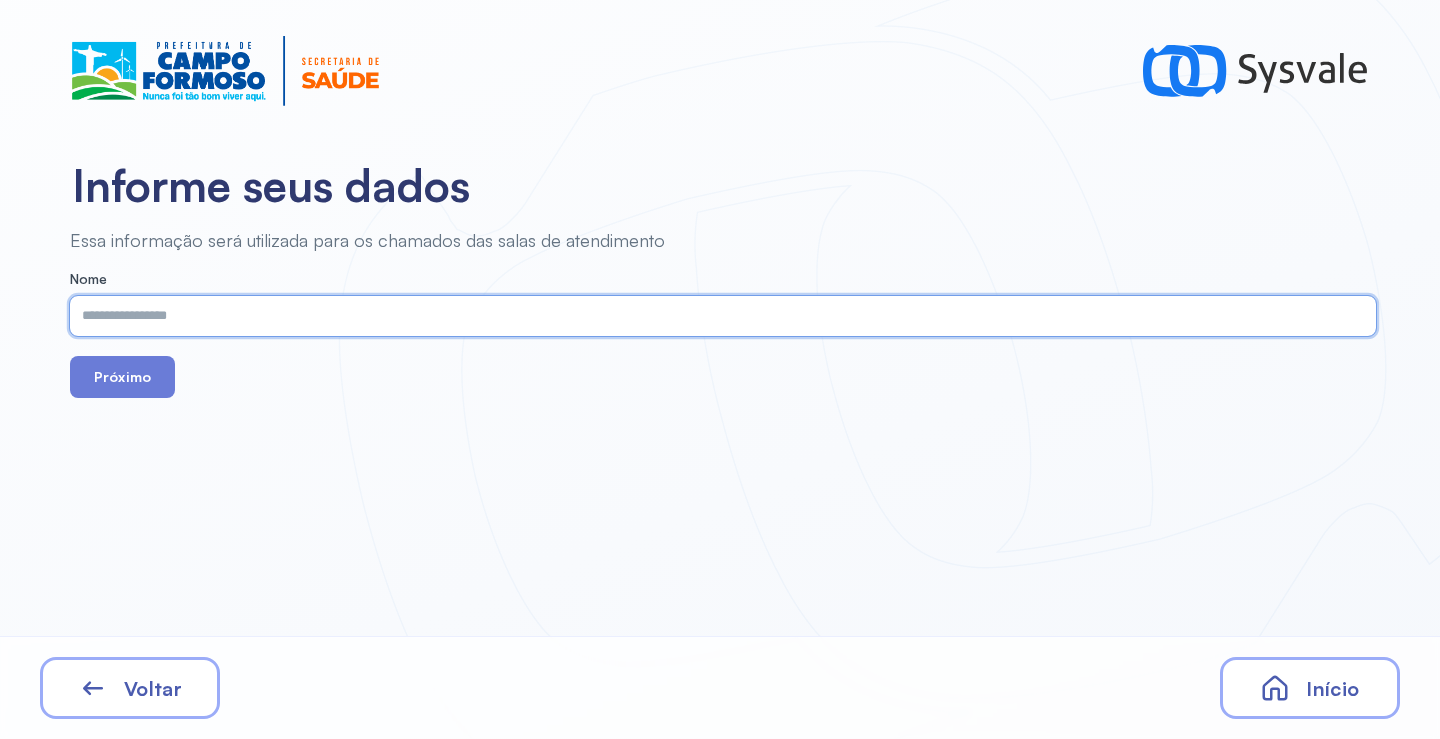 paste on "**********" 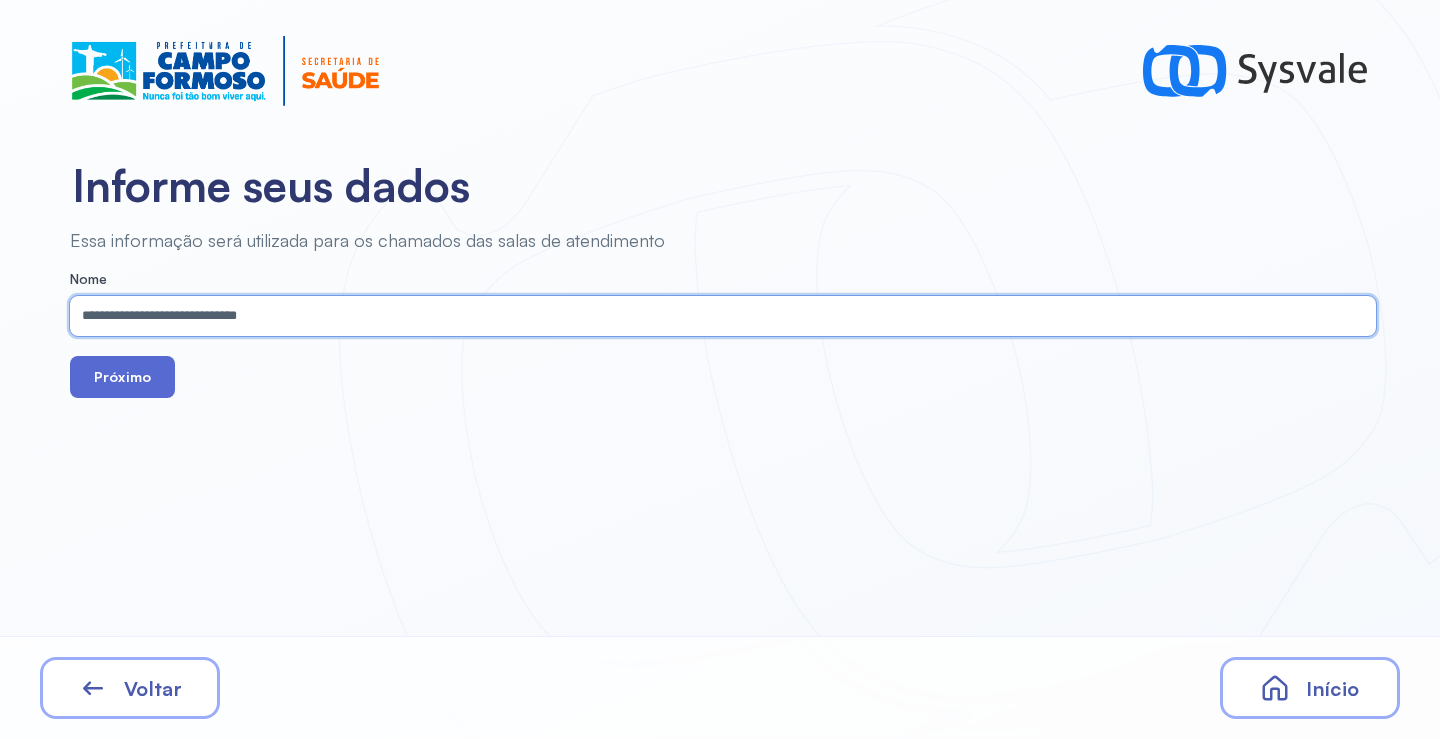 type on "**********" 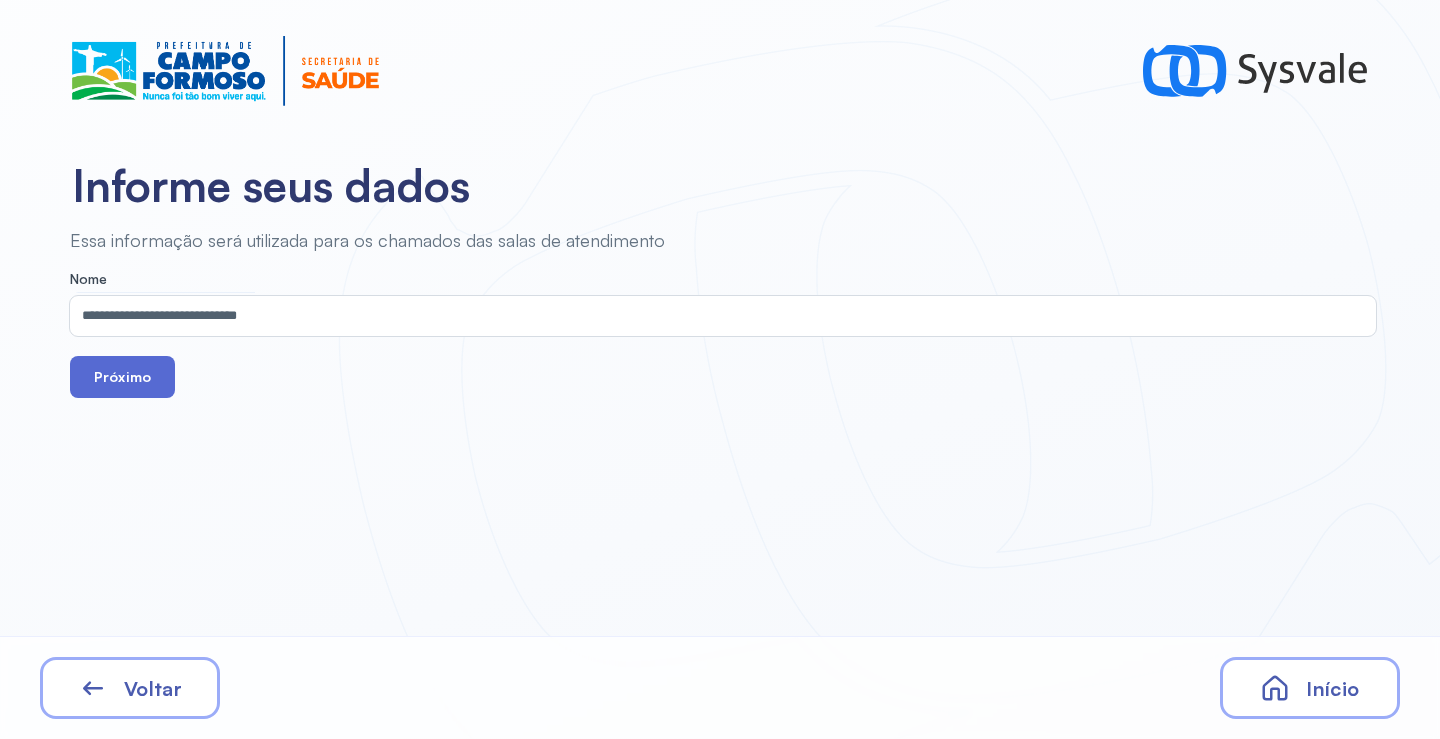 click on "Próximo" at bounding box center (122, 377) 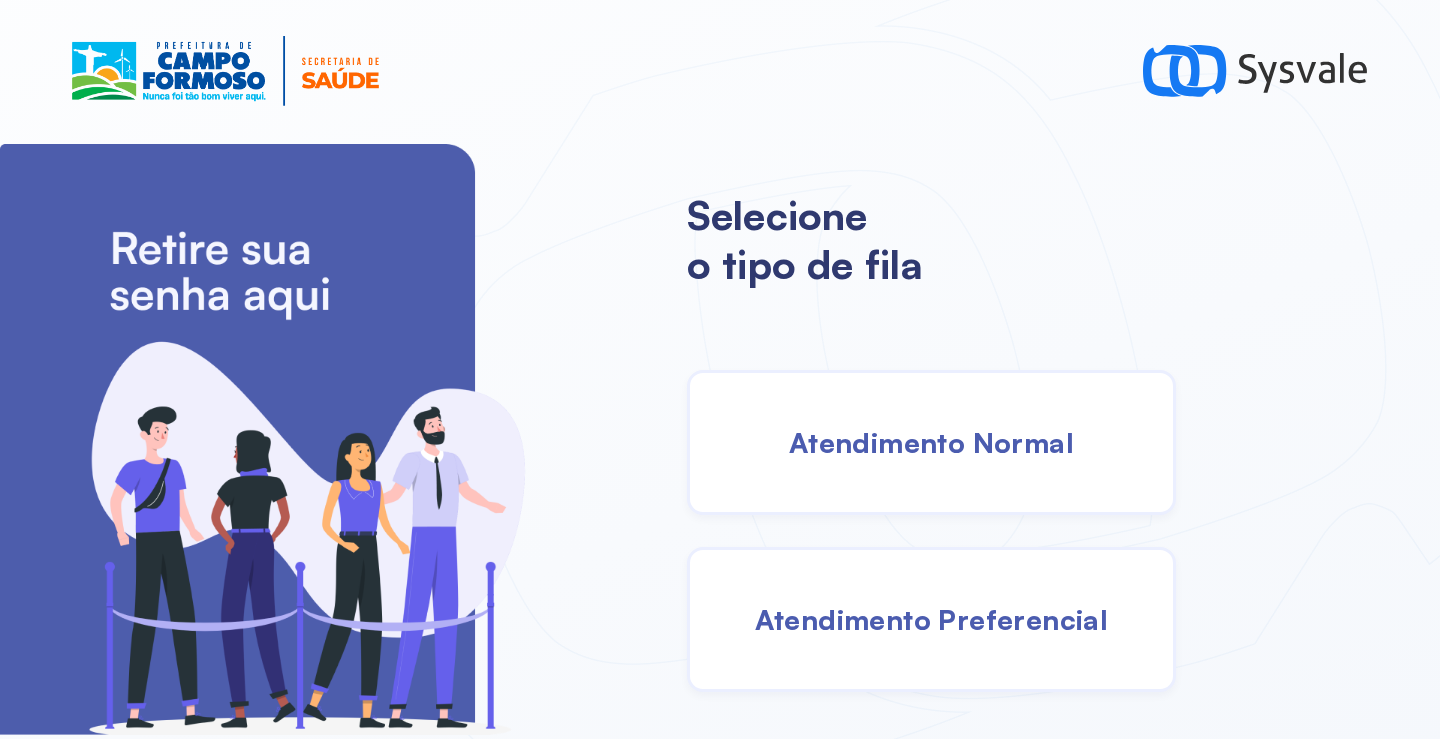 click on "Atendimento Normal" at bounding box center [931, 442] 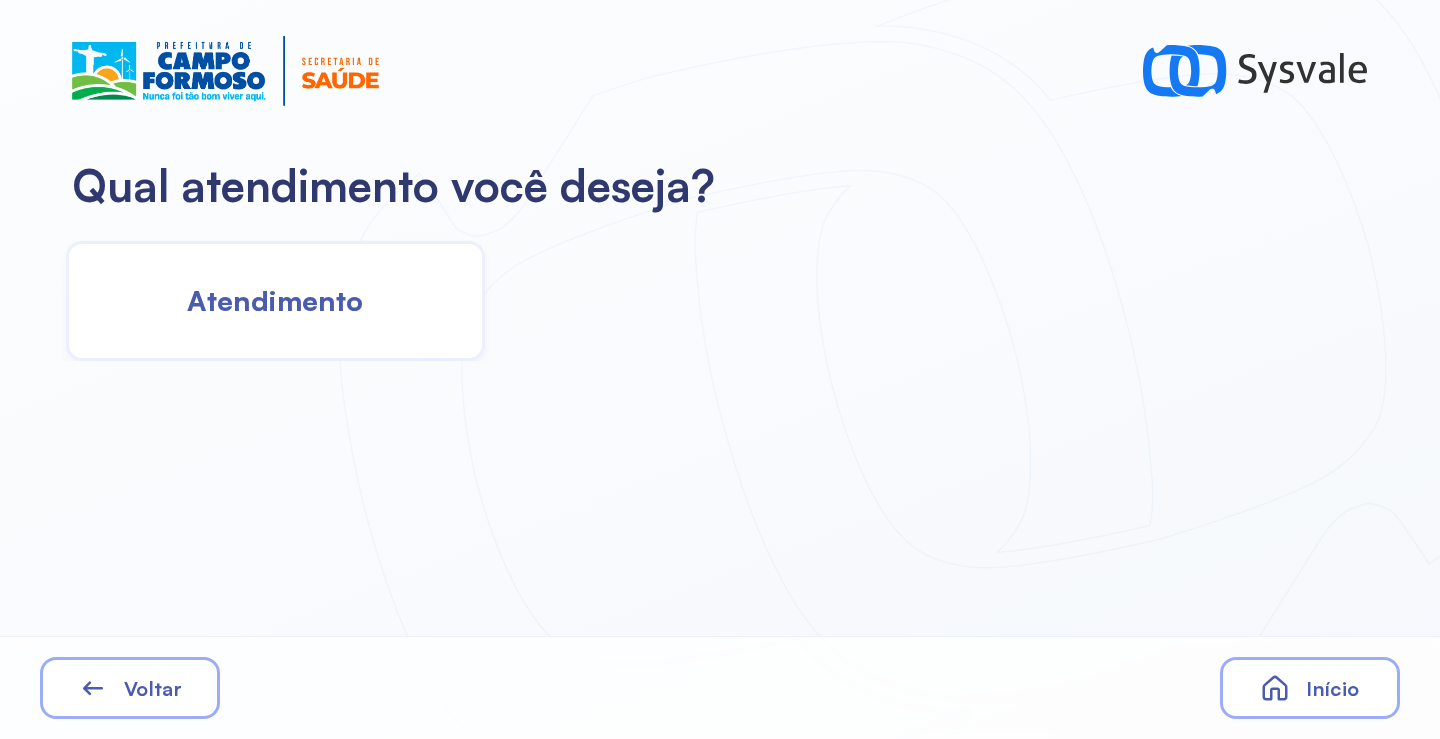 click on "Atendimento" 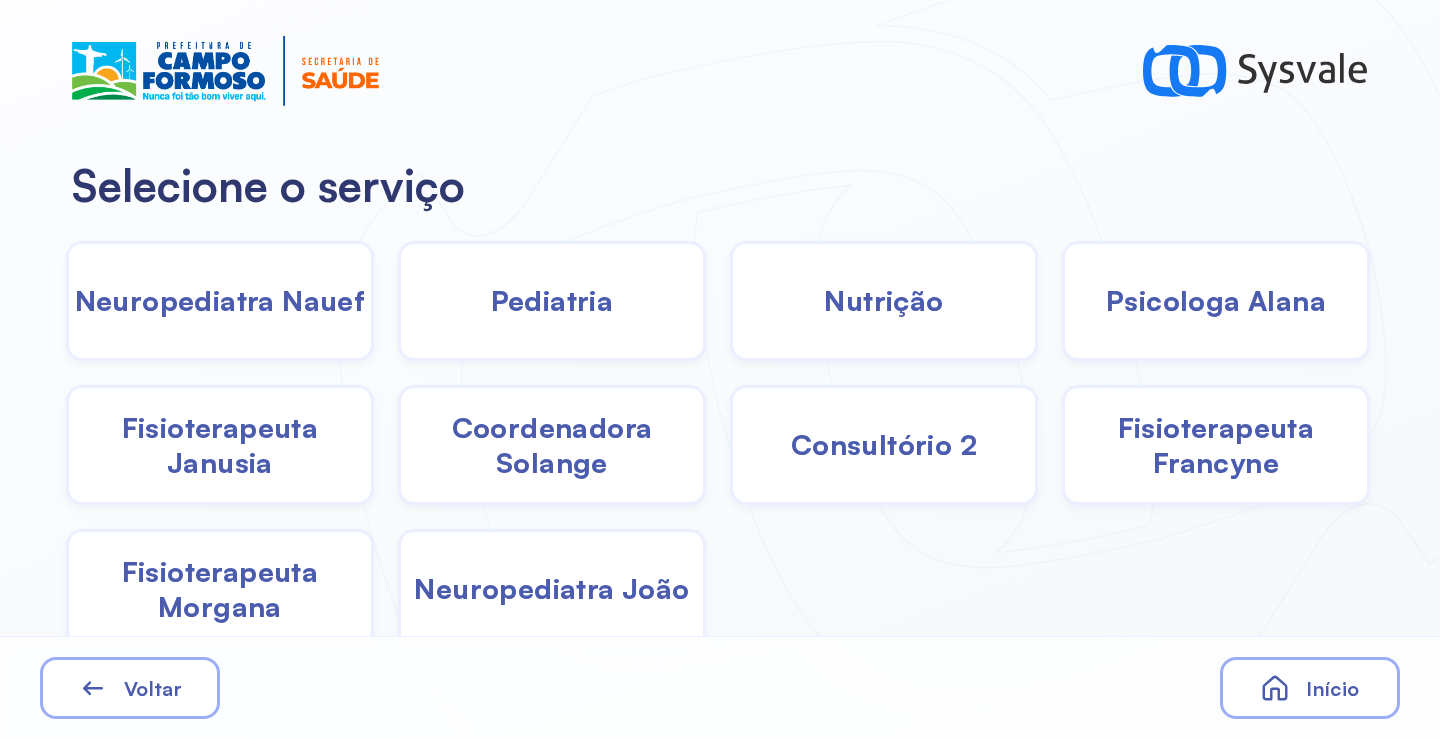 click on "Pediatria" 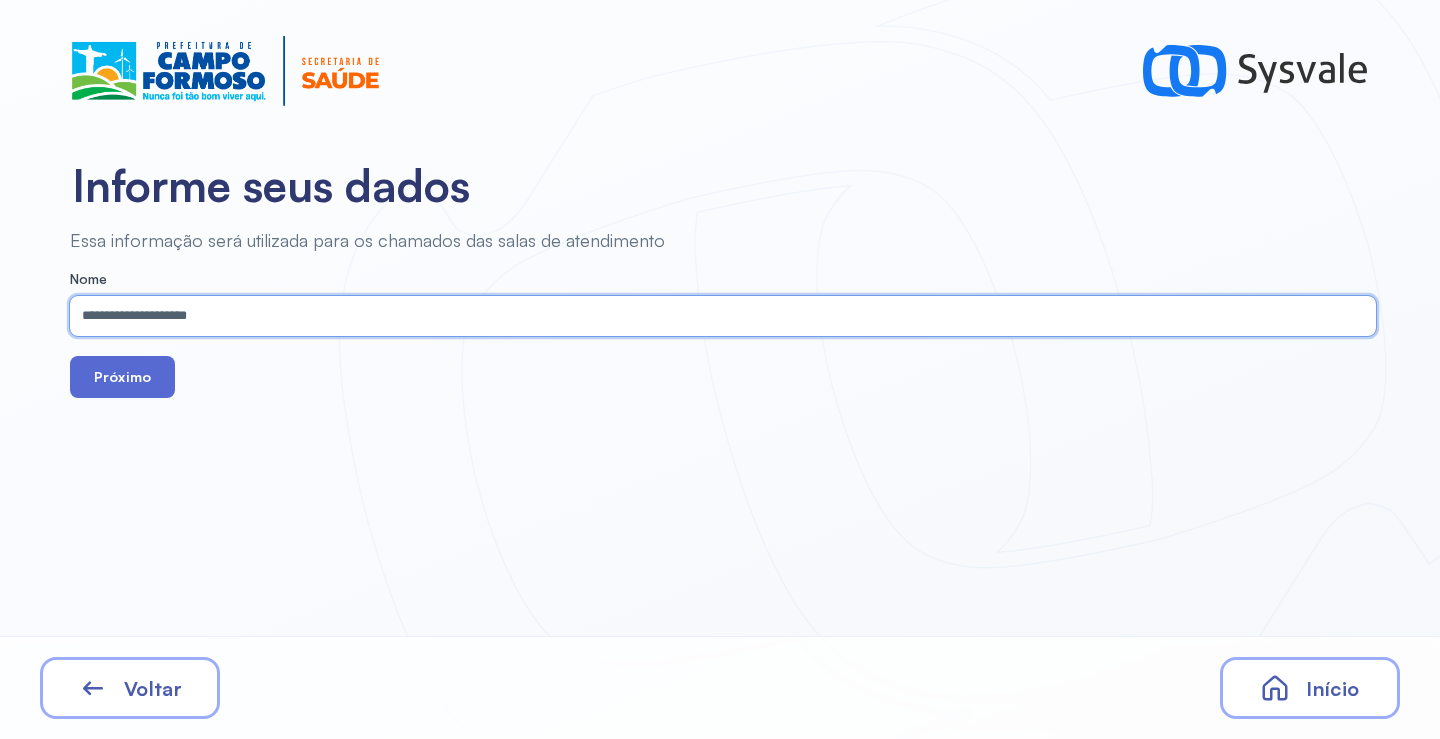 type on "**********" 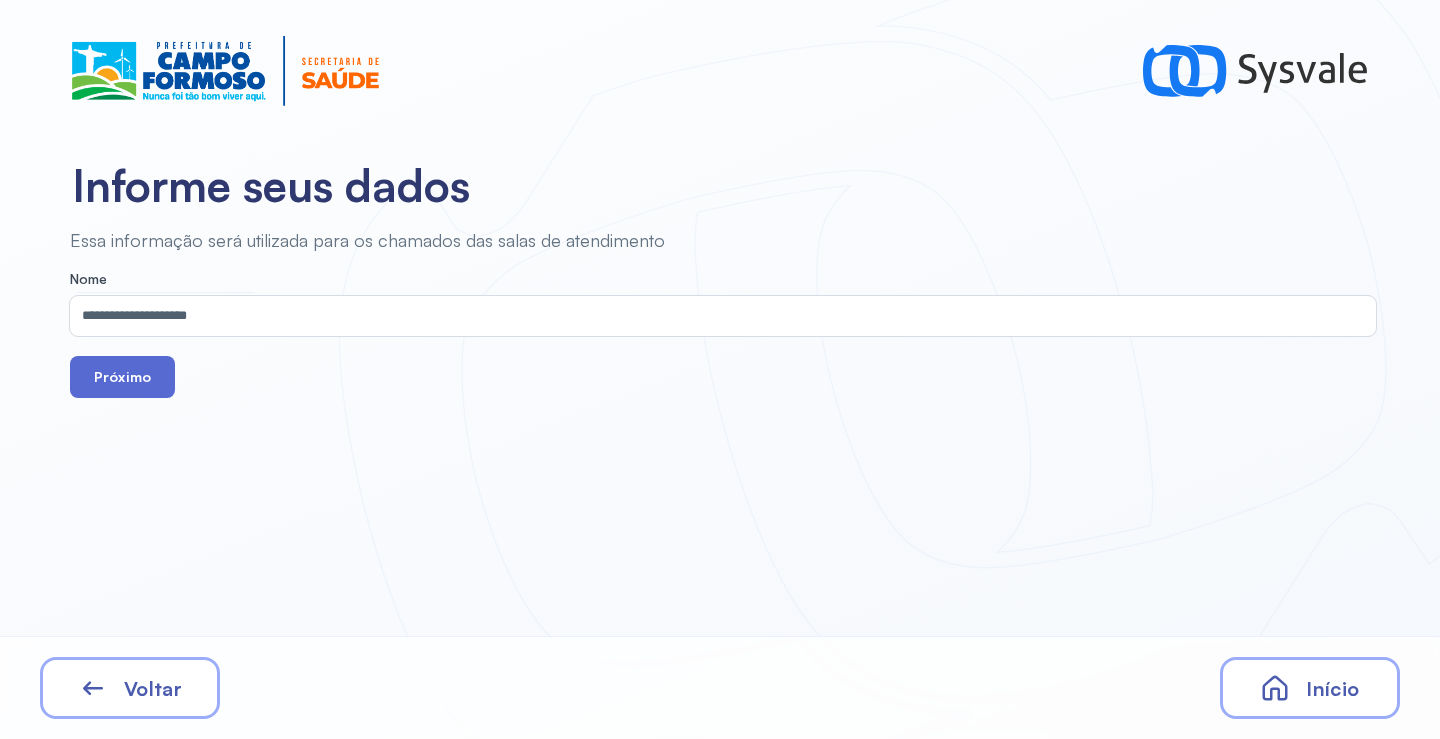 click on "Próximo" at bounding box center (122, 377) 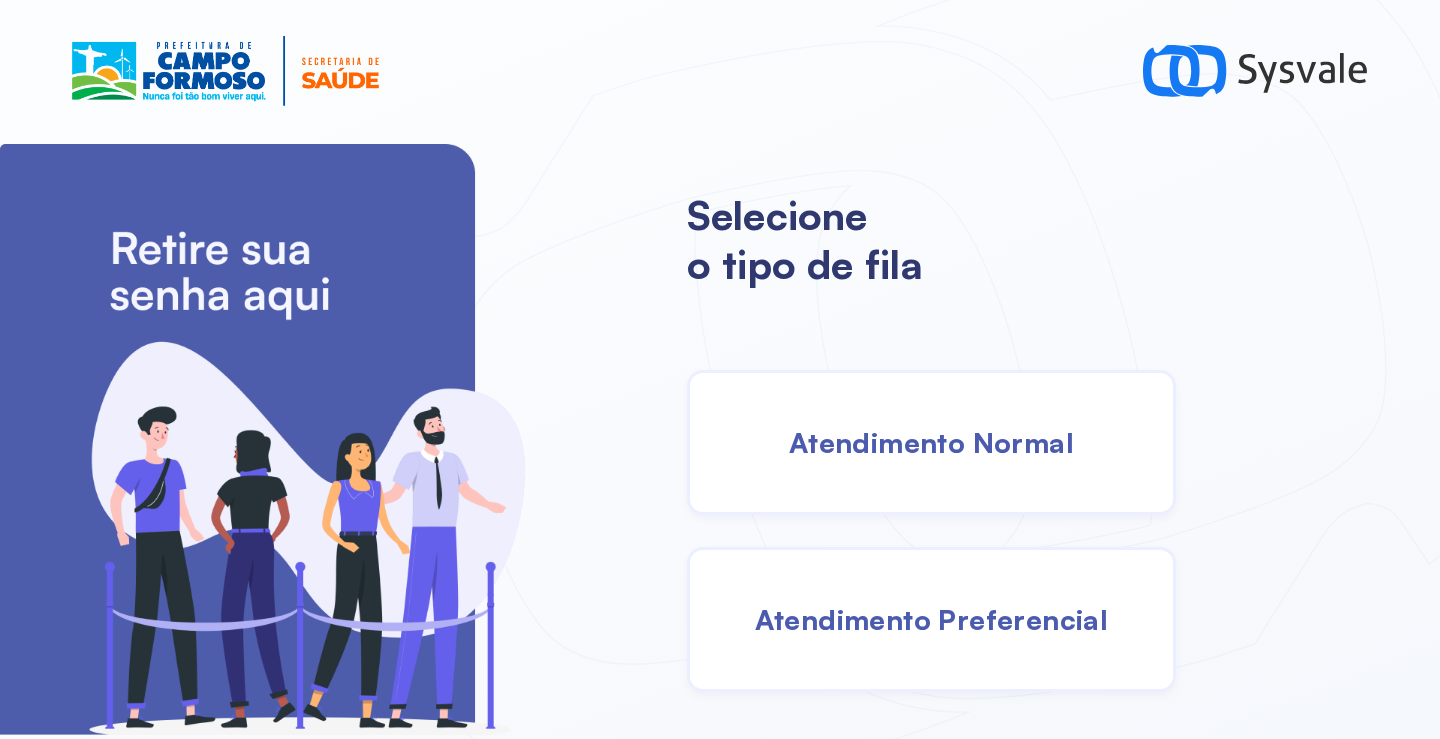 click on "Atendimento Normal" at bounding box center [931, 442] 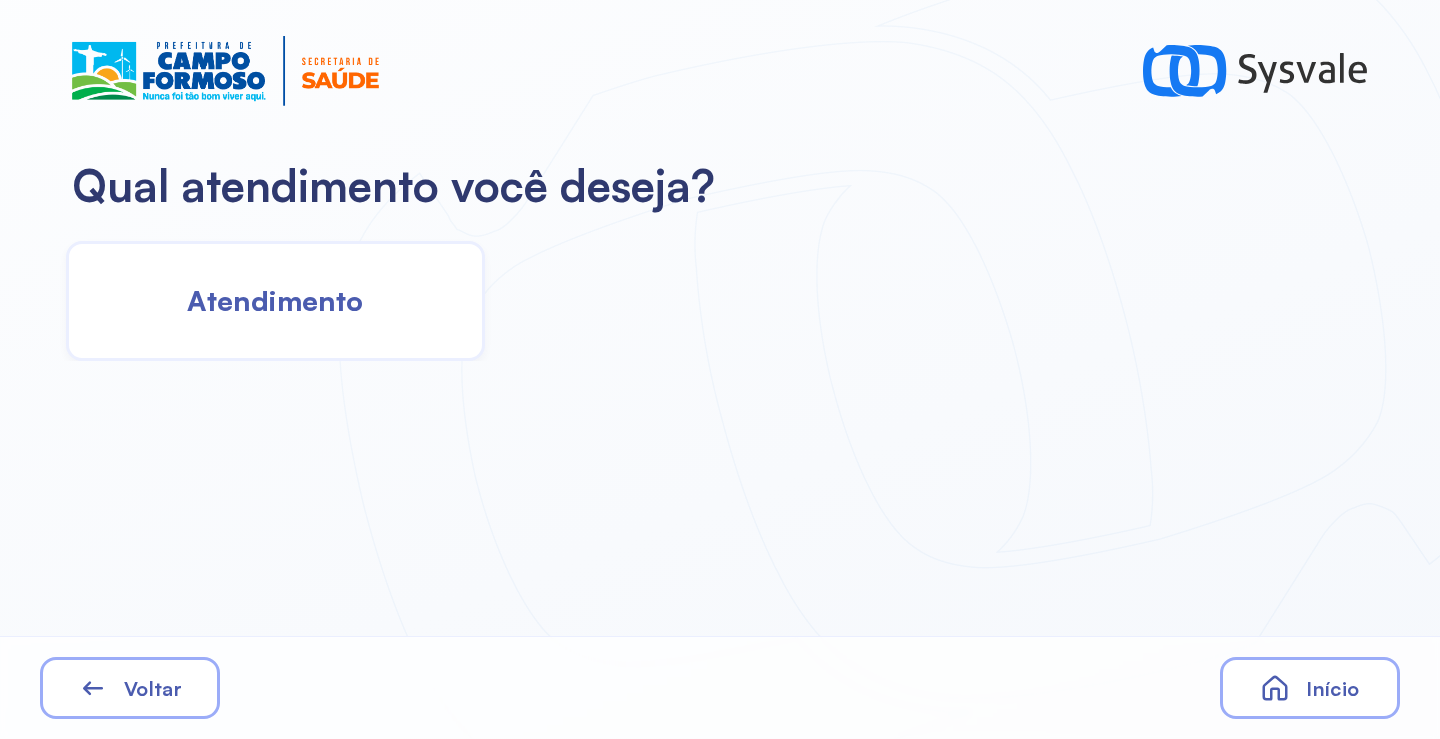 click on "Atendimento" at bounding box center [275, 300] 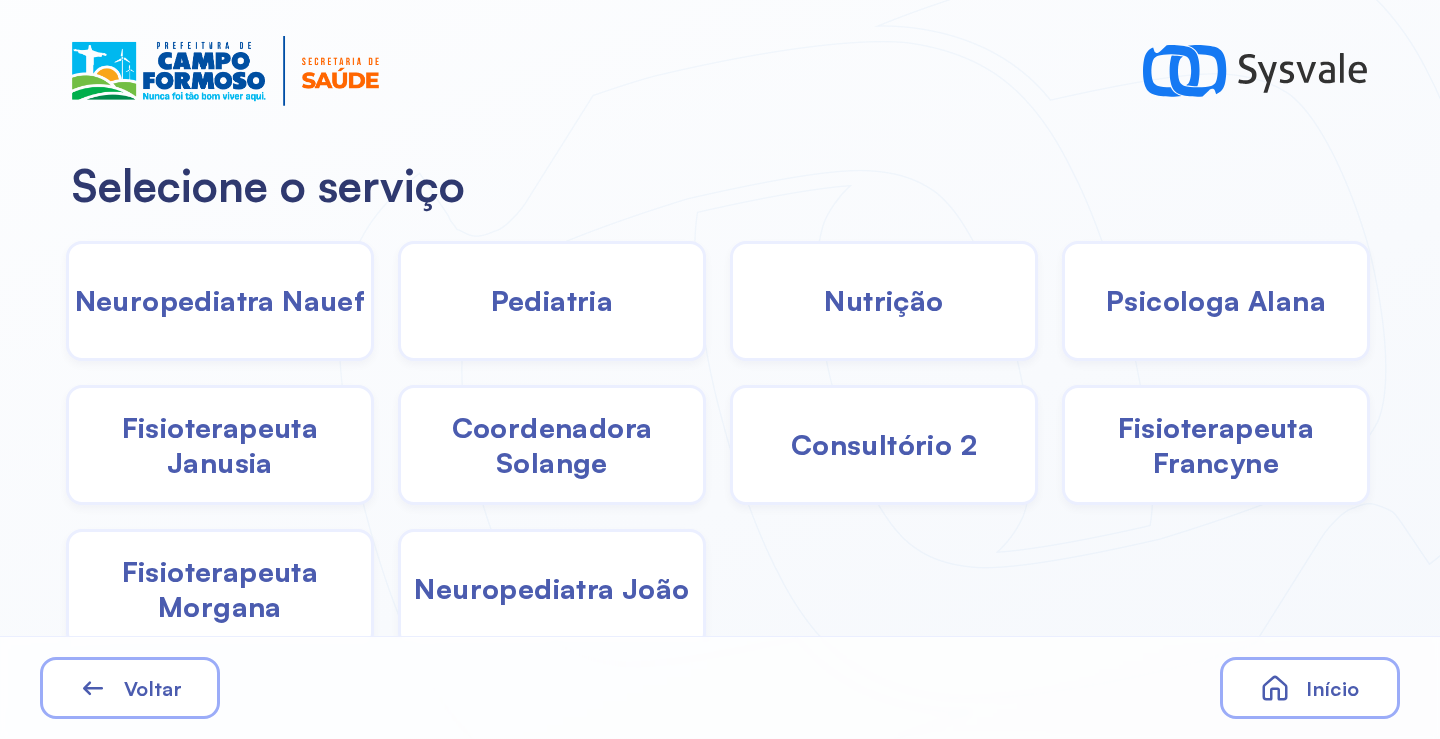 click on "Pediatria" at bounding box center (552, 300) 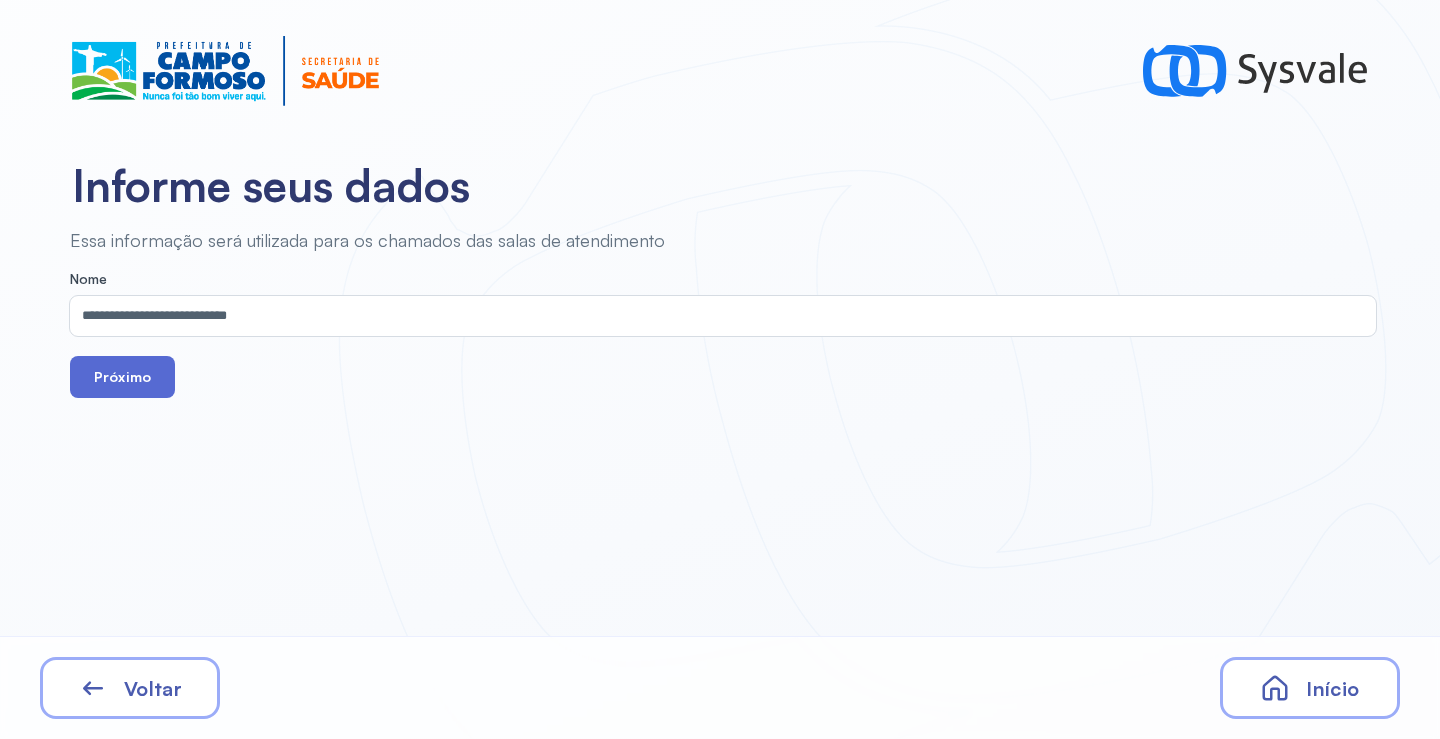 drag, startPoint x: 69, startPoint y: 369, endPoint x: 127, endPoint y: 380, distance: 59.03389 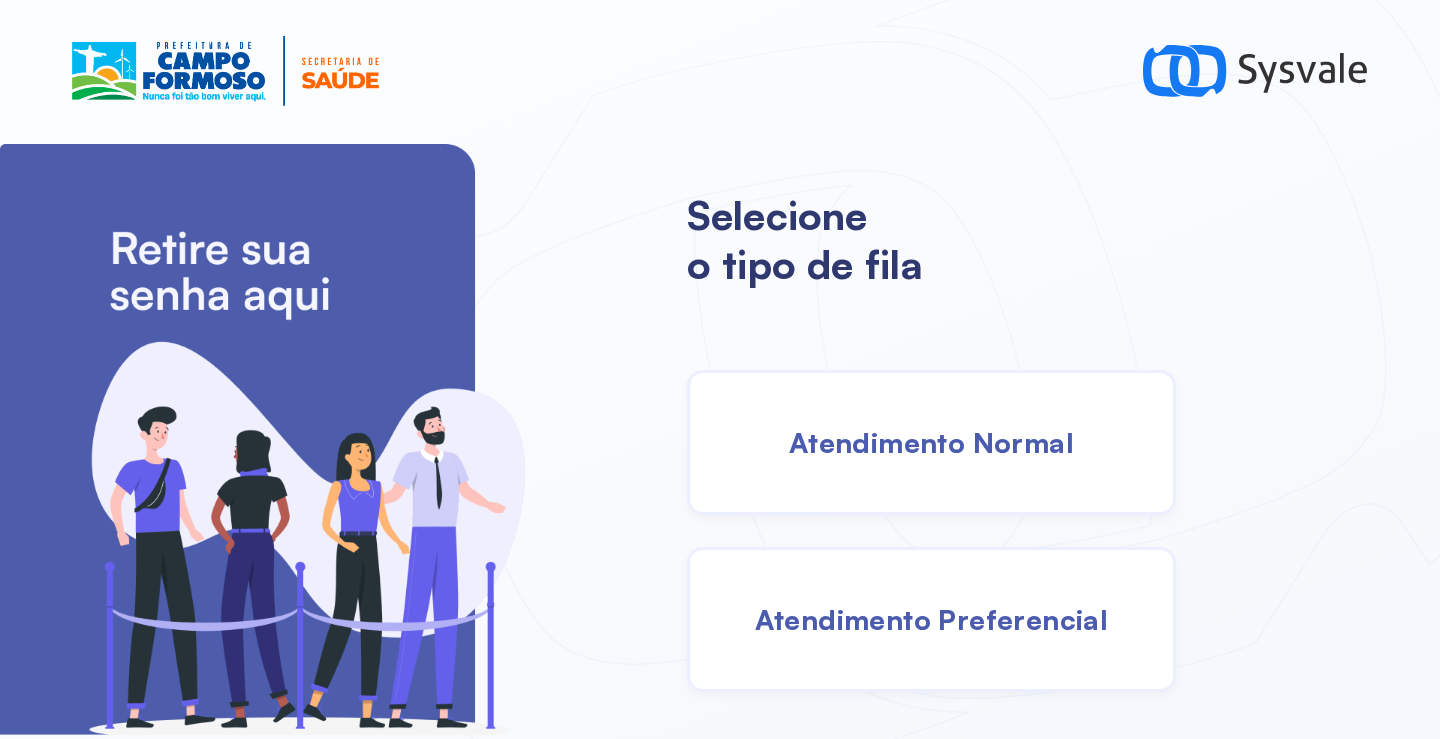 click on "Atendimento Normal" at bounding box center (931, 442) 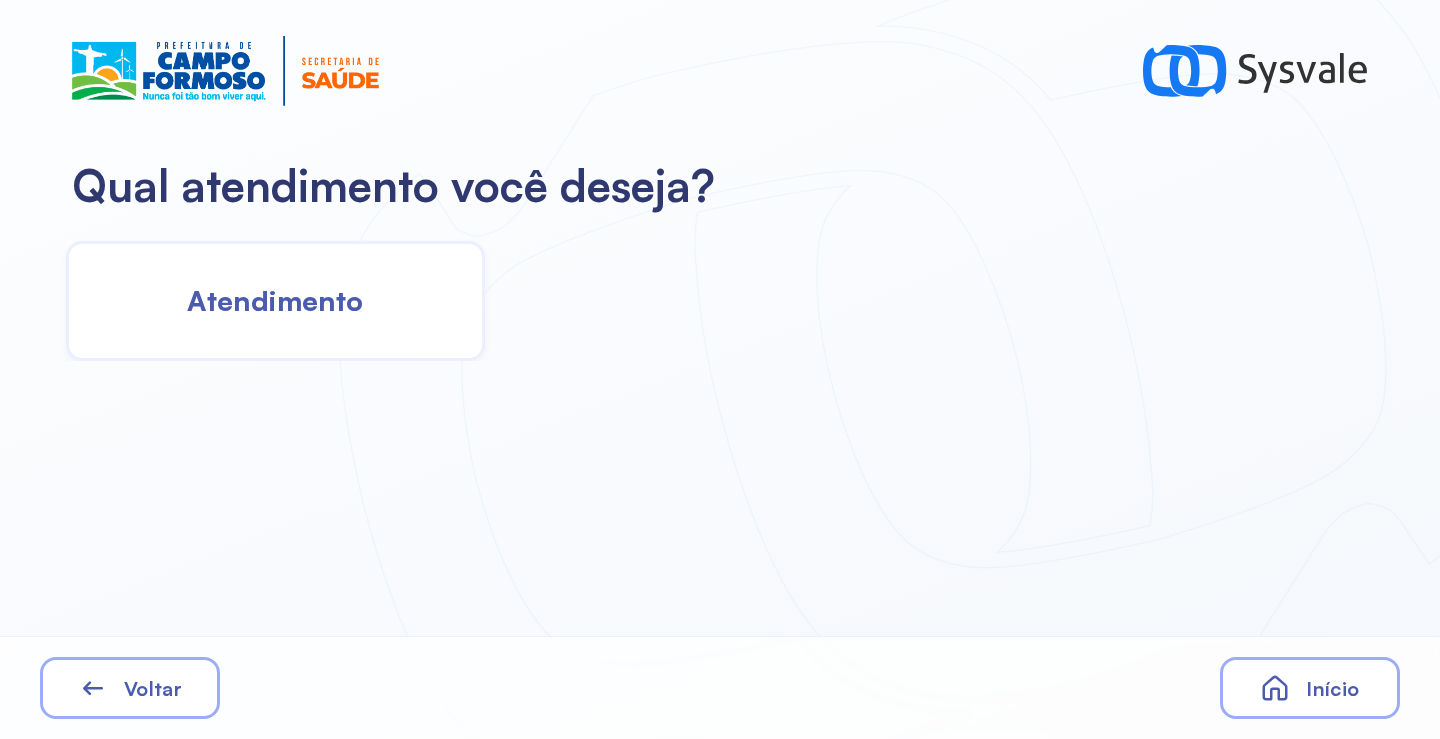 click on "Atendimento" 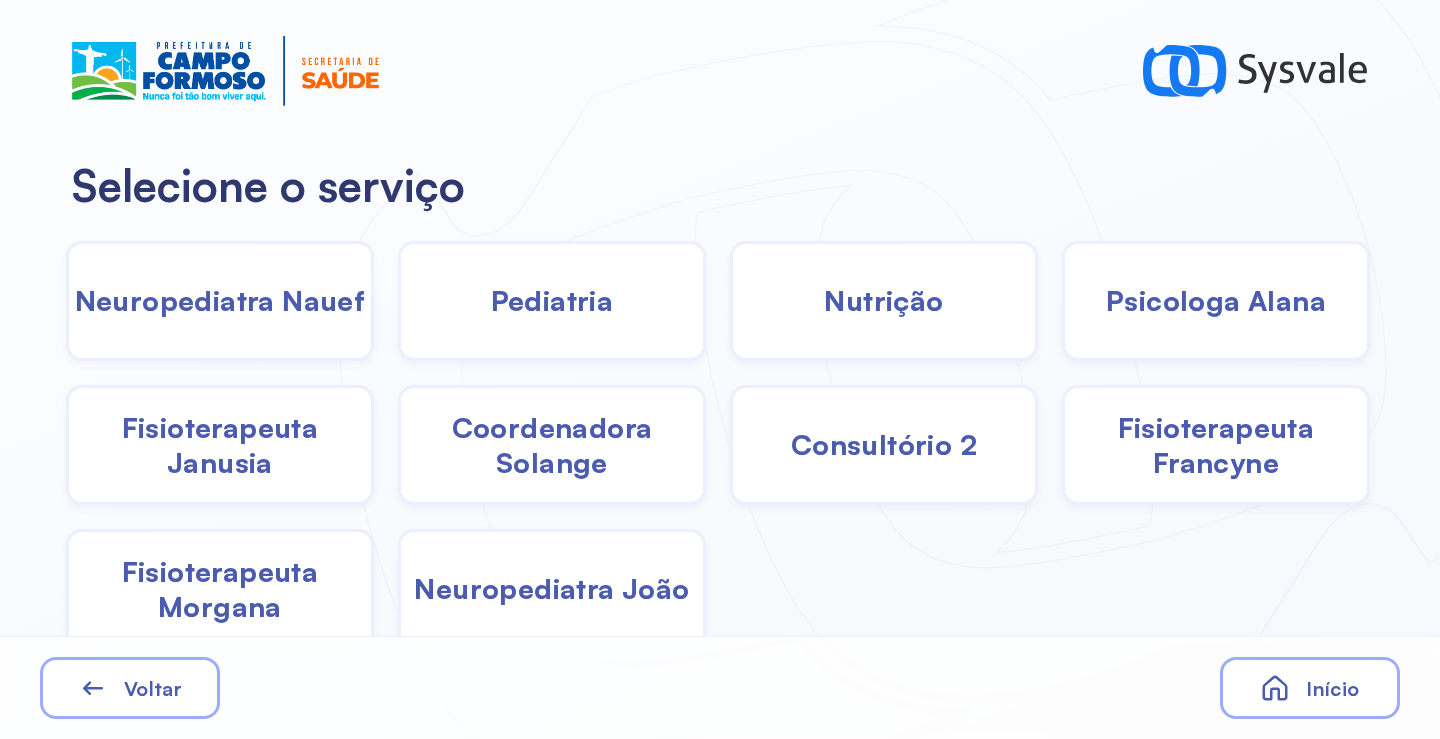 click on "Pediatria" 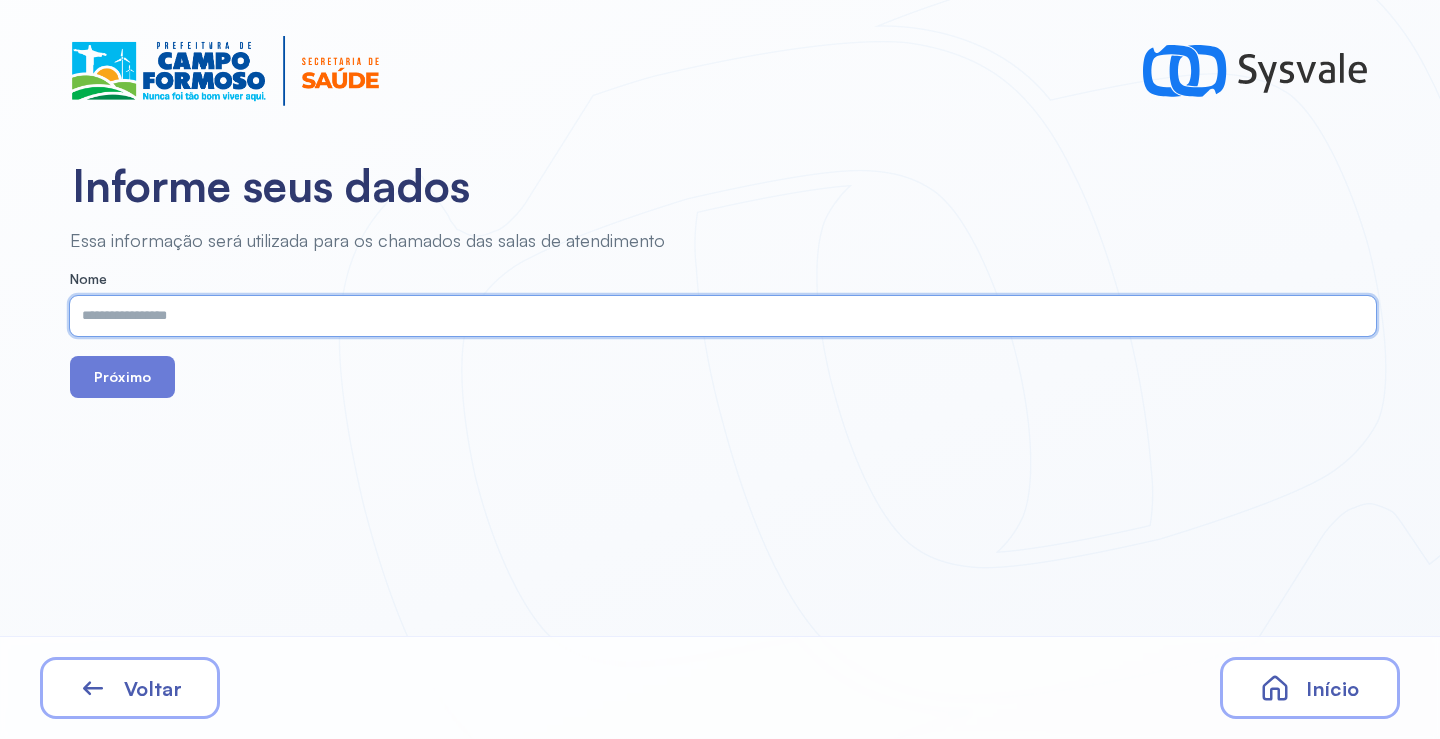 paste on "**********" 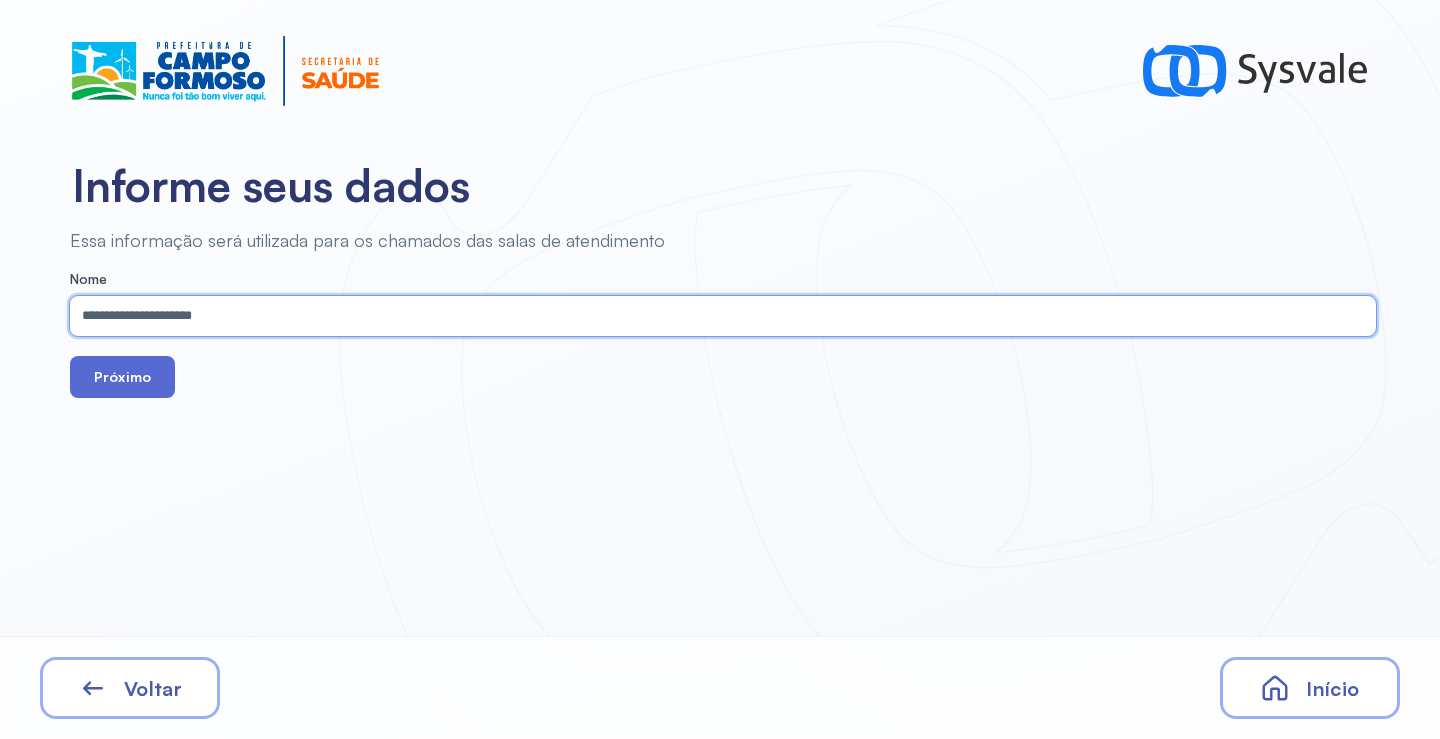 type on "**********" 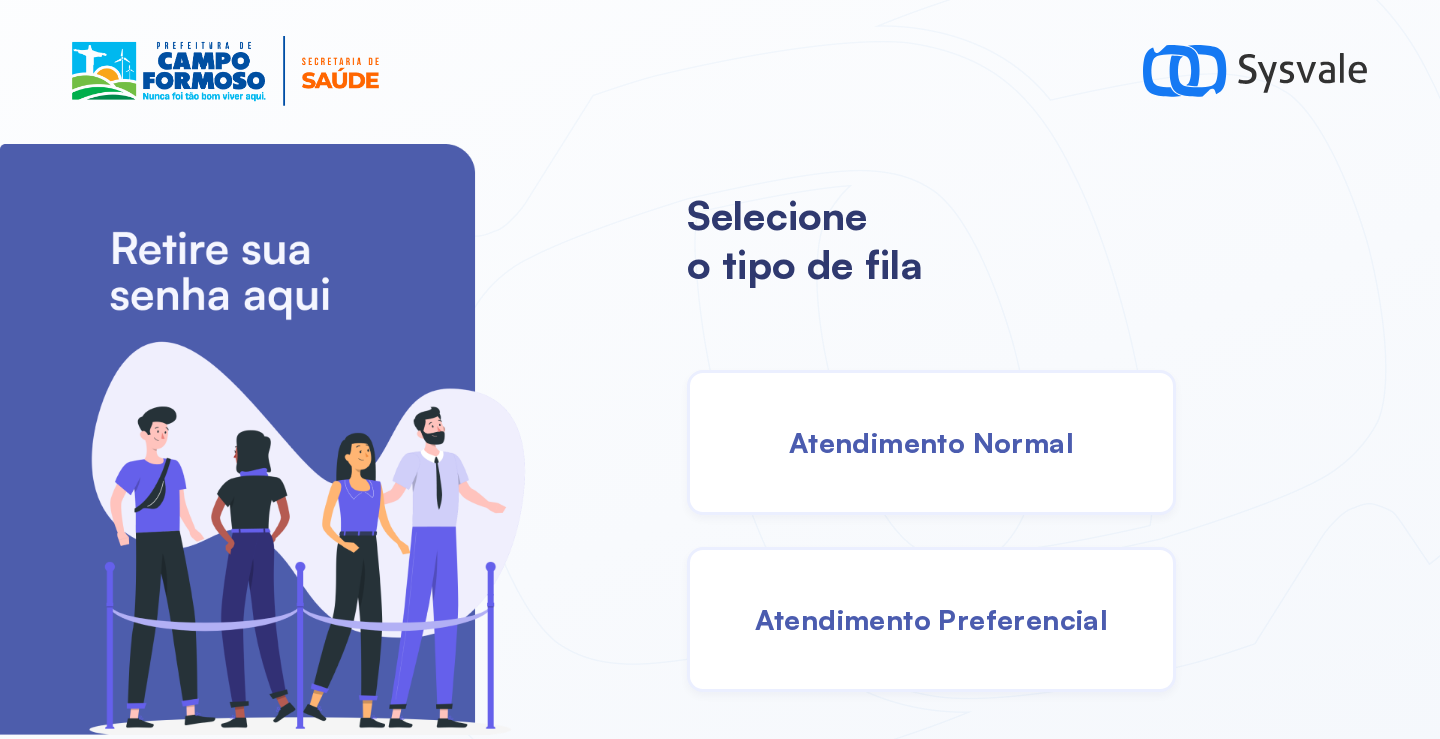 click on "Atendimento Normal" at bounding box center [931, 442] 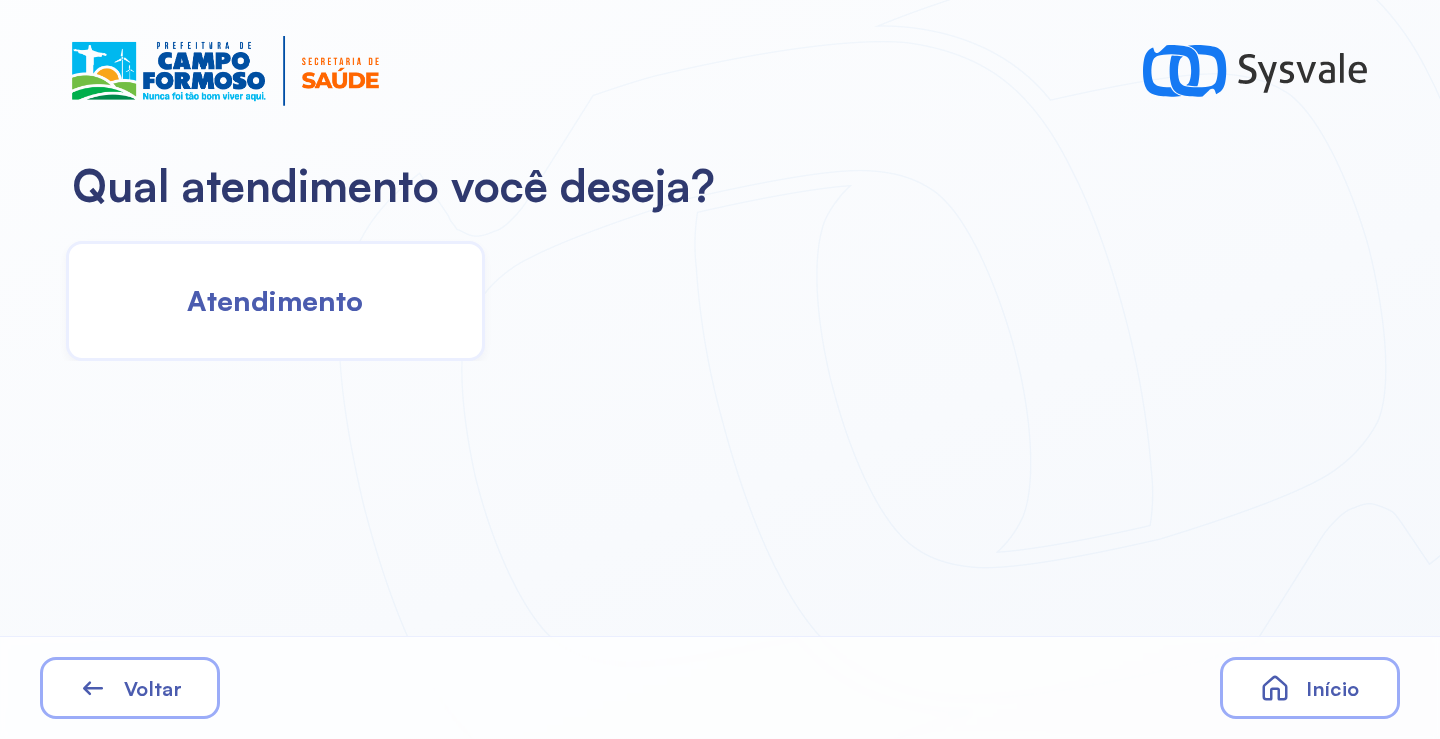 click on "Atendimento" 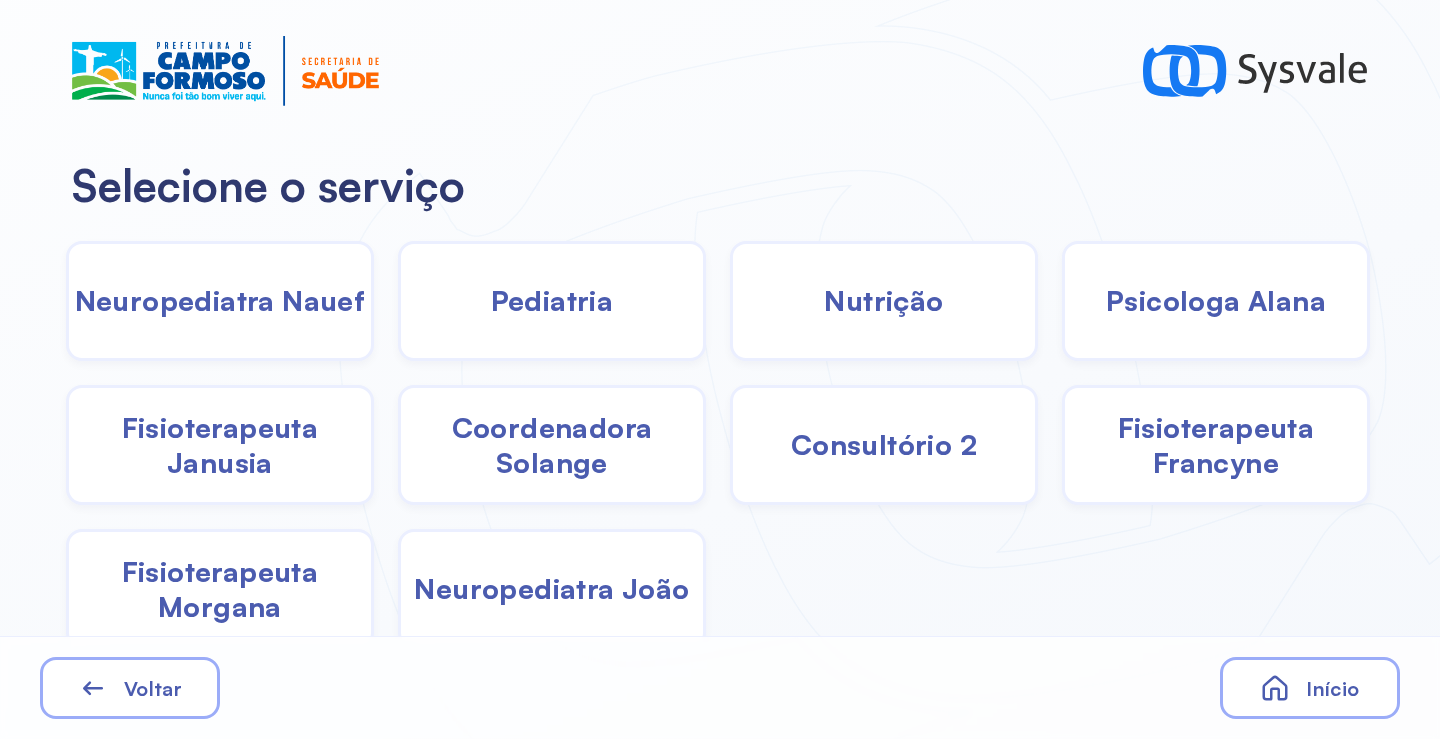 click on "Pediatria" 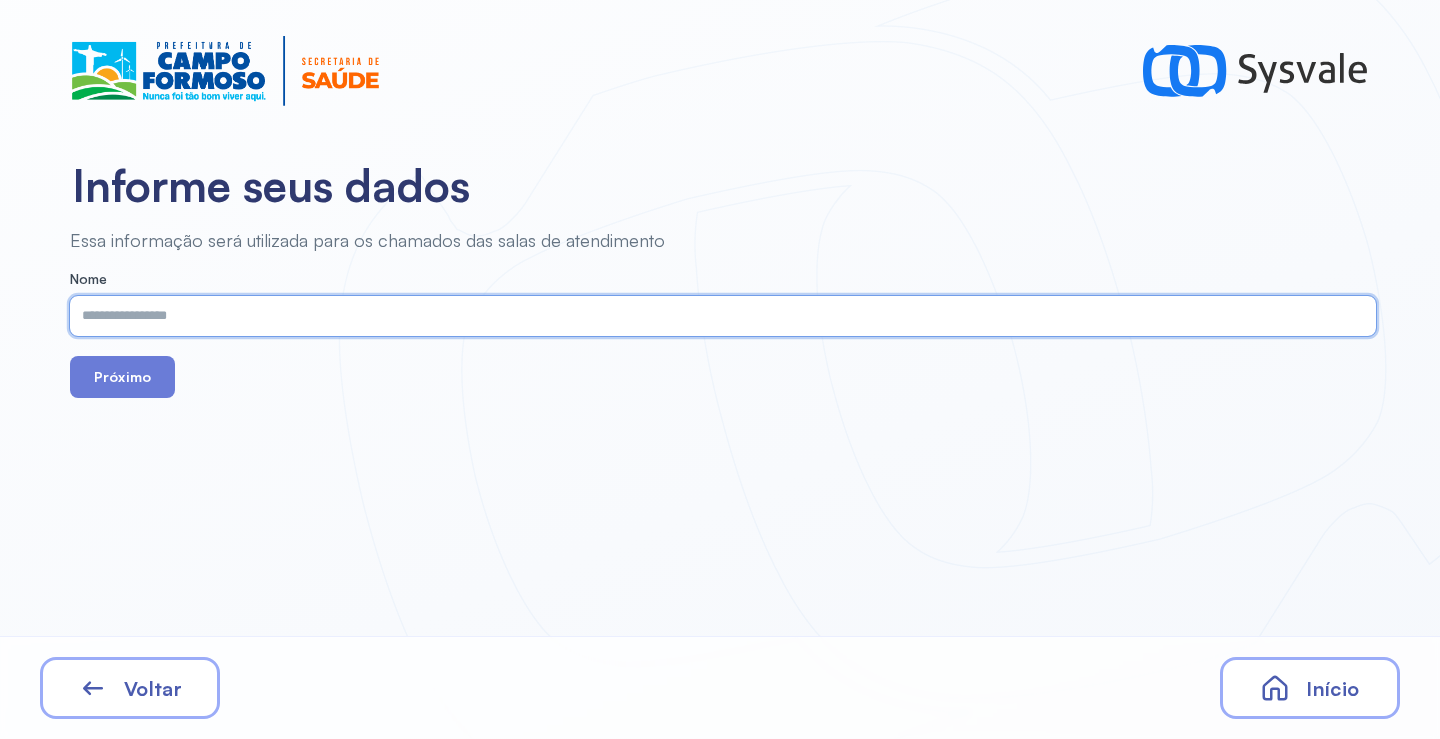 paste on "**********" 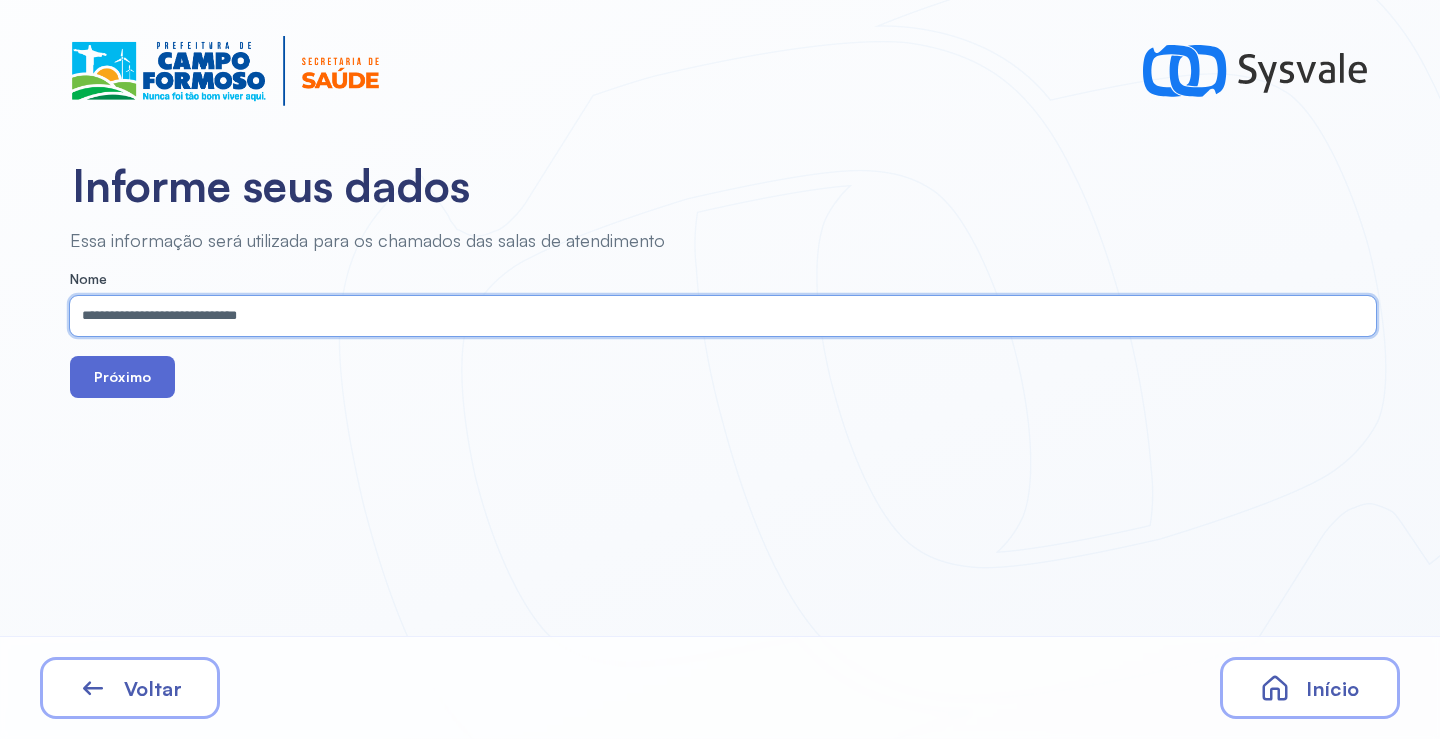 type on "**********" 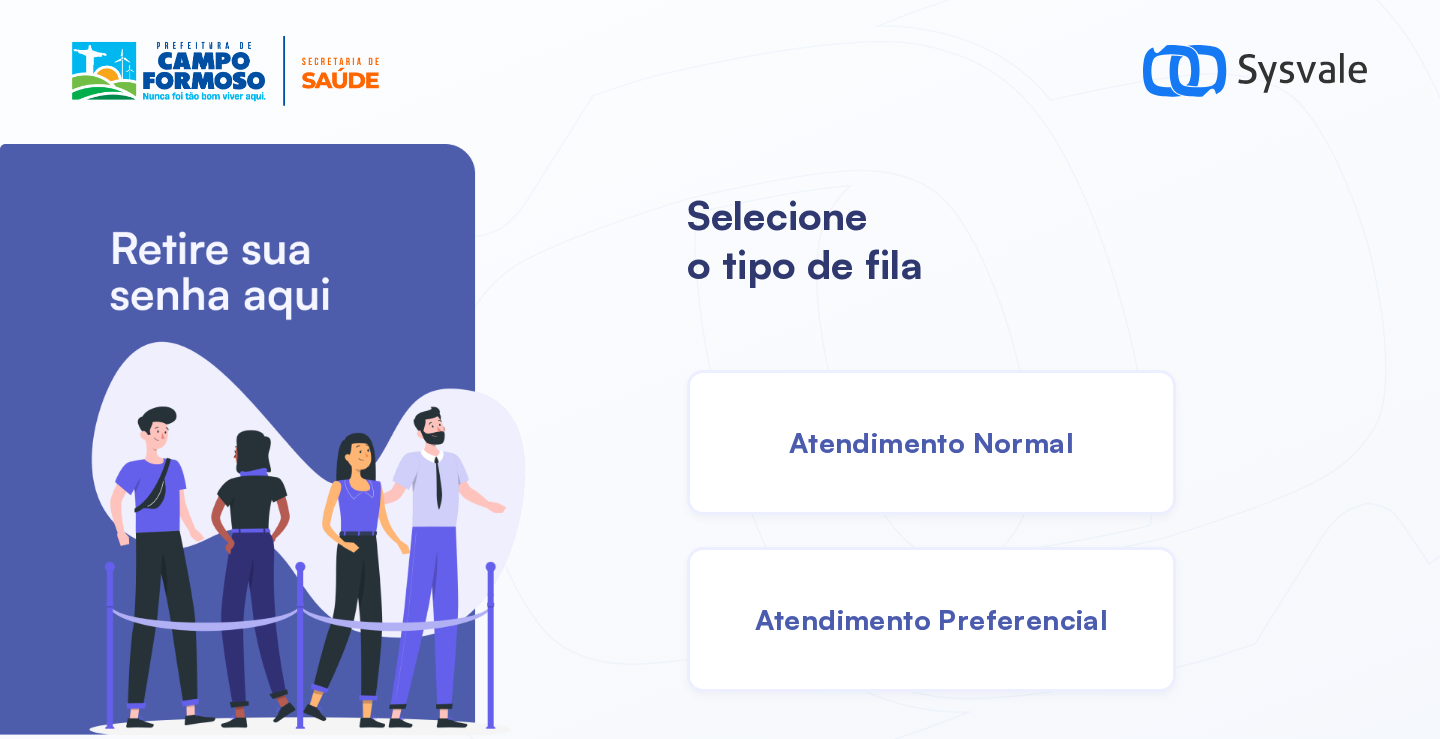 click on "Atendimento Normal" at bounding box center (931, 442) 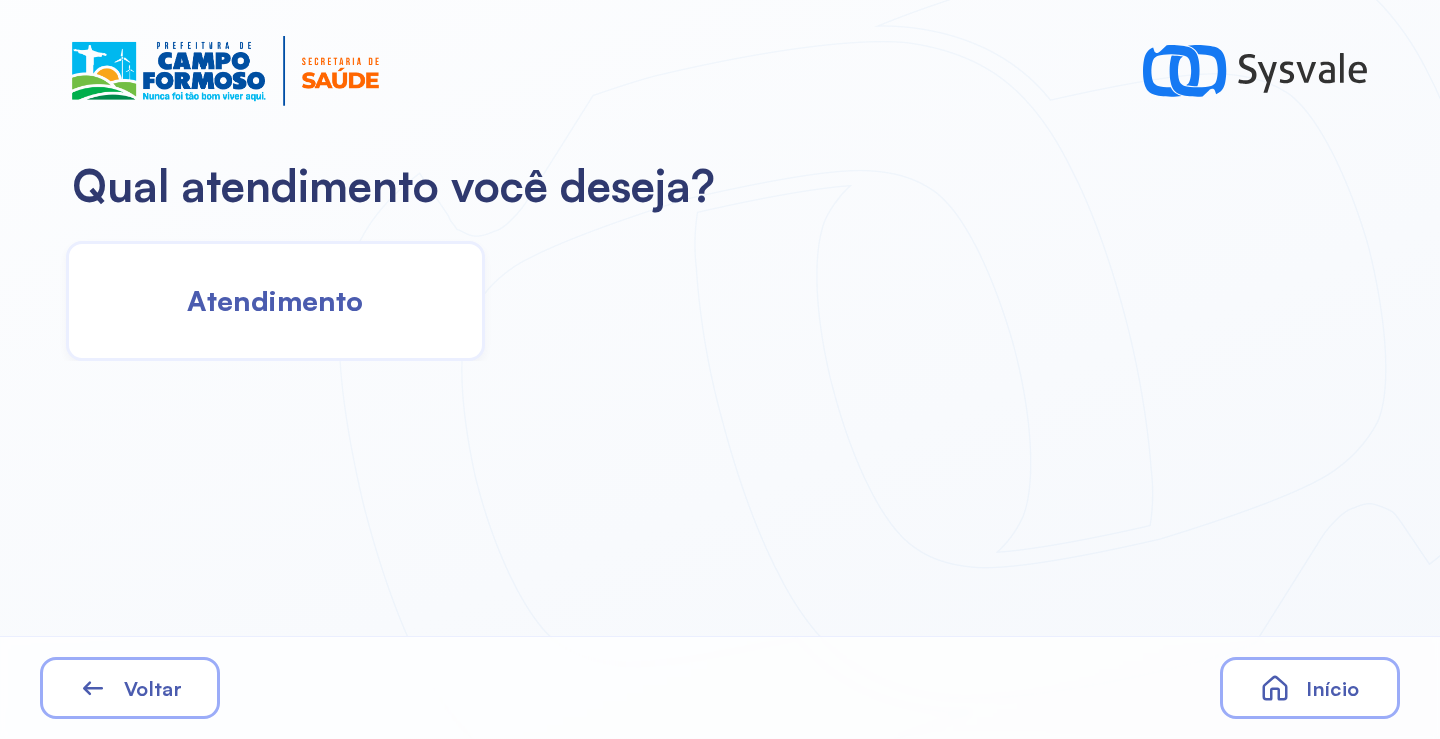 click on "Qual atendimento você deseja? Atendimento Voltar Início" at bounding box center [720, 369] 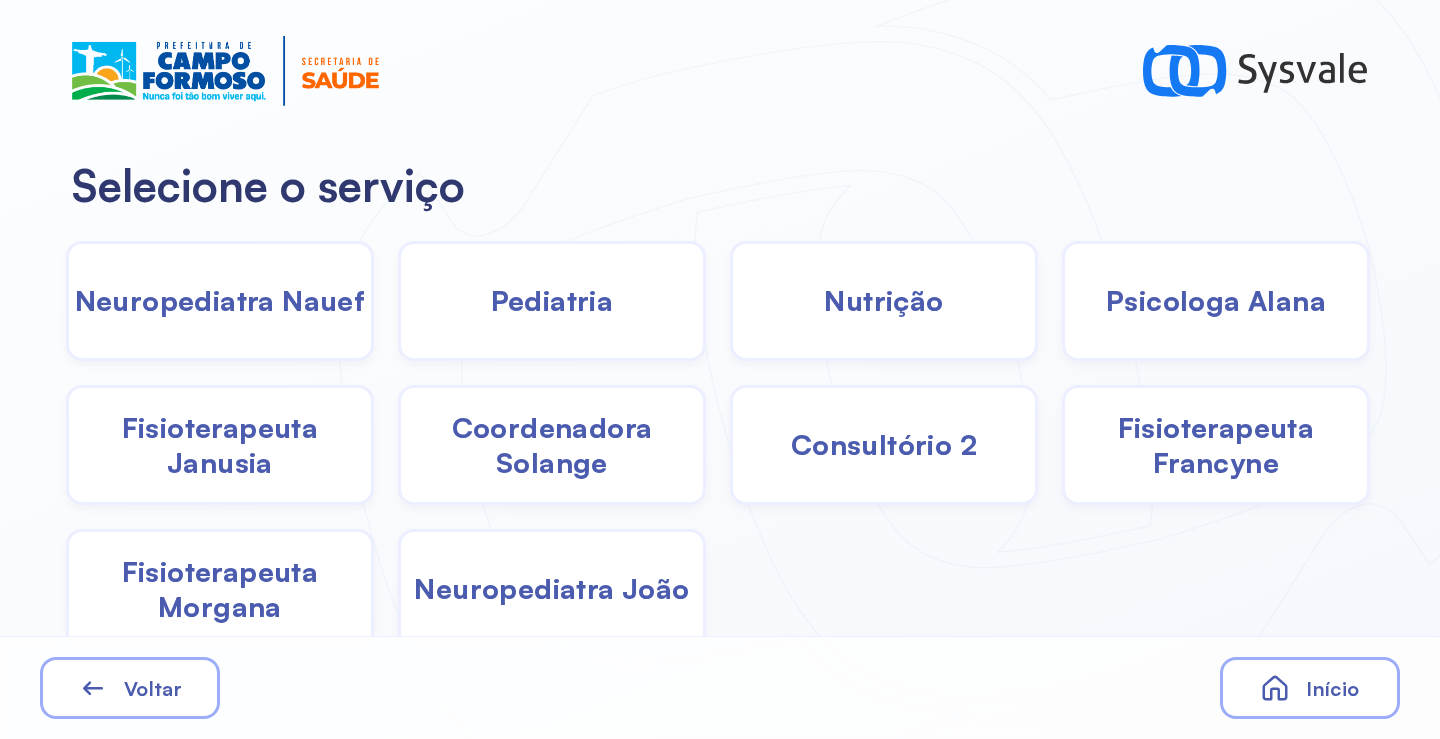 click on "Pediatria" 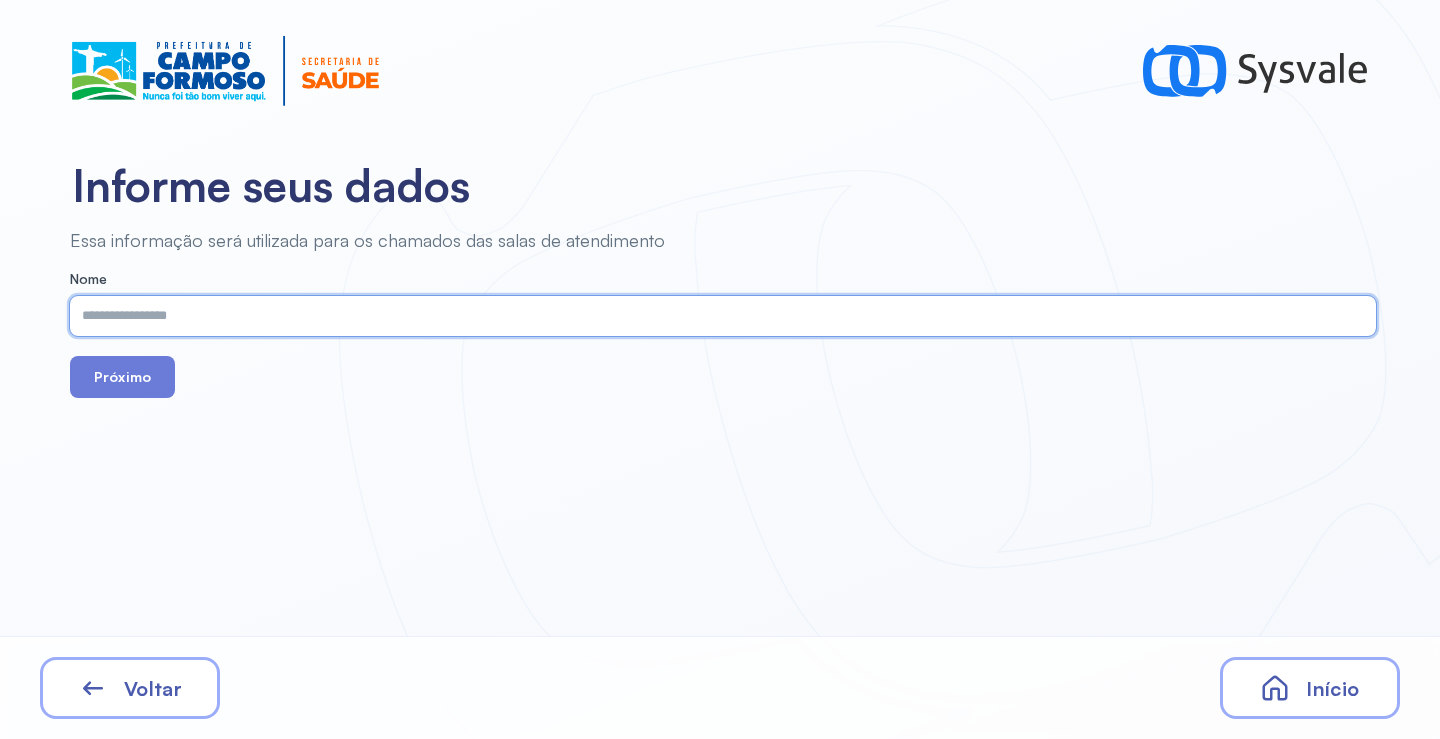 paste on "**********" 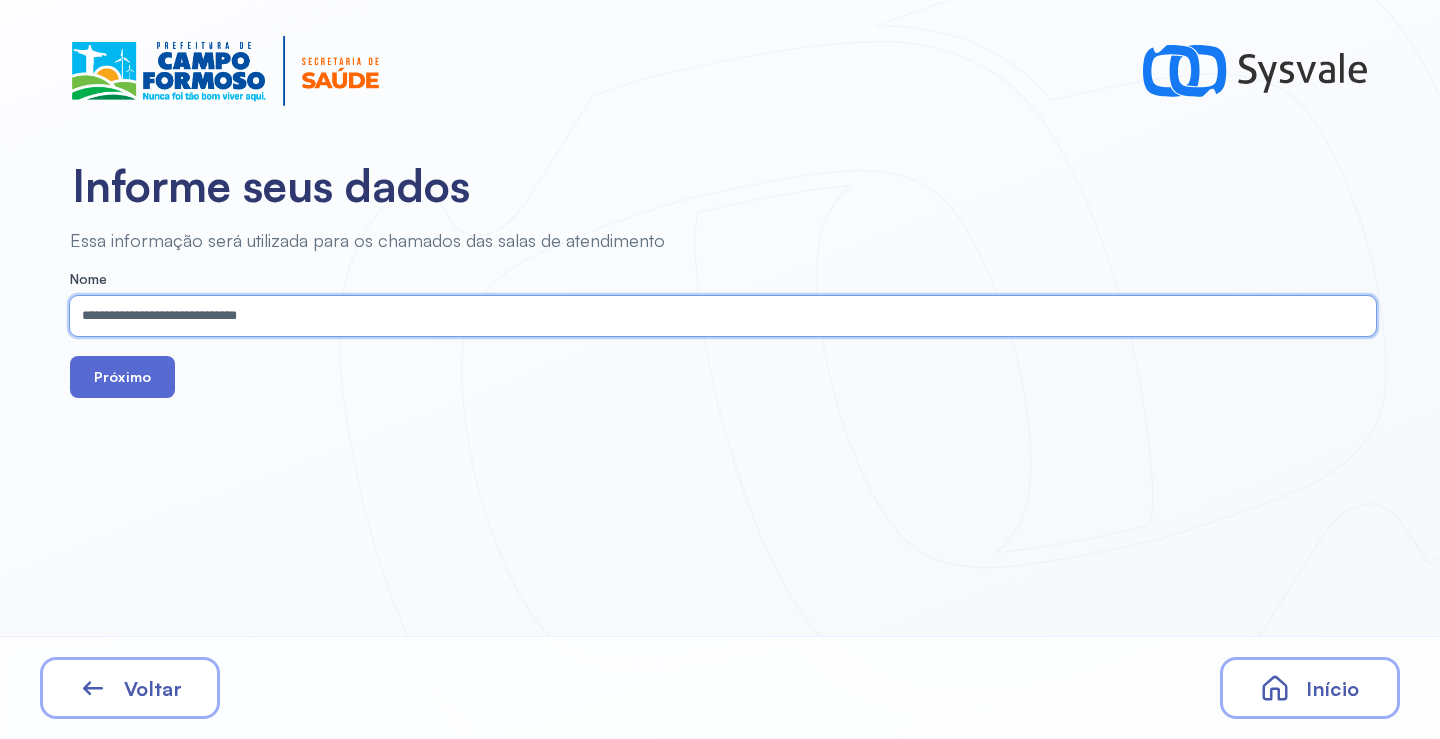 type on "**********" 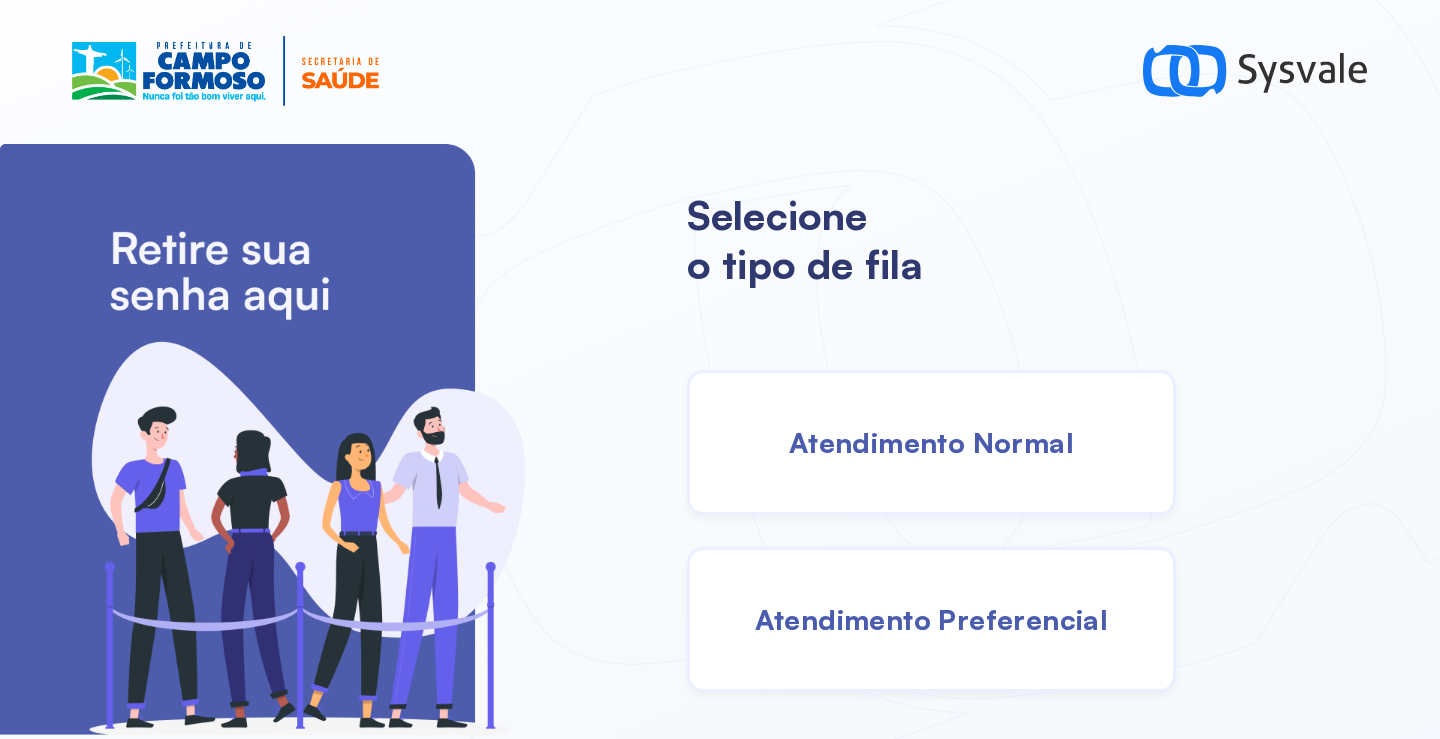 click on "Atendimento Normal" at bounding box center [931, 442] 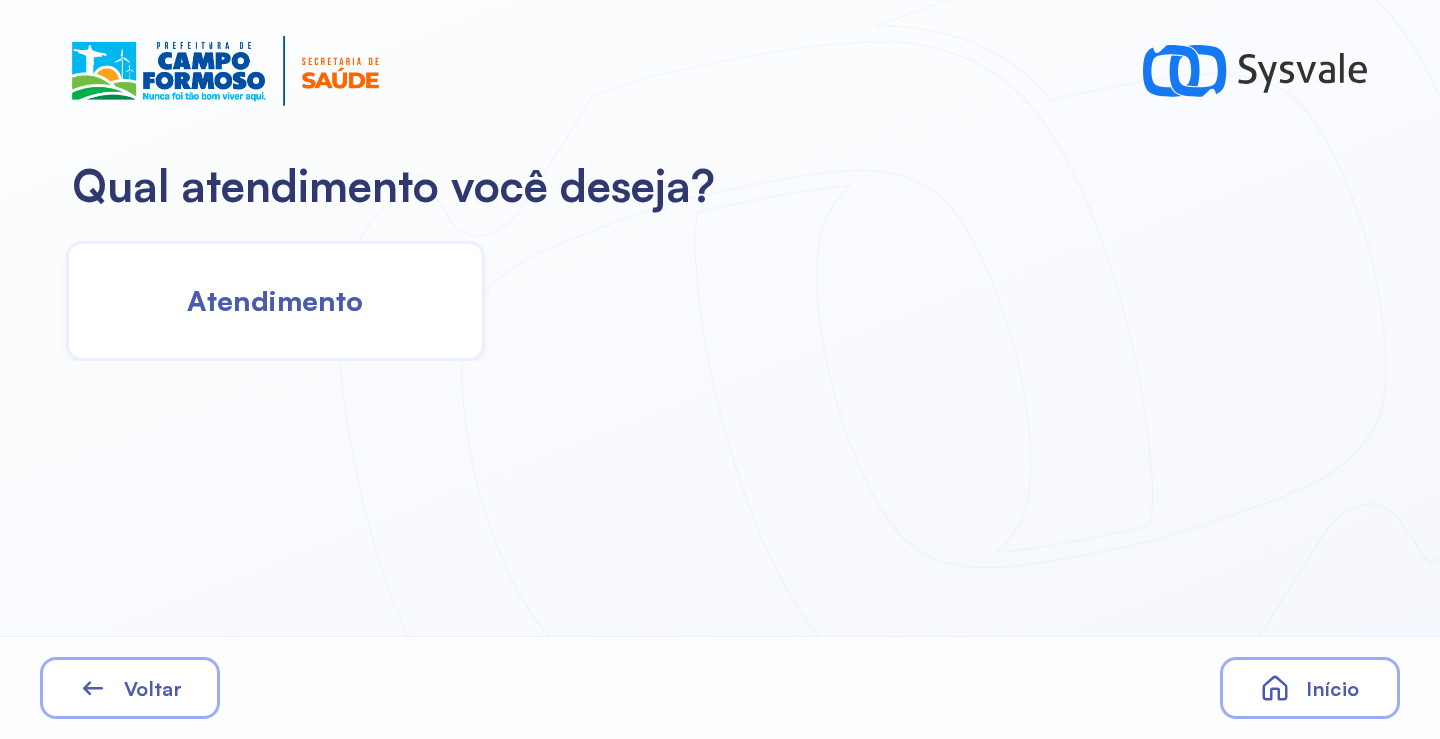 click on "Atendimento" 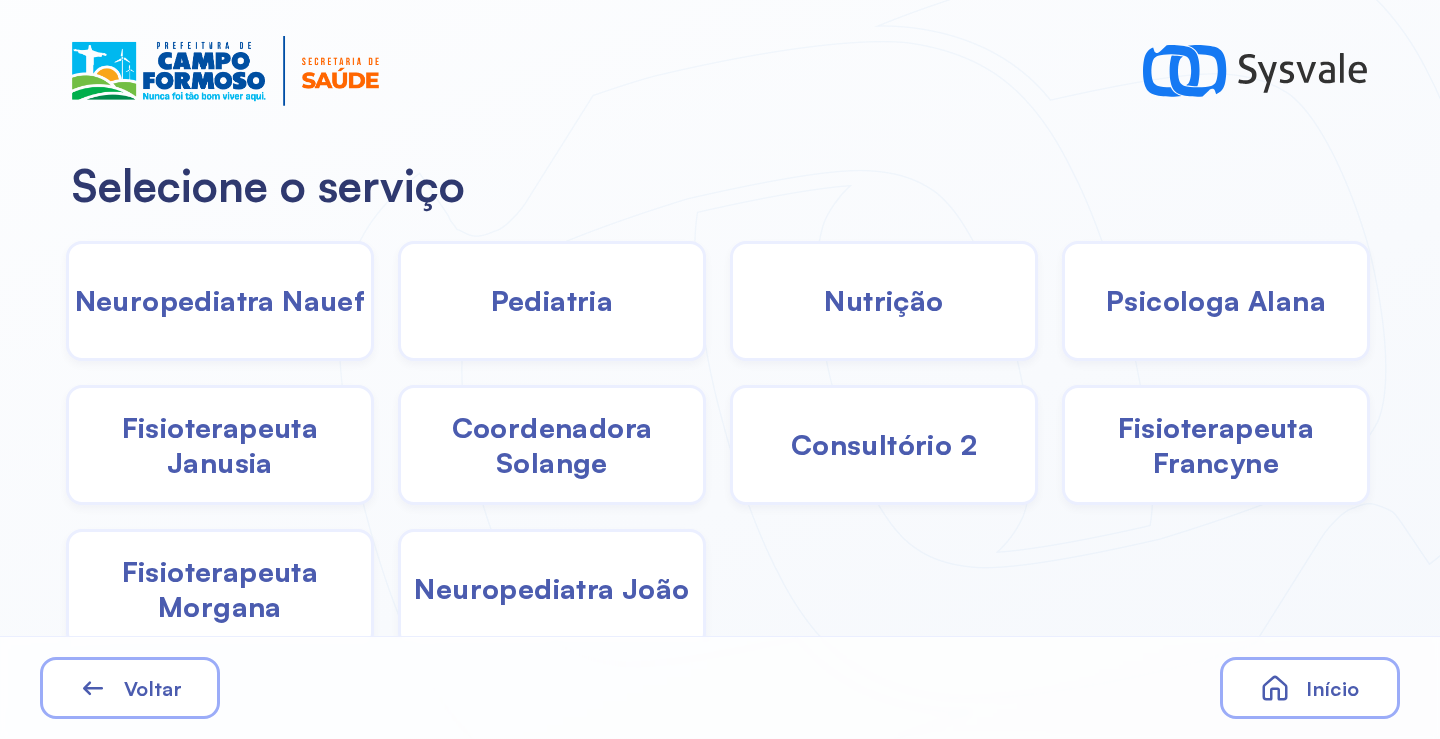 click on "Pediatria" at bounding box center (552, 300) 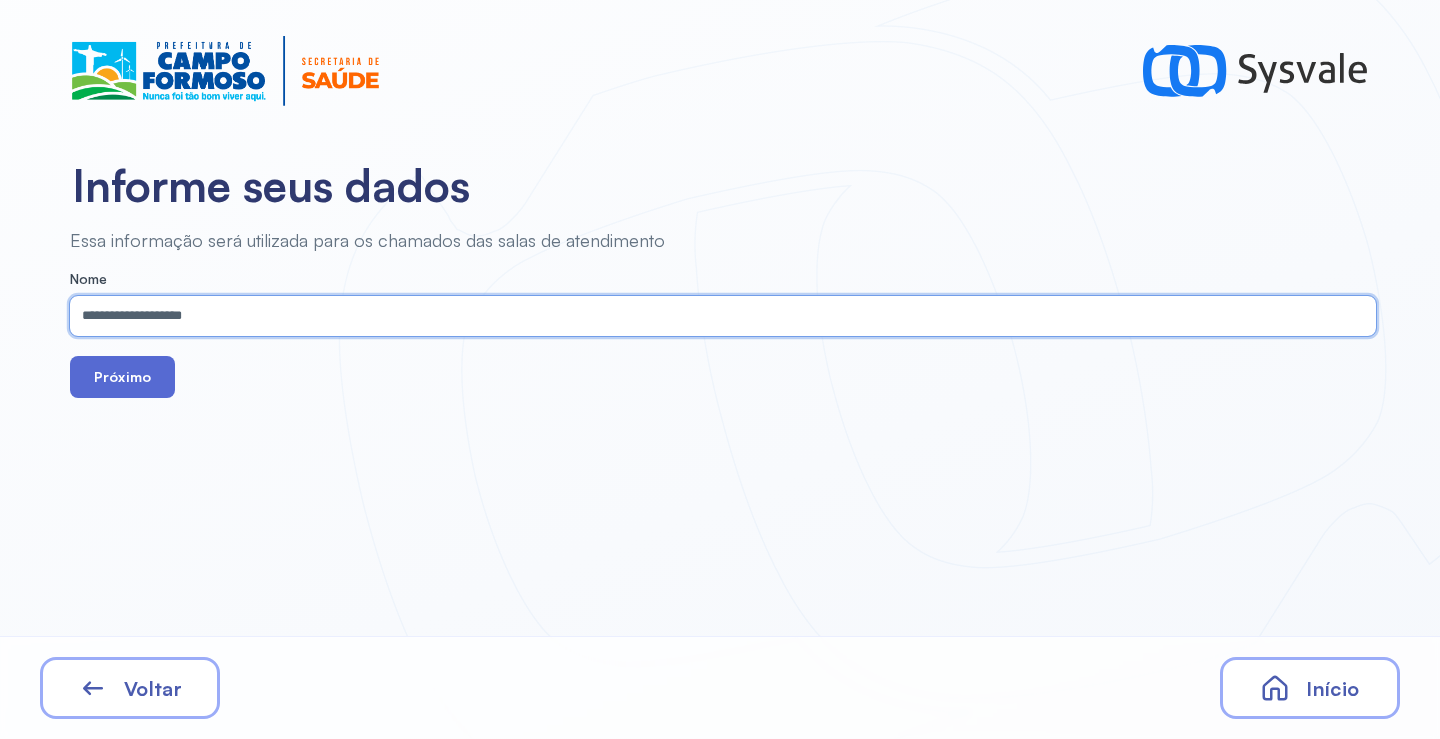 click on "Próximo" at bounding box center (122, 377) 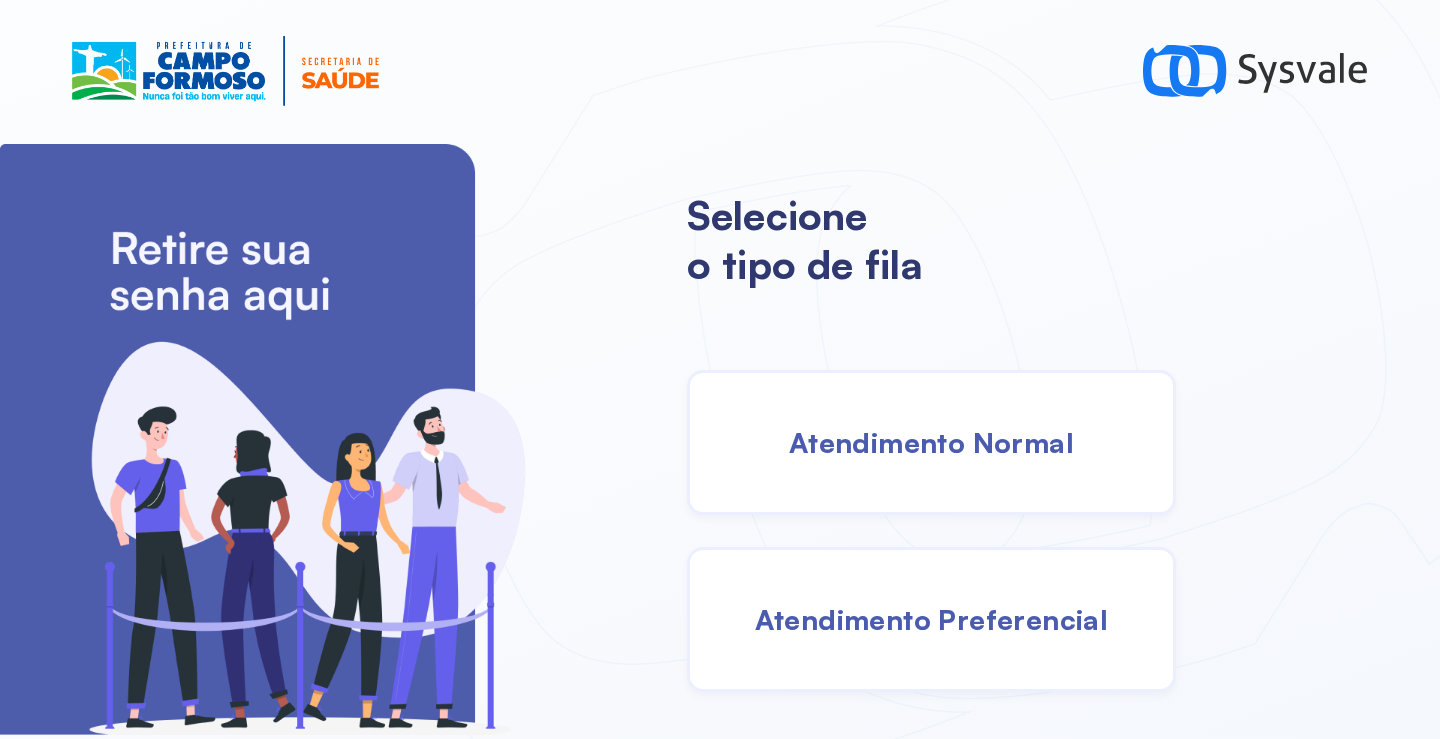 click on "Atendimento Normal" at bounding box center (931, 442) 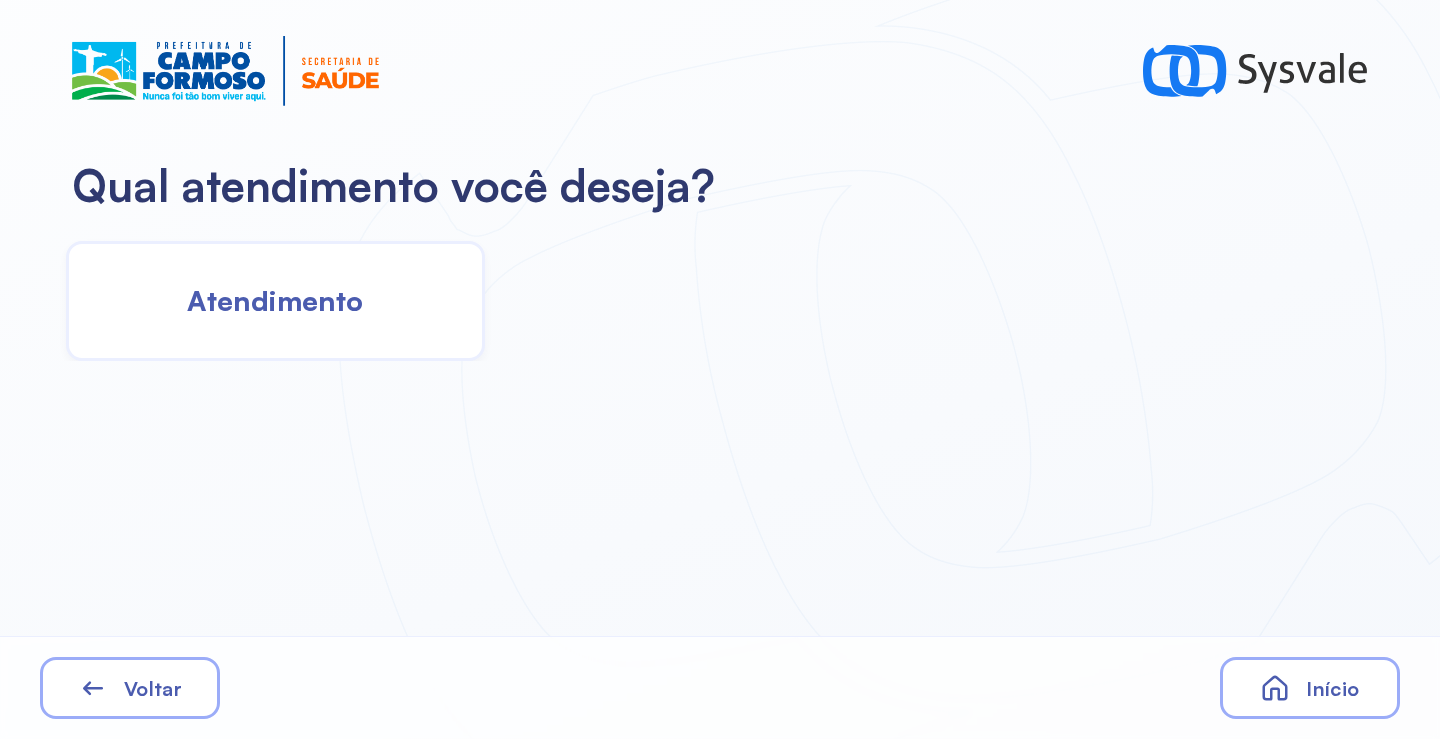 click on "Atendimento" at bounding box center [275, 300] 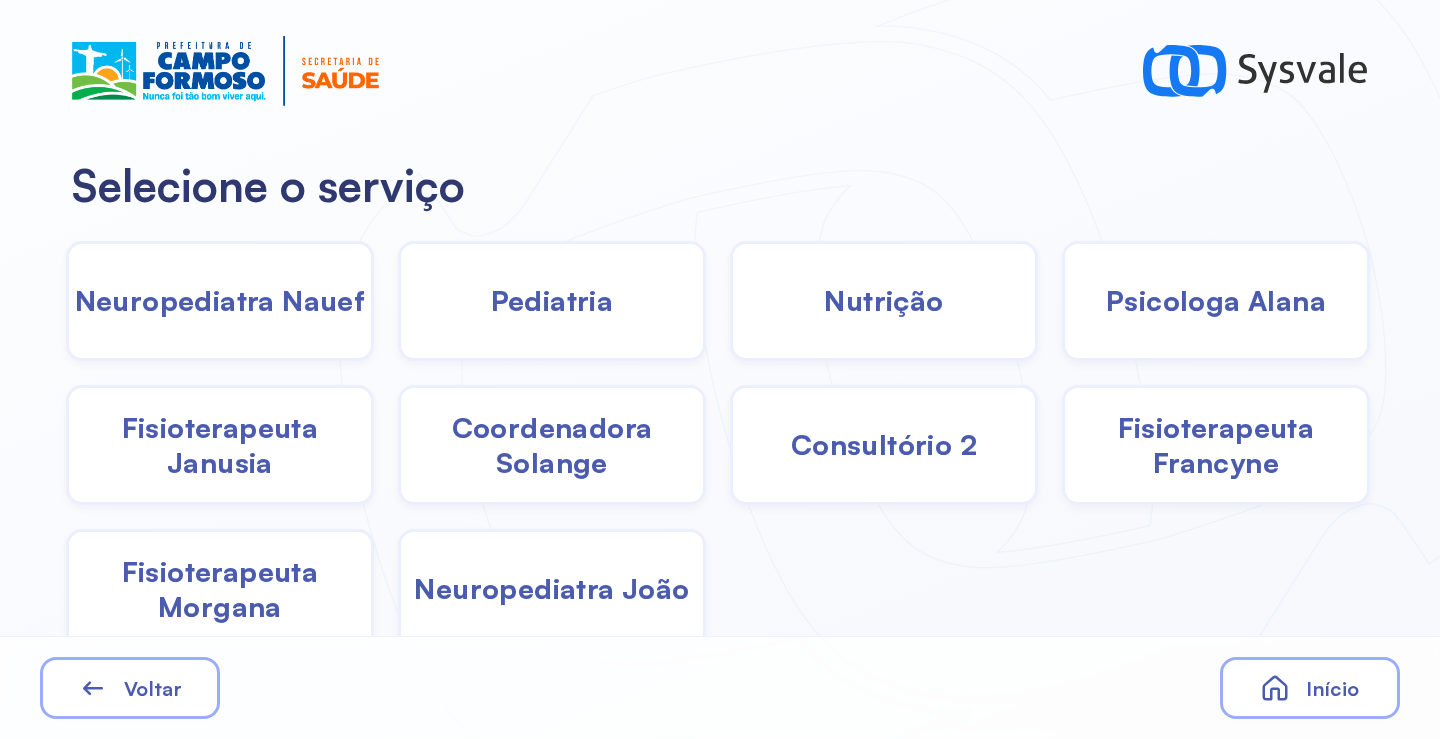 click on "Pediatria" 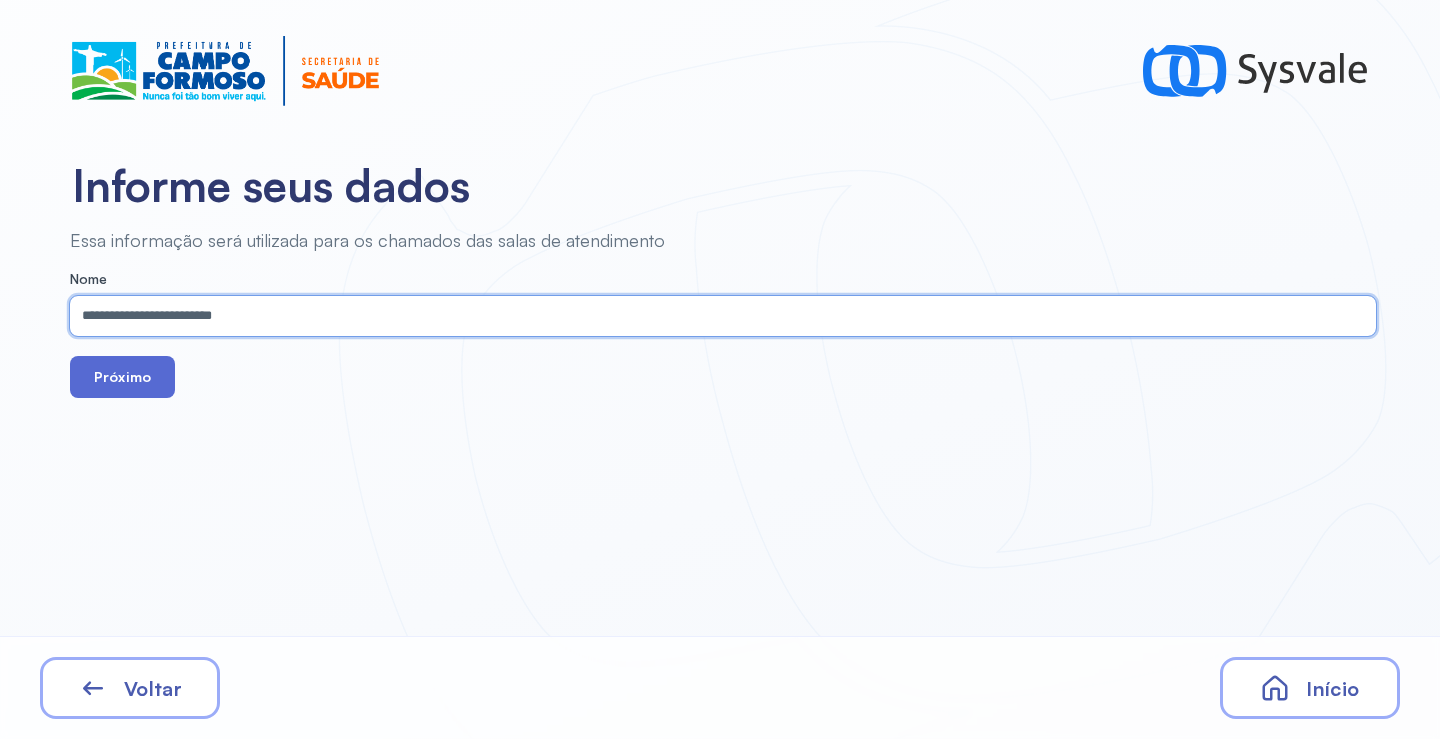 type on "**********" 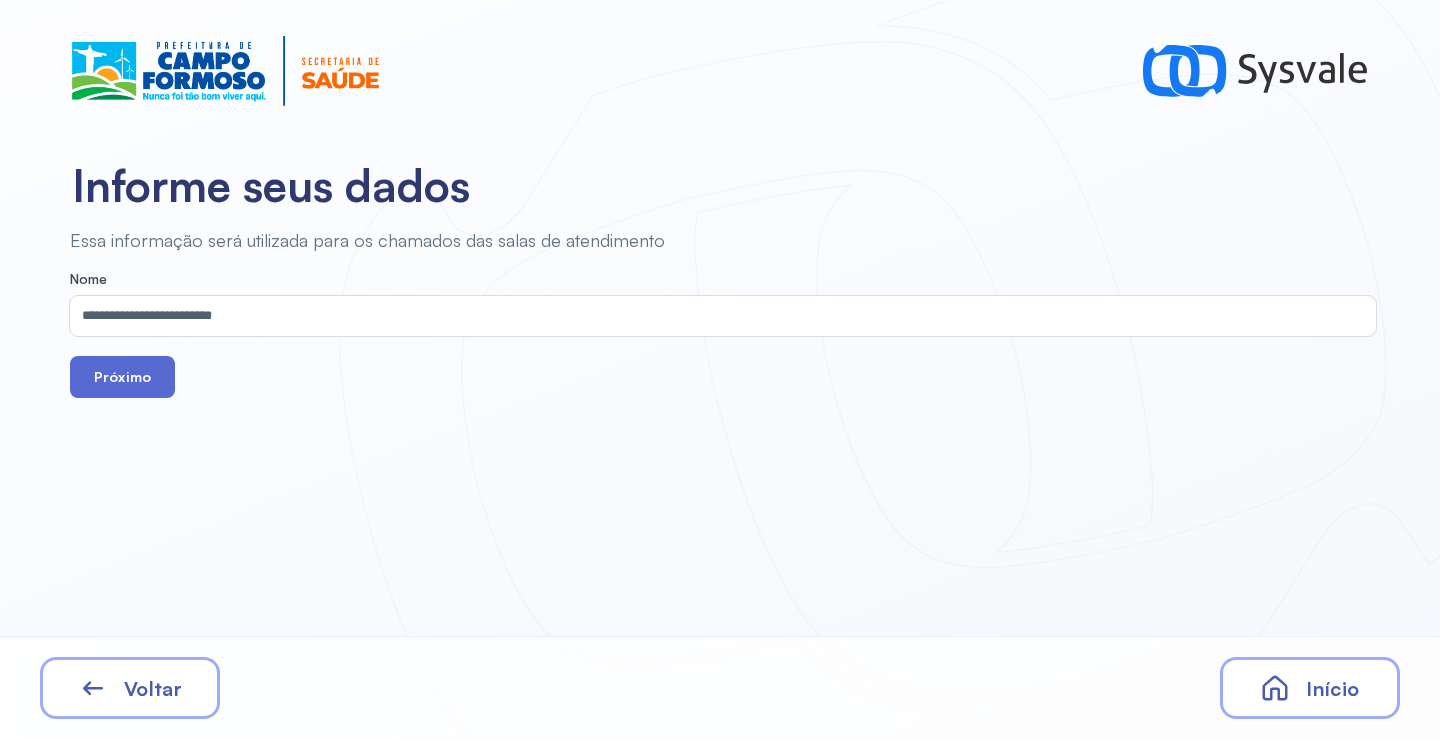 click on "Próximo" at bounding box center (122, 377) 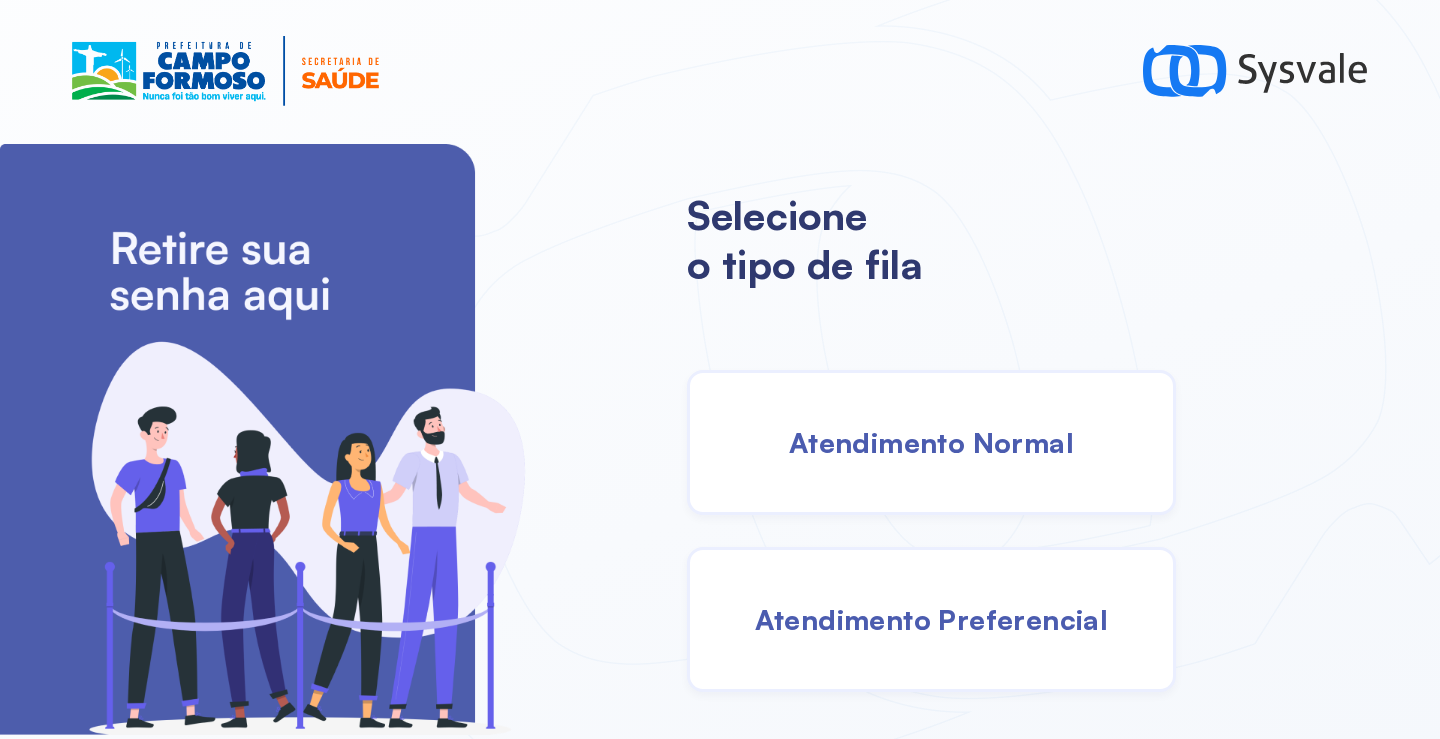 drag, startPoint x: 920, startPoint y: 440, endPoint x: 893, endPoint y: 437, distance: 27.166155 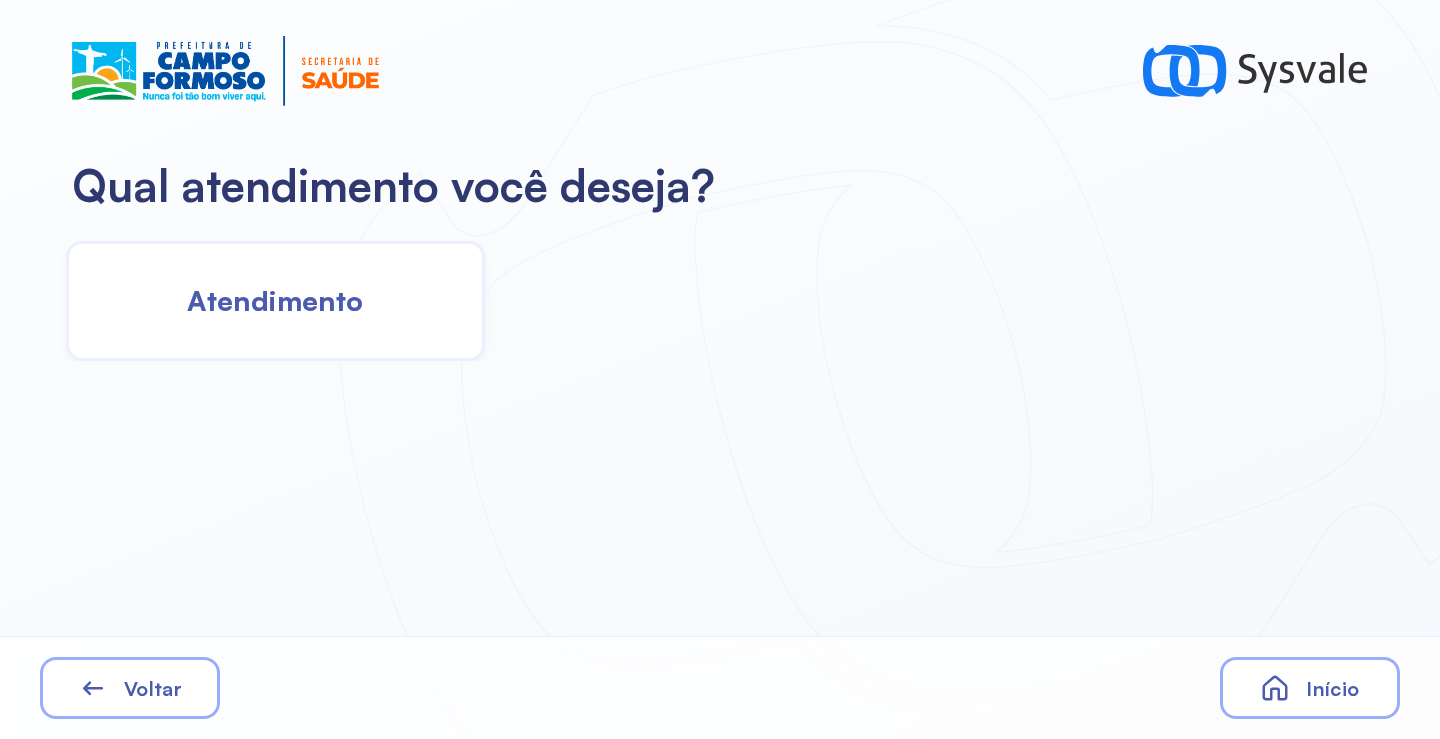 click on "Atendimento" at bounding box center [275, 300] 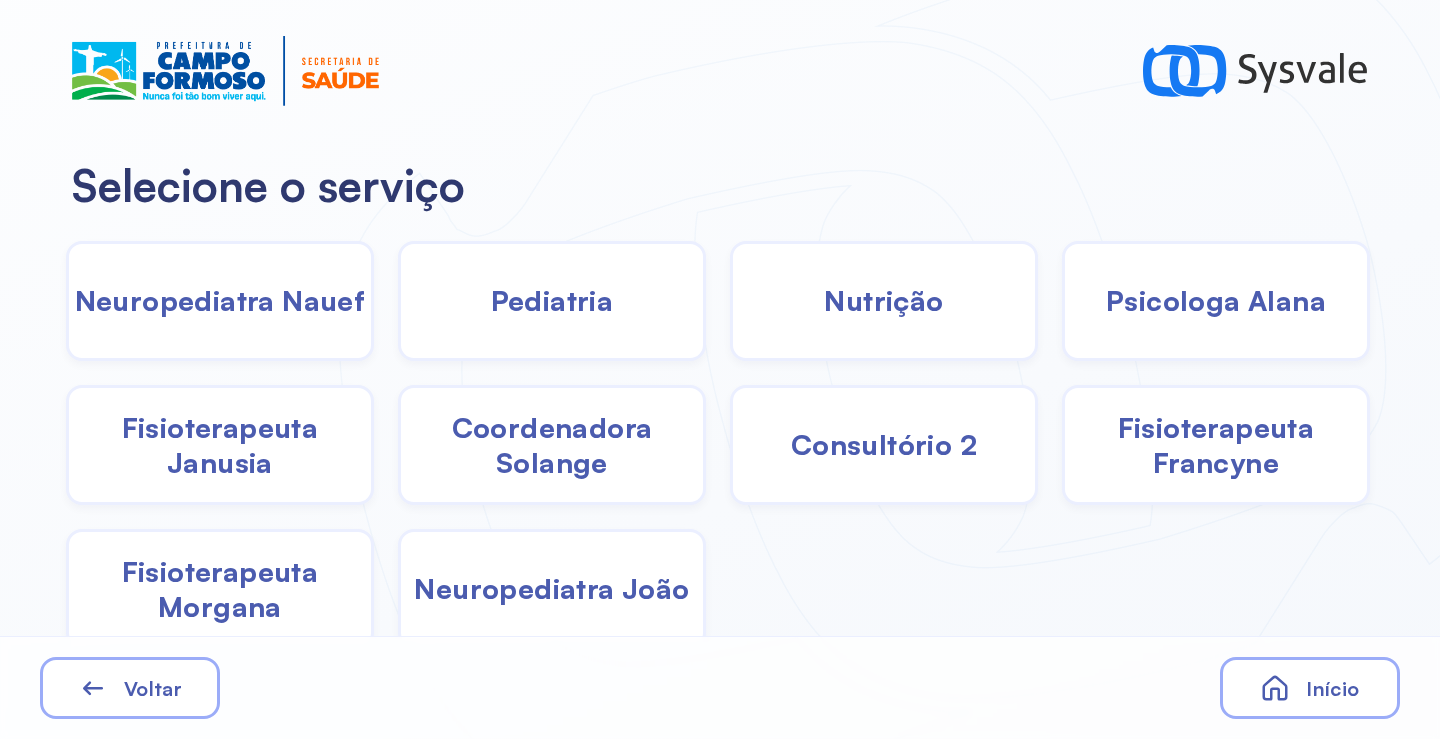 click on "Pediatria" 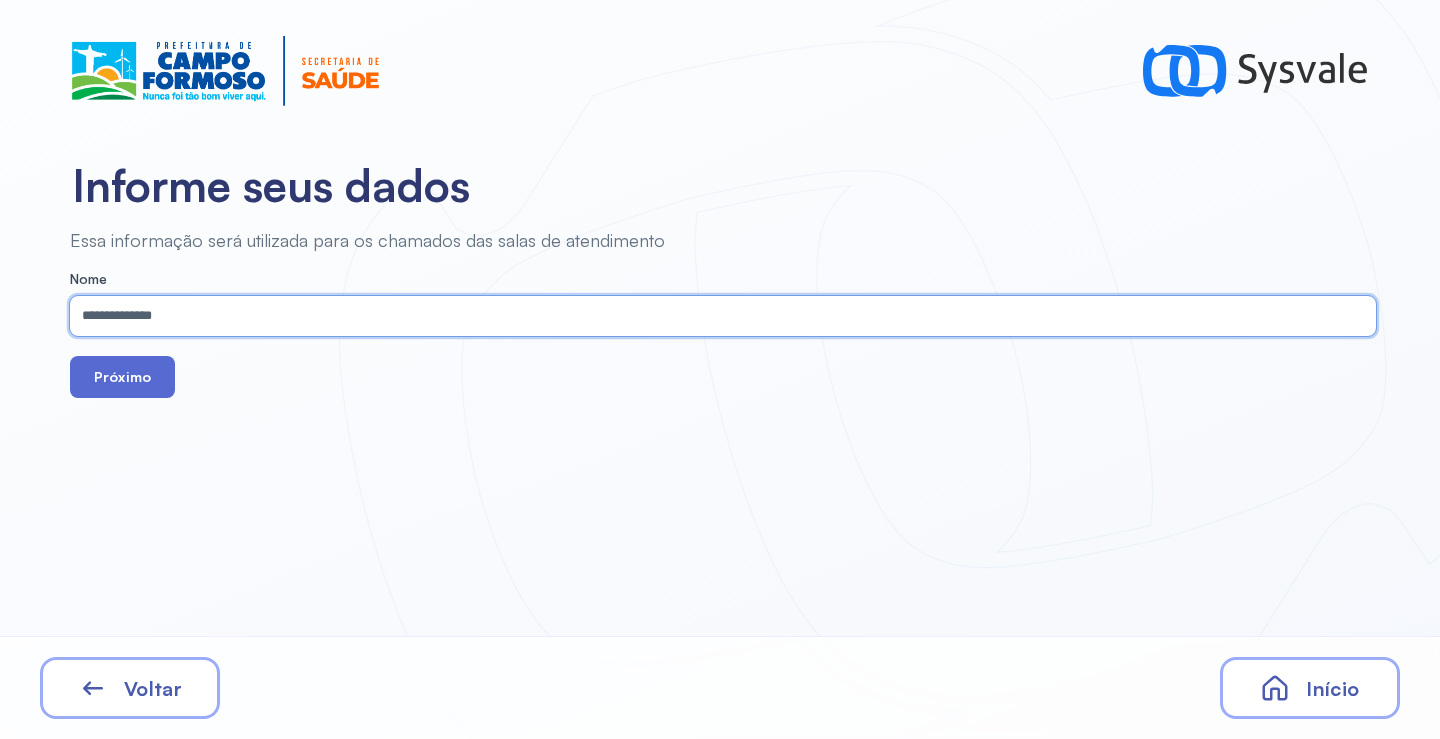 click on "Próximo" at bounding box center [122, 377] 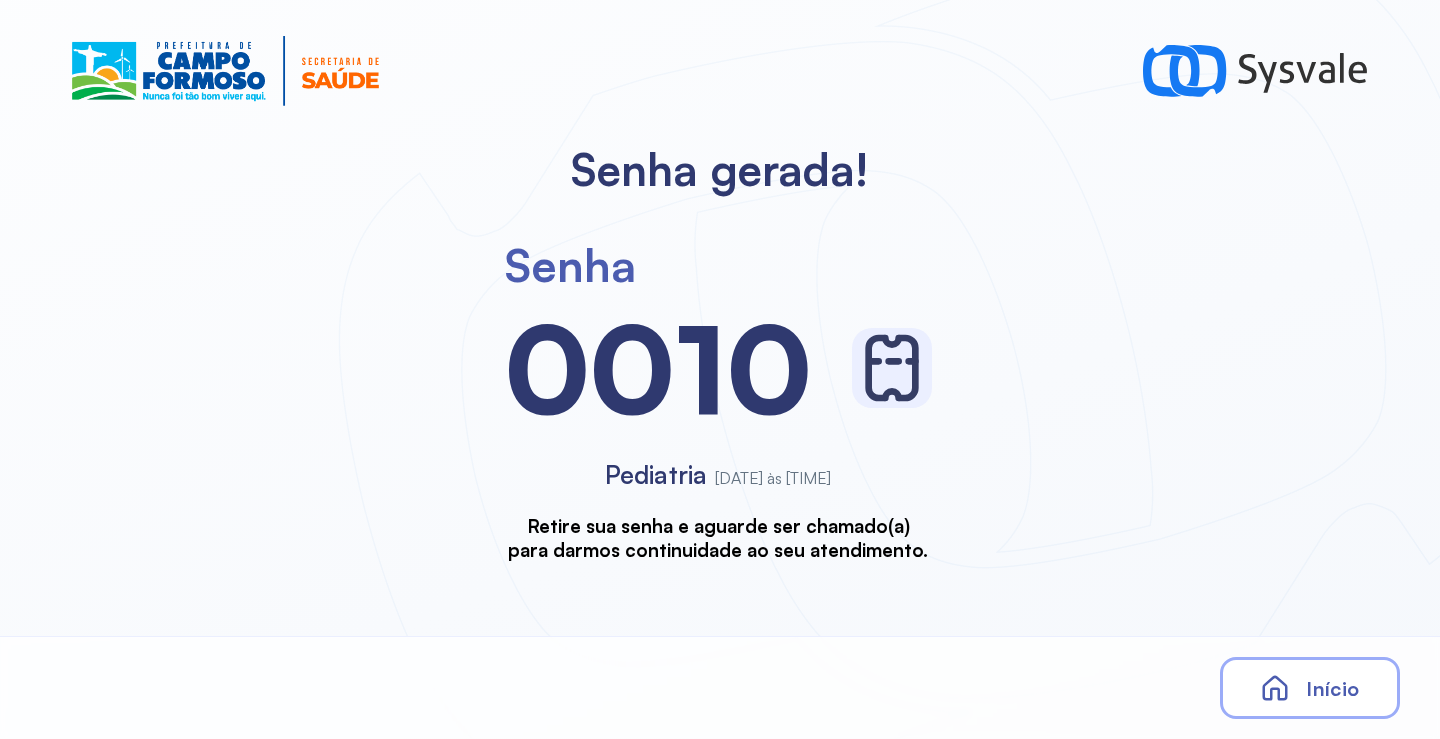 click on "Início" at bounding box center [1332, 688] 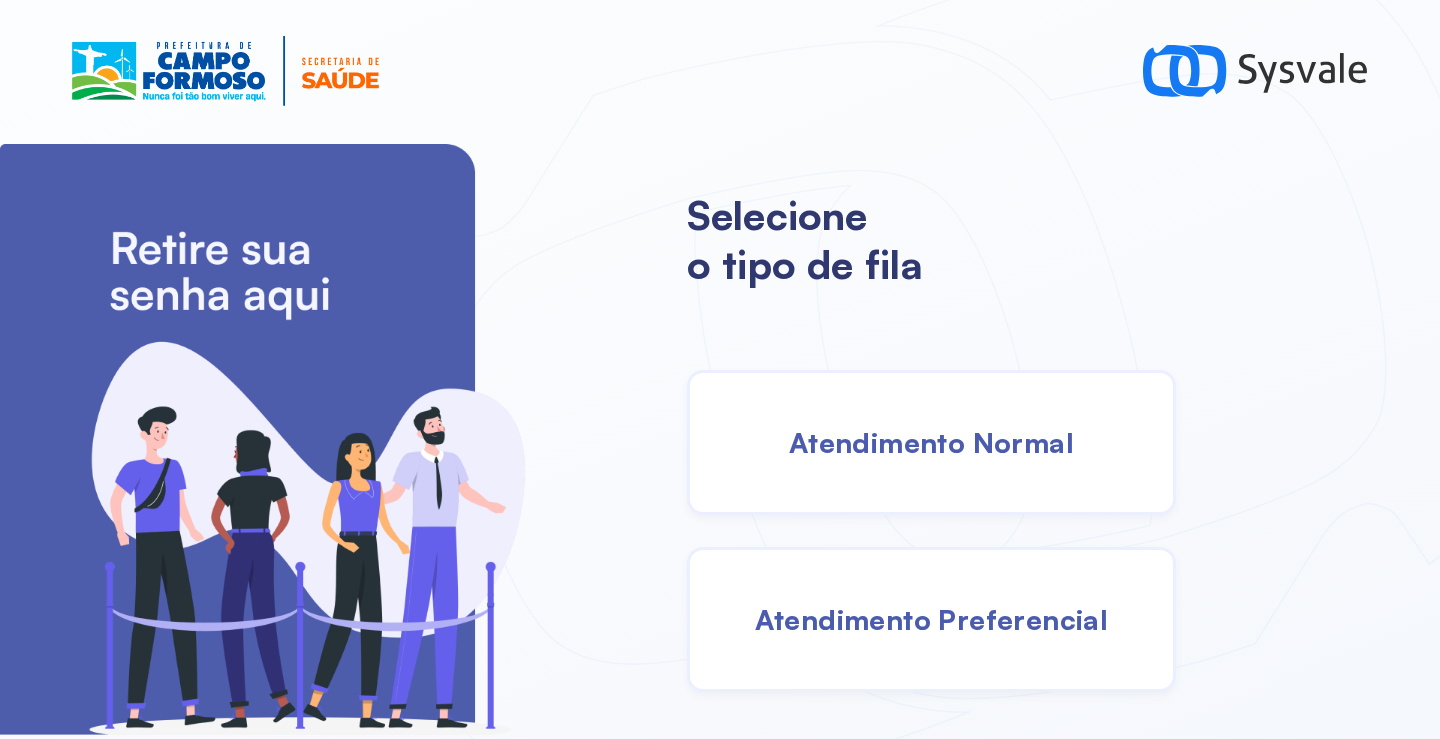 click on "Atendimento Normal" at bounding box center (931, 442) 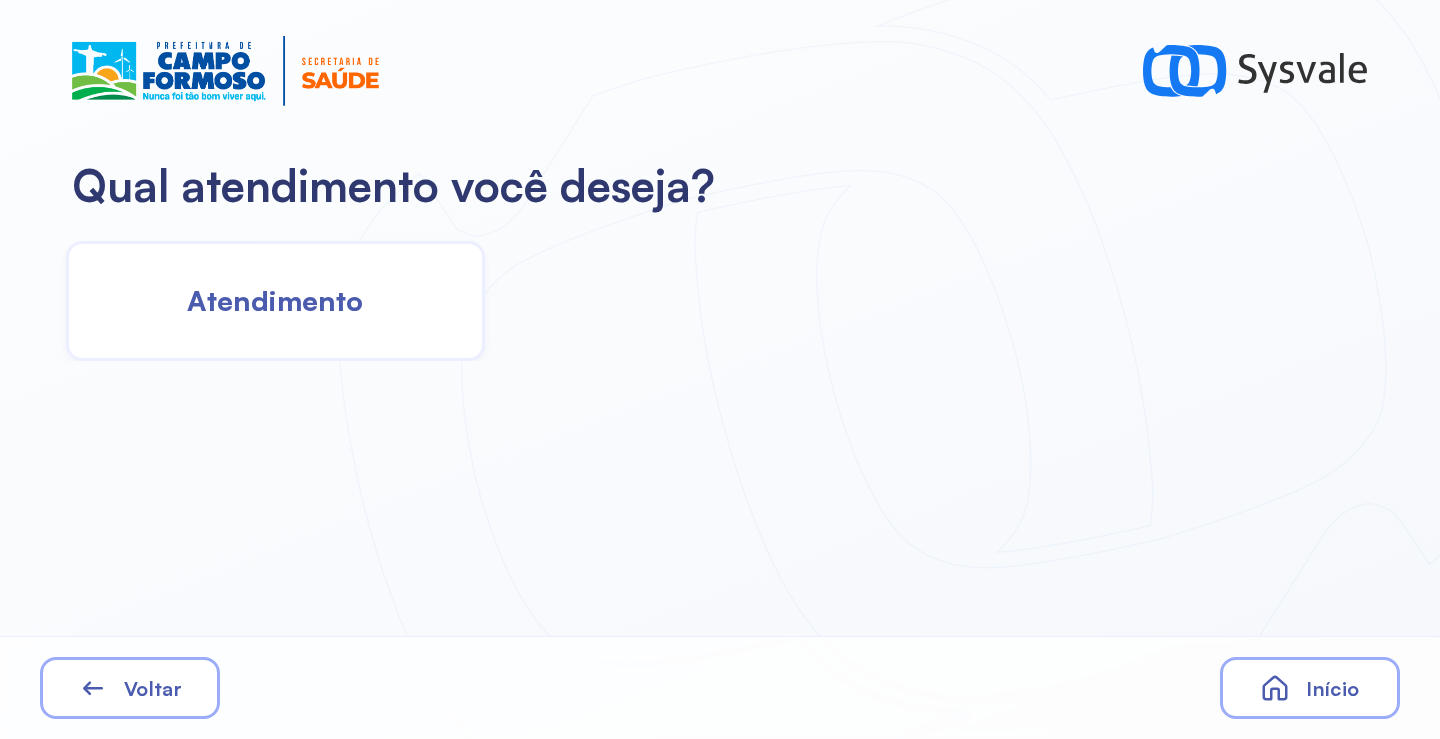 click on "Atendimento" 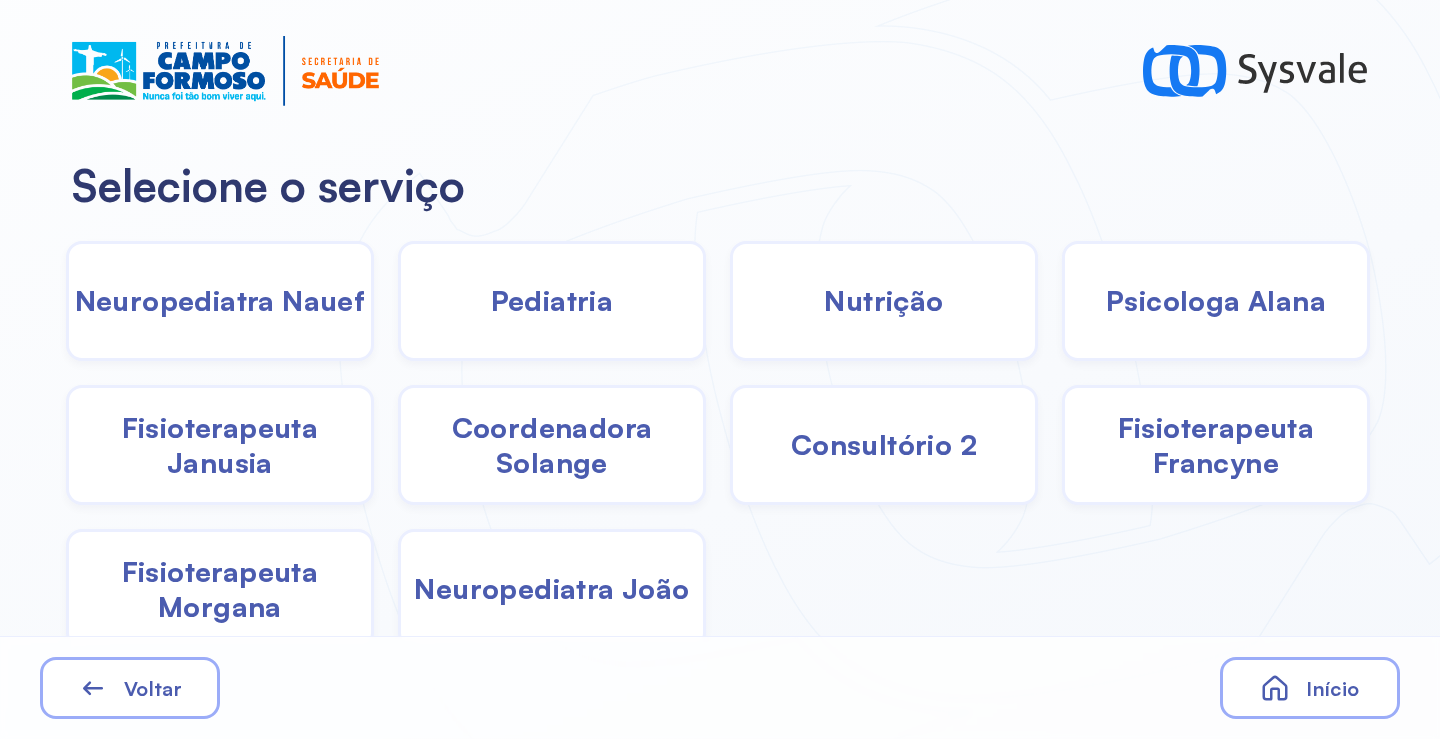 click on "Pediatria" 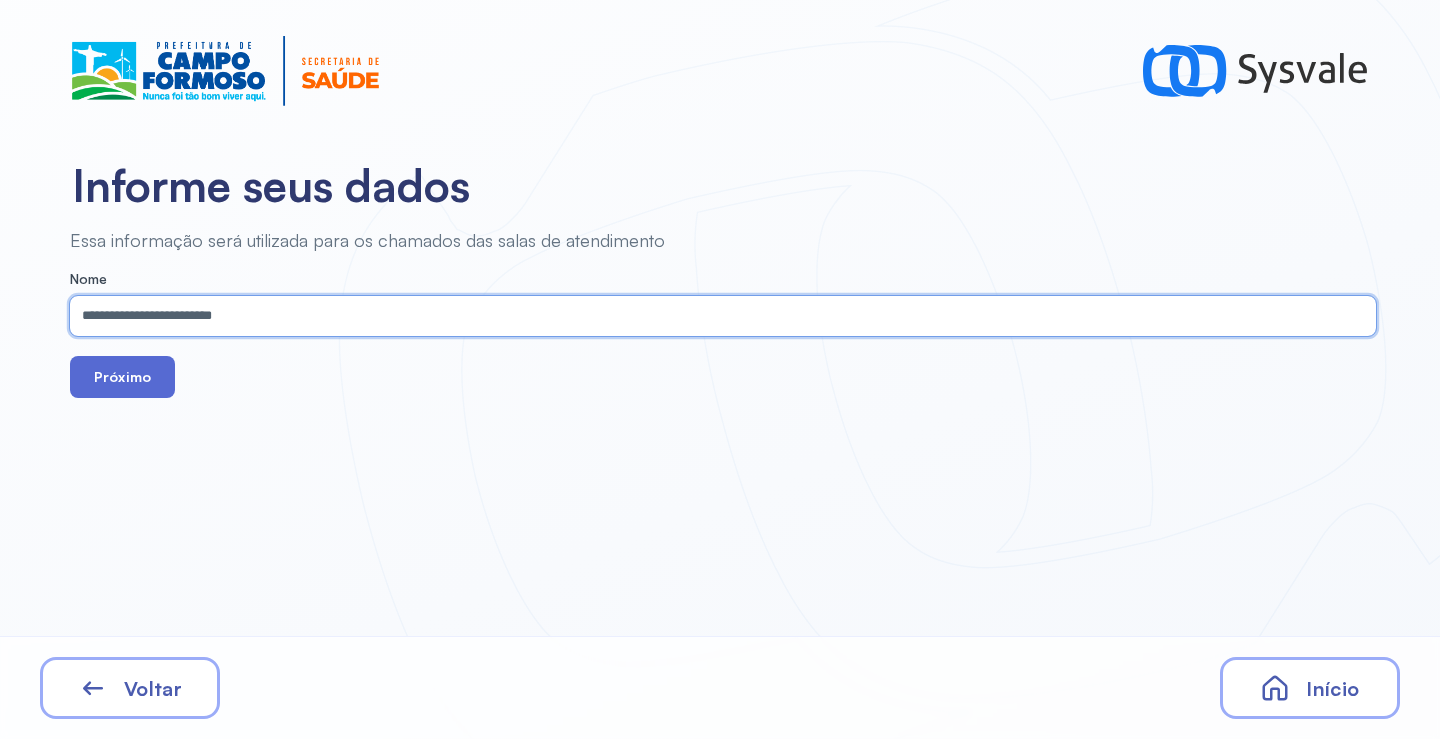 type on "**********" 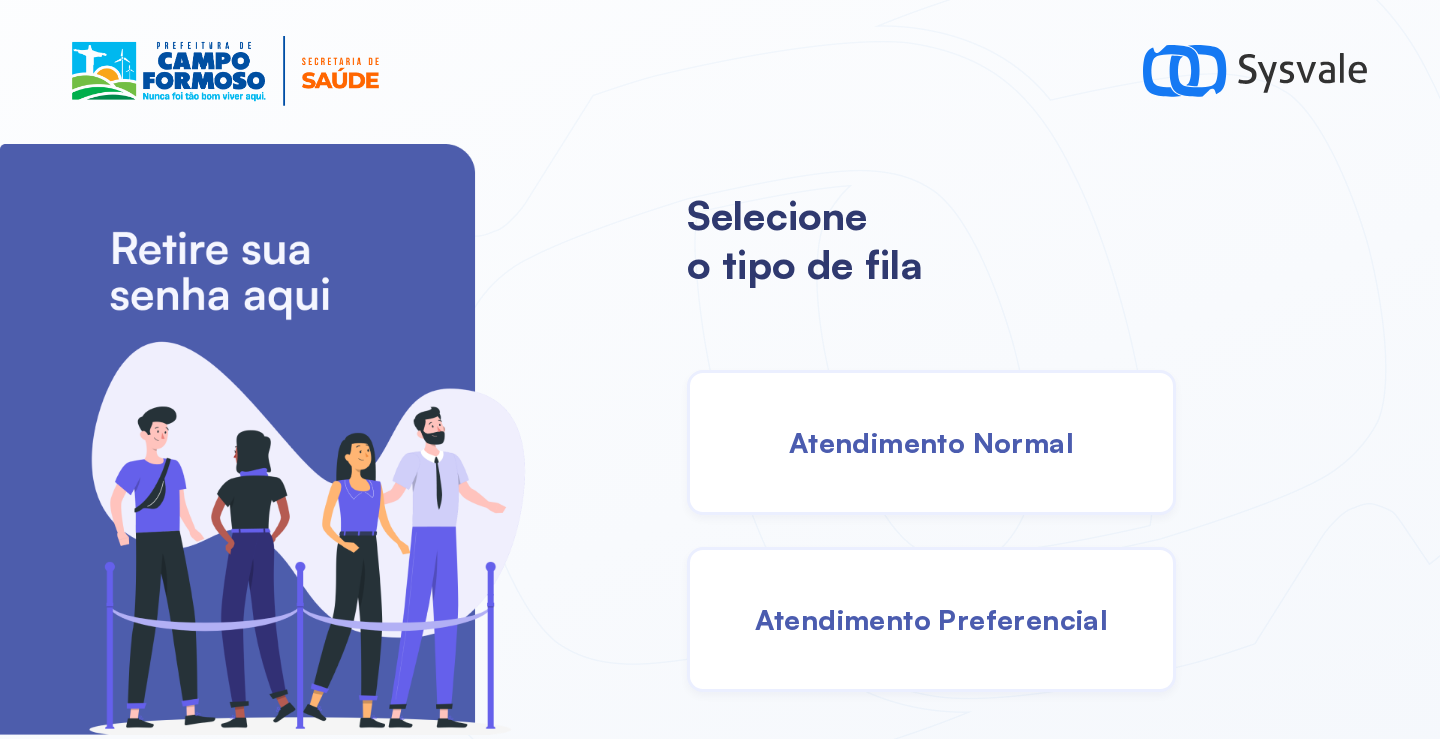 click on "Atendimento Normal" at bounding box center (931, 442) 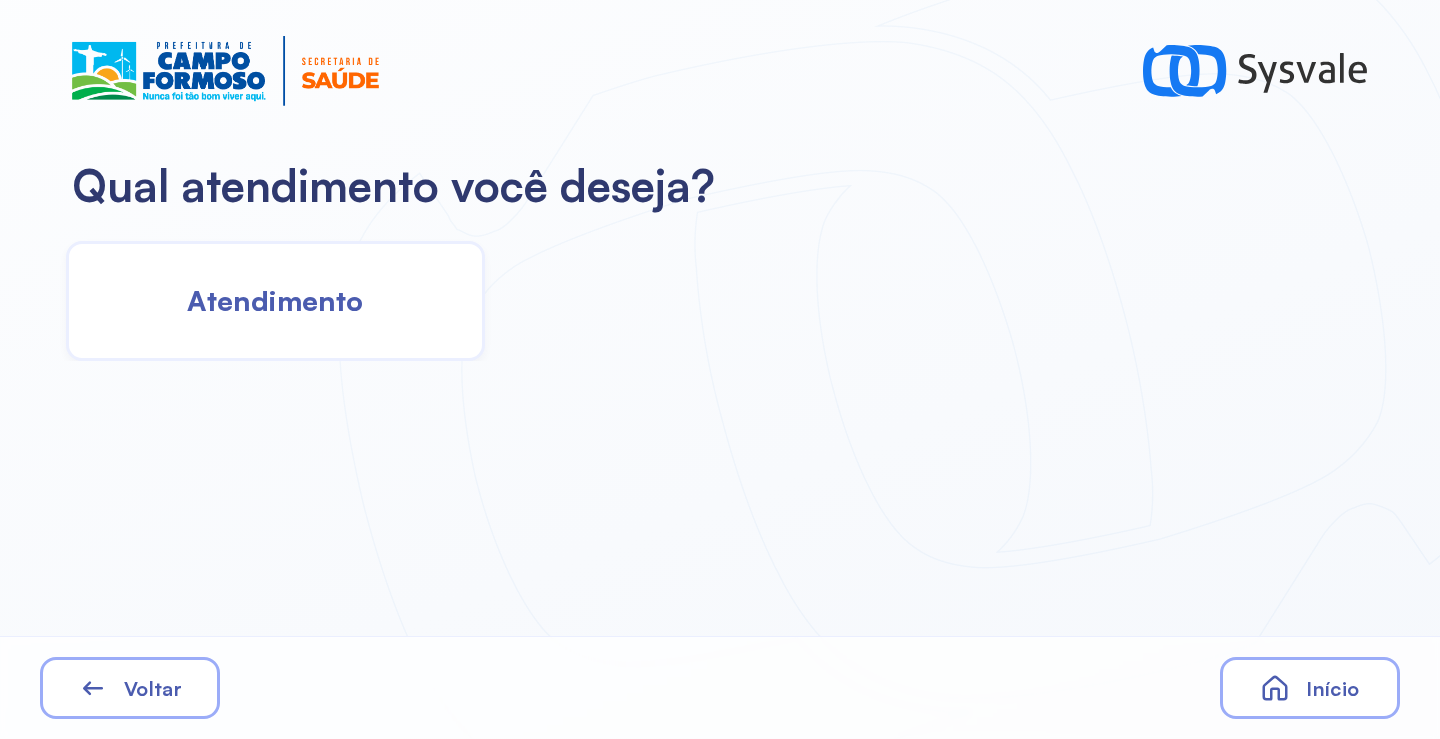 click on "Atendimento" 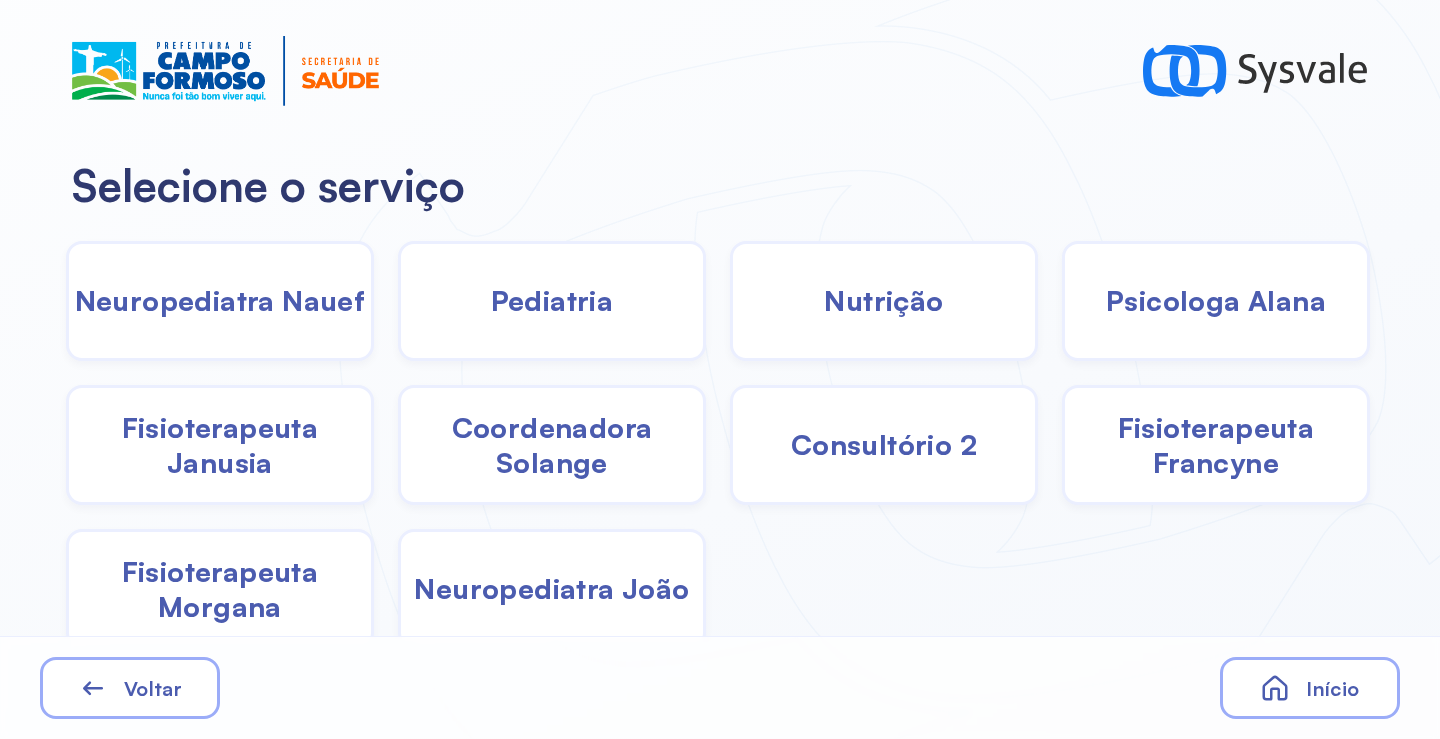 drag, startPoint x: 1160, startPoint y: 323, endPoint x: 1142, endPoint y: 323, distance: 18 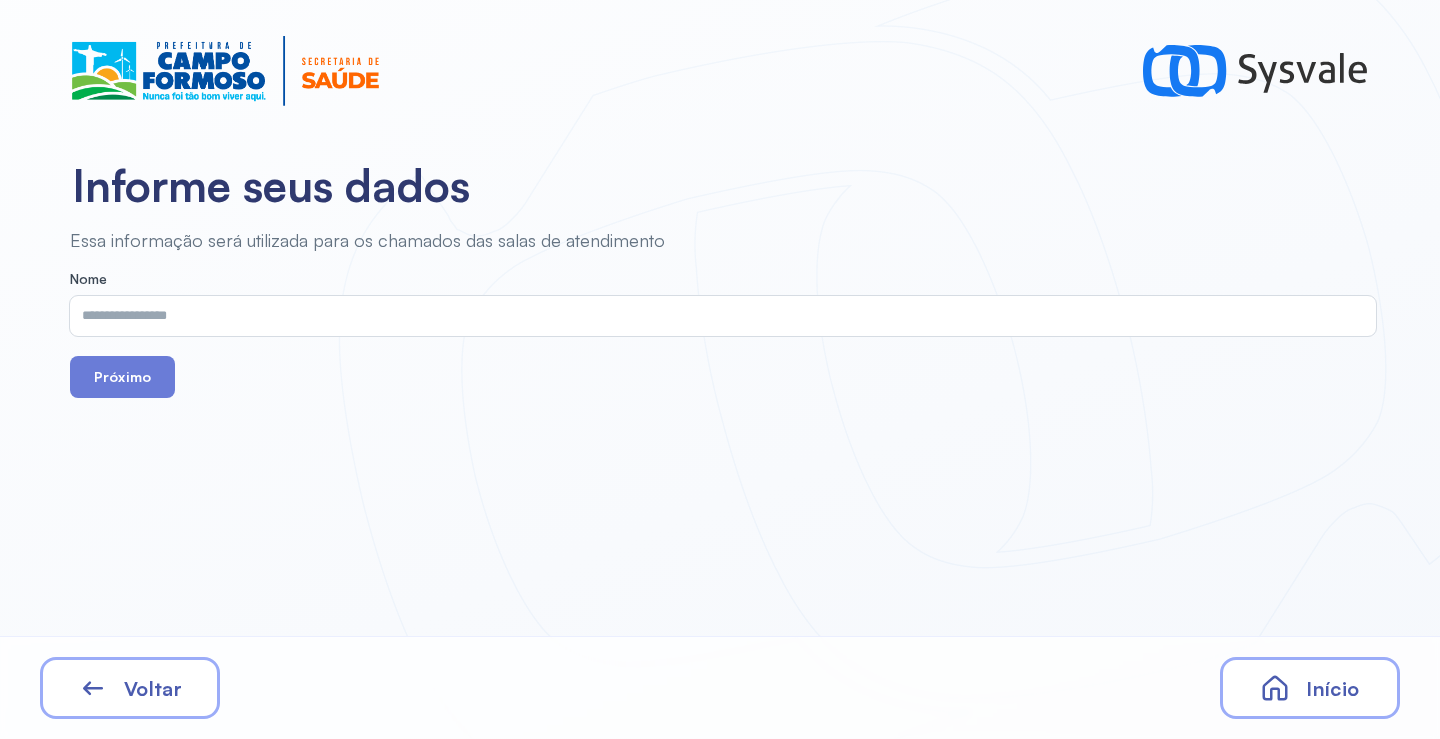 drag, startPoint x: 821, startPoint y: 337, endPoint x: 675, endPoint y: 332, distance: 146.08559 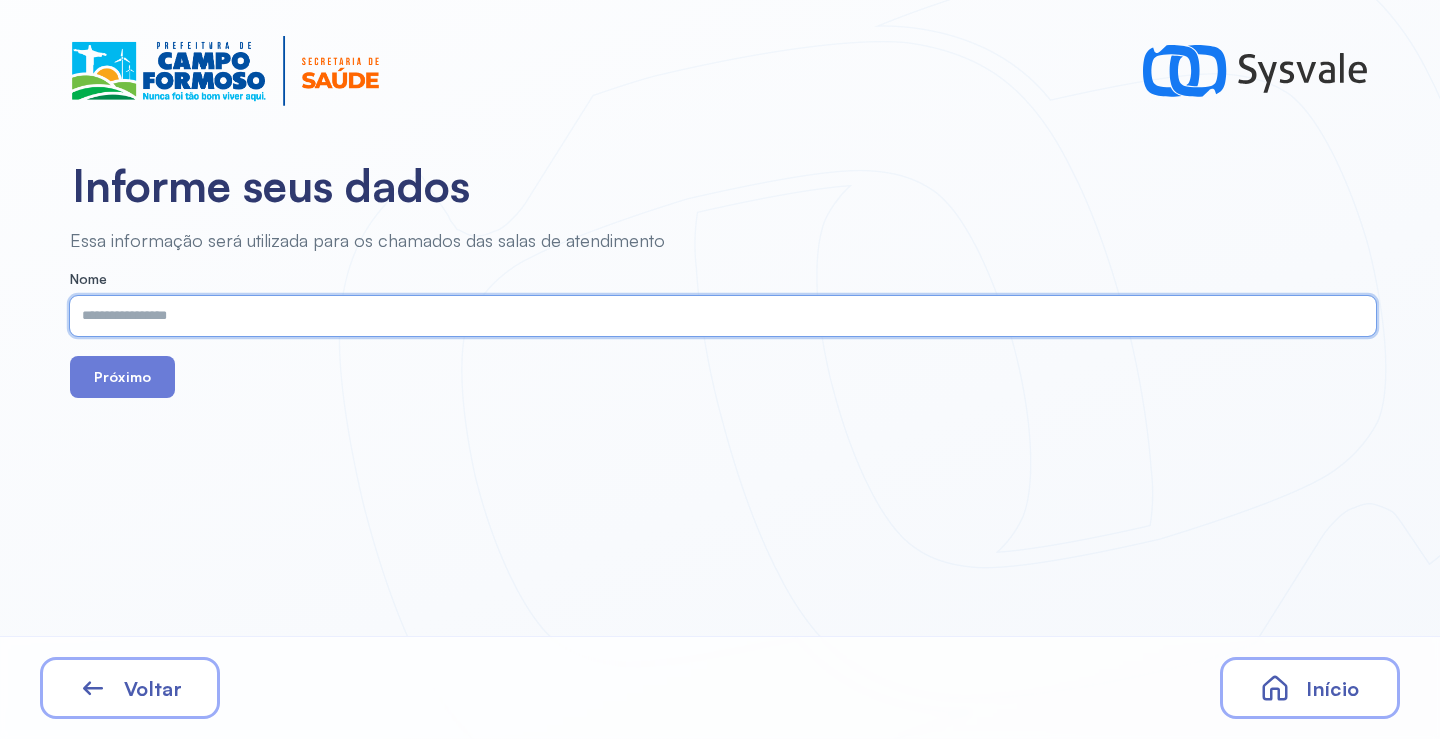 paste on "**********" 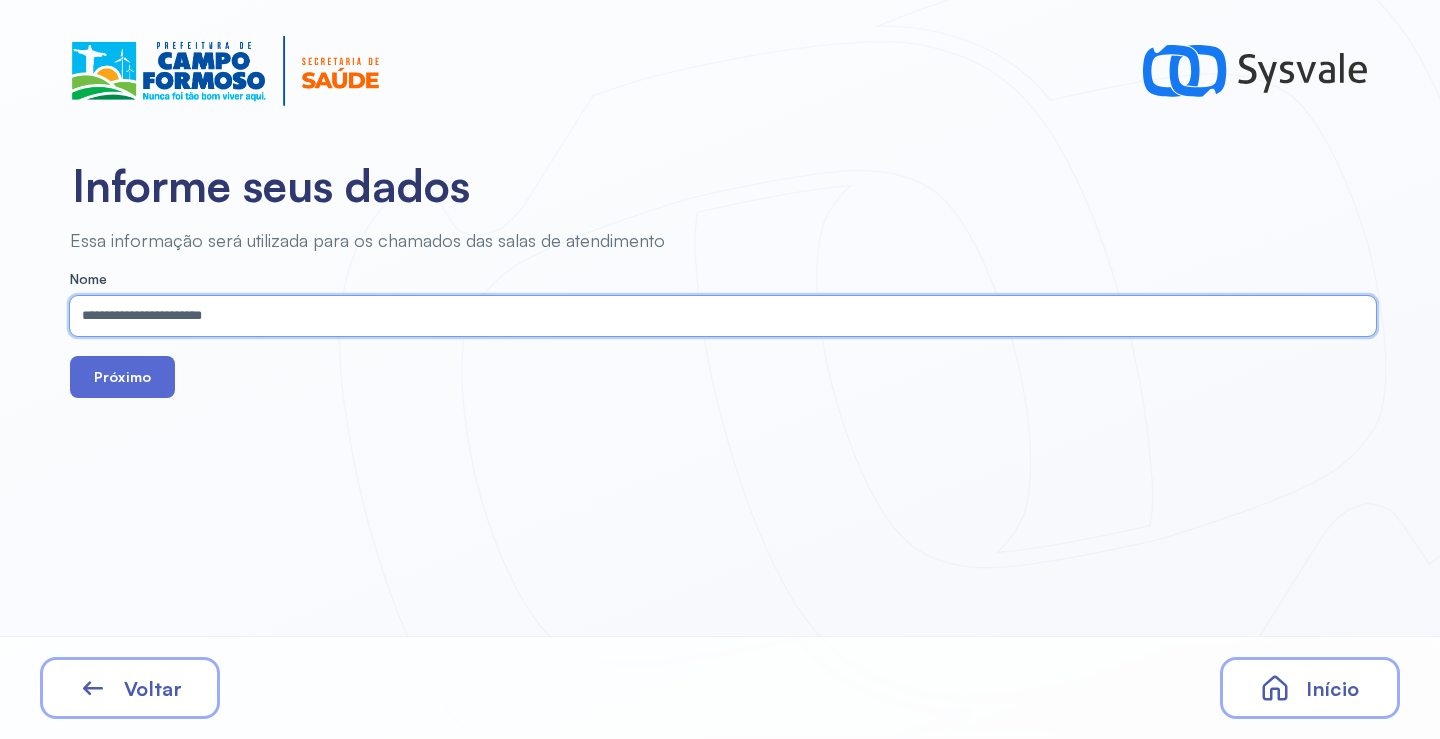 type on "**********" 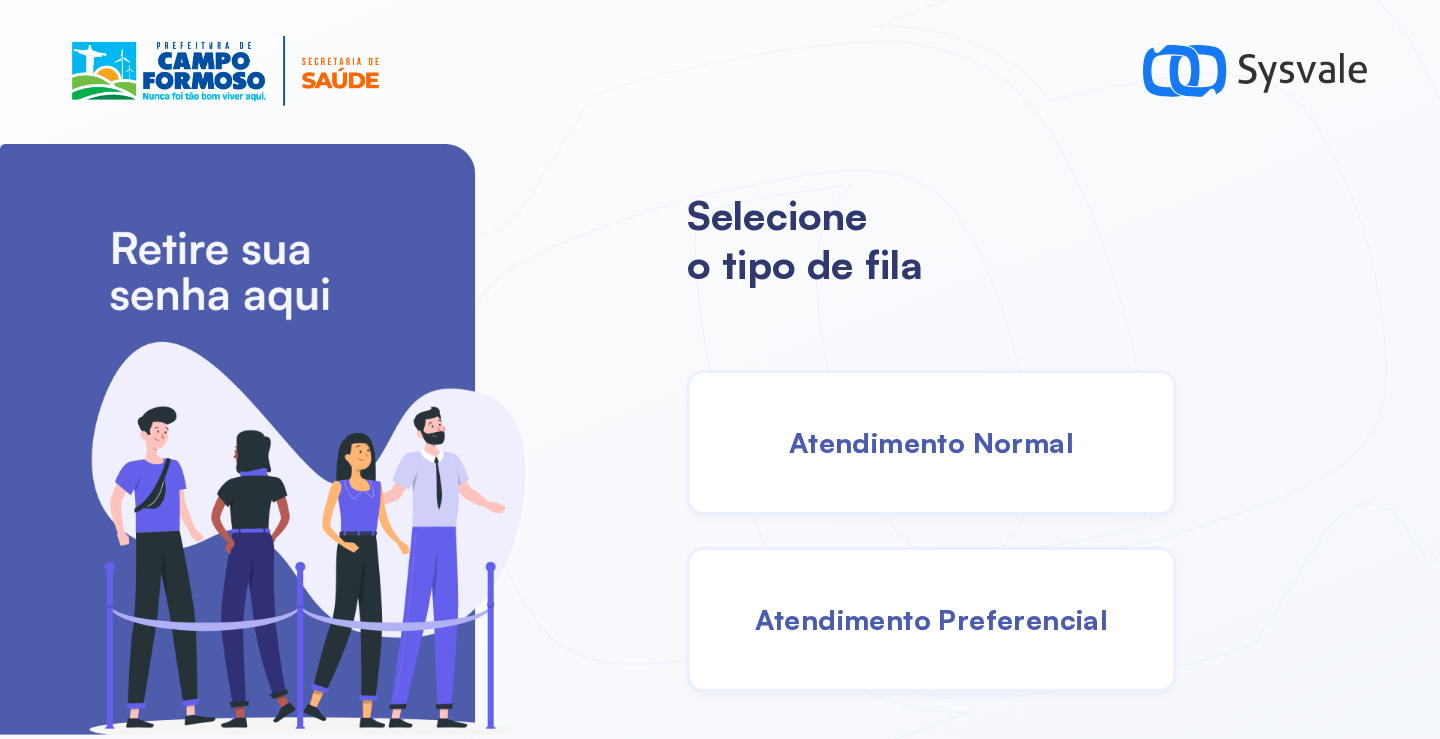 drag, startPoint x: 946, startPoint y: 466, endPoint x: 930, endPoint y: 461, distance: 16.763054 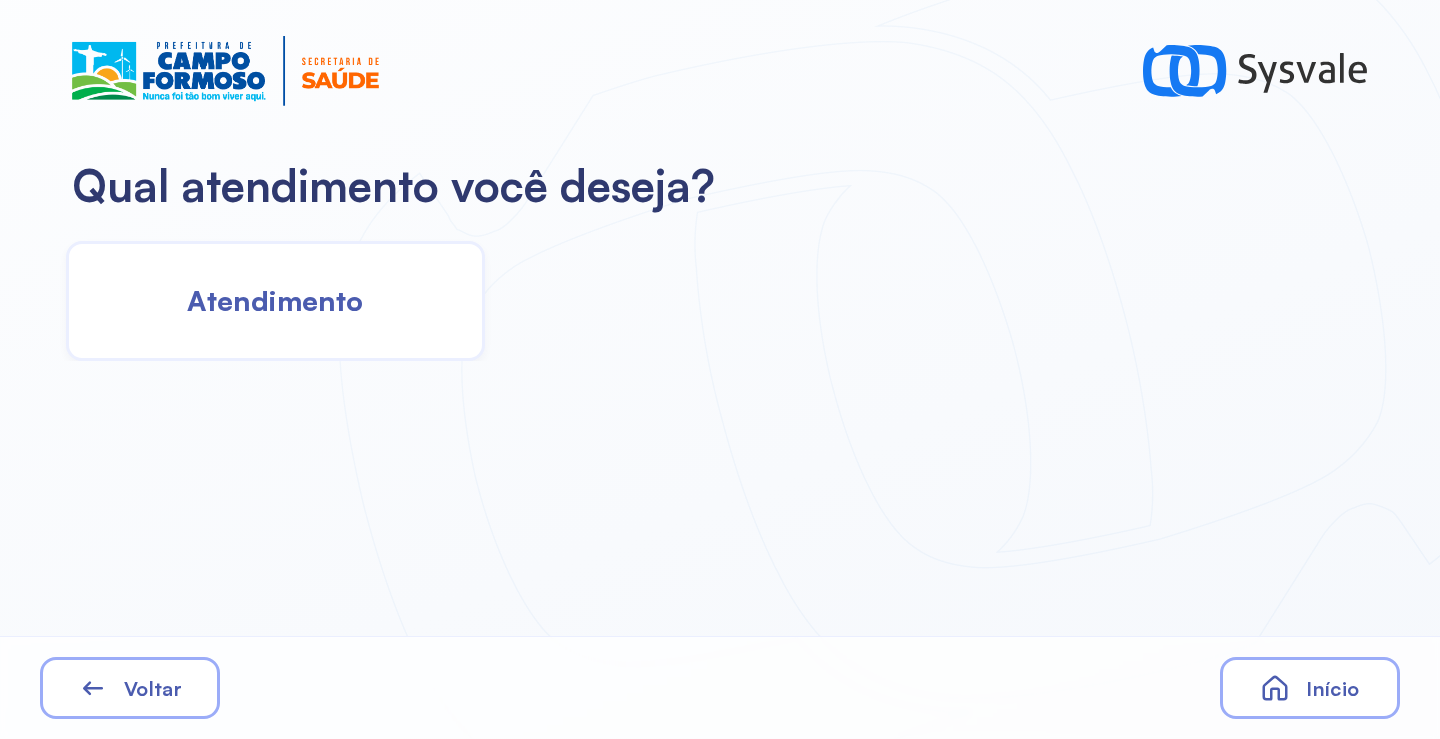 click on "Atendimento" 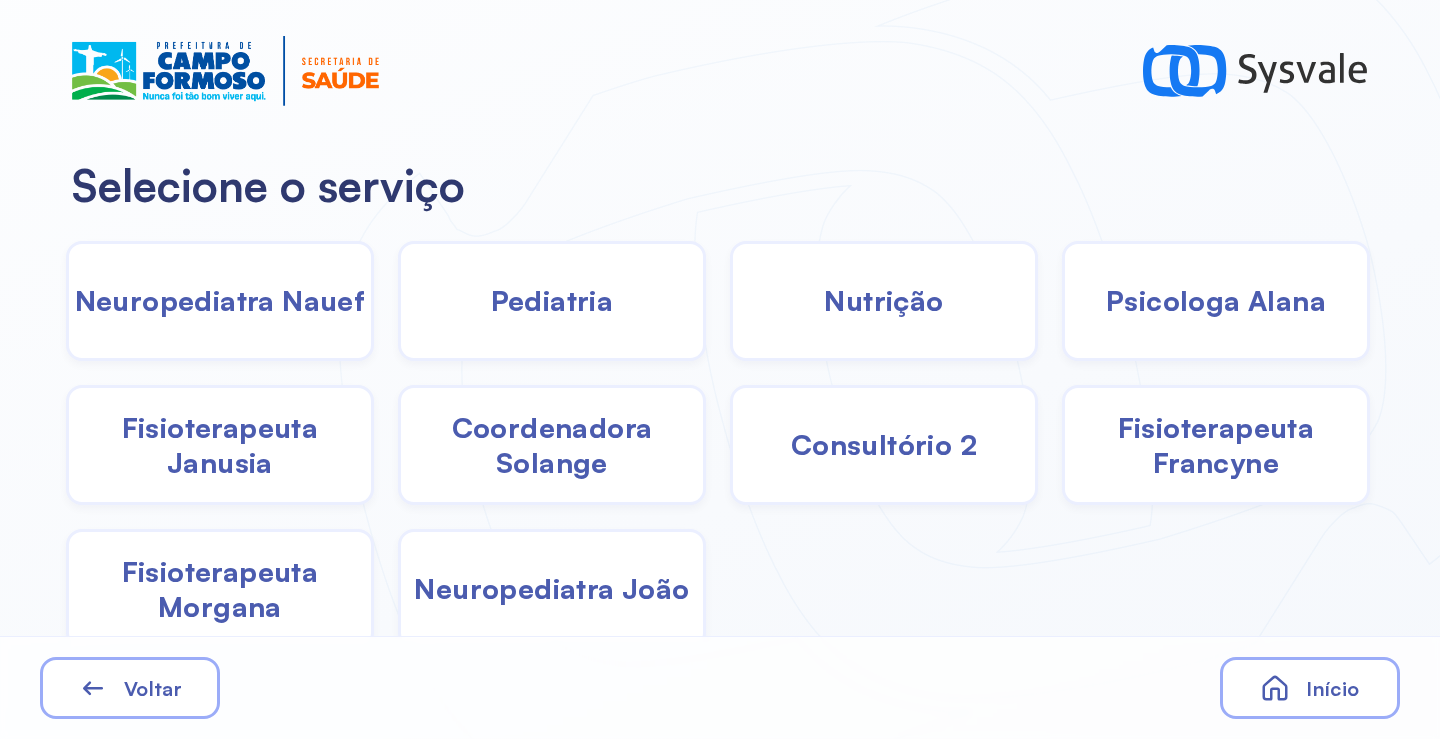 click on "Psicologa Alana" at bounding box center [1216, 300] 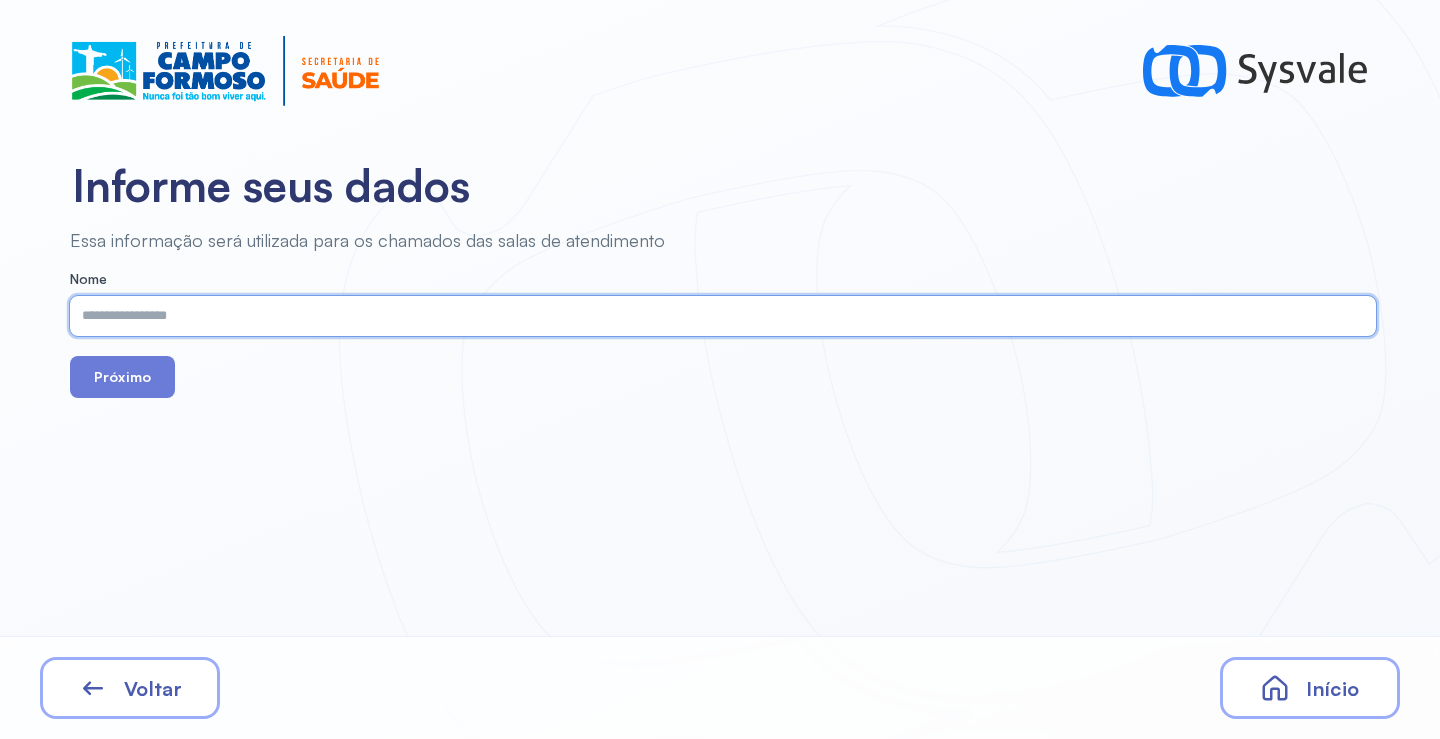 paste on "**********" 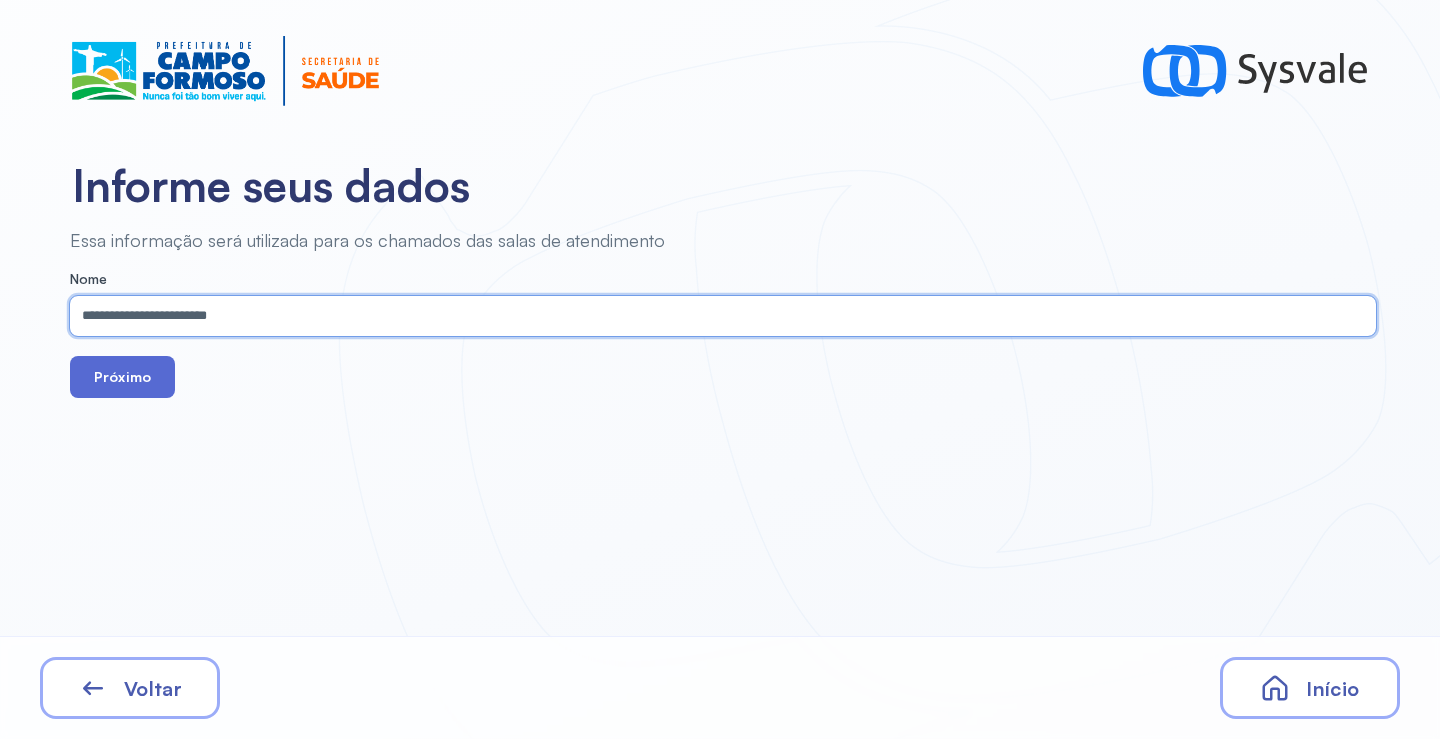 type on "**********" 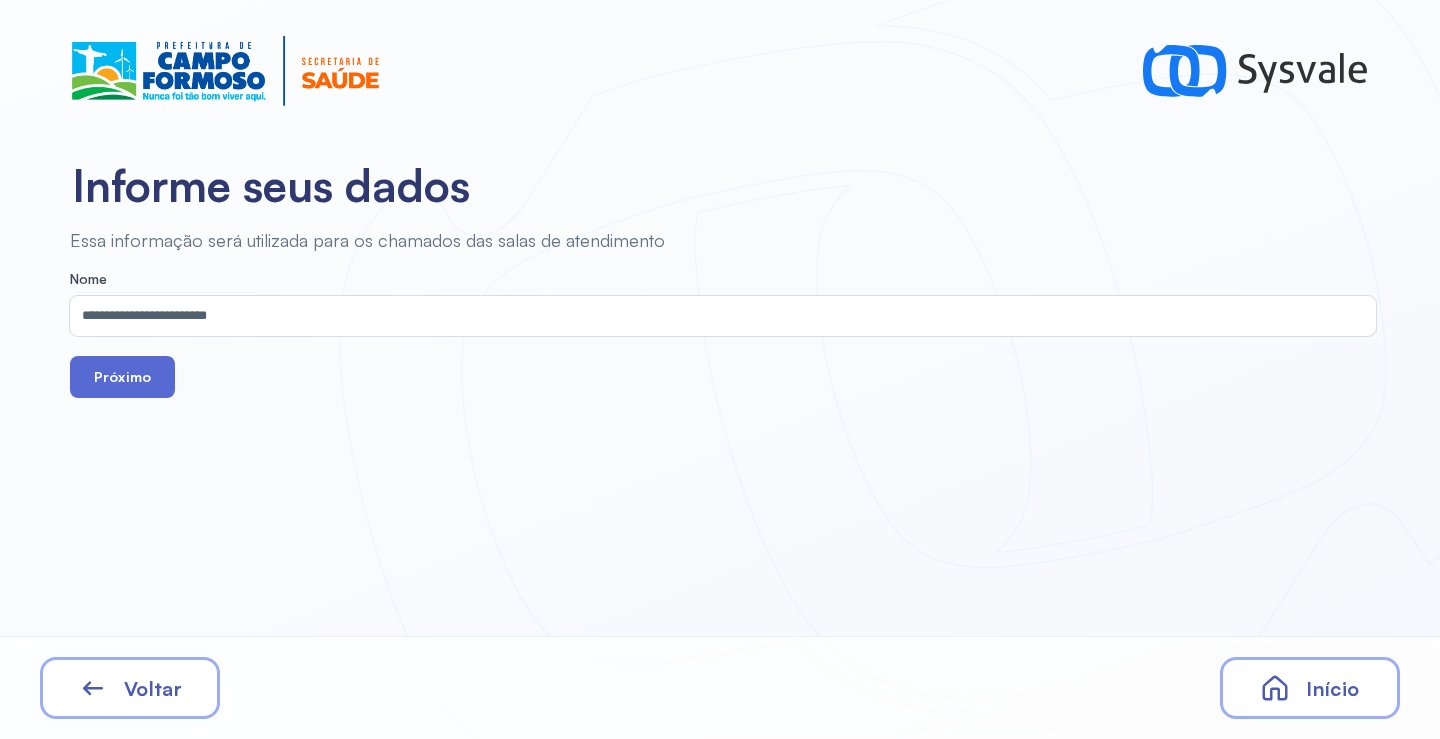 click on "Próximo" at bounding box center (122, 377) 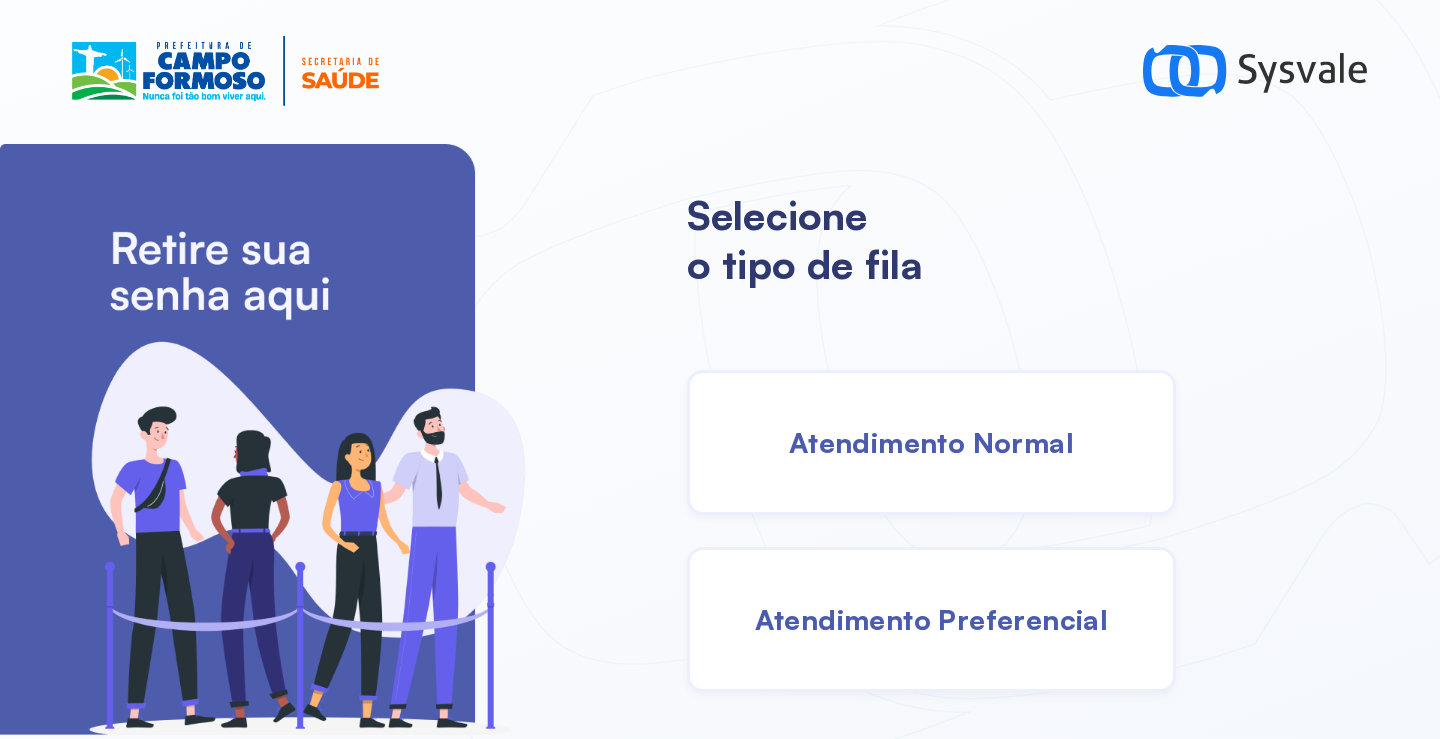 click on "Atendimento Normal" at bounding box center [931, 442] 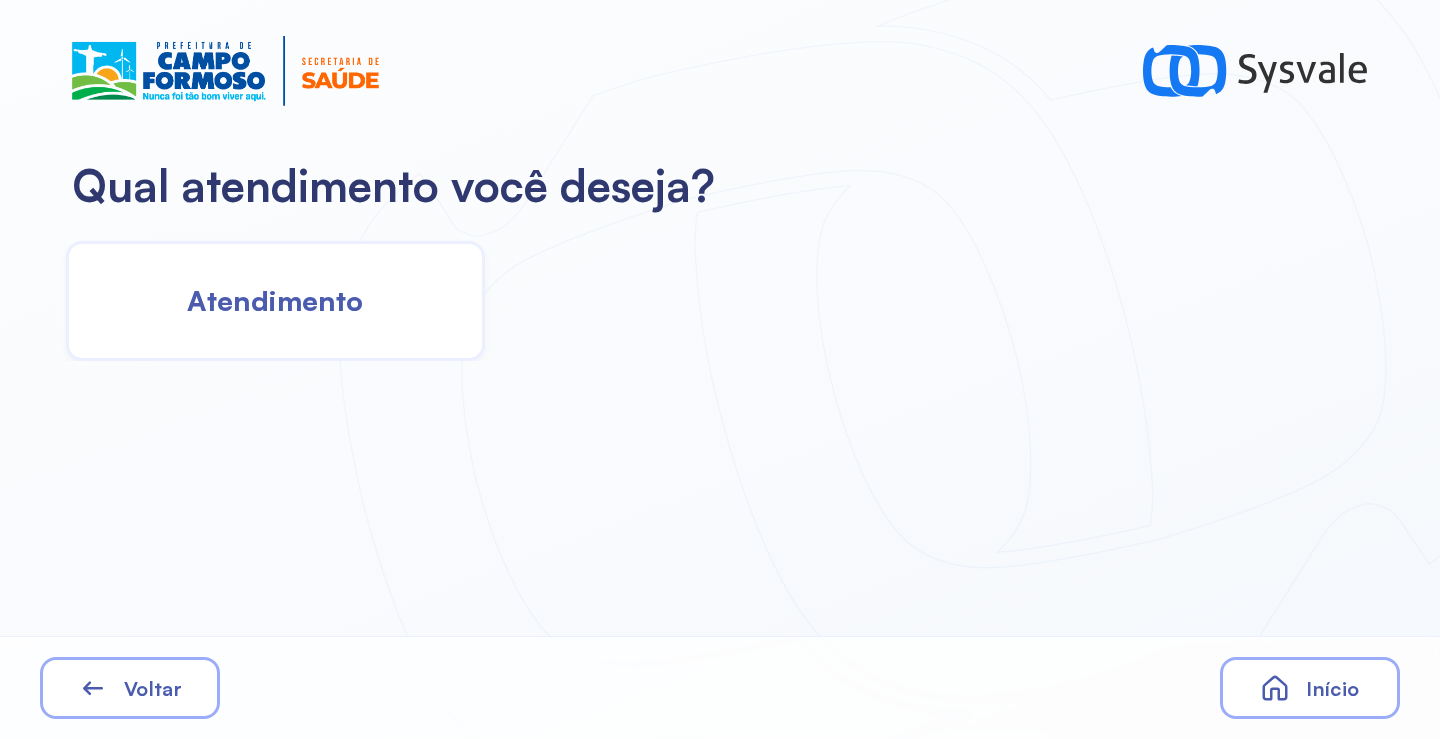 click on "Atendimento" at bounding box center [275, 300] 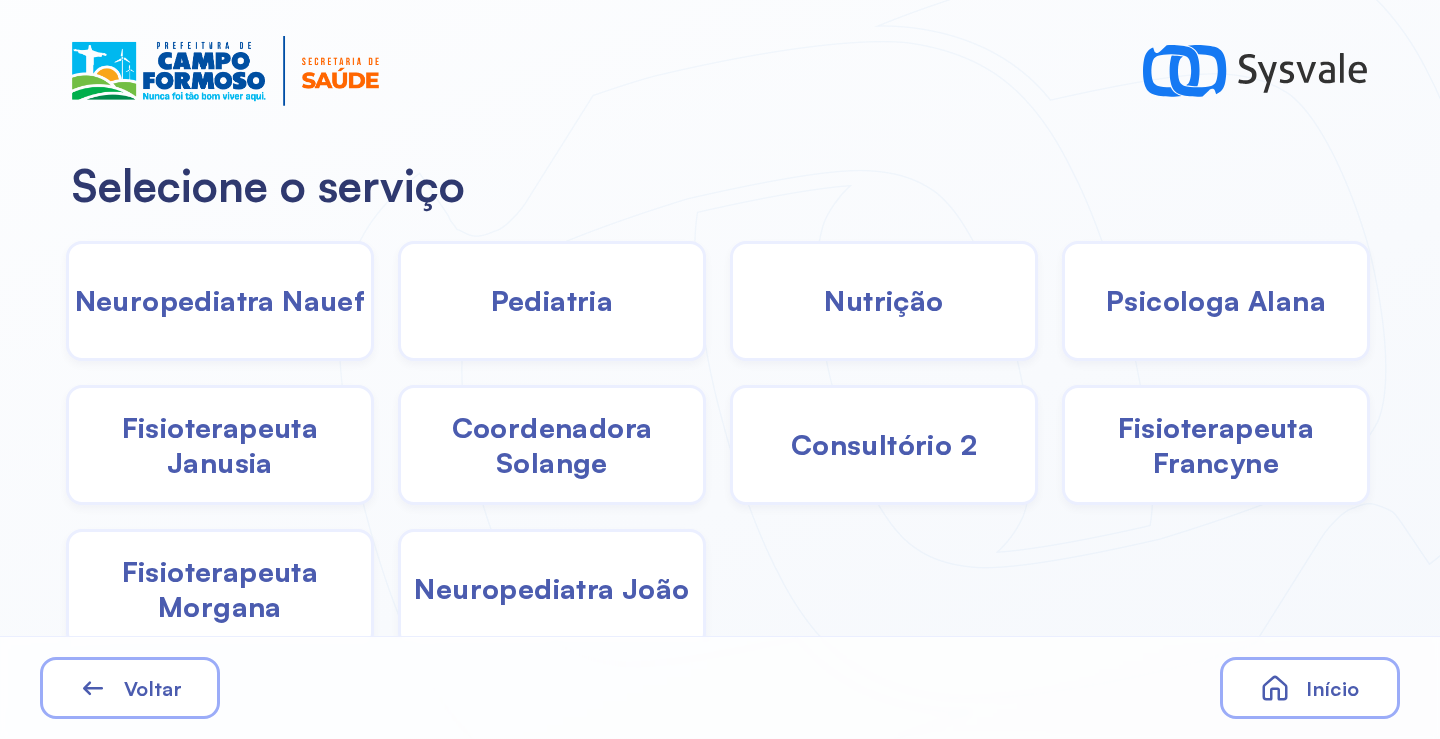 click on "Pediatria" at bounding box center [552, 300] 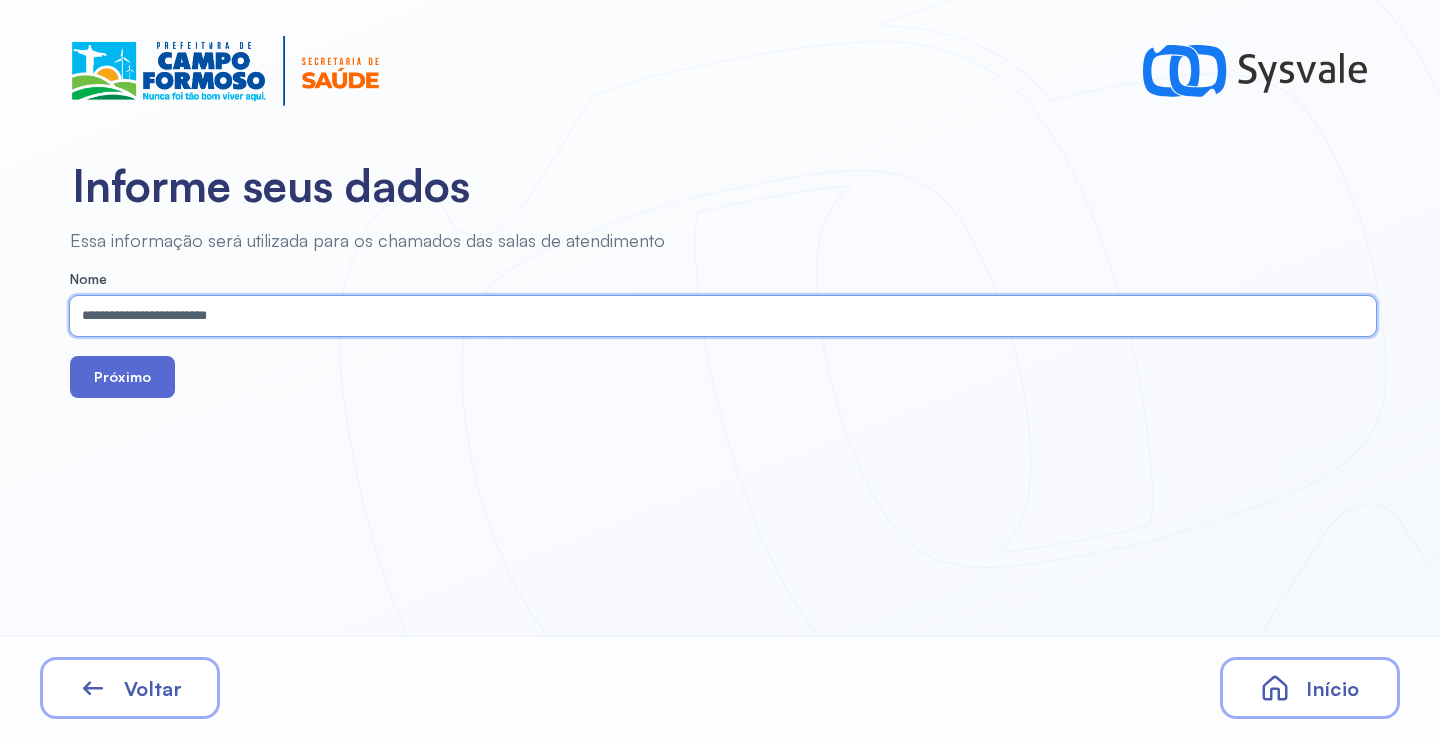 type on "**********" 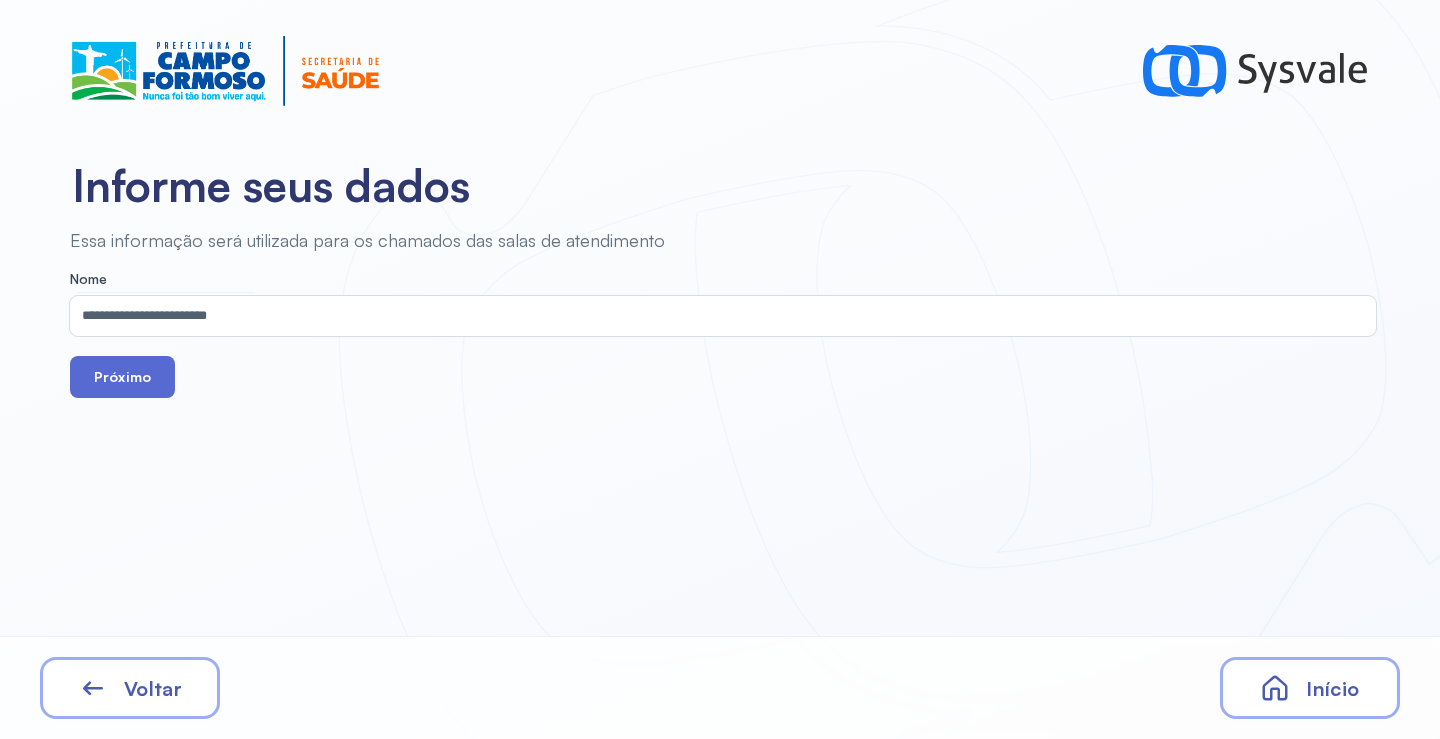 click on "Próximo" at bounding box center [122, 377] 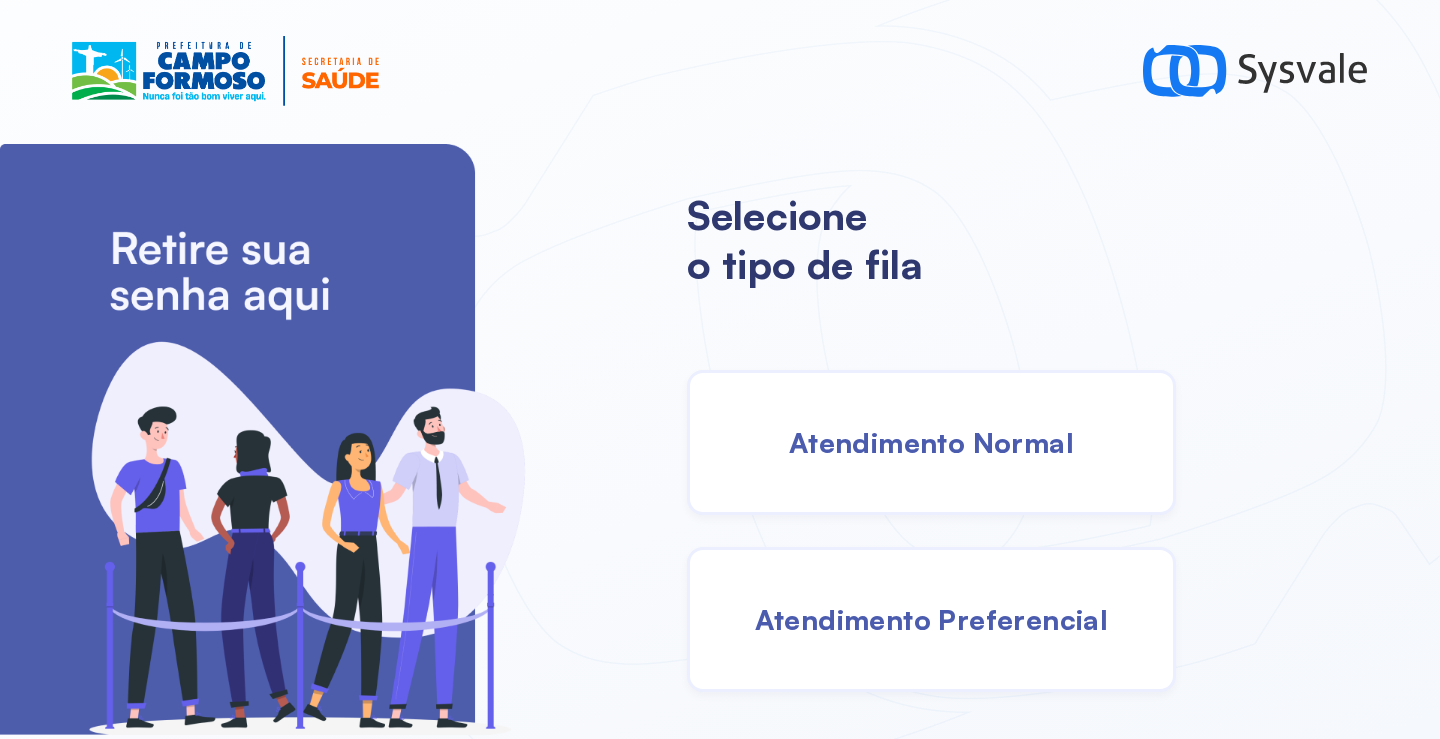 click on "Atendimento Normal" at bounding box center (931, 442) 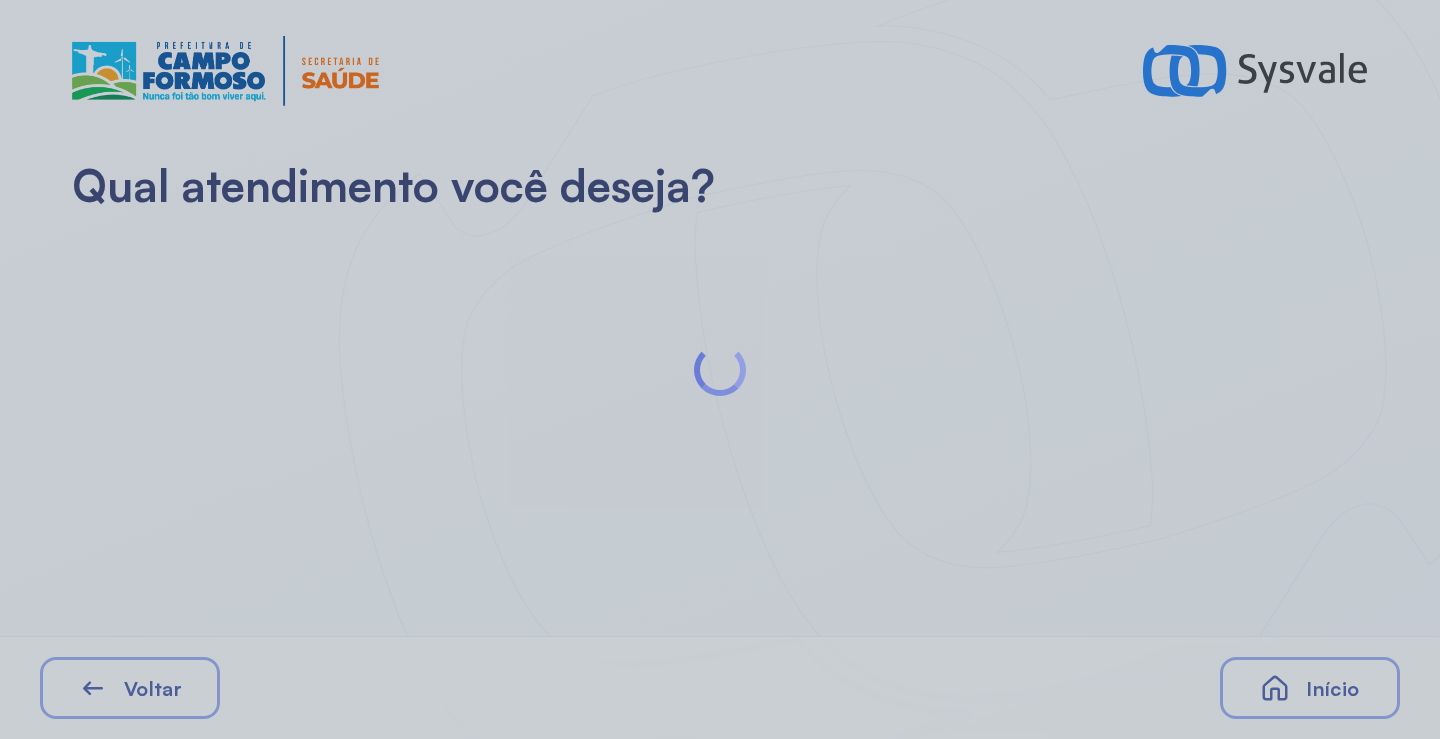 click at bounding box center [720, 369] 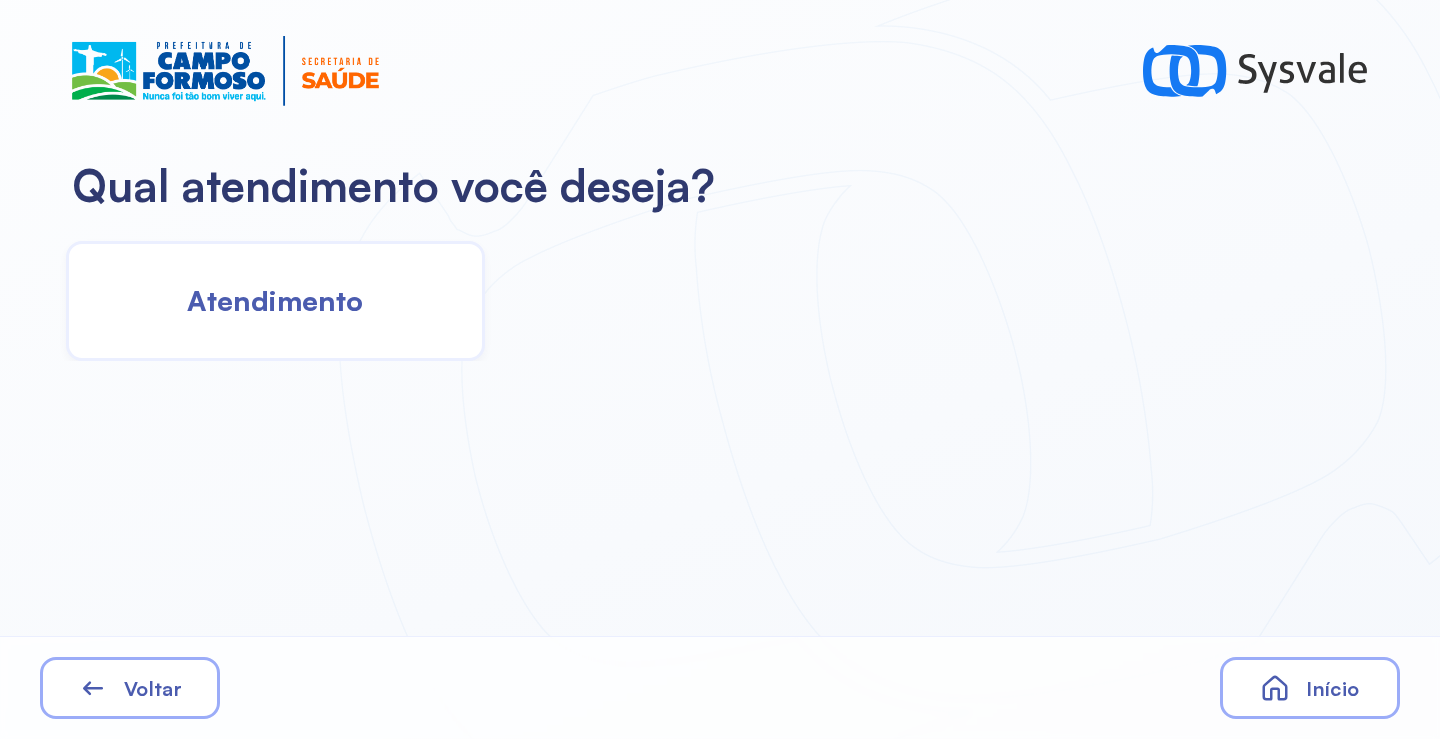 click on "Atendimento" at bounding box center (275, 300) 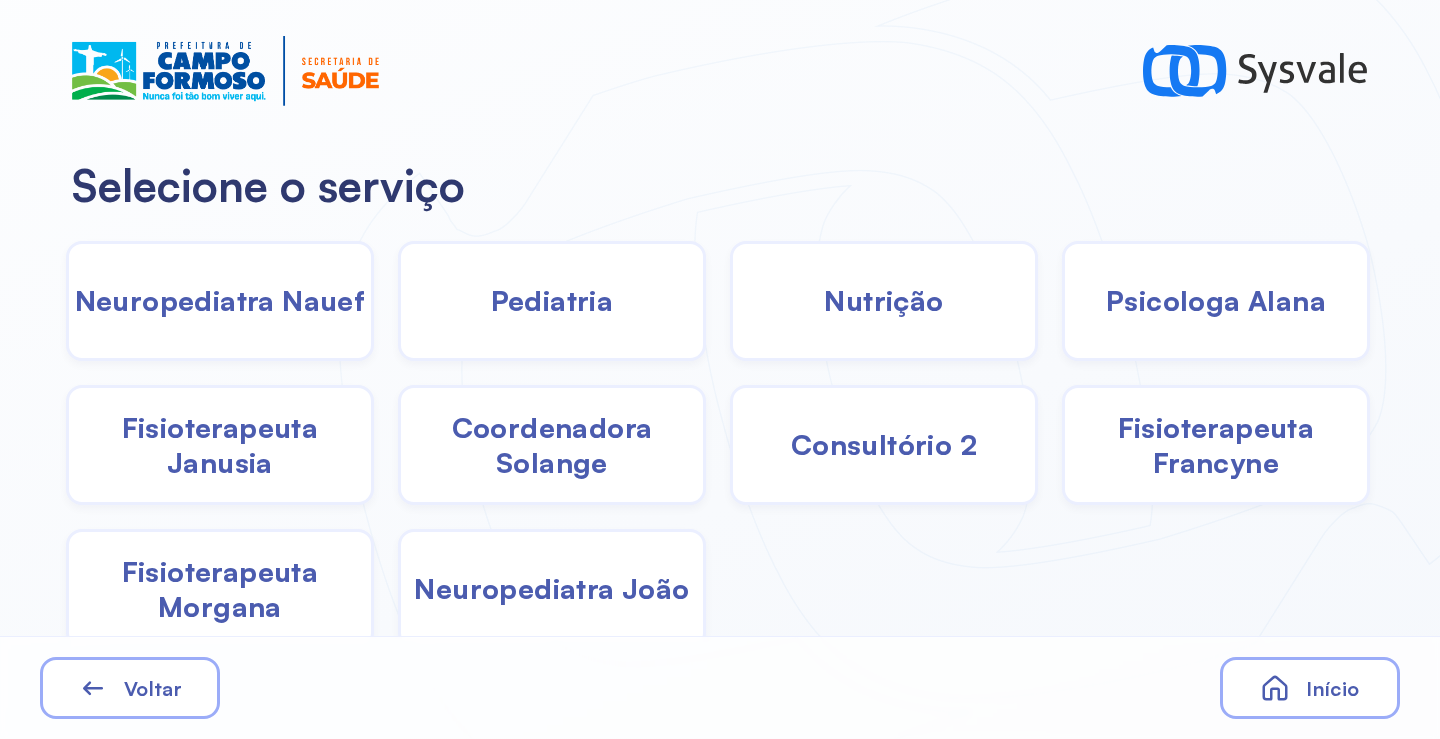click on "Pediatria" at bounding box center (552, 300) 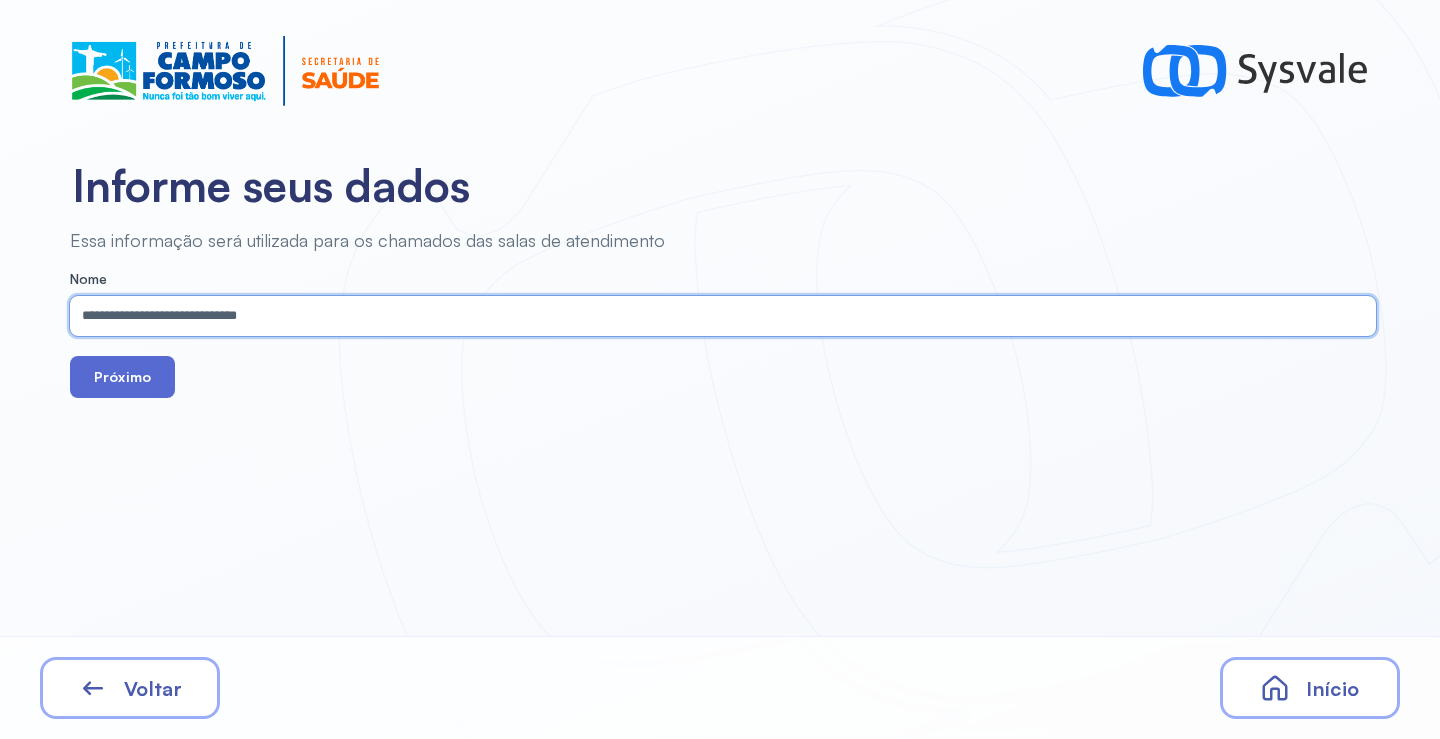 type on "**********" 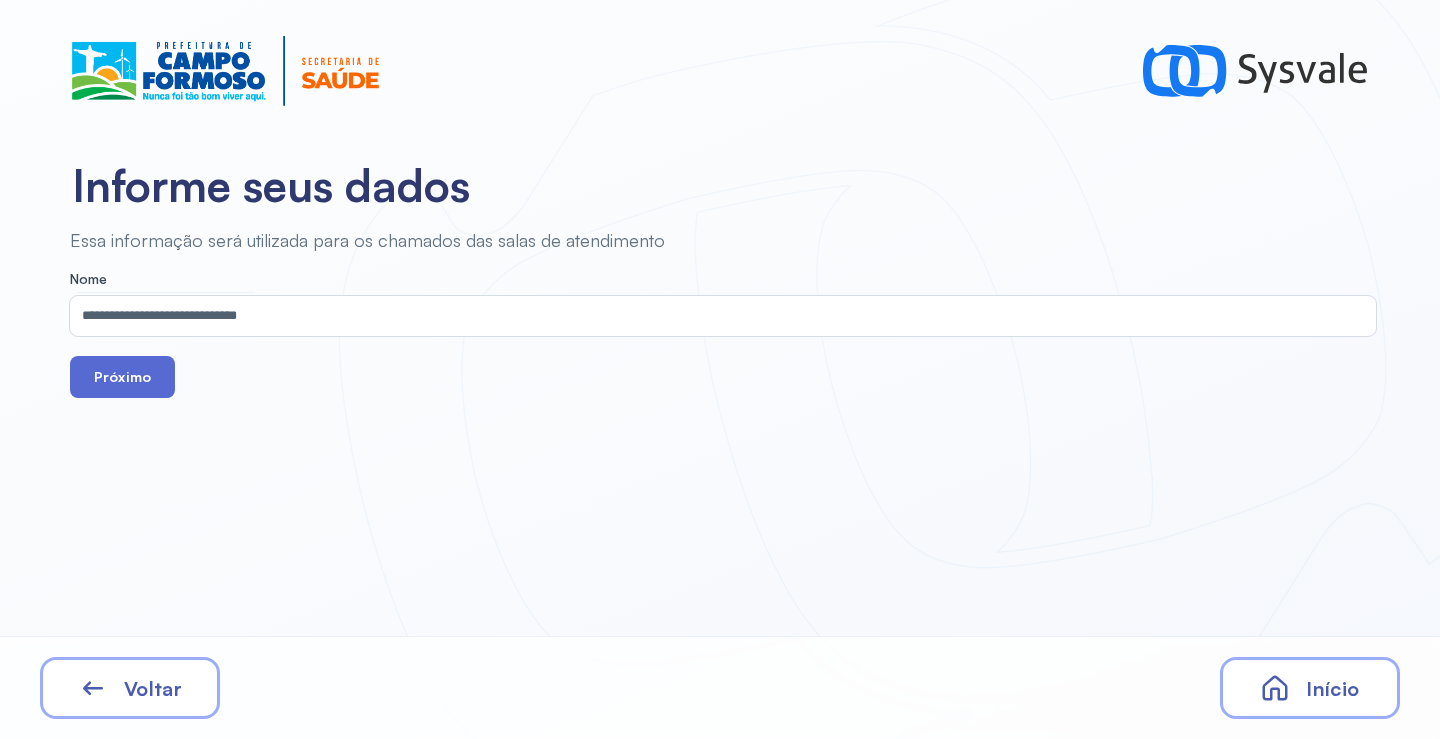 click on "Próximo" at bounding box center (122, 377) 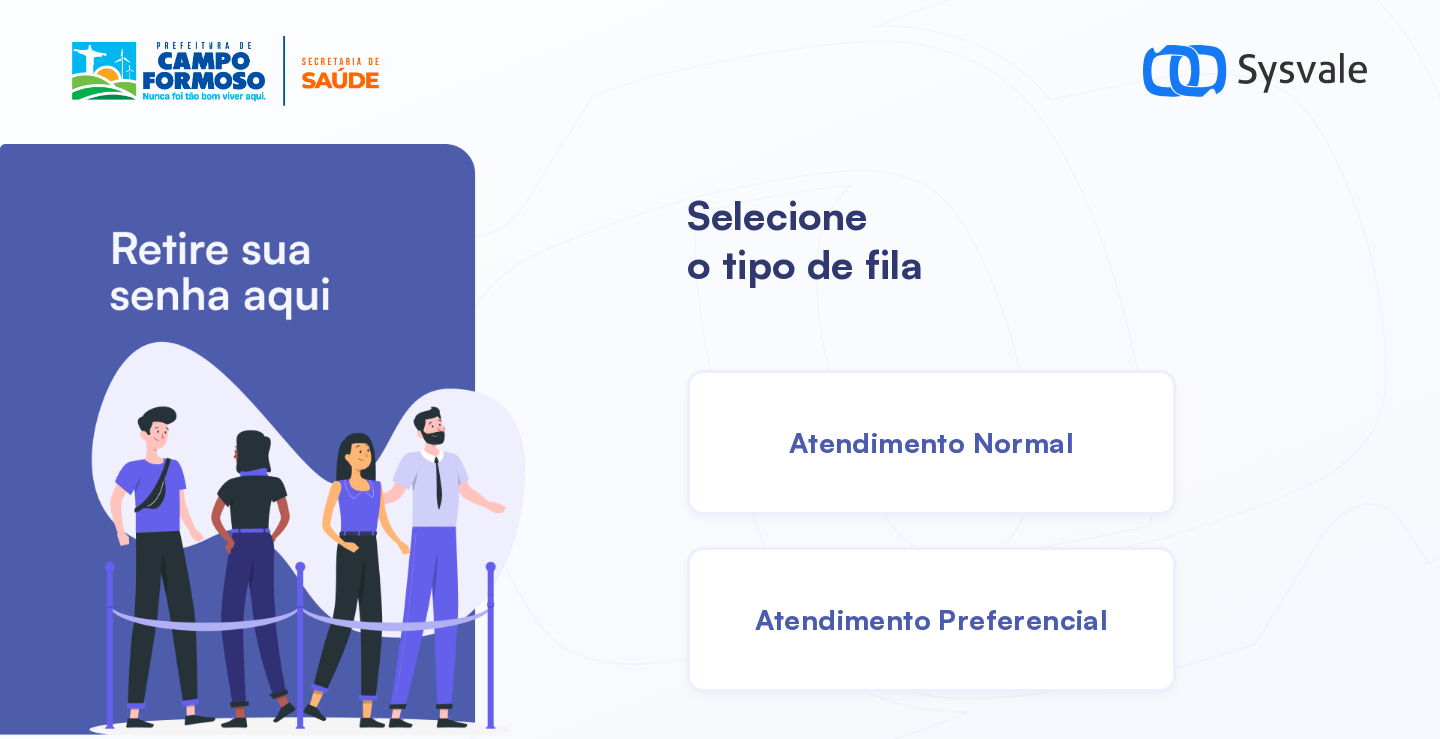 click on "Atendimento Normal" at bounding box center (931, 442) 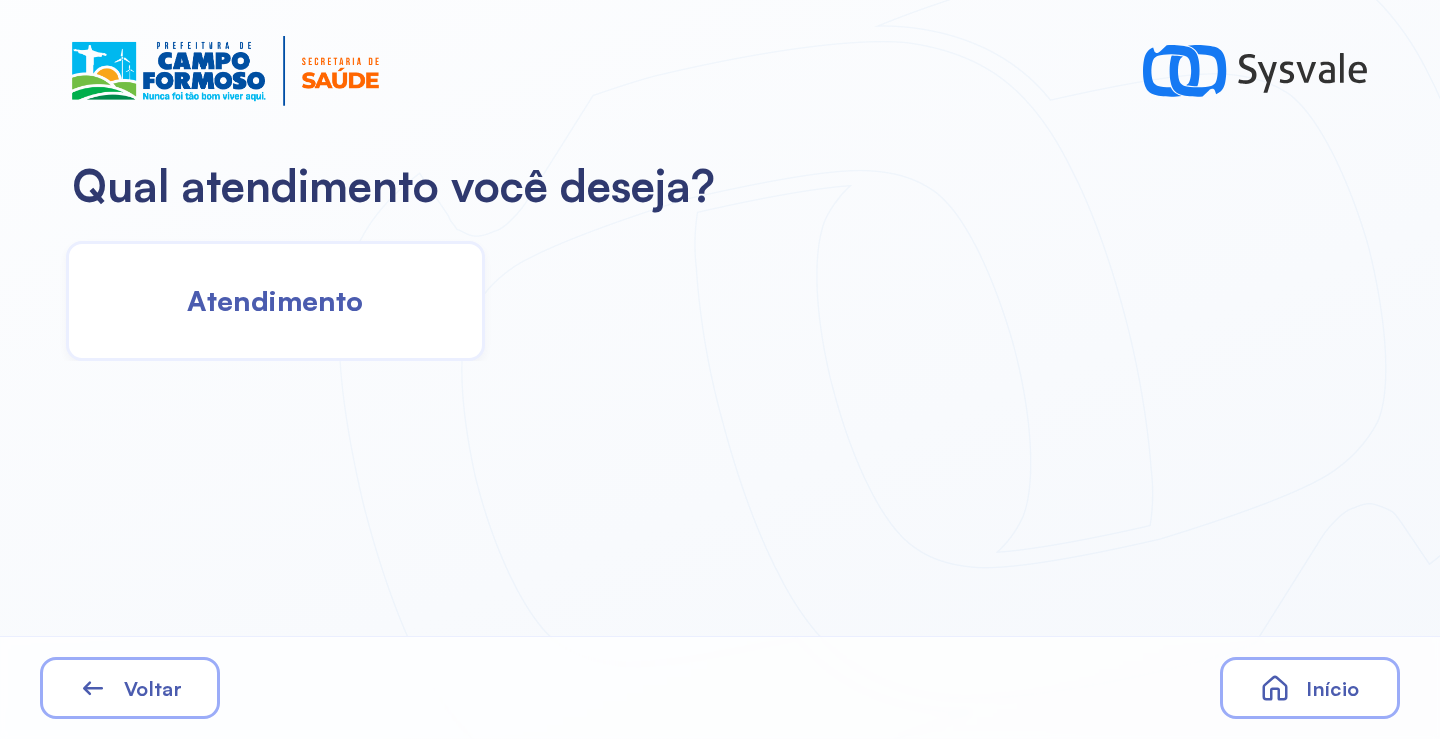 click on "Atendimento" at bounding box center (275, 300) 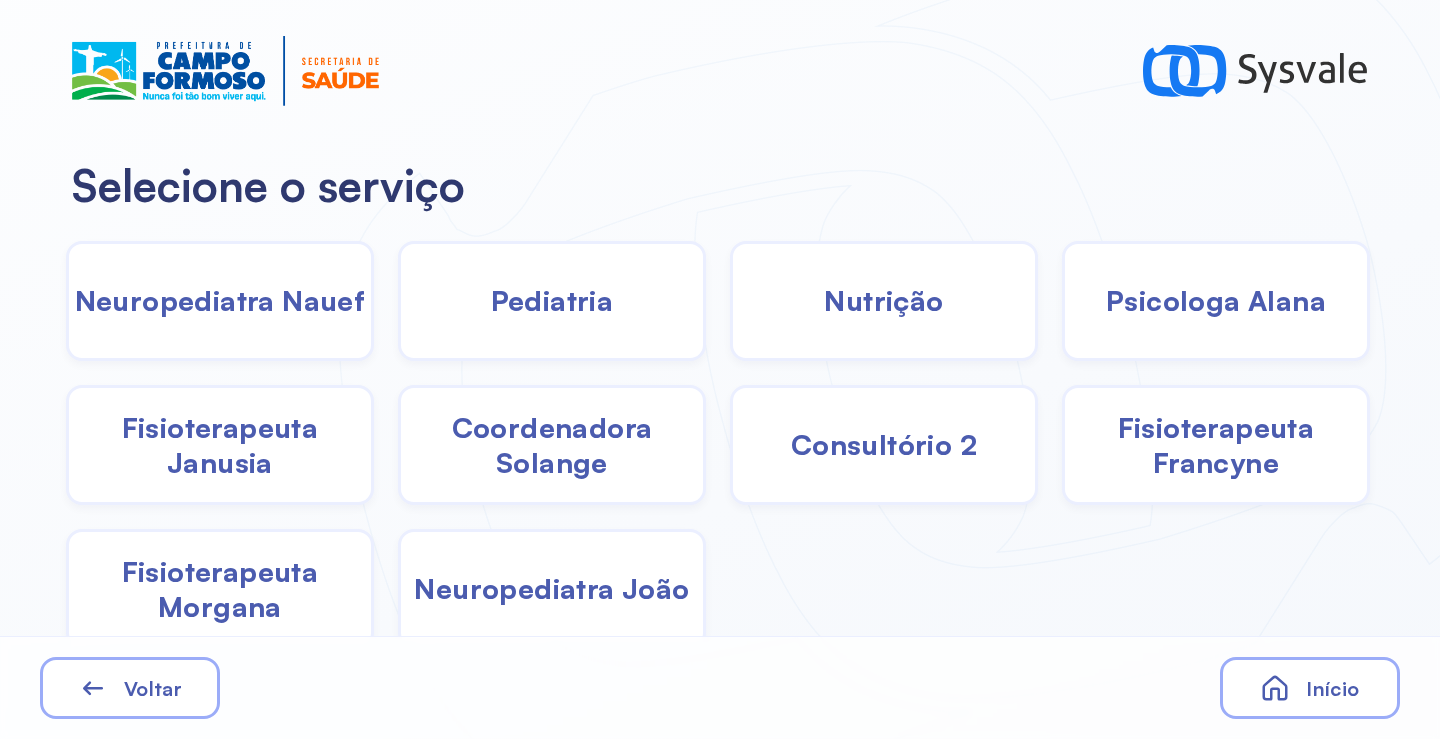 click on "Psicologa Alana" 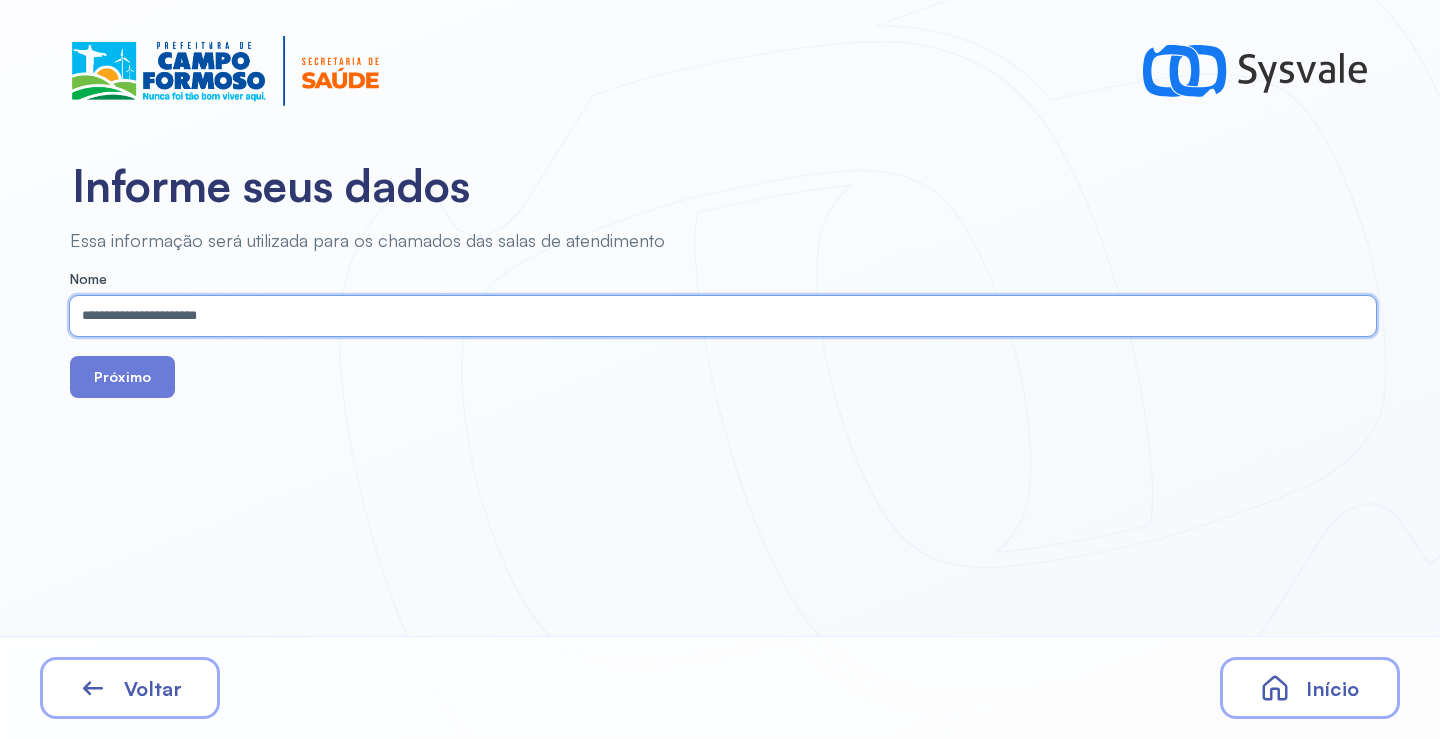 type on "**********" 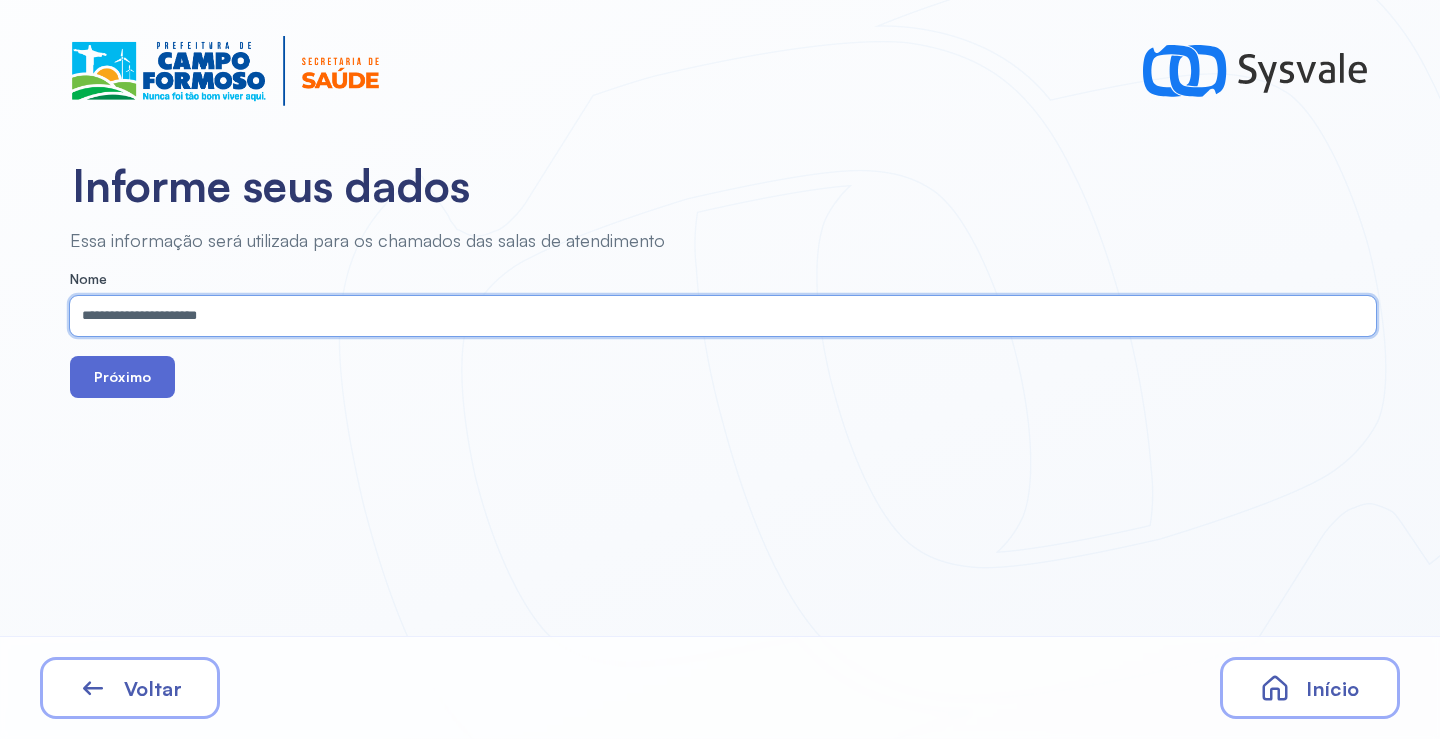 click on "Próximo" at bounding box center [122, 377] 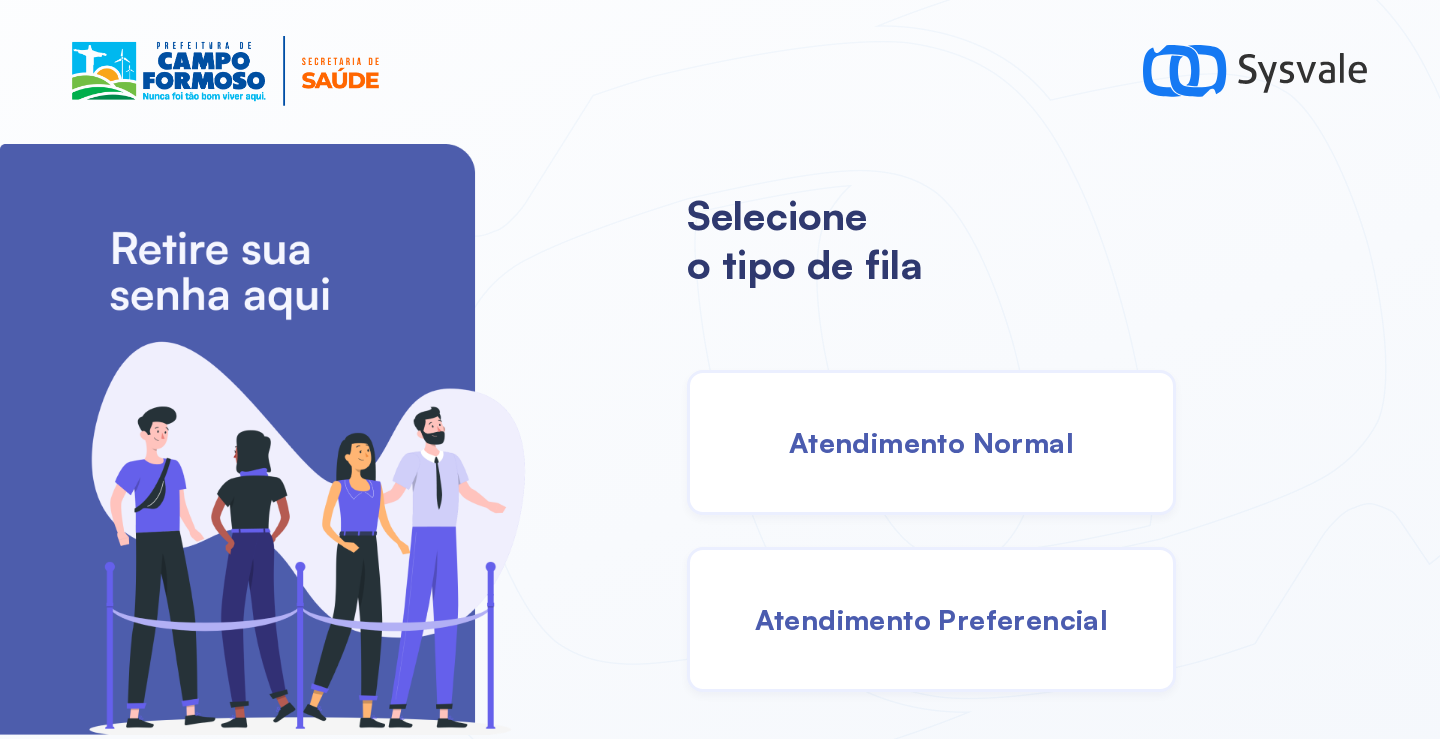 click on "Atendimento Normal" at bounding box center (931, 442) 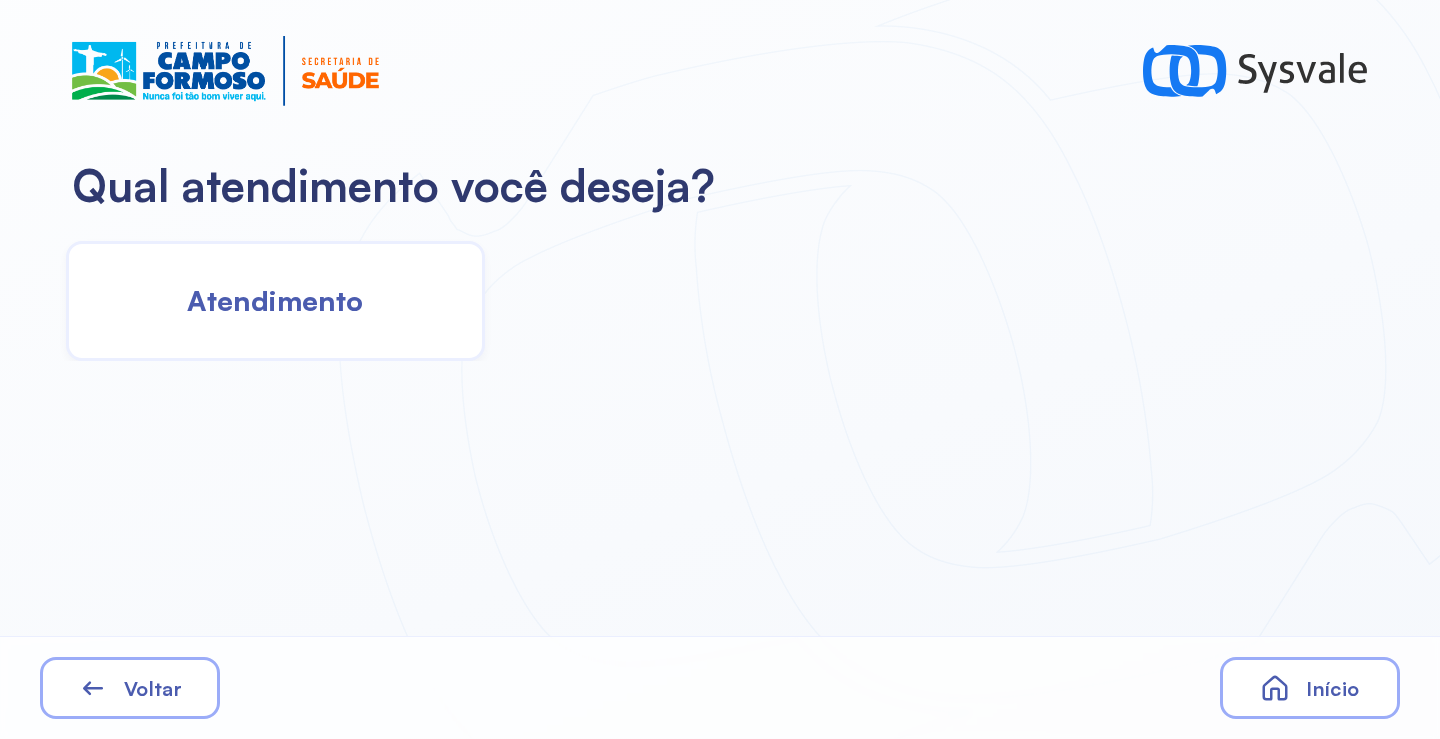drag, startPoint x: 327, startPoint y: 299, endPoint x: 337, endPoint y: 298, distance: 10.049875 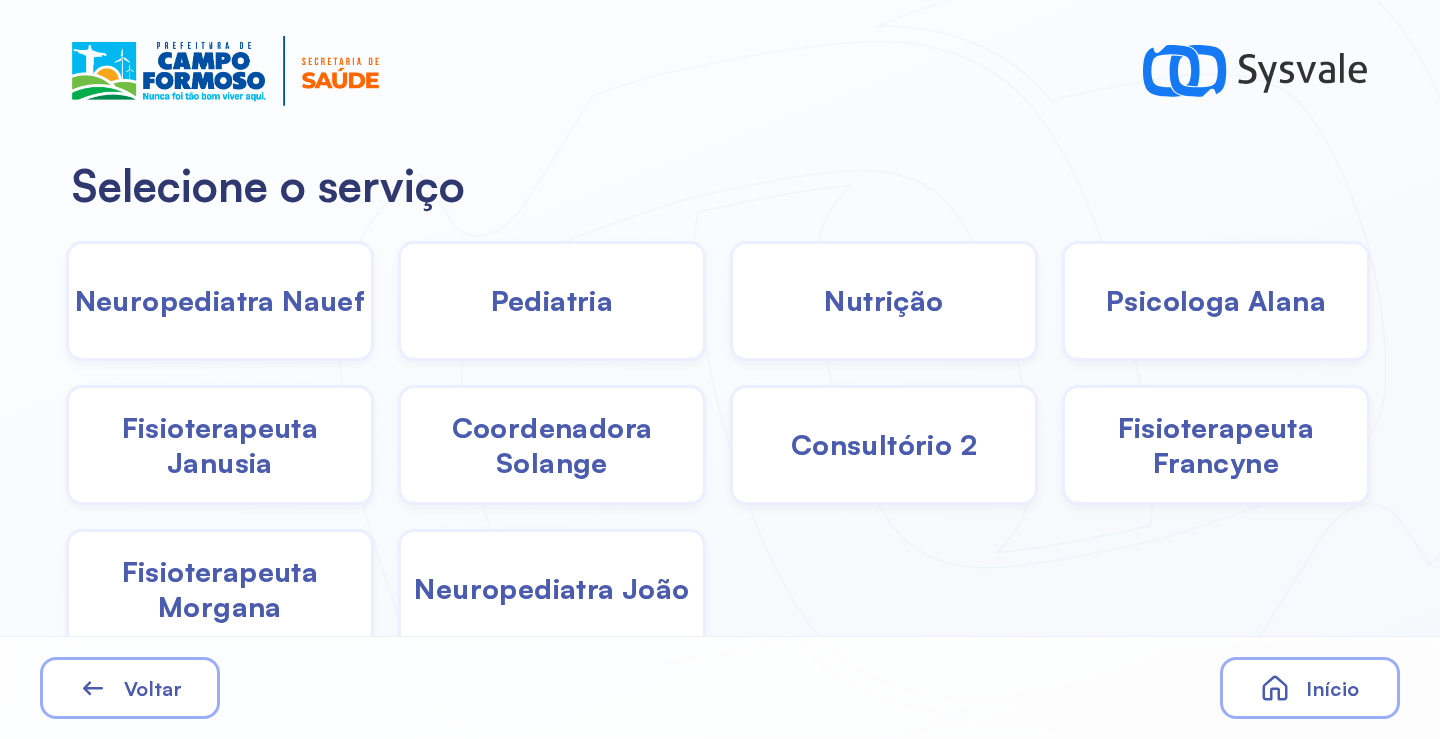 click on "Pediatria" at bounding box center (552, 300) 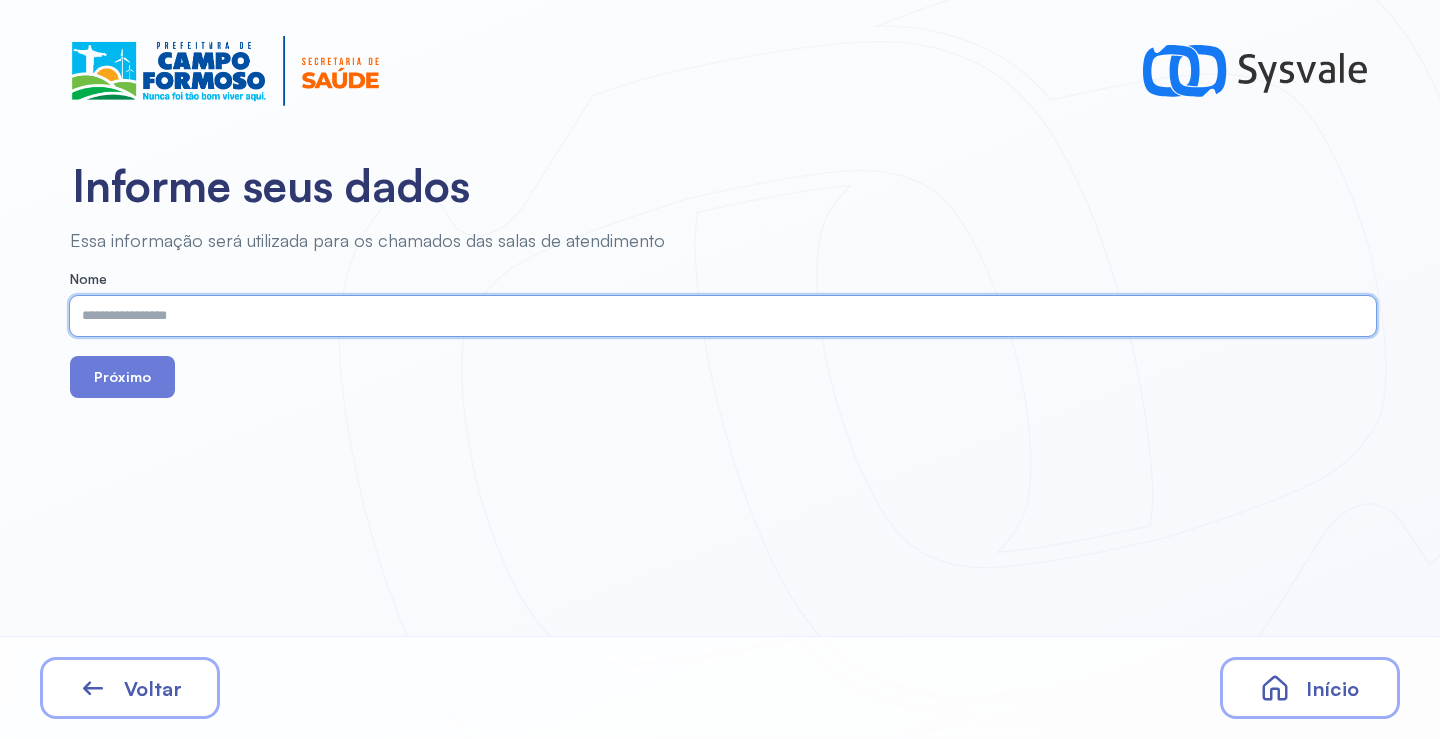 drag, startPoint x: 578, startPoint y: 295, endPoint x: 496, endPoint y: 324, distance: 86.977005 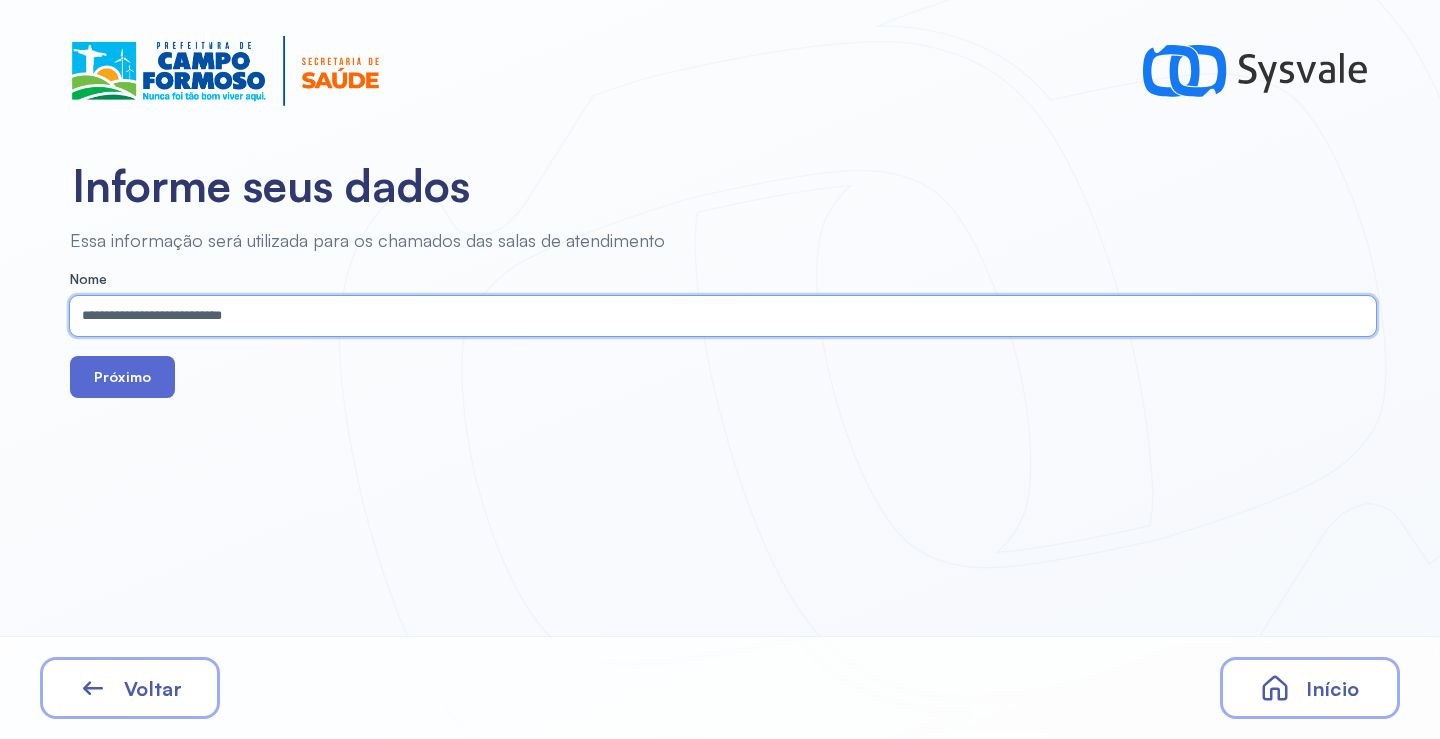type on "**********" 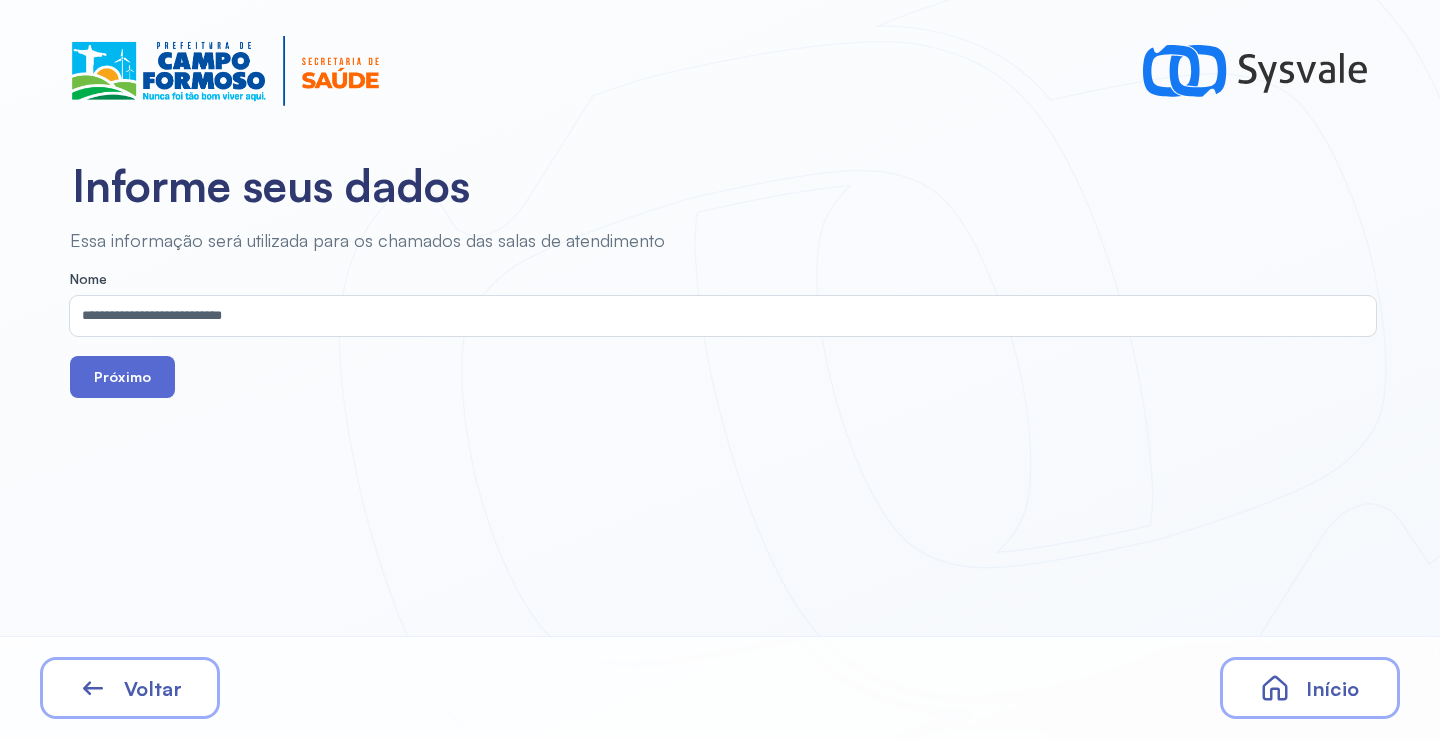 click on "Próximo" at bounding box center [122, 377] 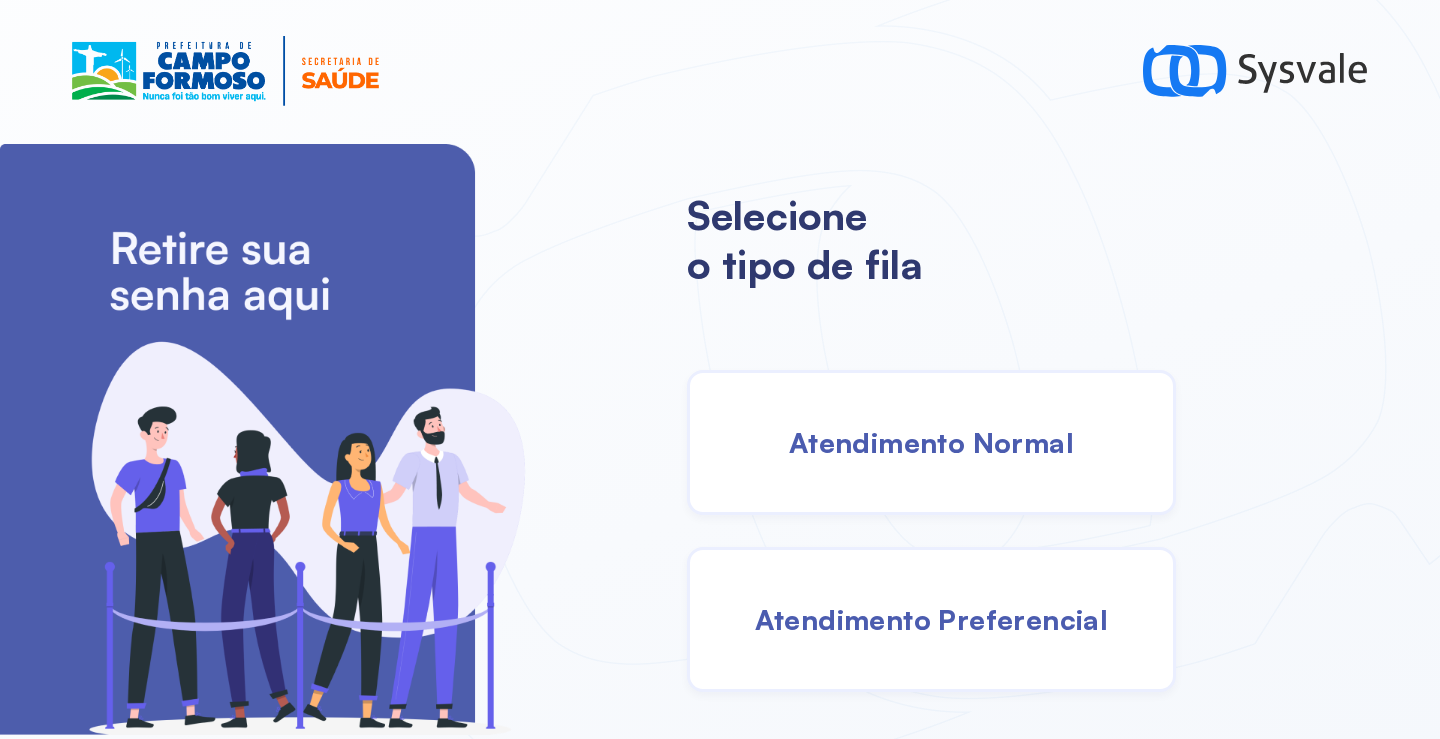 click on "Atendimento Normal" at bounding box center [931, 442] 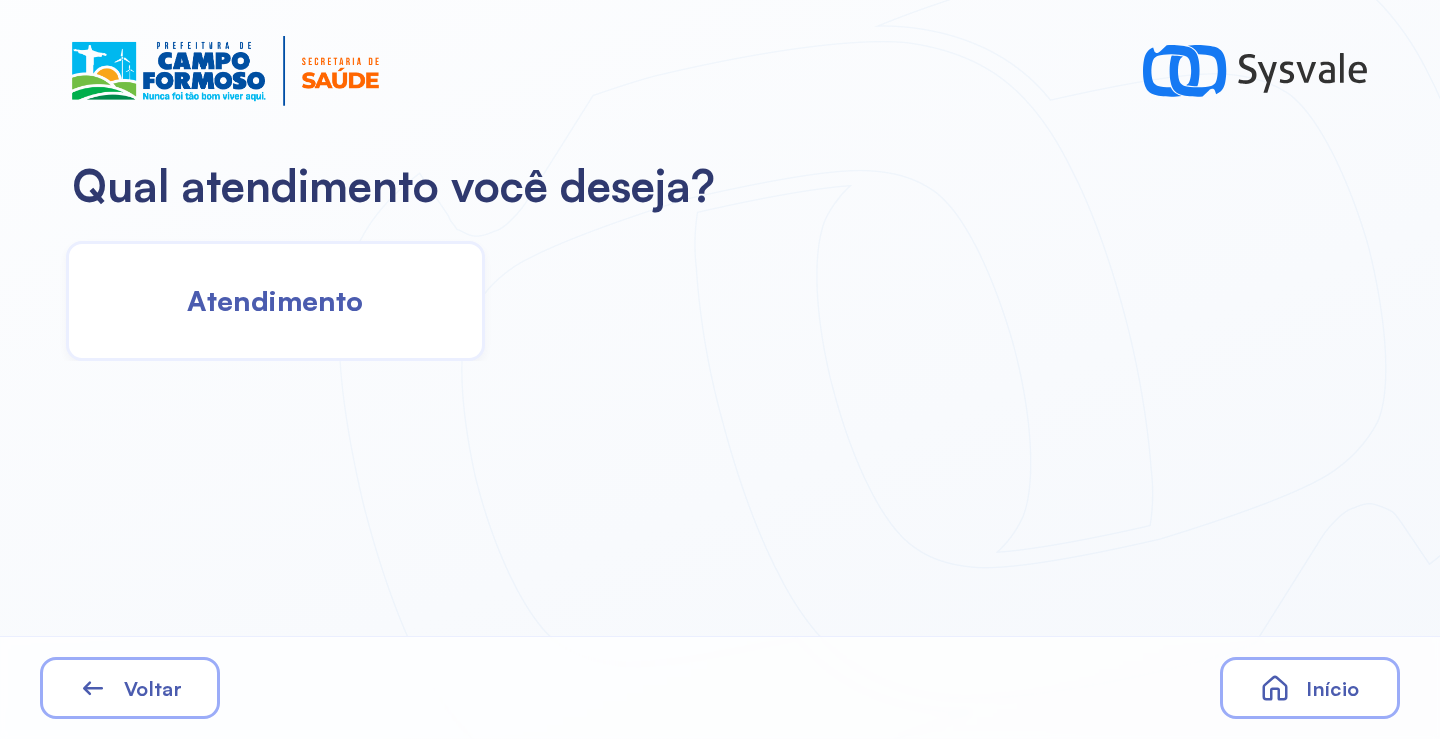 click on "Qual atendimento você deseja? Atendimento Voltar Início" at bounding box center (720, 369) 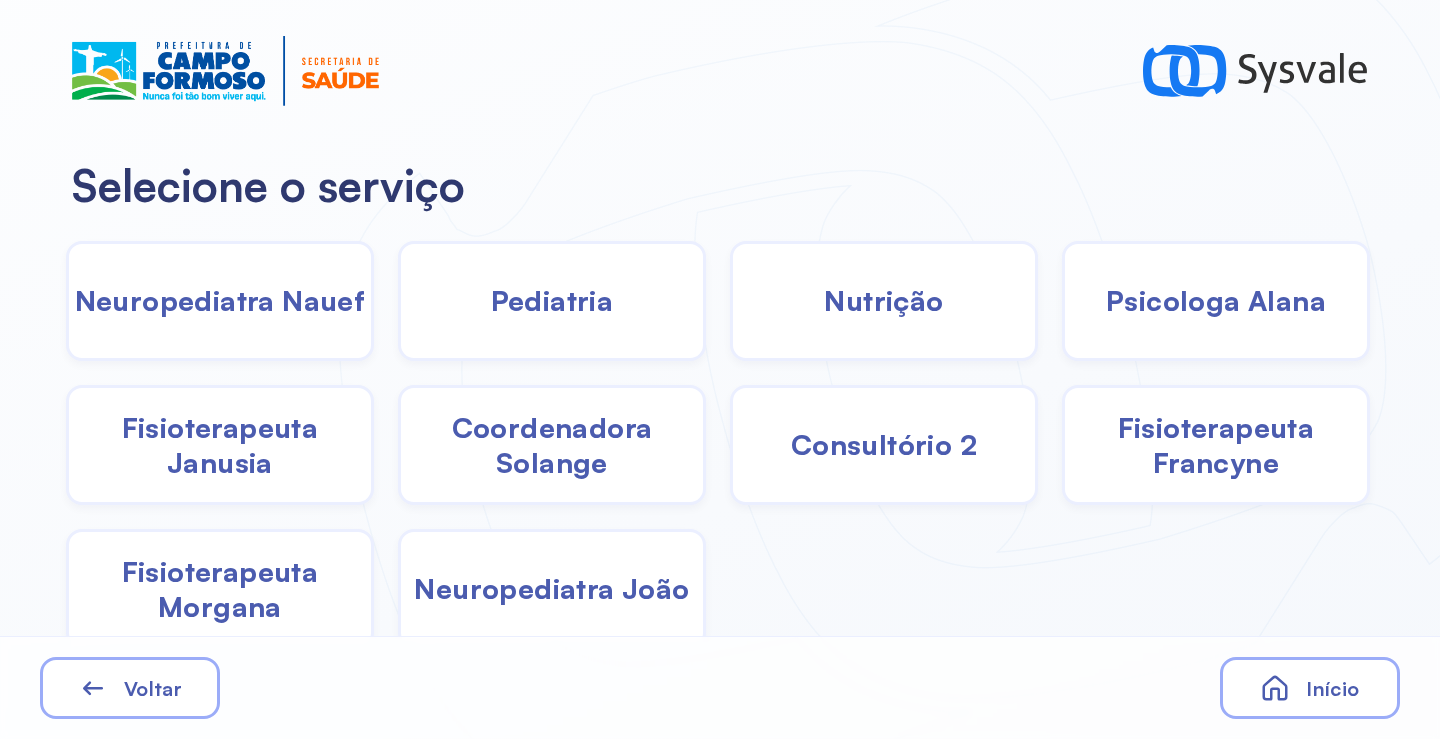 click on "Pediatria" 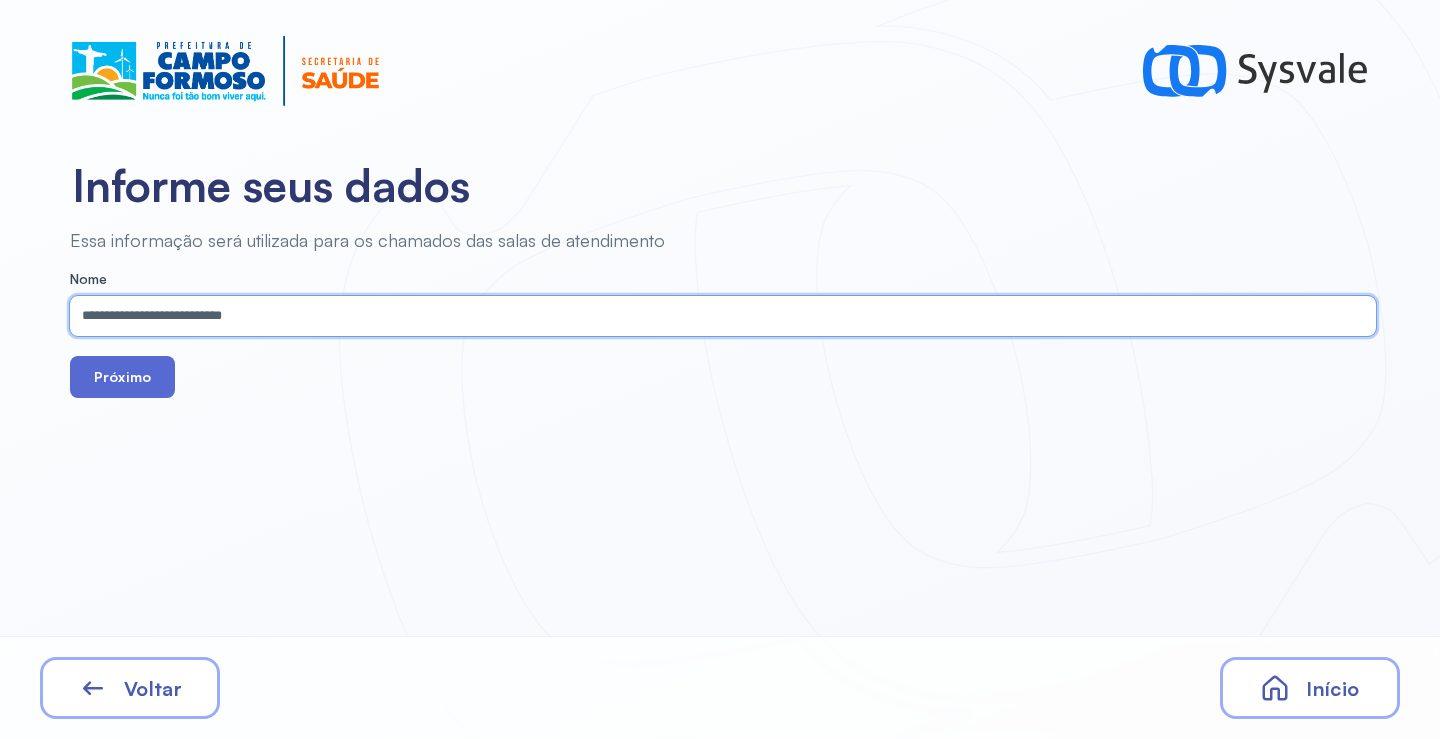 type on "**********" 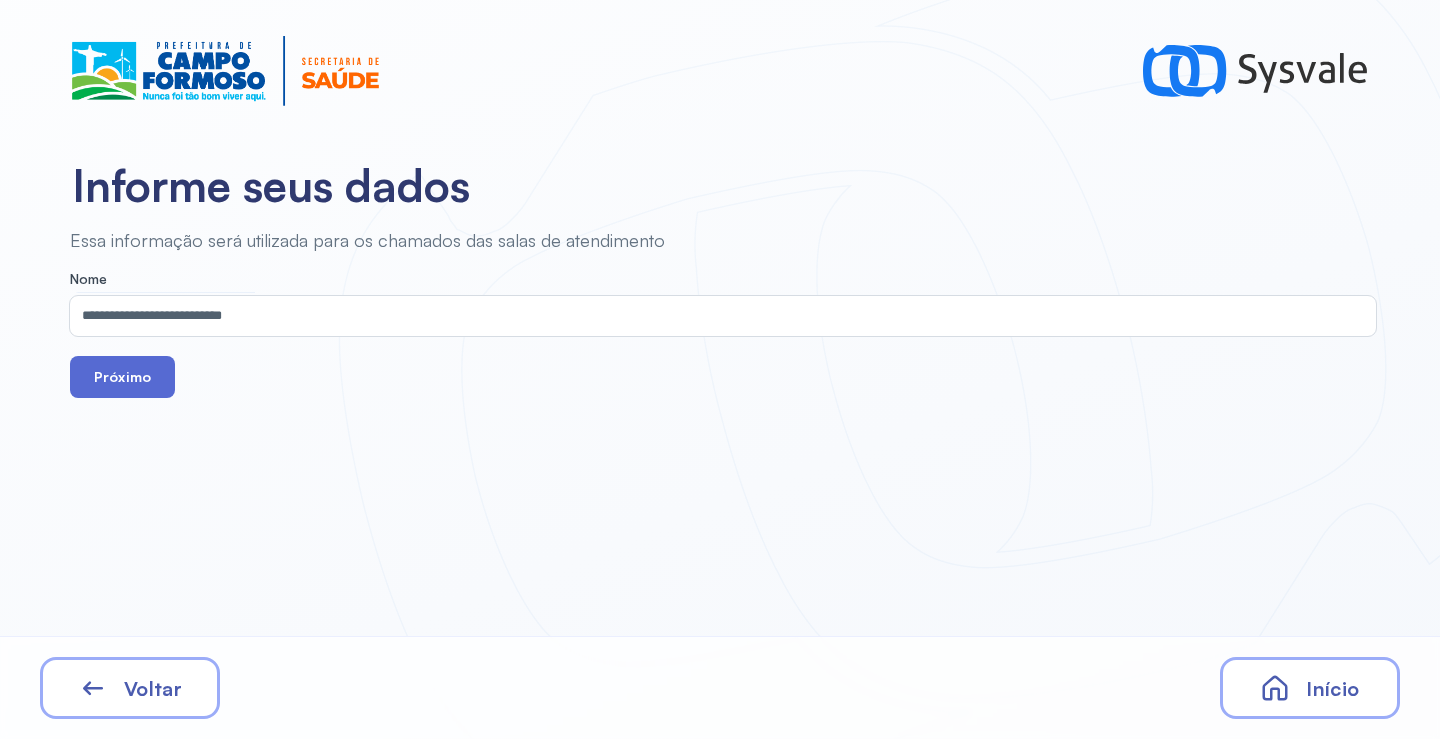 click on "Próximo" at bounding box center (122, 377) 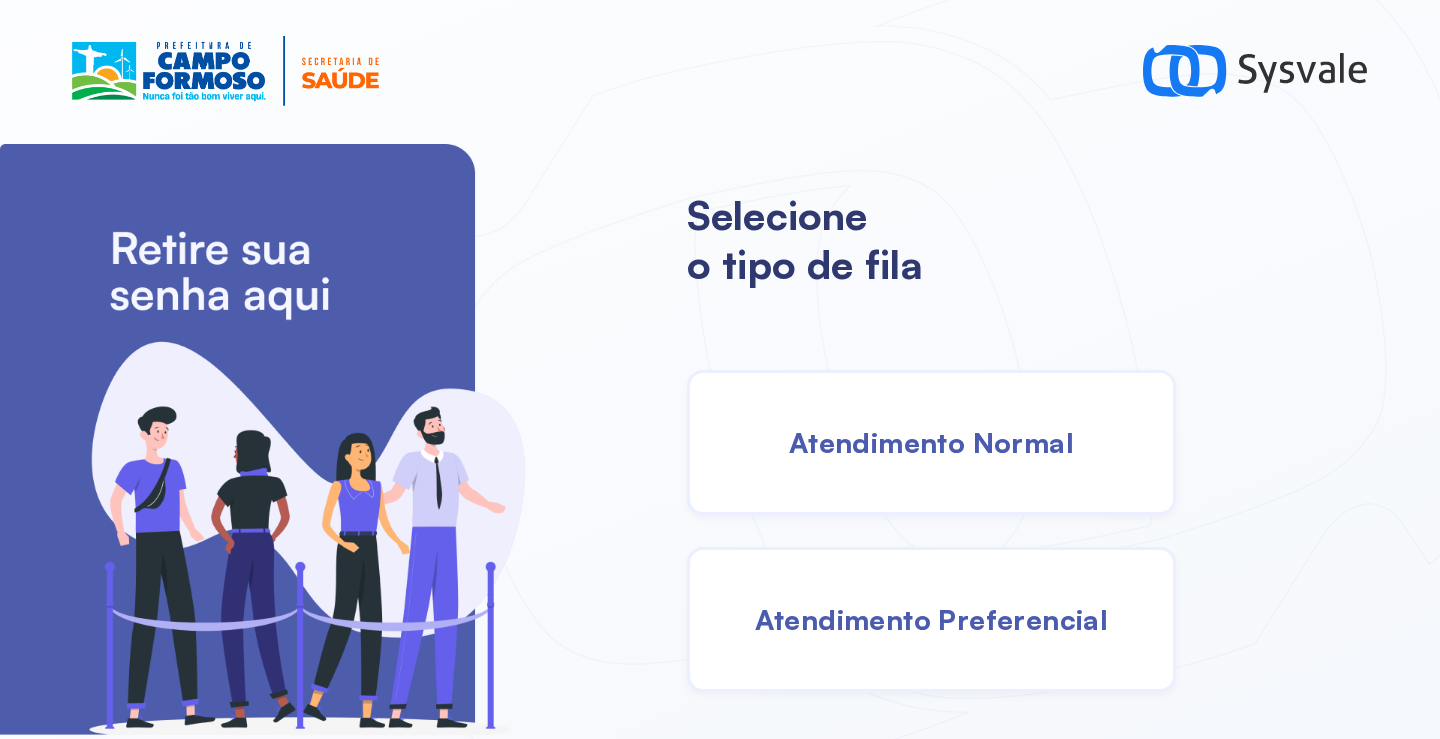 click on "Atendimento Normal" at bounding box center (931, 442) 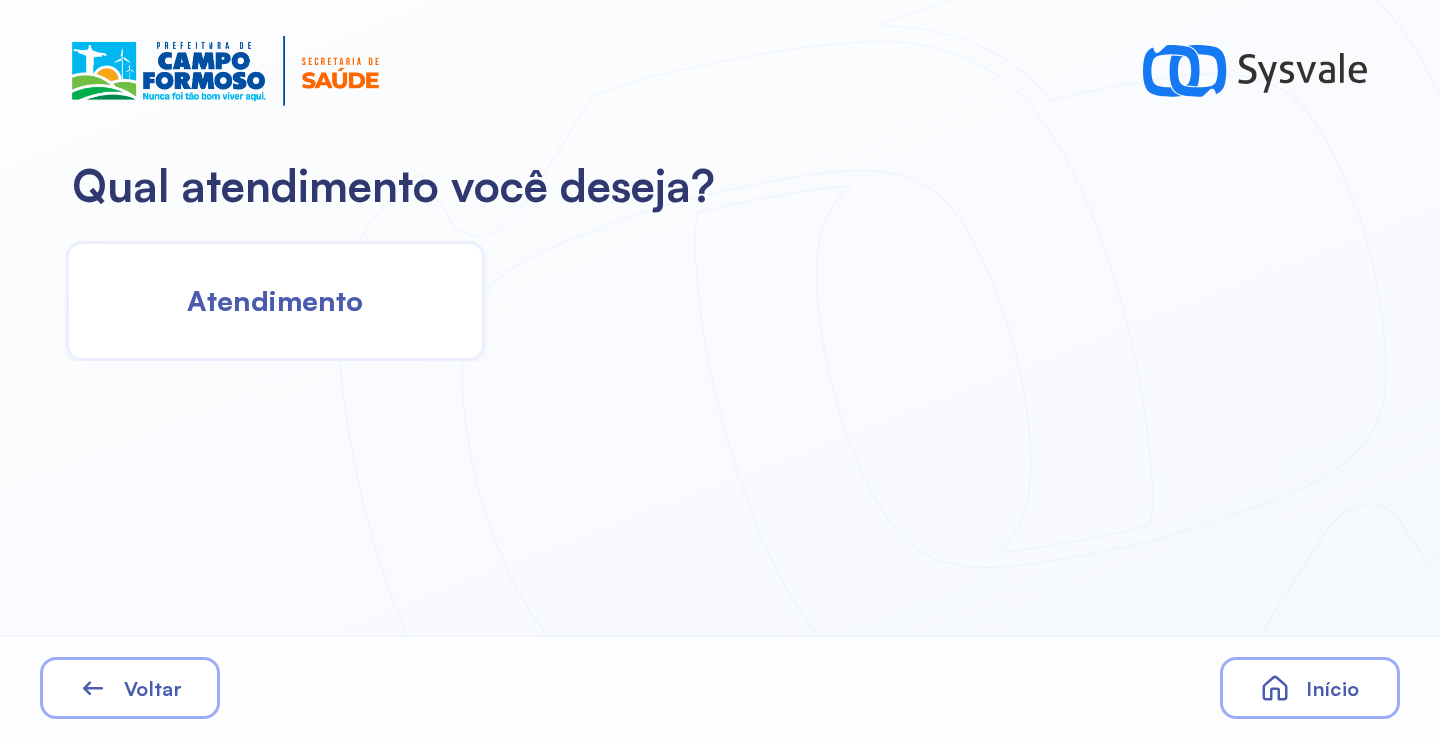 click on "Atendimento" at bounding box center (275, 300) 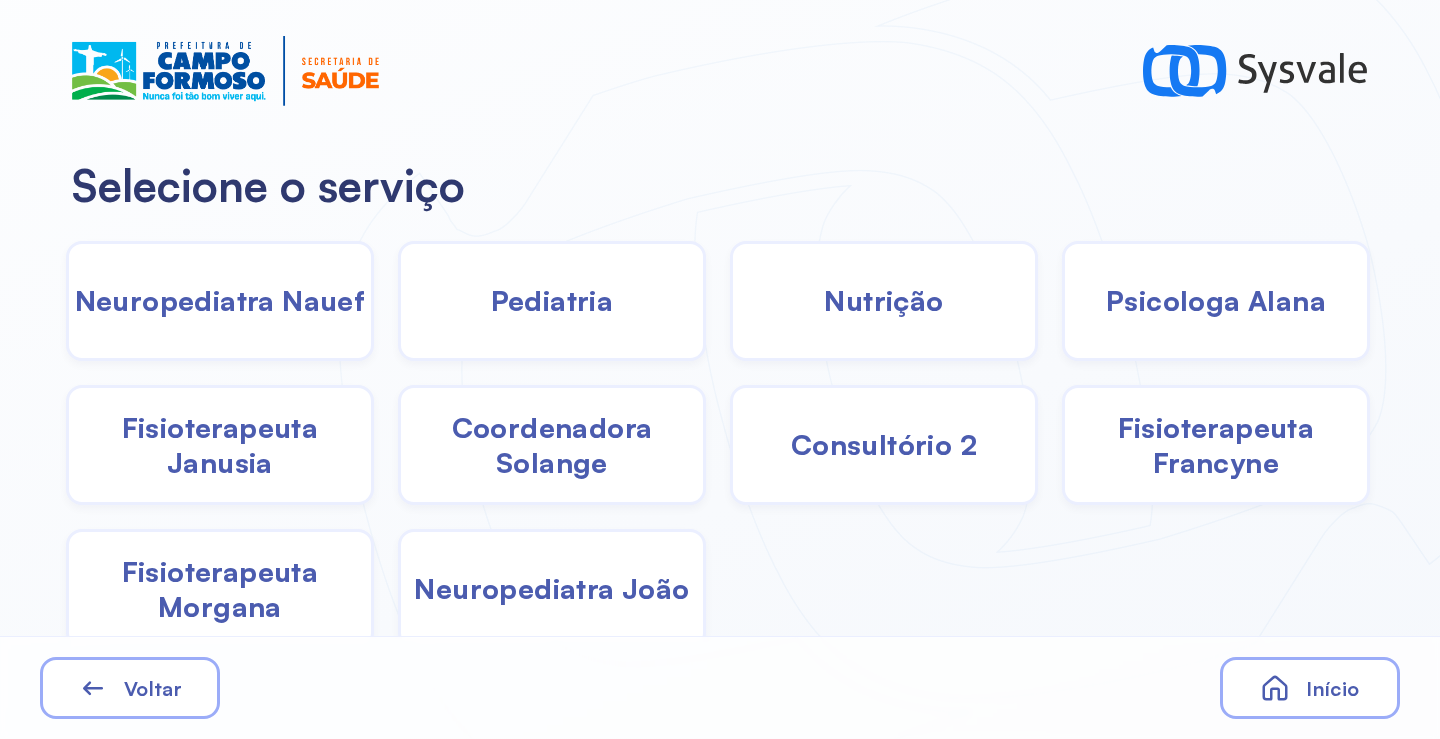 click on "Psicologa Alana" at bounding box center (1216, 300) 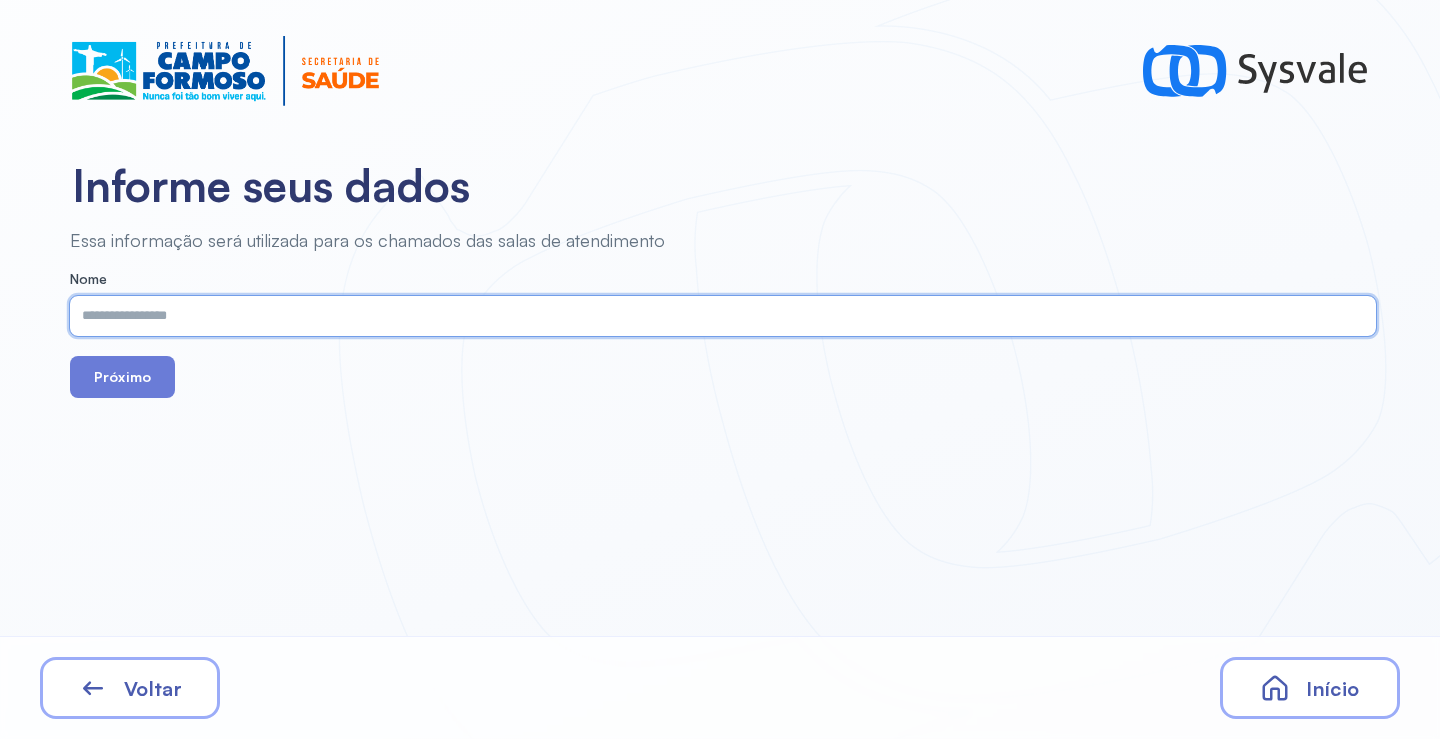 paste on "**********" 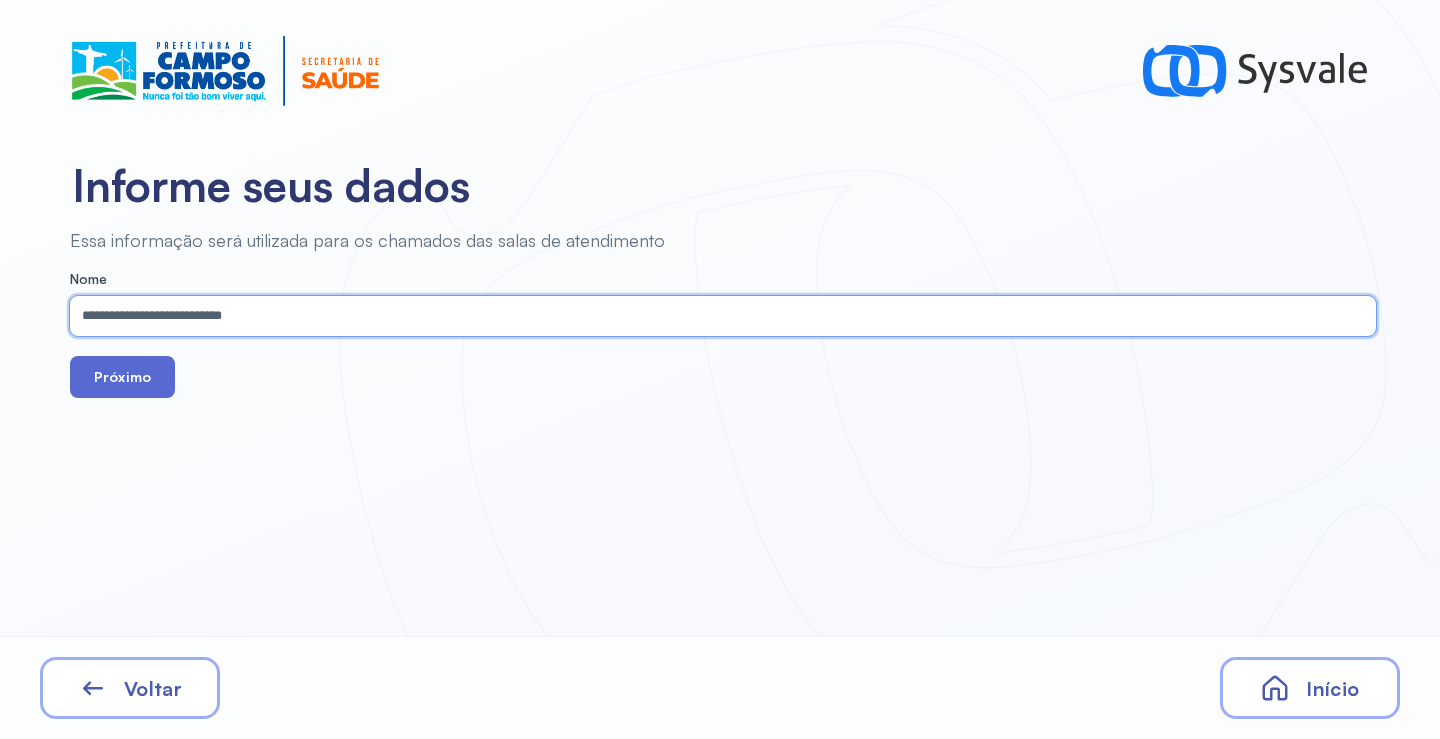 type on "**********" 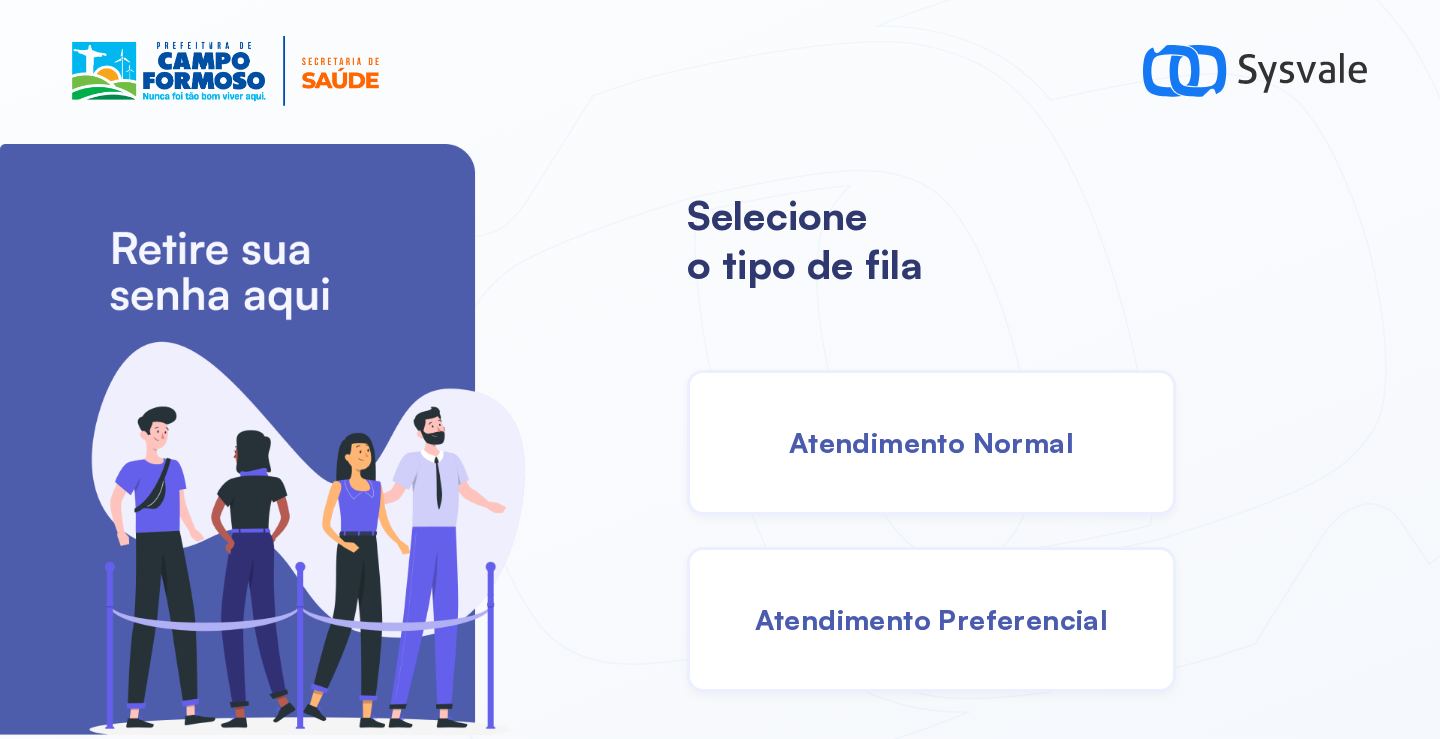 click on "Atendimento Normal" at bounding box center (931, 442) 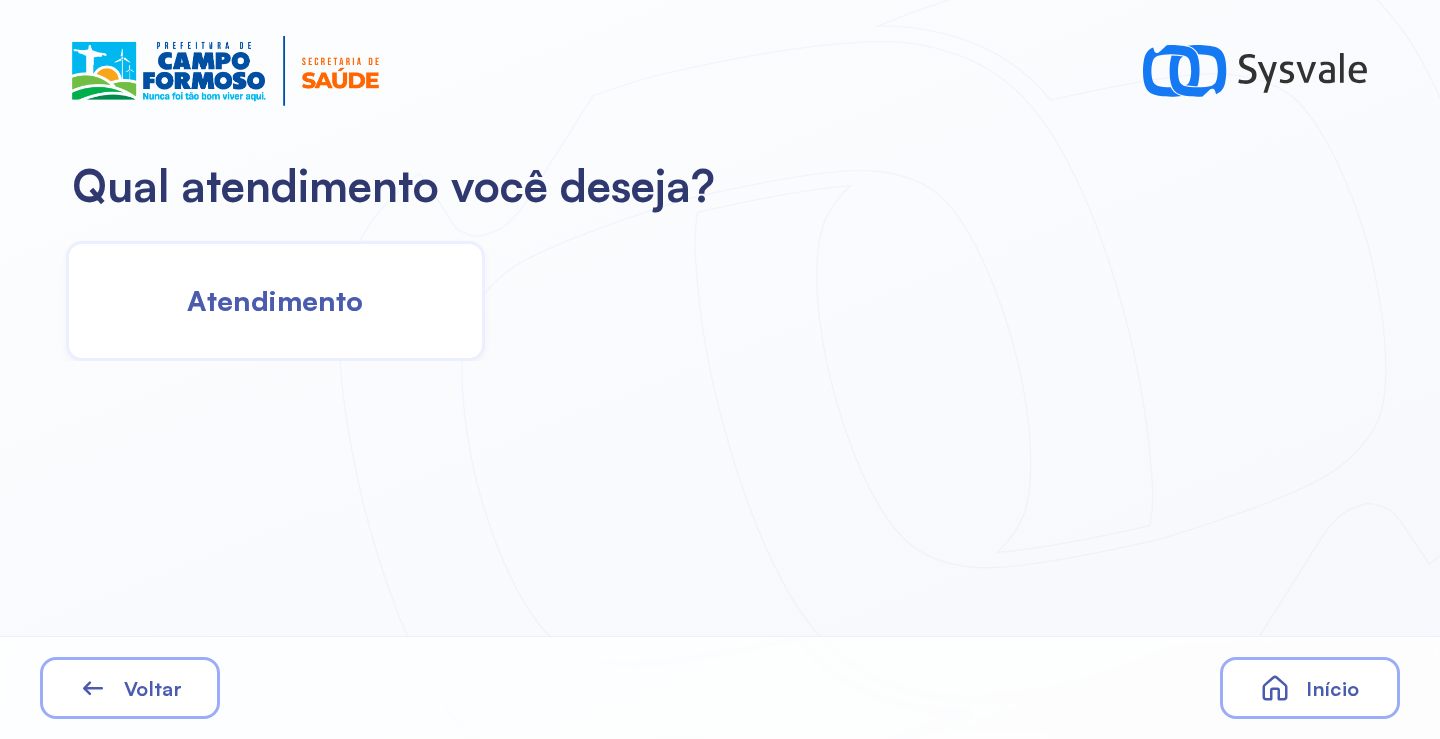 click on "Atendimento" 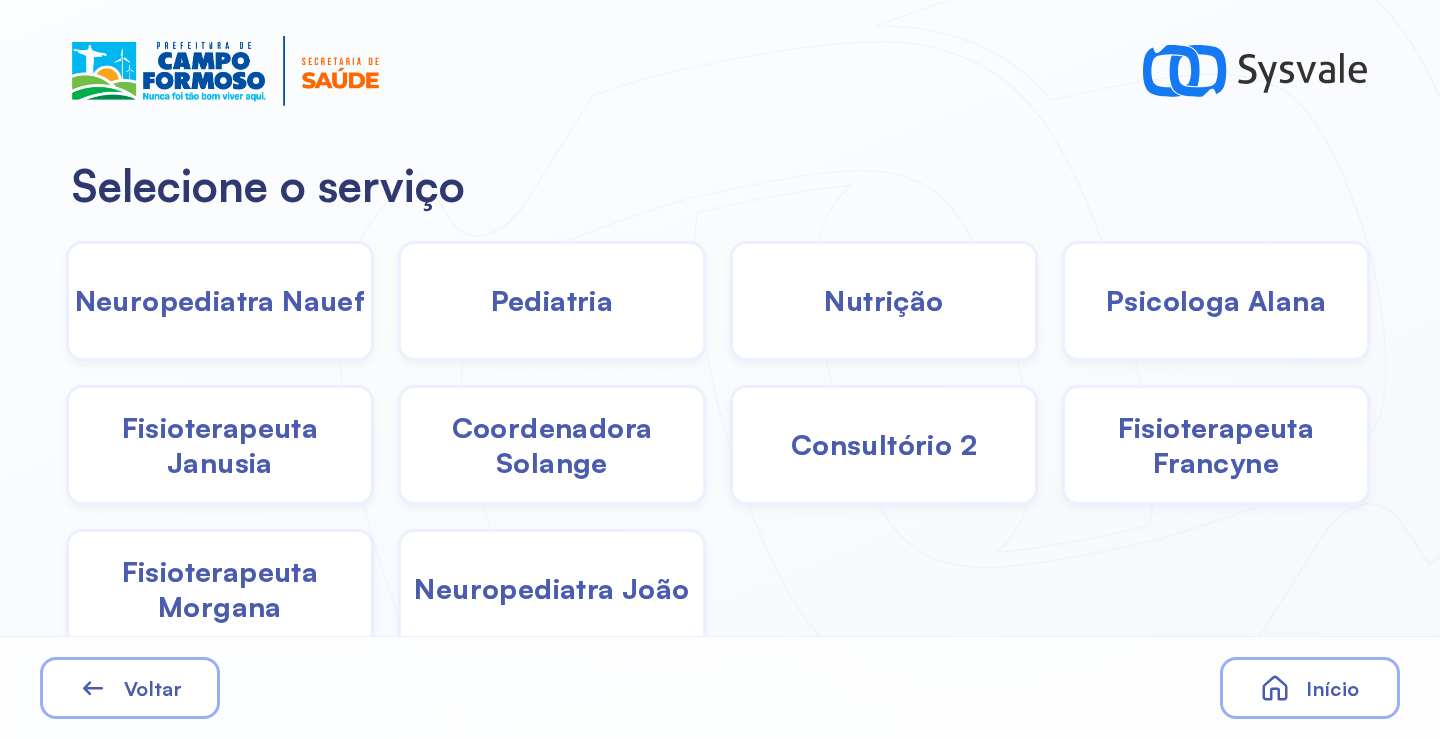 click on "Psicologa Alana" at bounding box center (1216, 300) 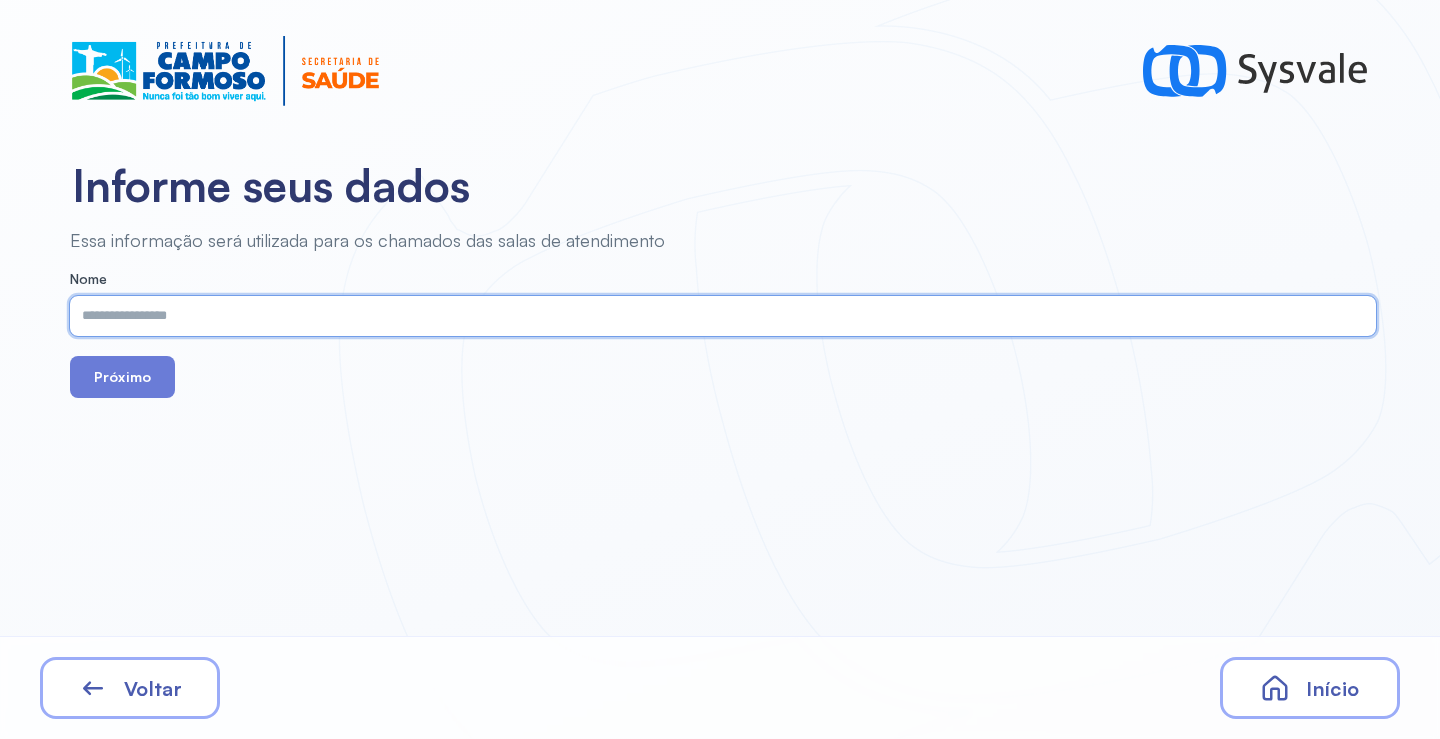 paste on "**********" 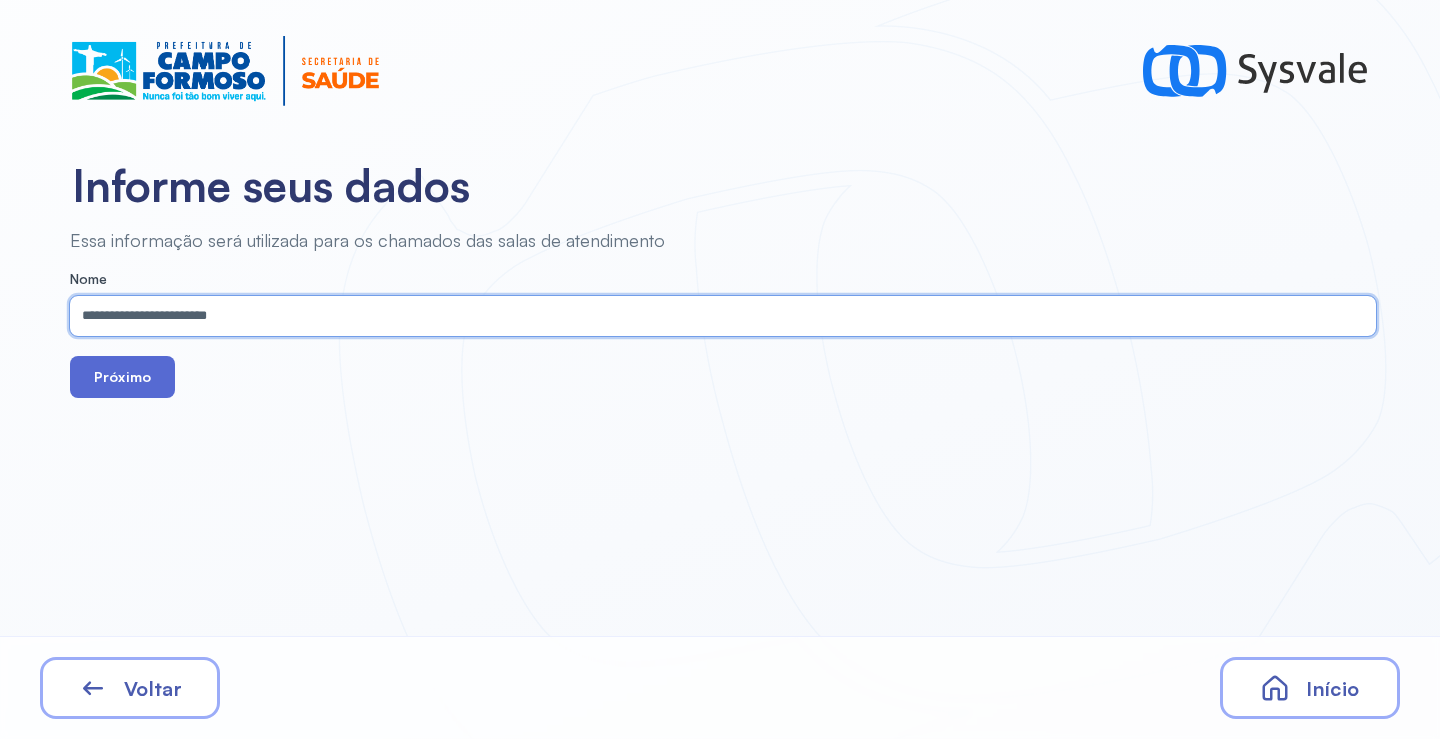 type on "**********" 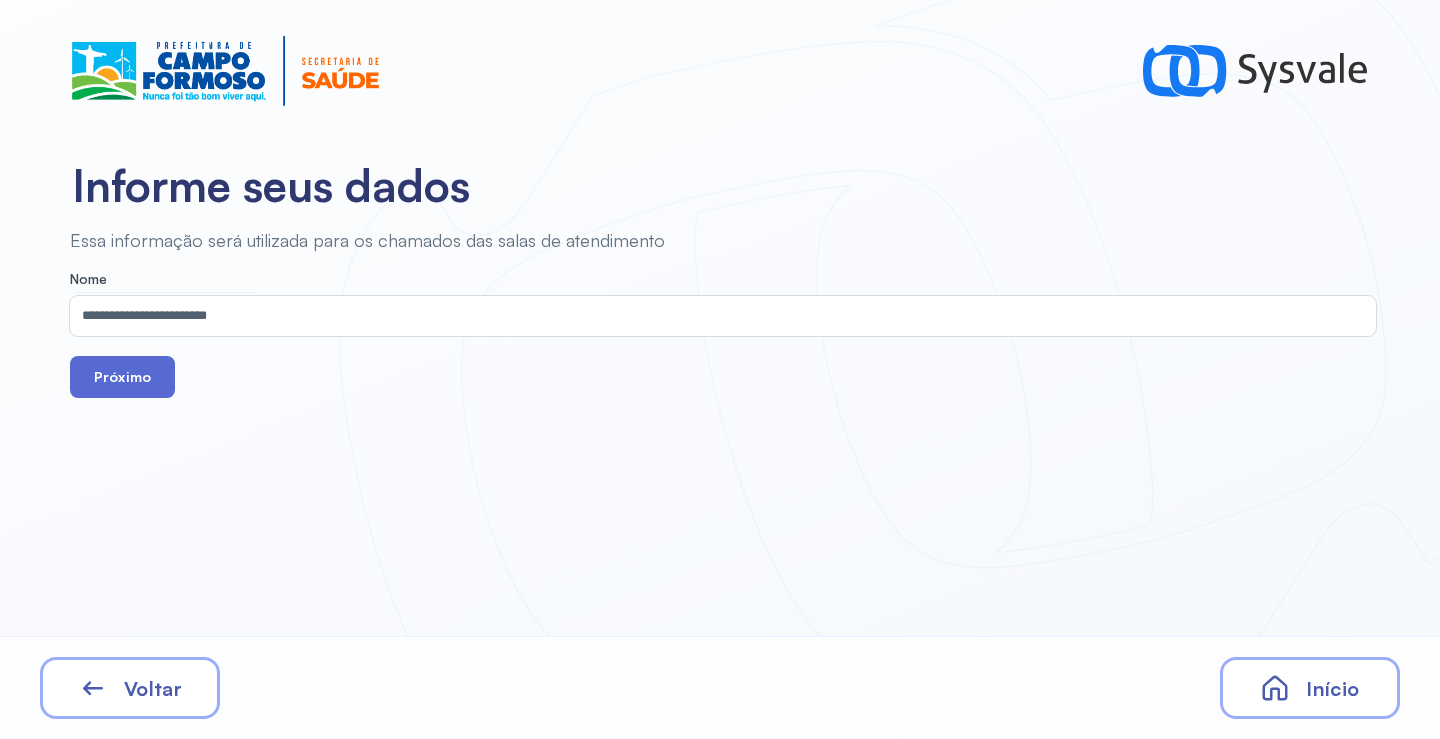 click on "Próximo" at bounding box center [122, 377] 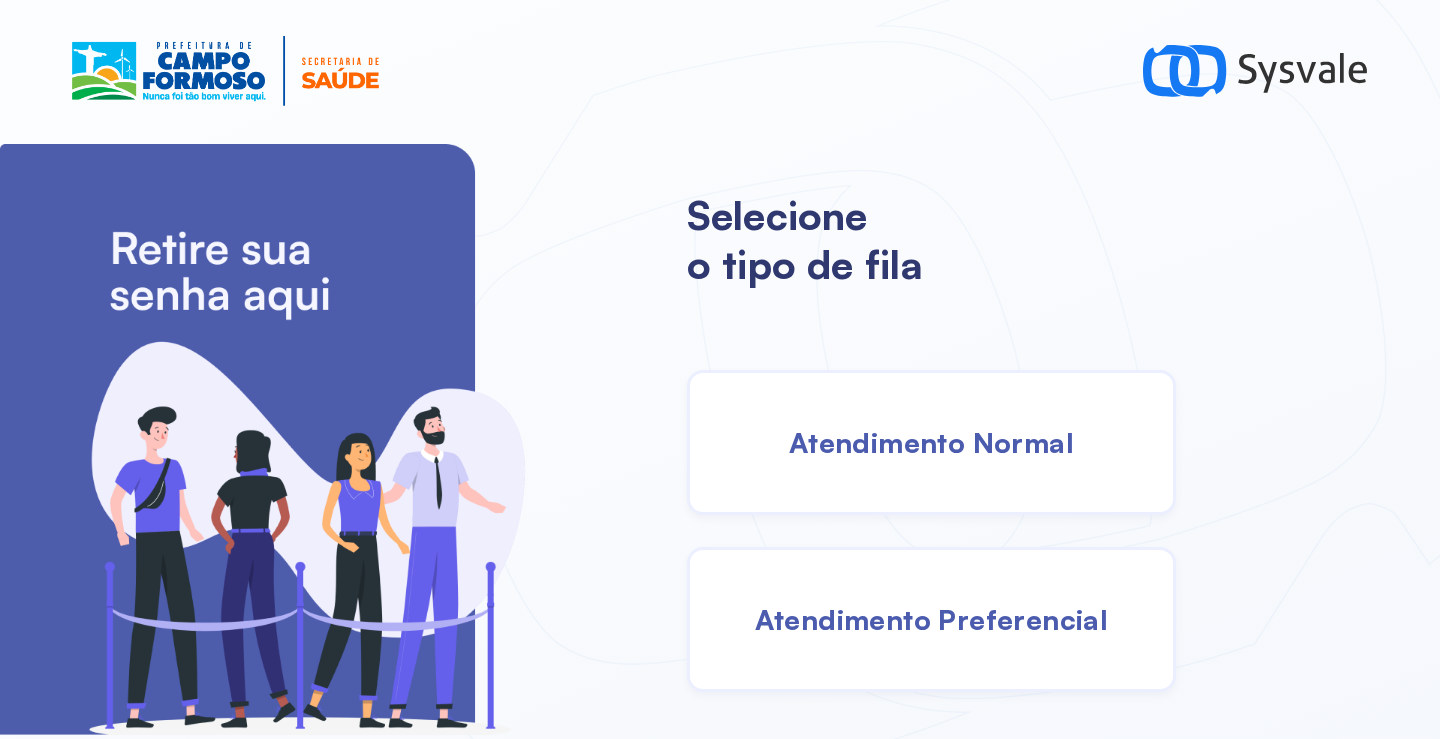 click on "Atendimento Normal" at bounding box center (931, 442) 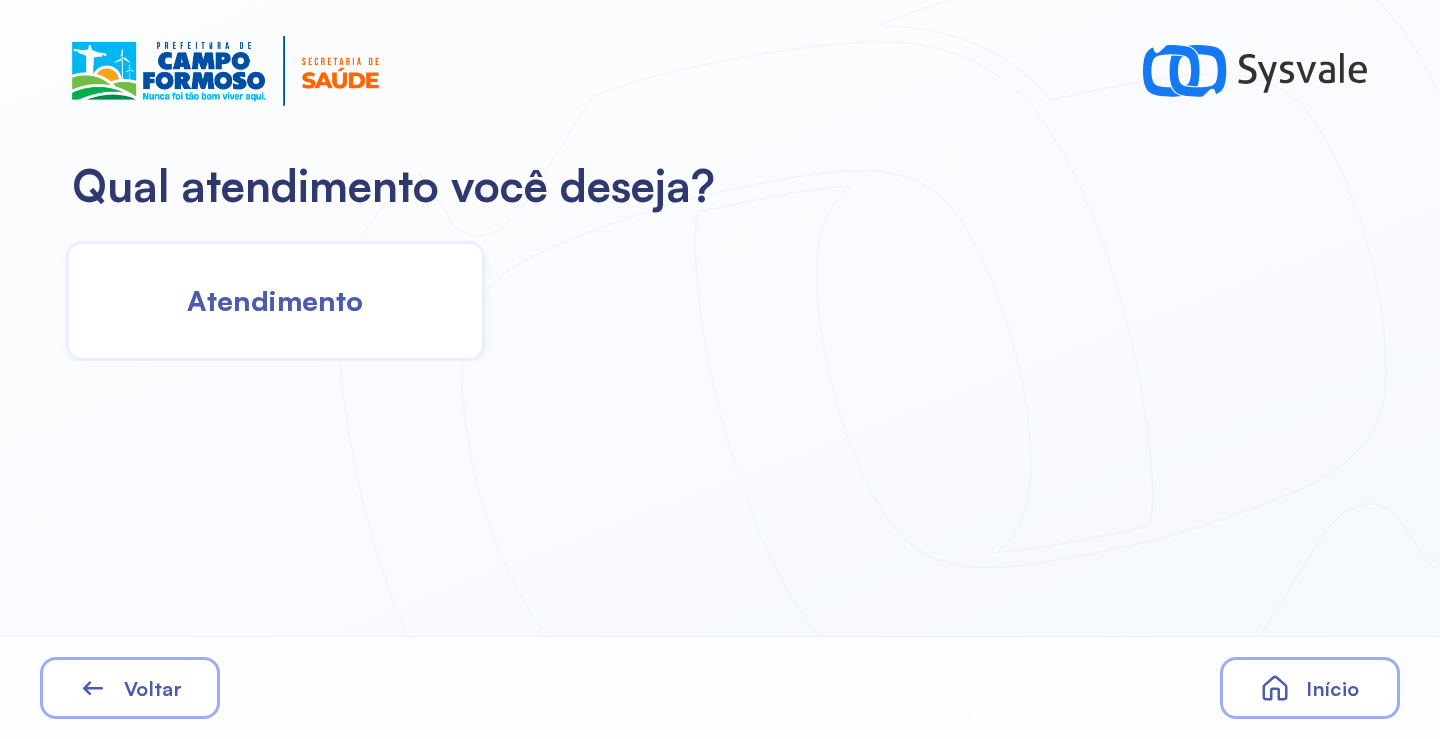 click on "Atendimento" at bounding box center (275, 300) 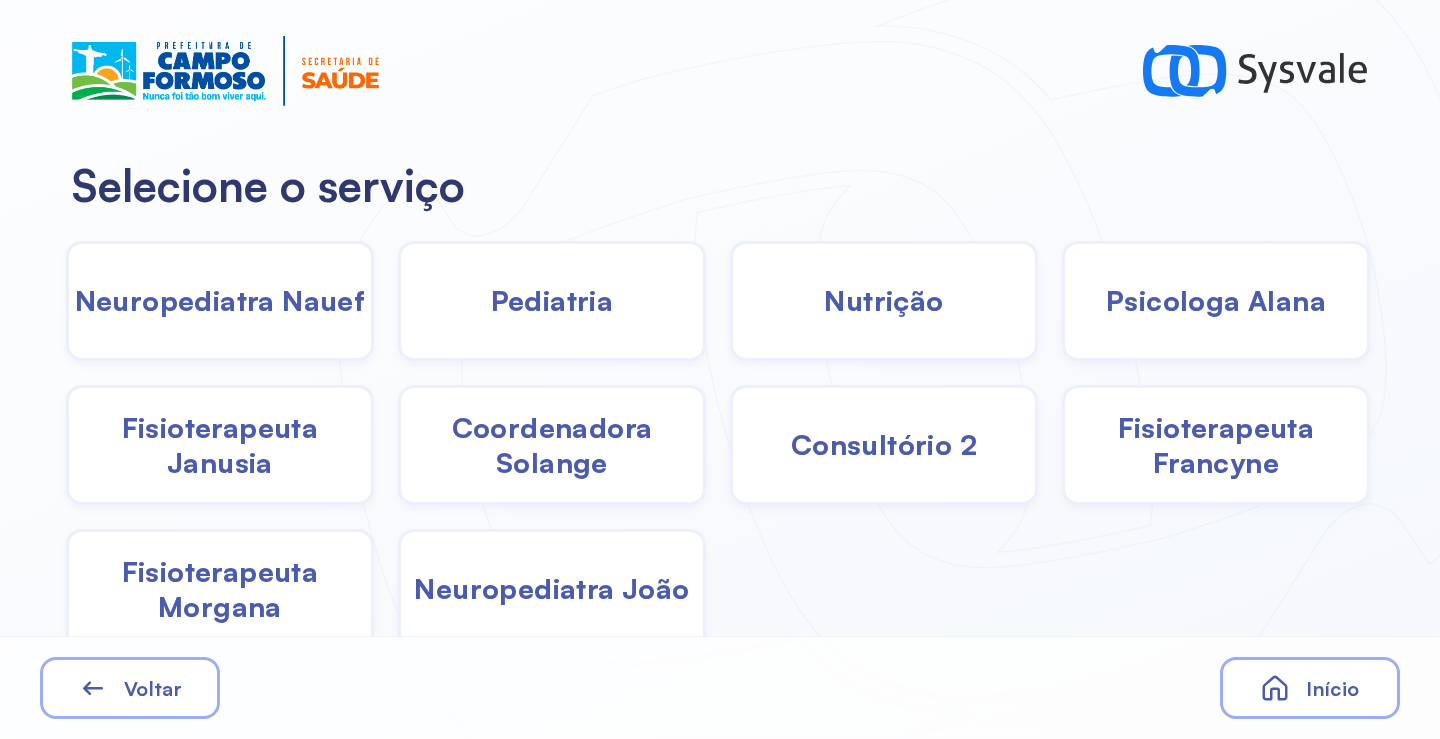 click on "Pediatria" 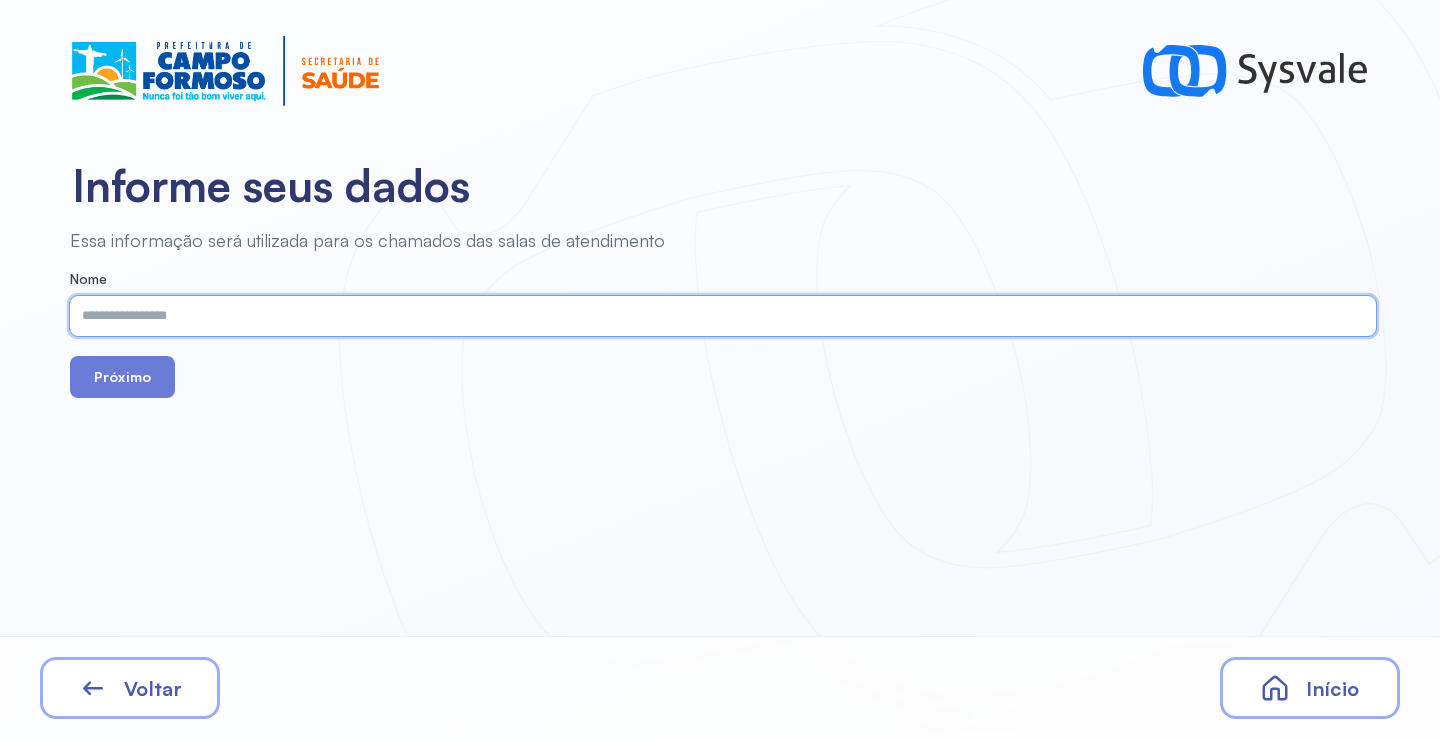 paste on "**********" 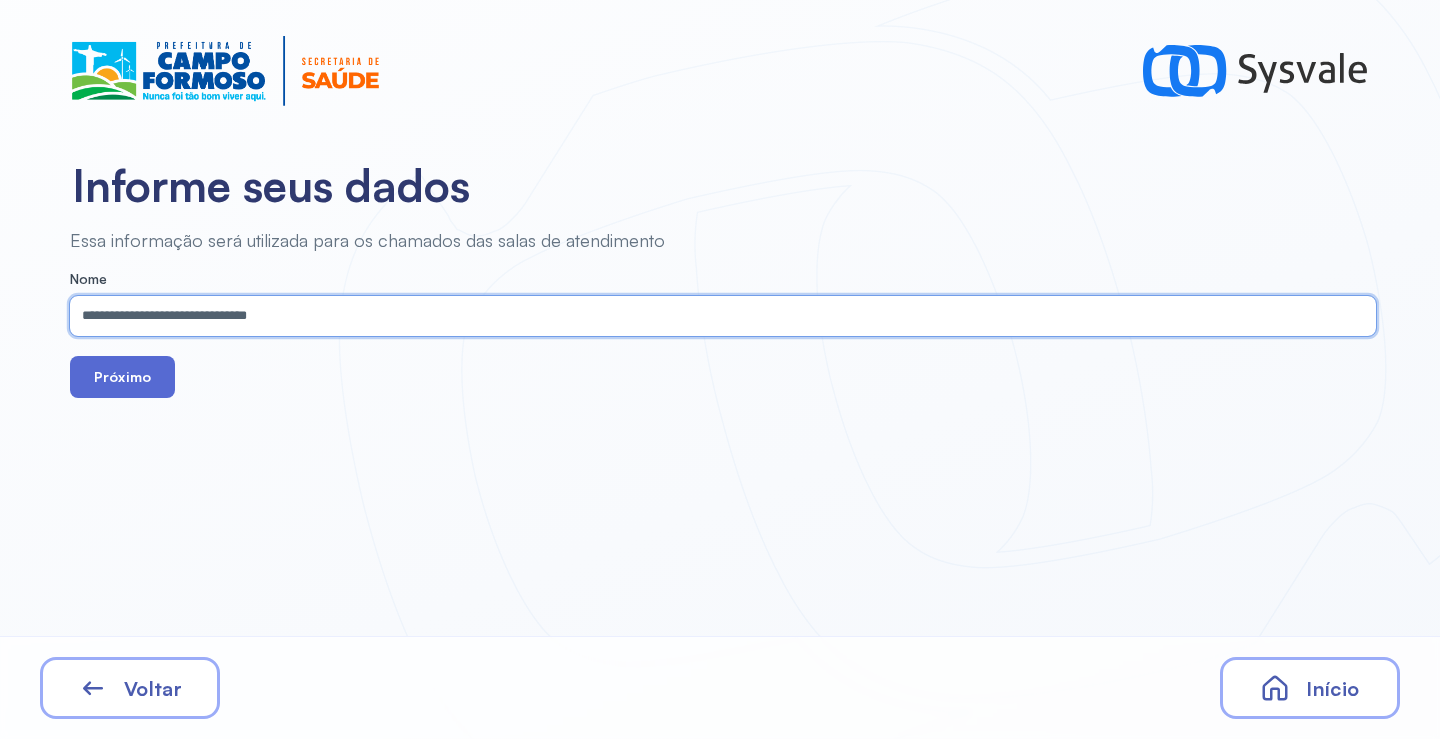 type on "**********" 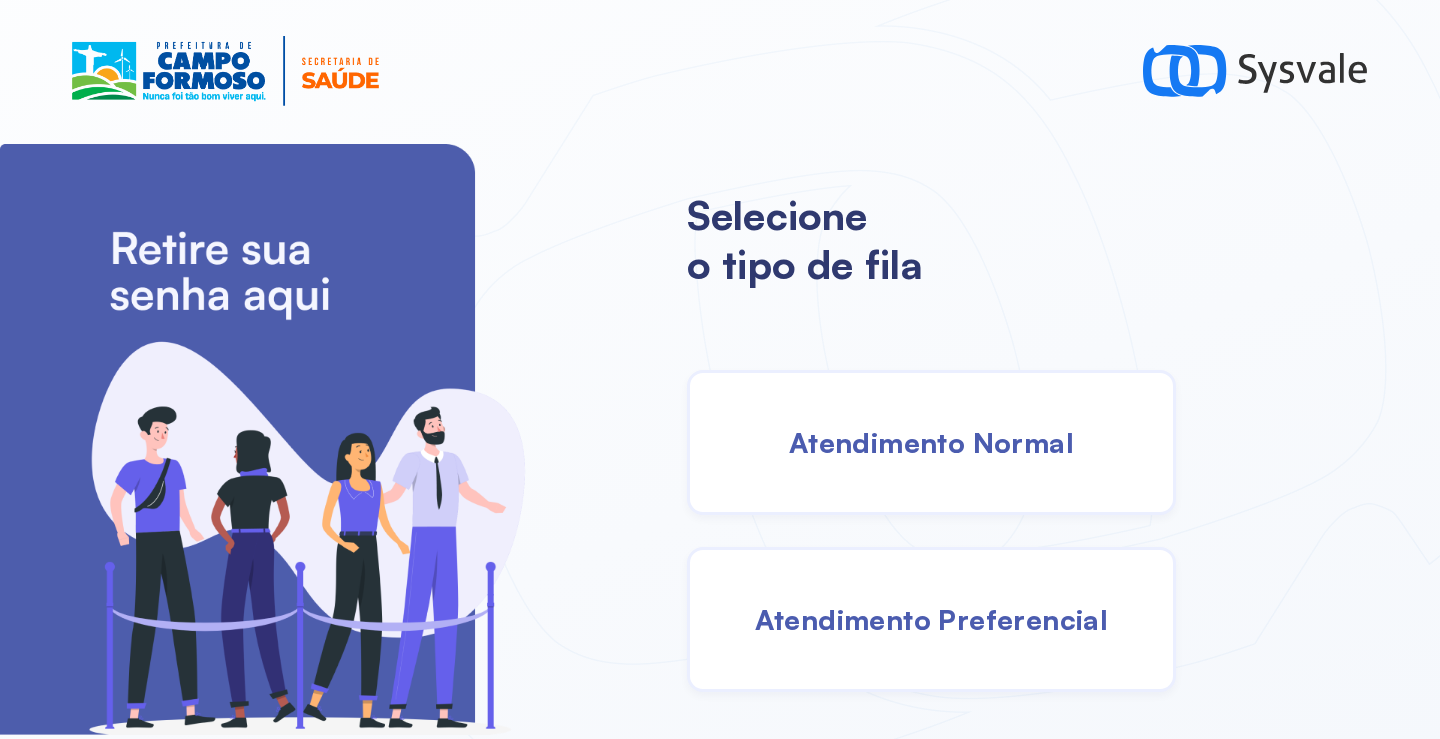 click on "Atendimento Normal" at bounding box center [931, 442] 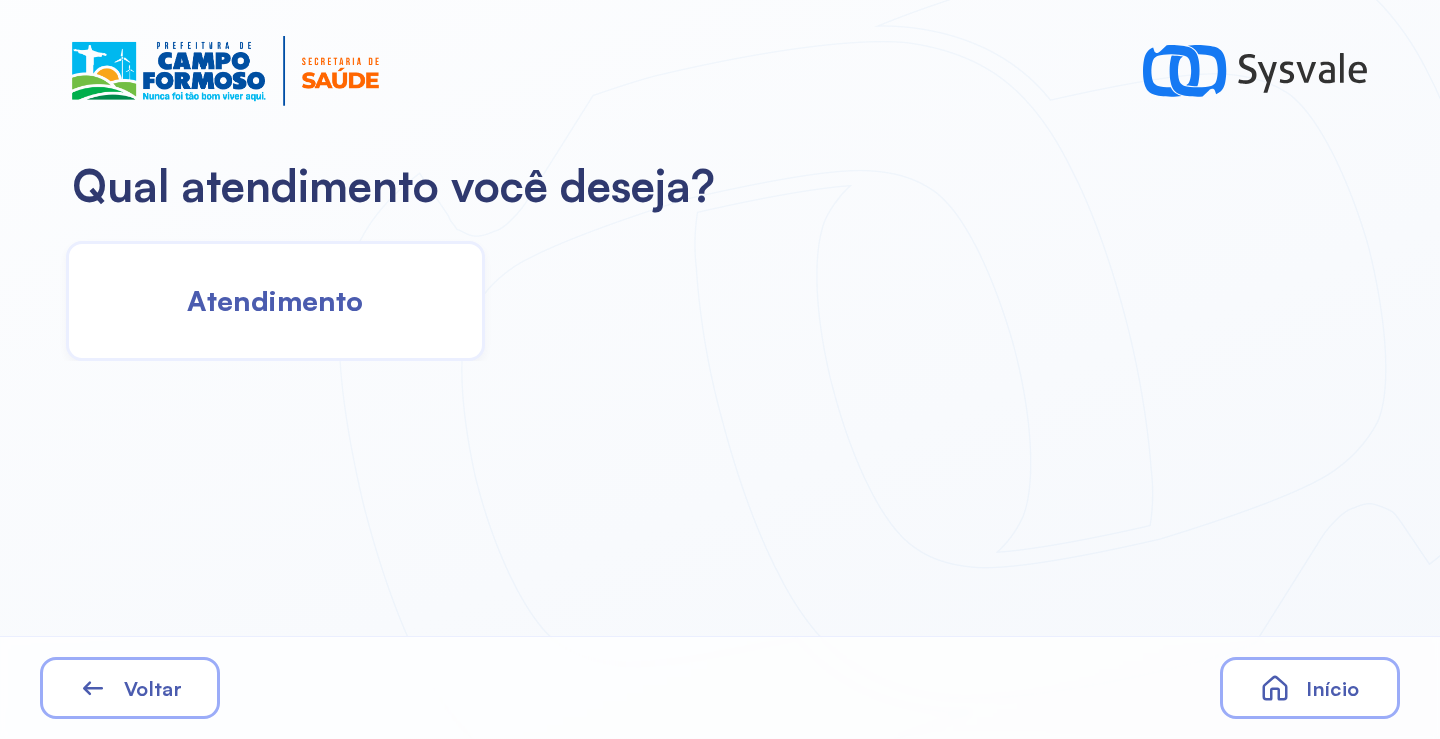 click on "Atendimento" 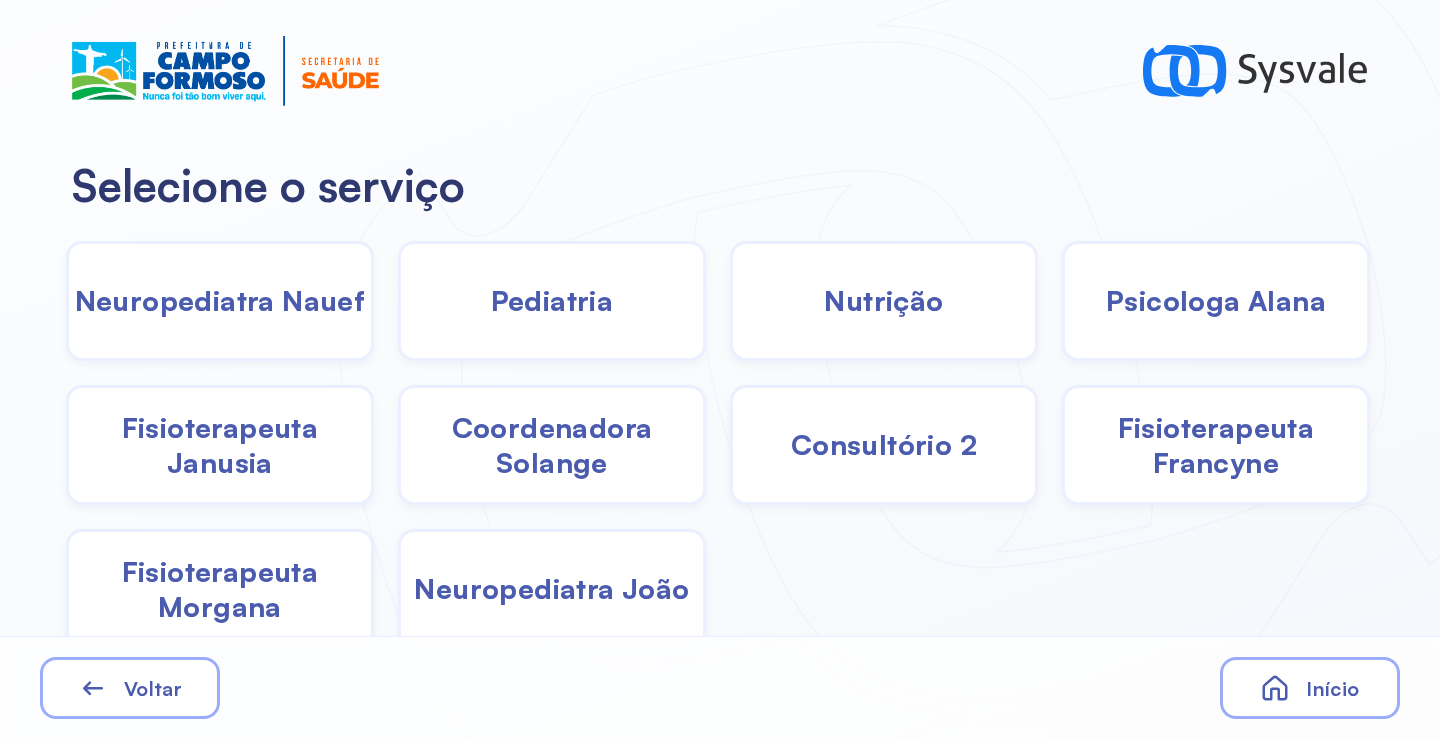 click on "Pediatria" 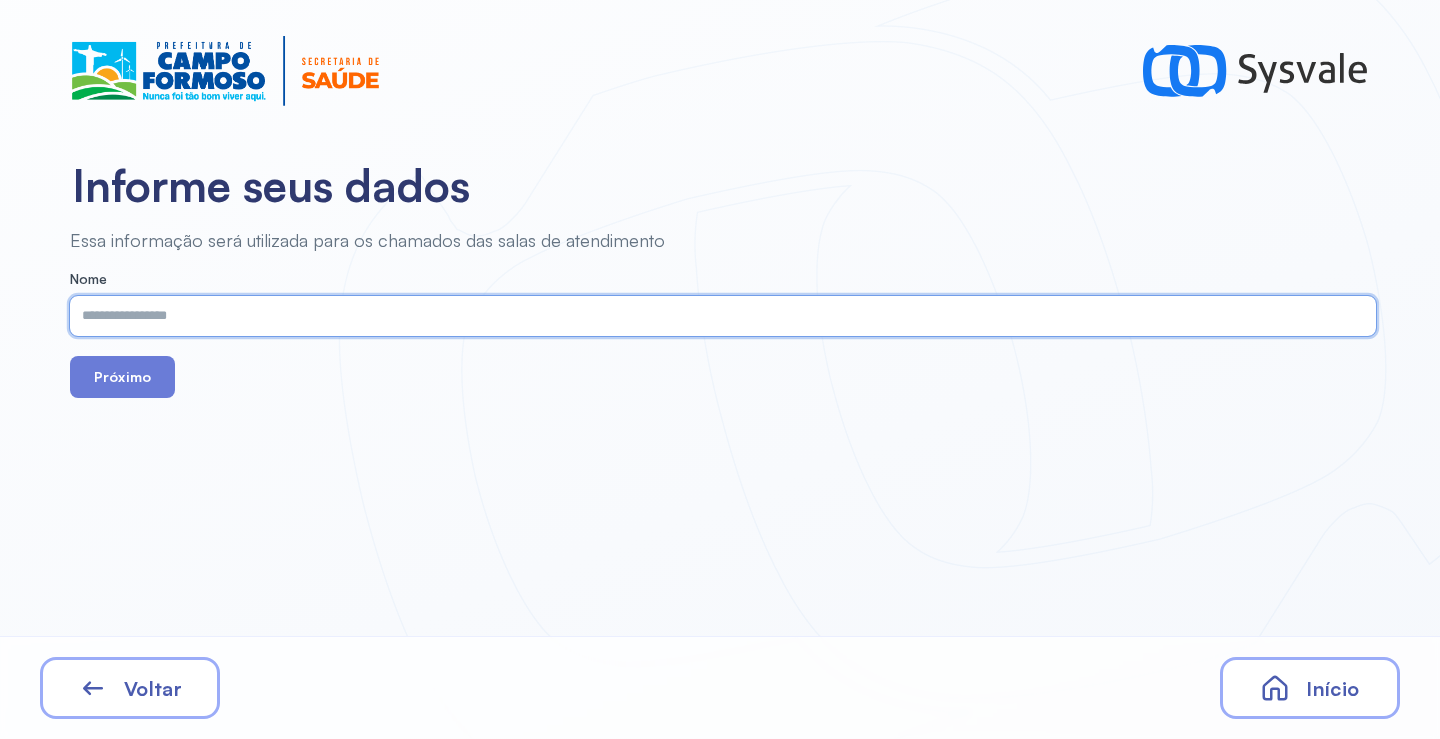 paste on "**********" 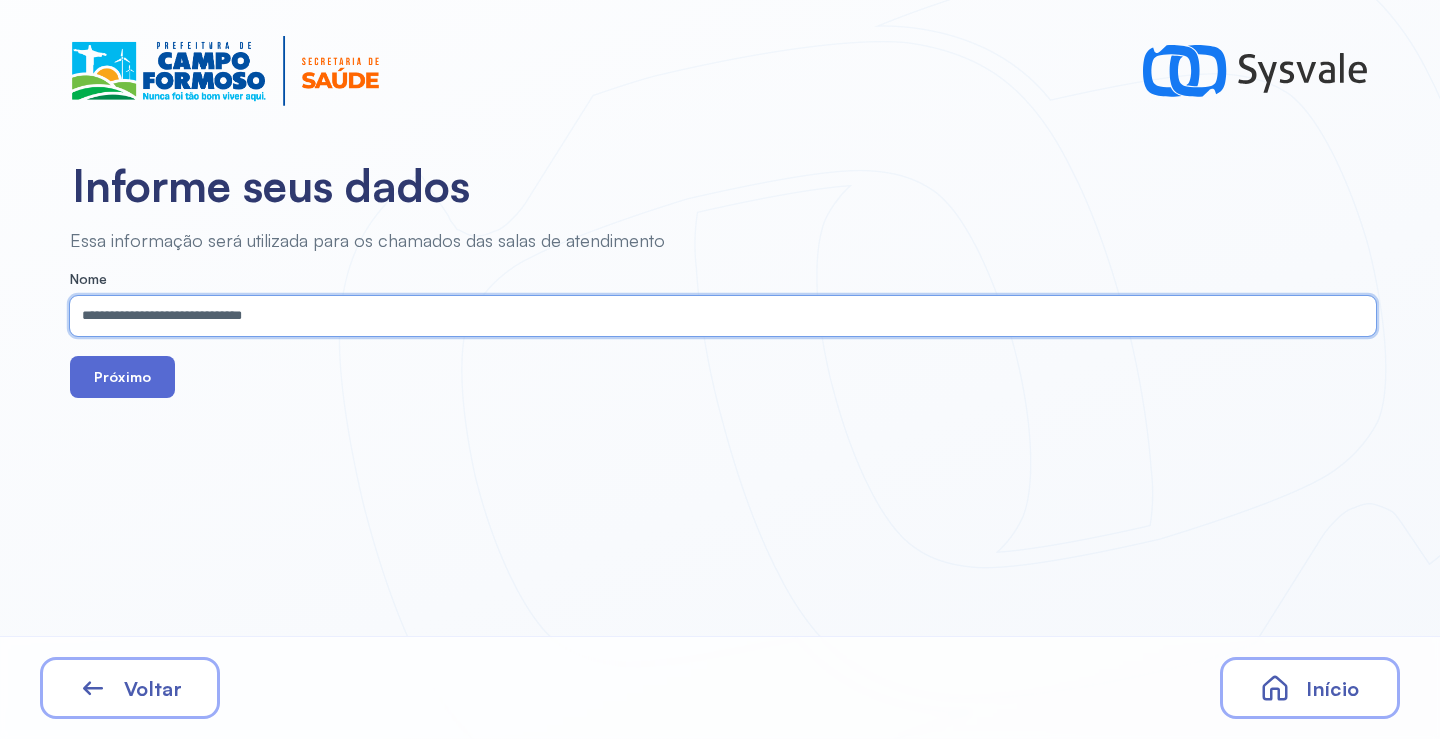 type on "**********" 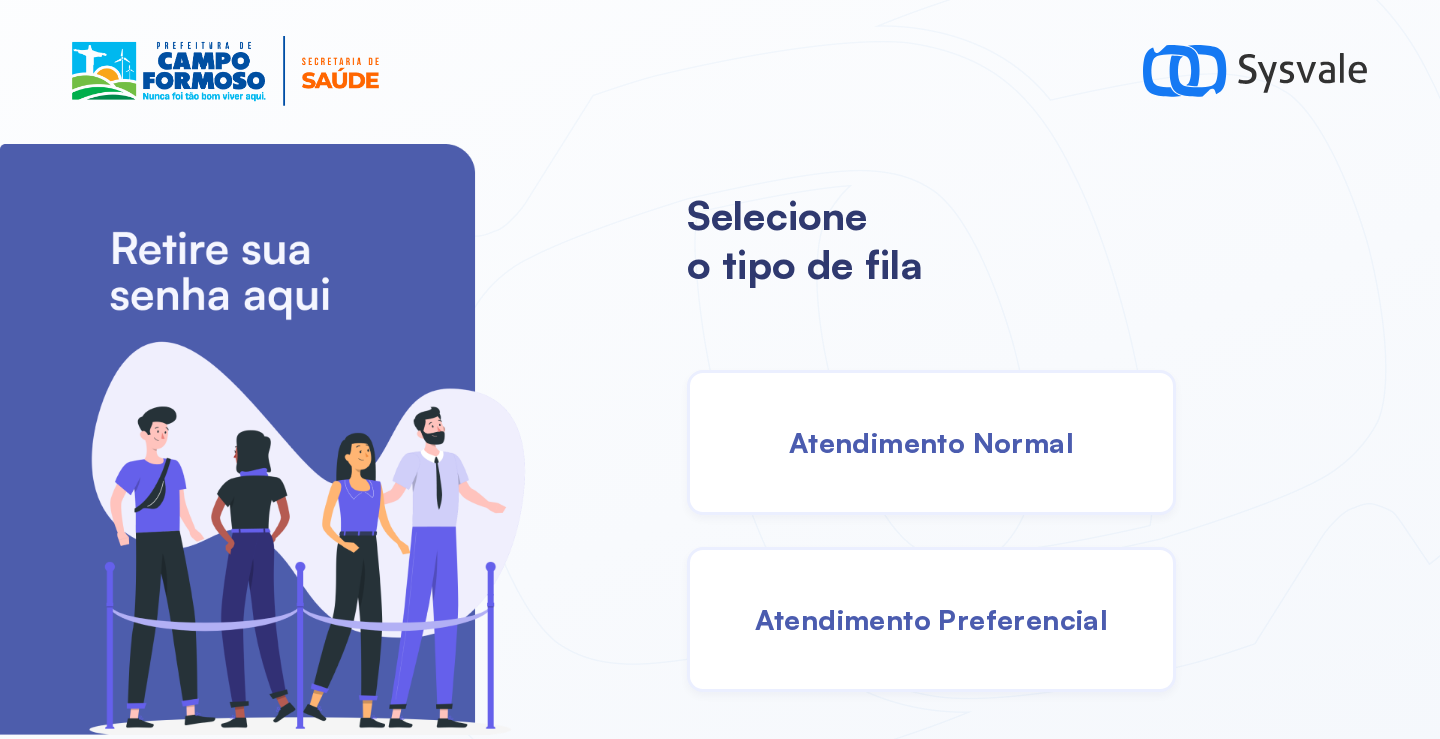 click on "Atendimento Normal" at bounding box center [931, 442] 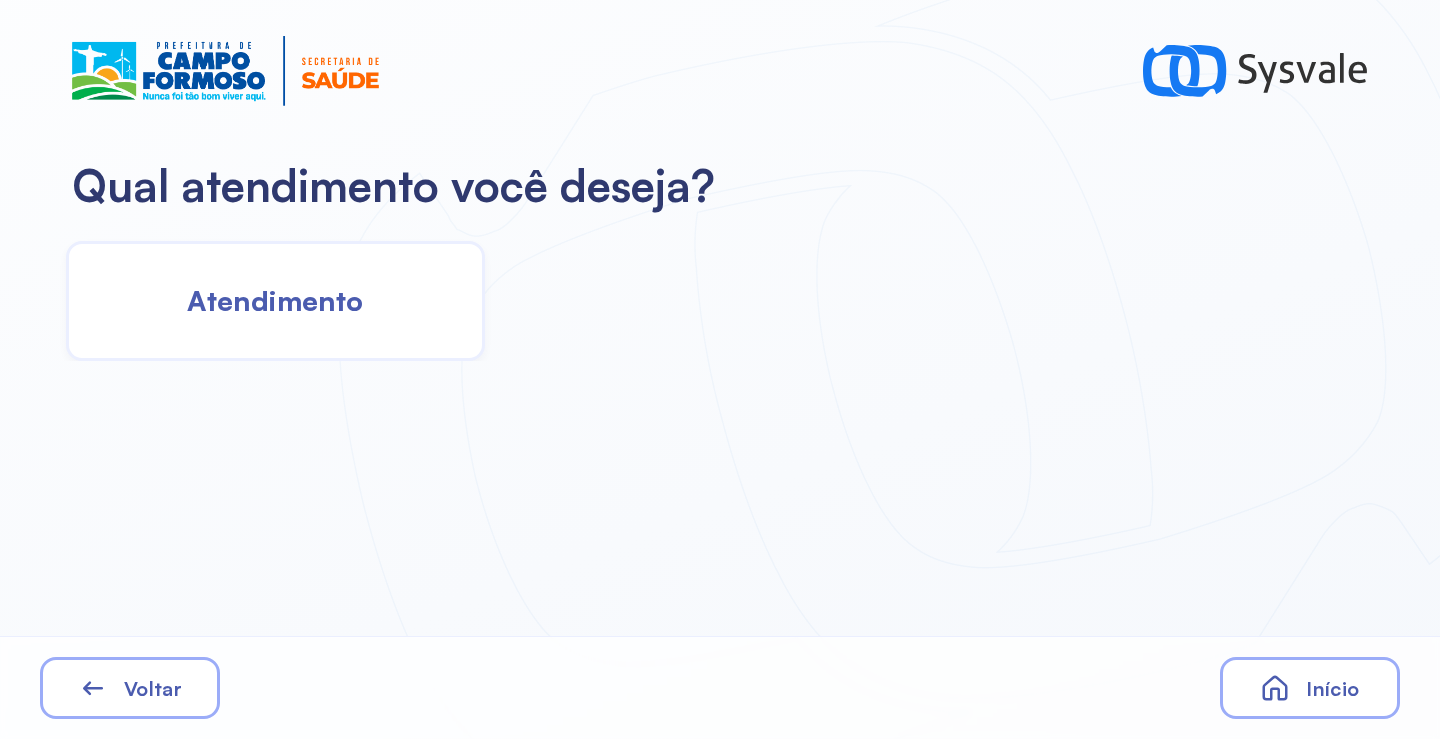 click on "Atendimento" 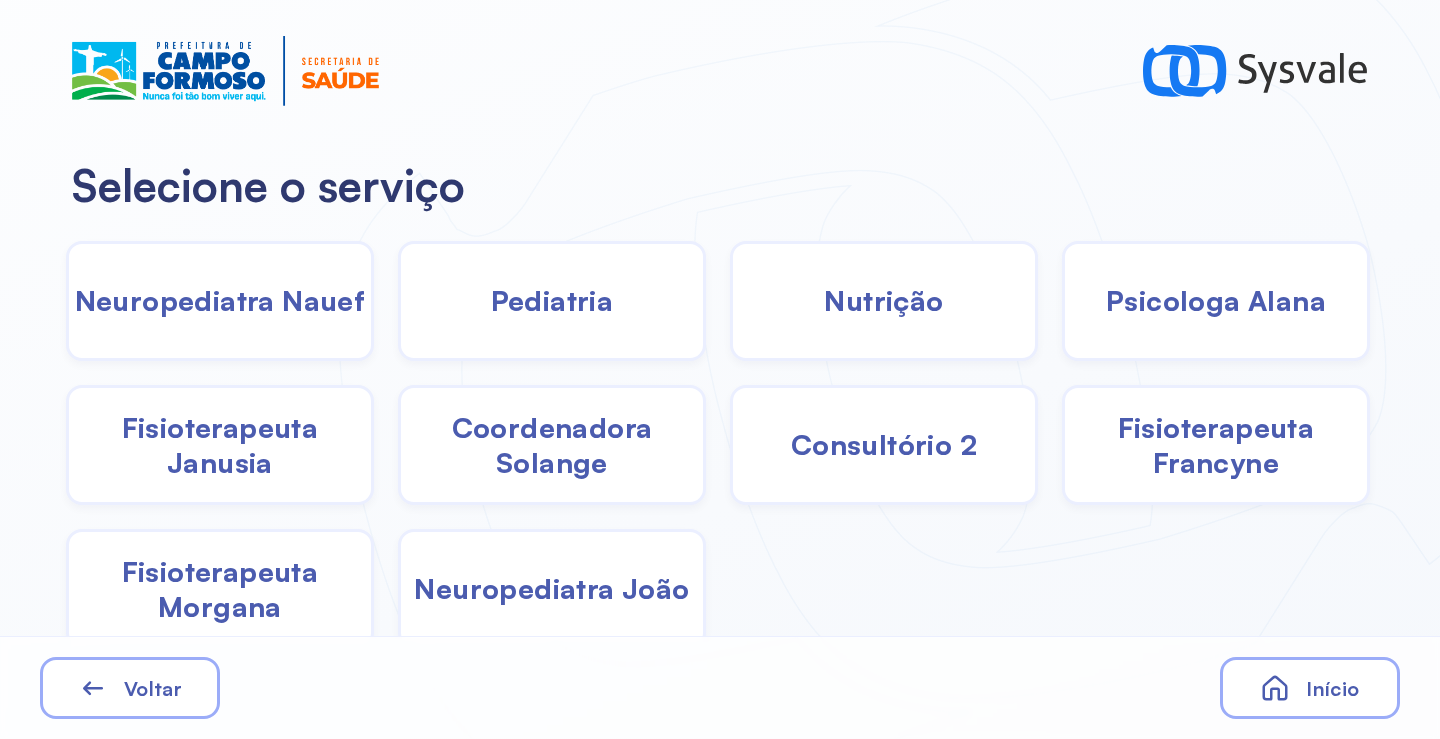 click on "Fisioterapeuta Francyne" at bounding box center [1216, 445] 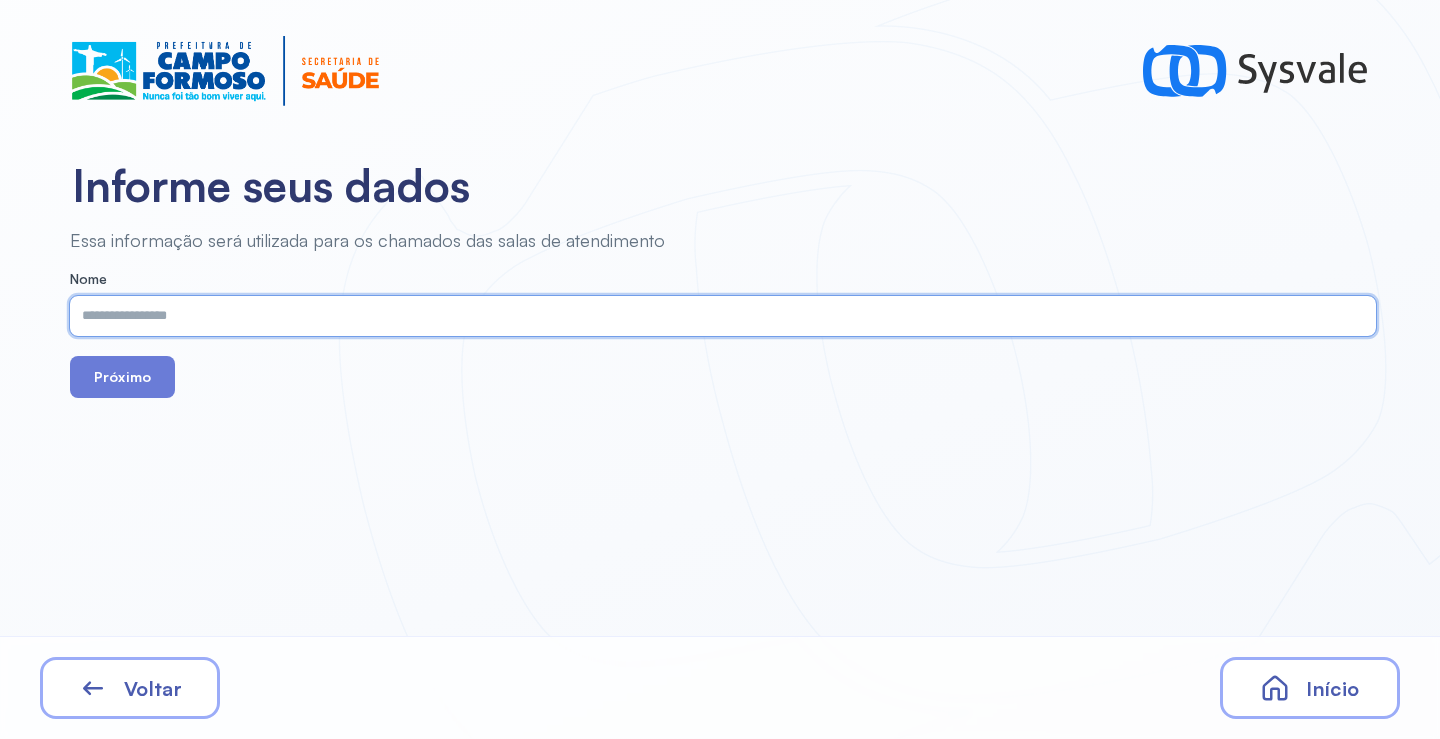 paste on "**********" 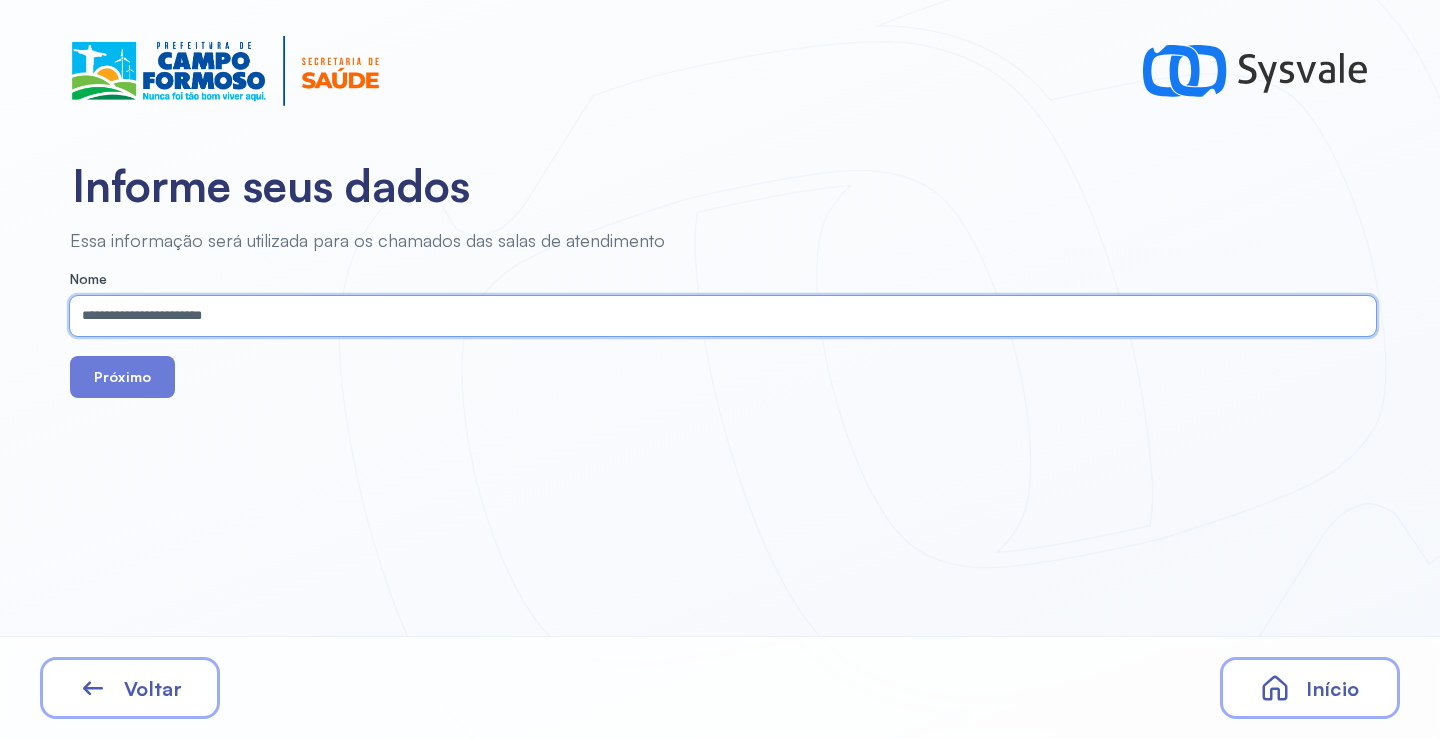 type on "**********" 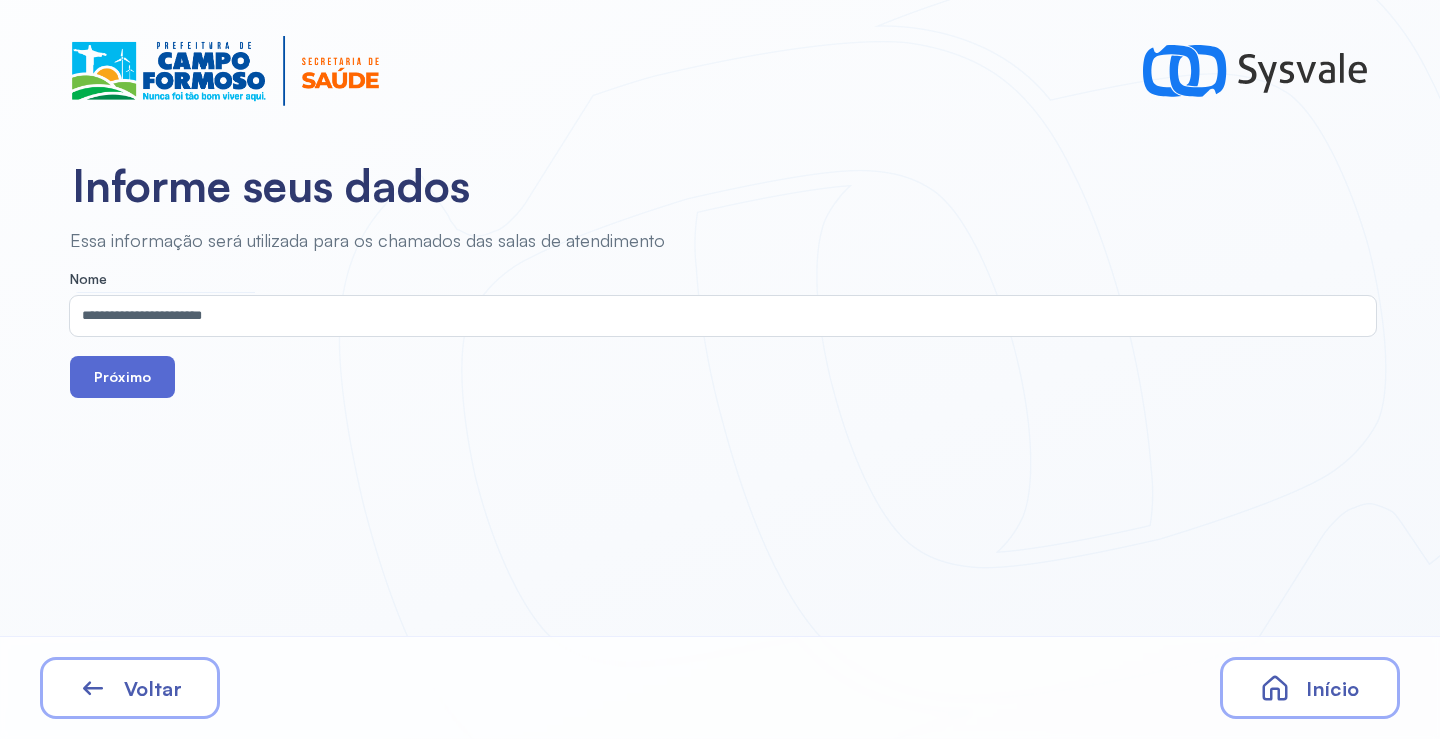 drag, startPoint x: 144, startPoint y: 409, endPoint x: 118, endPoint y: 365, distance: 51.10773 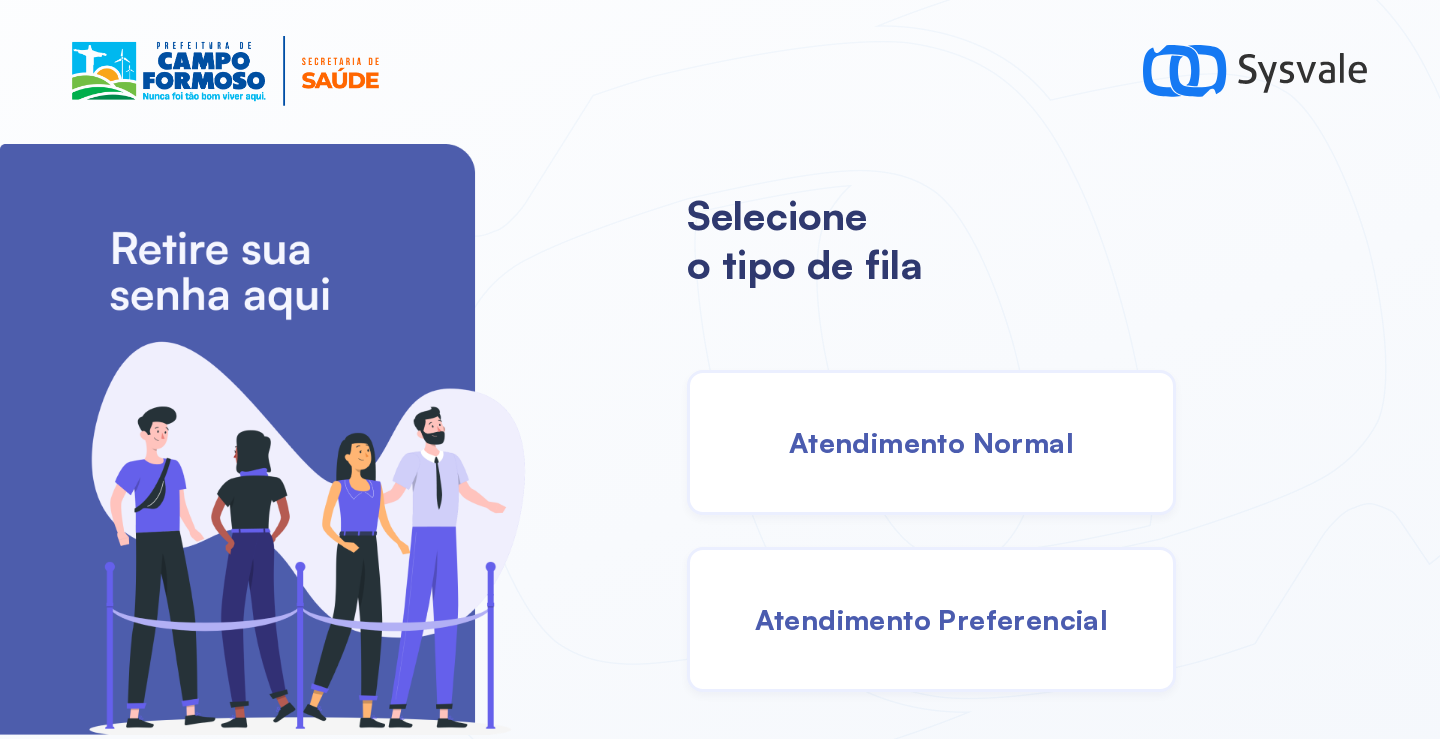 click on "Atendimento Normal" at bounding box center [931, 442] 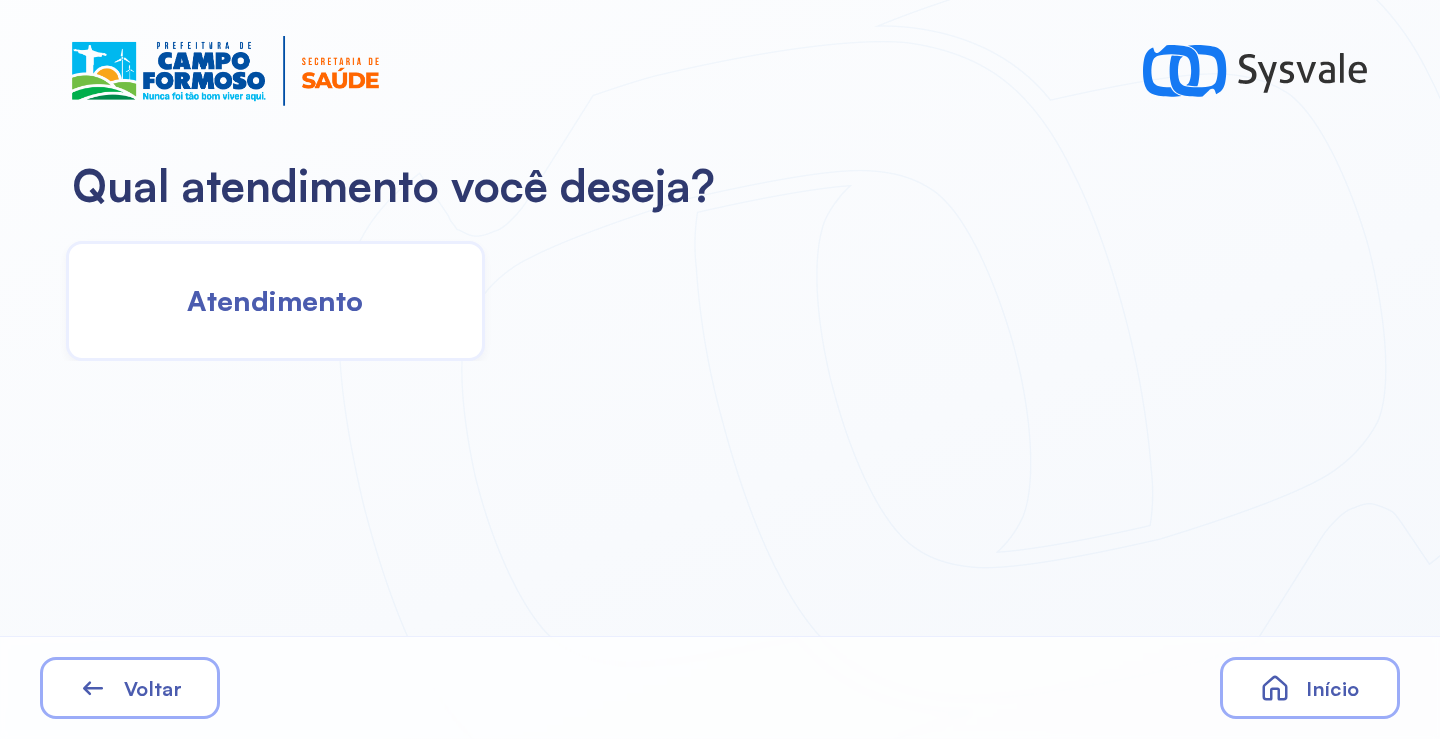 click on "Atendimento" 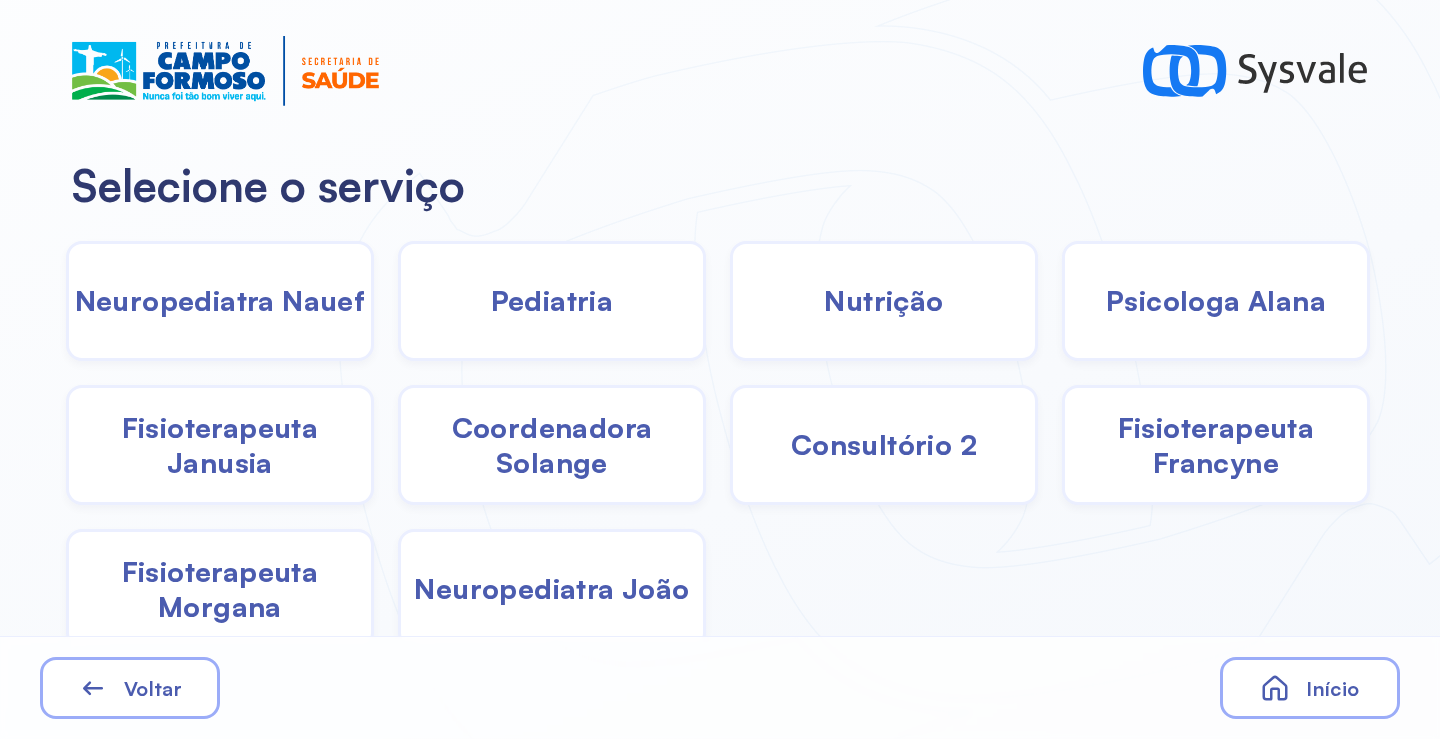 drag, startPoint x: 1164, startPoint y: 447, endPoint x: 1149, endPoint y: 444, distance: 15.297058 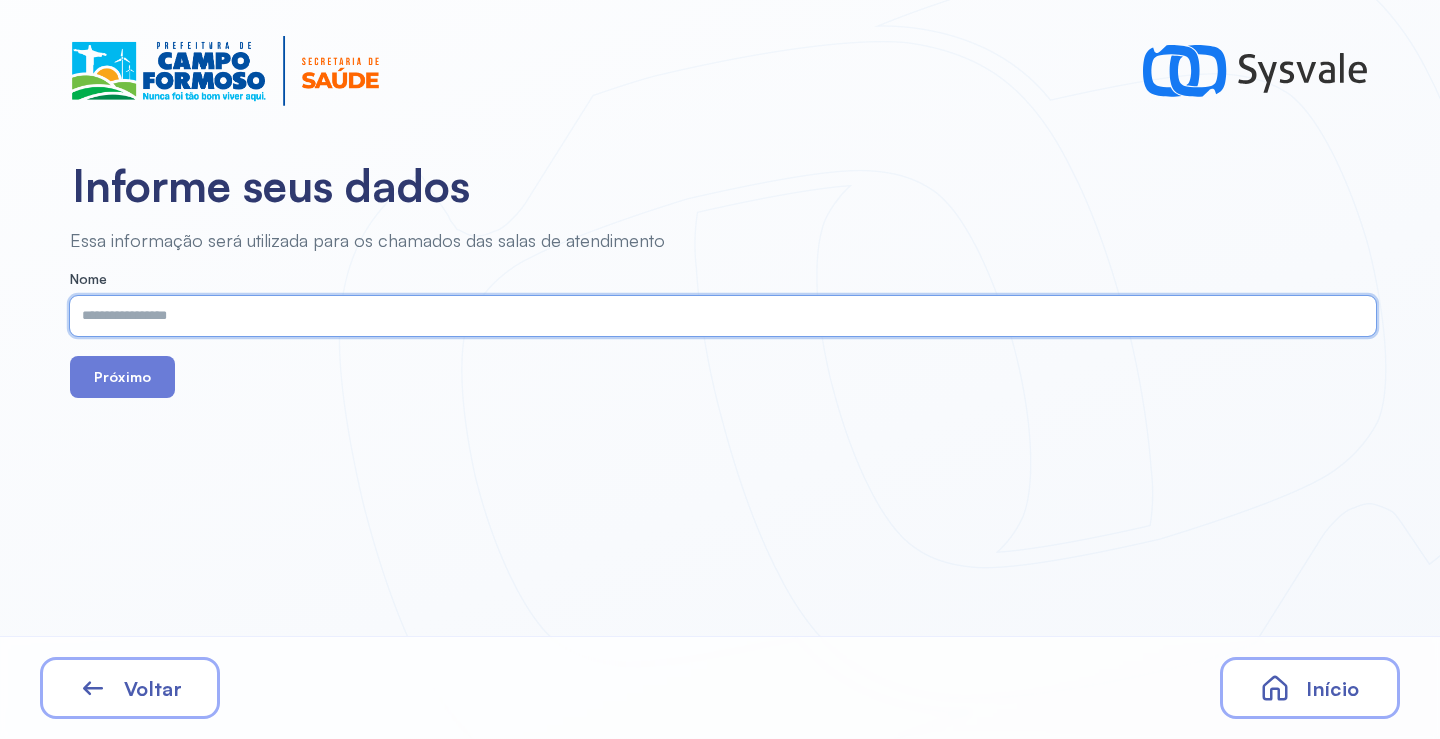paste on "**********" 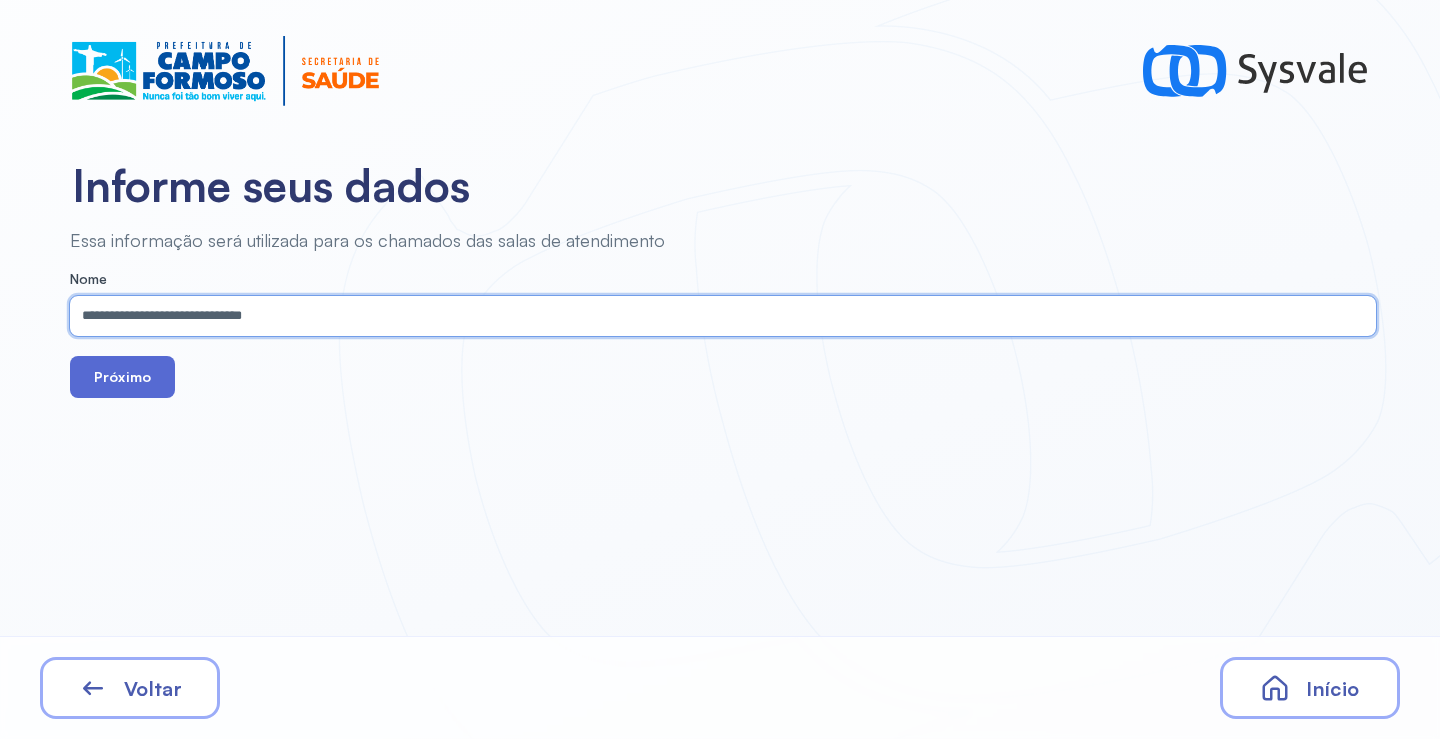 type on "**********" 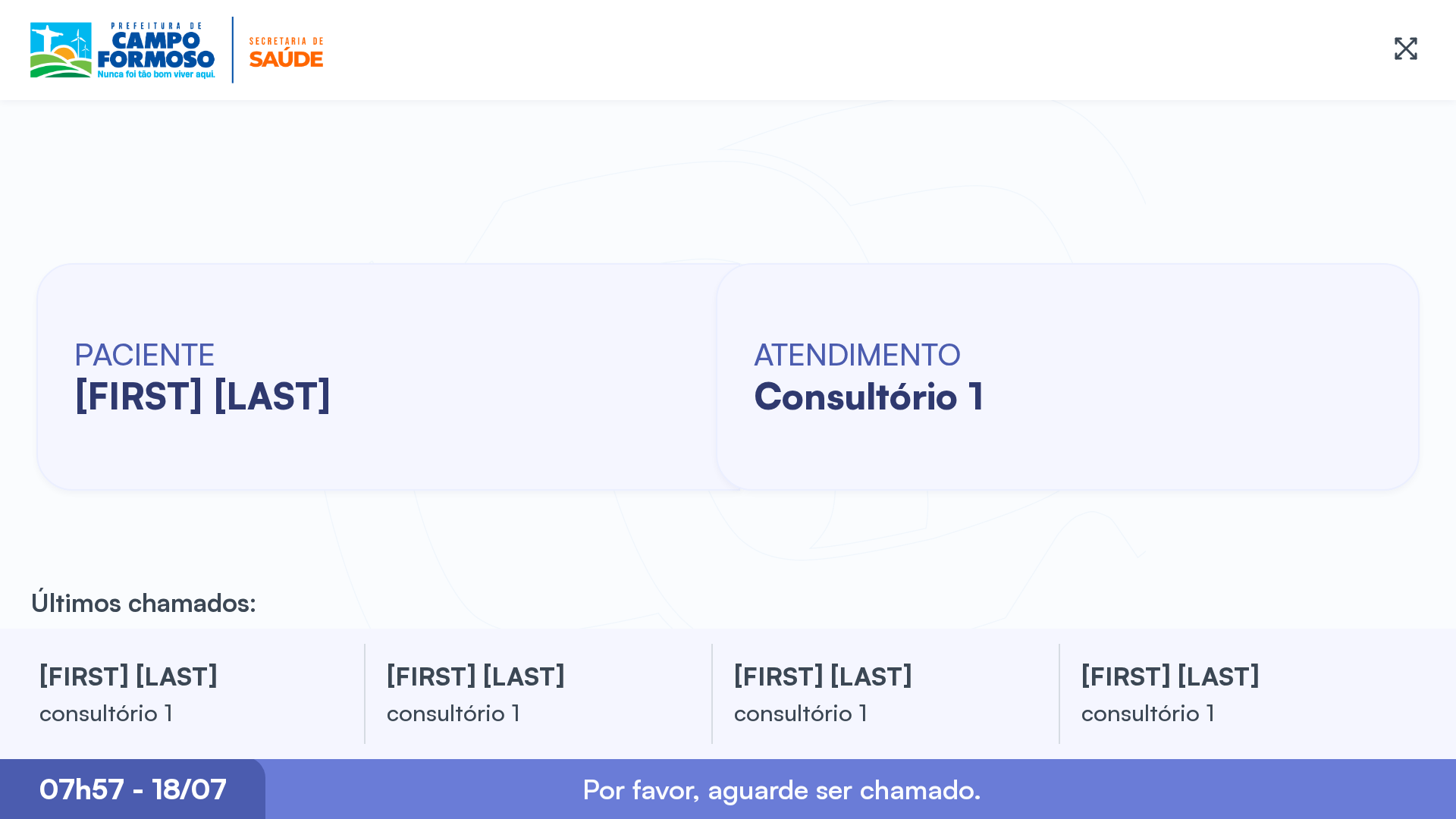 scroll, scrollTop: 0, scrollLeft: 0, axis: both 